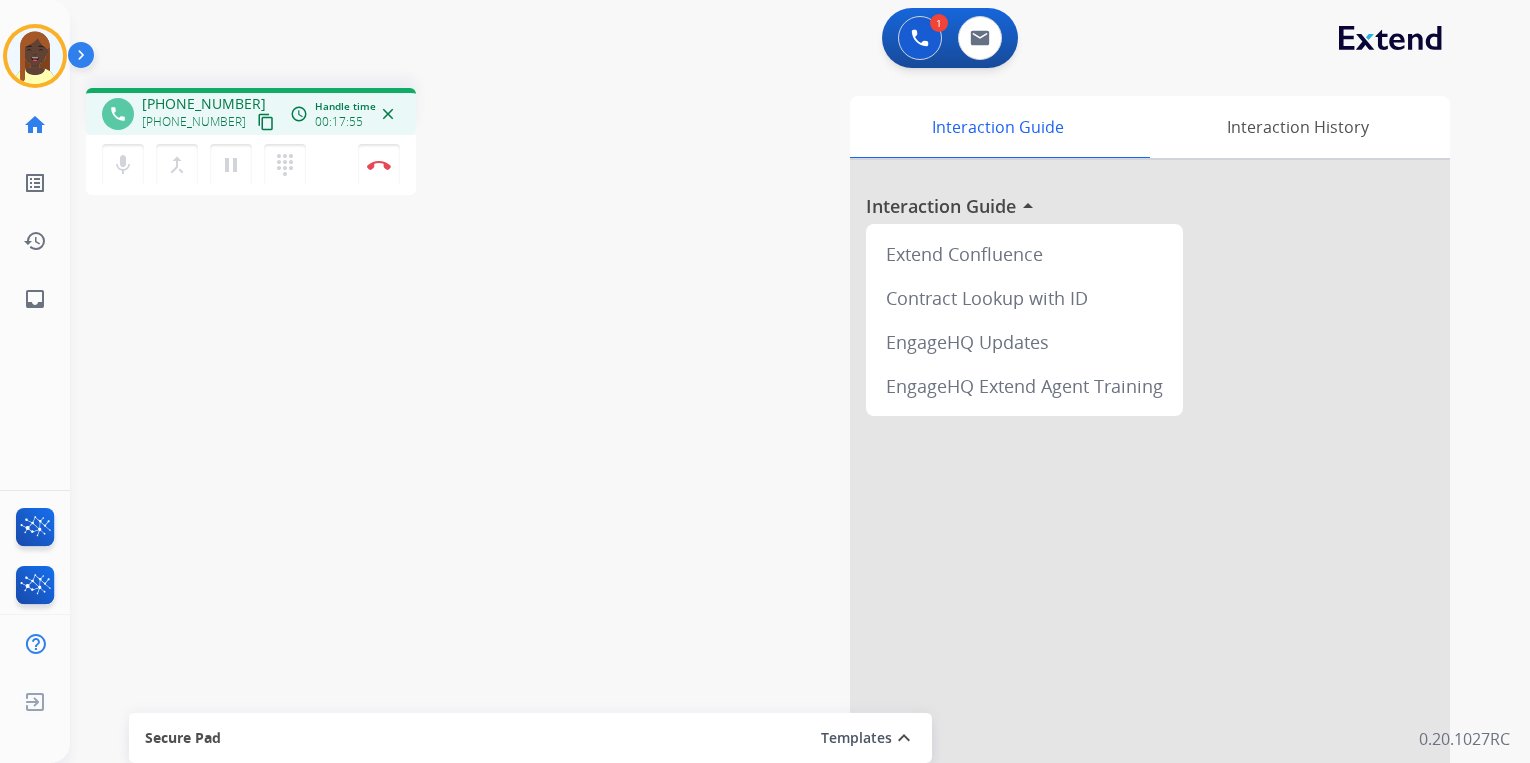 scroll, scrollTop: 0, scrollLeft: 0, axis: both 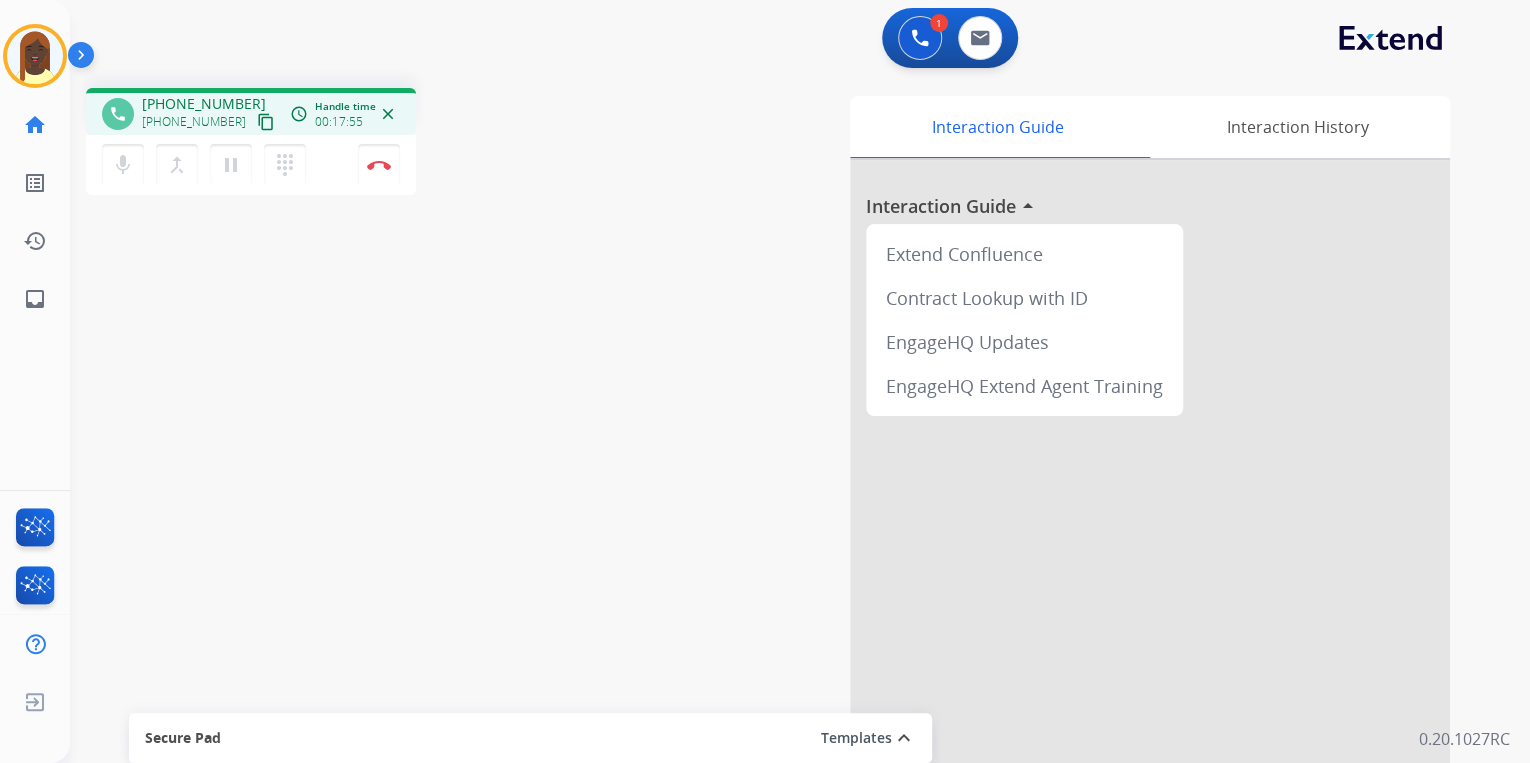 click at bounding box center (379, 165) 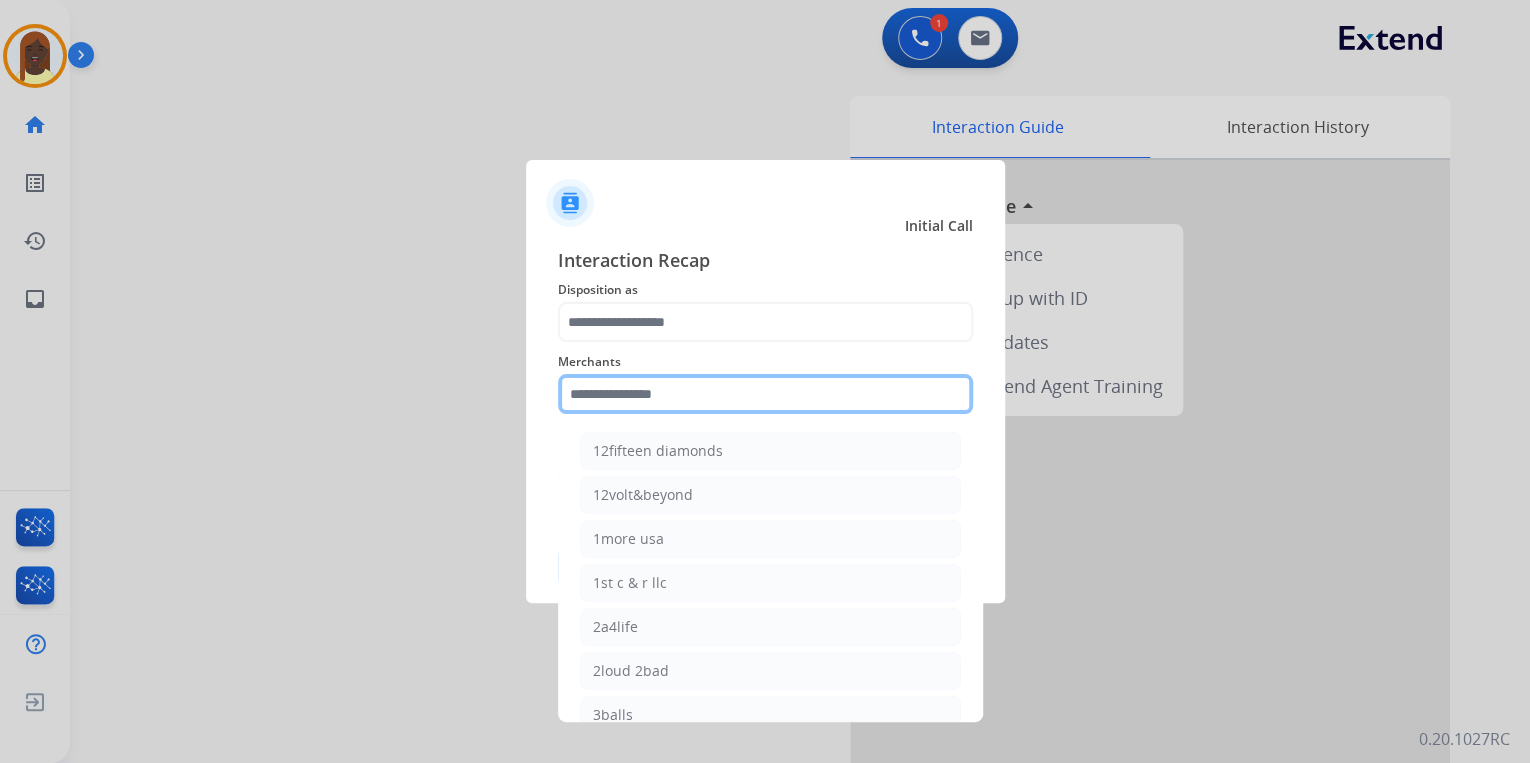 click 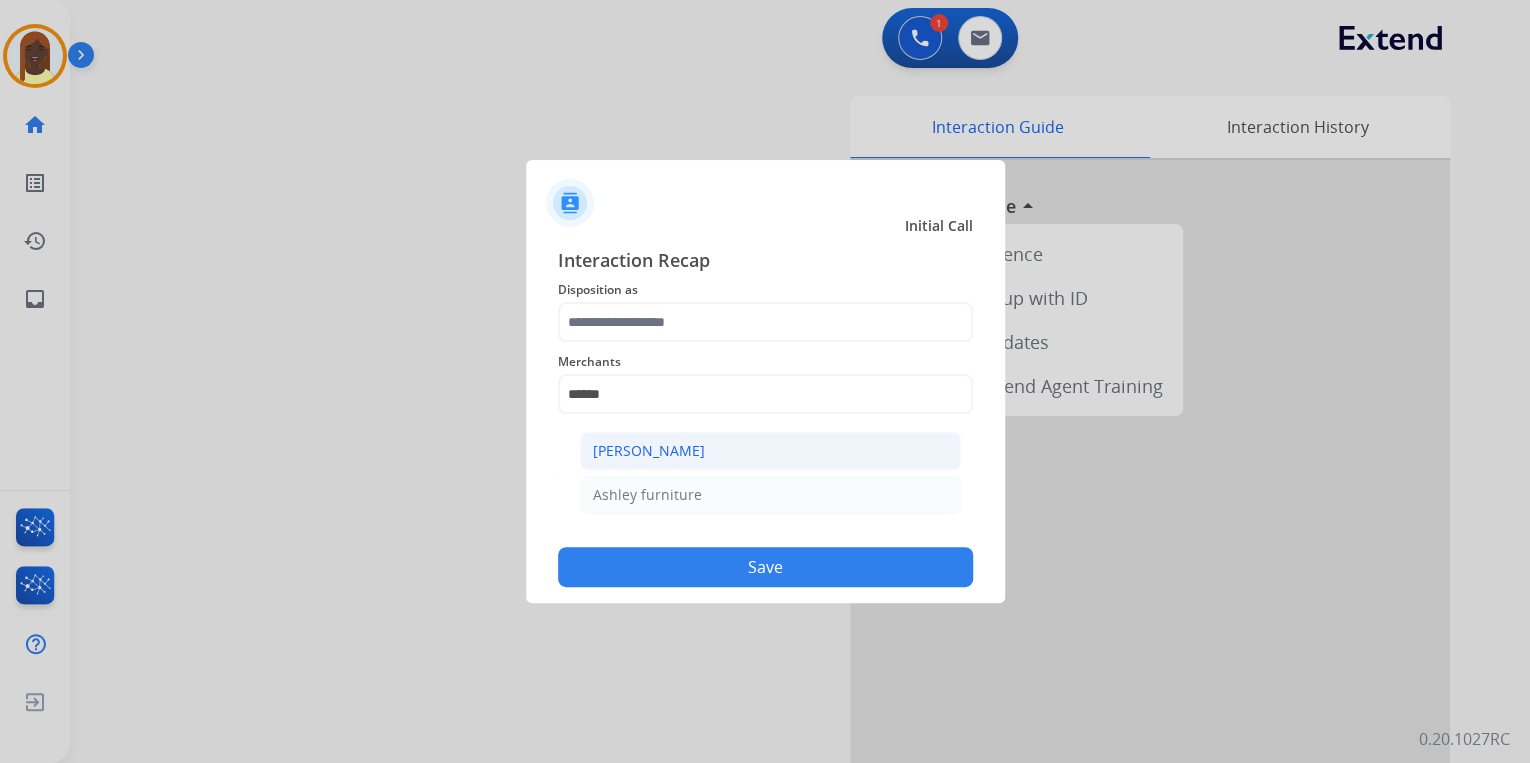 click on "[PERSON_NAME]" 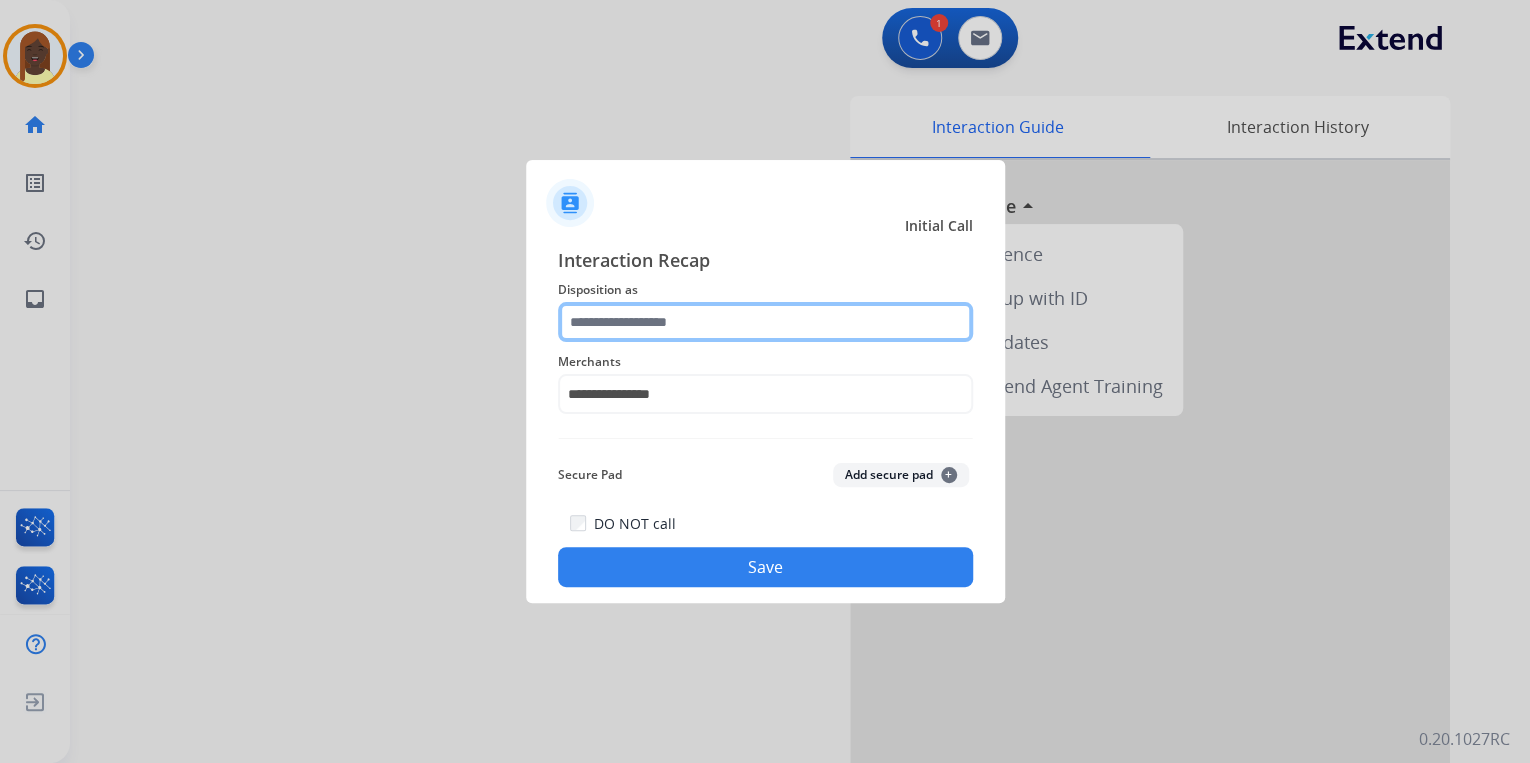 click 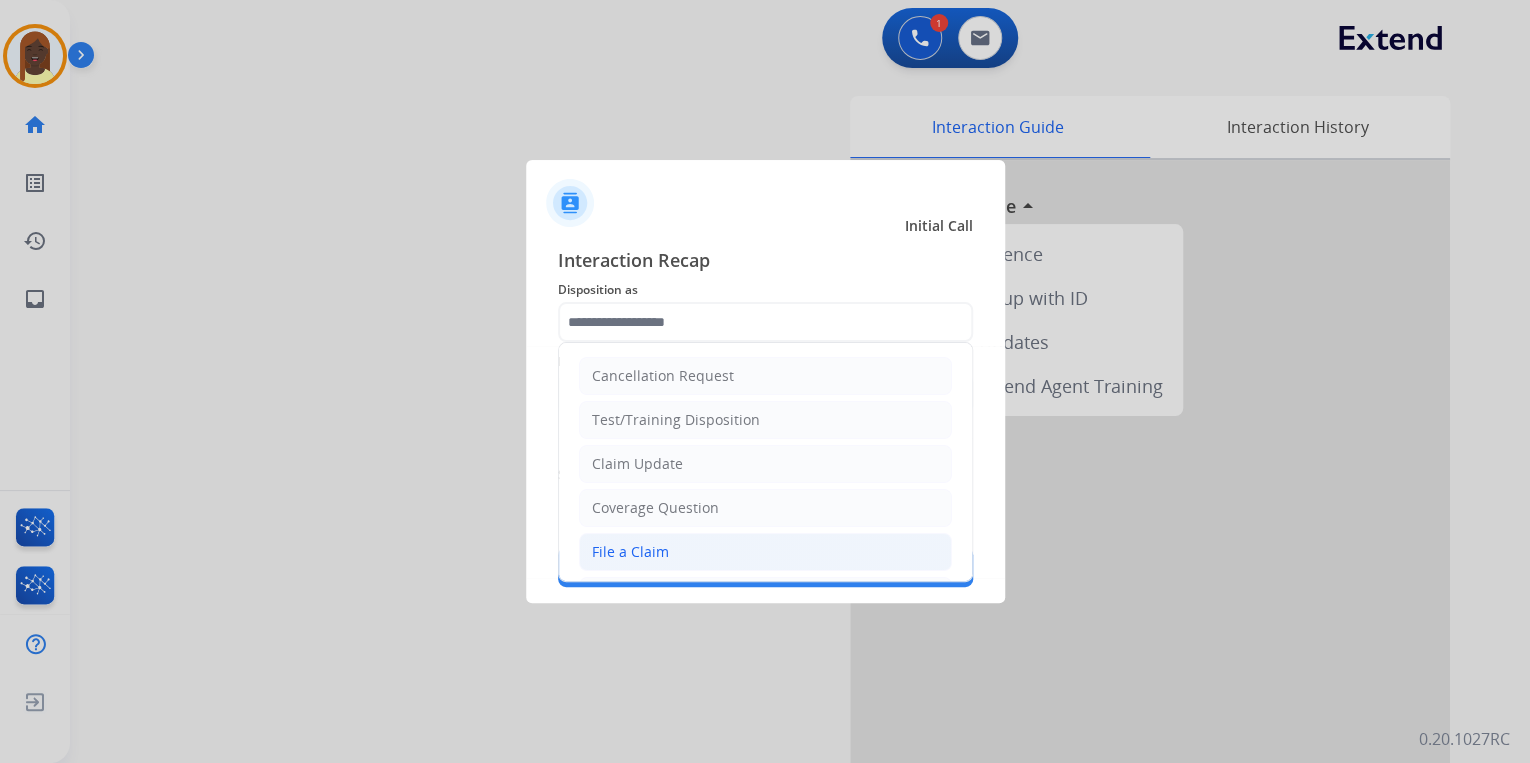 click on "File a Claim" 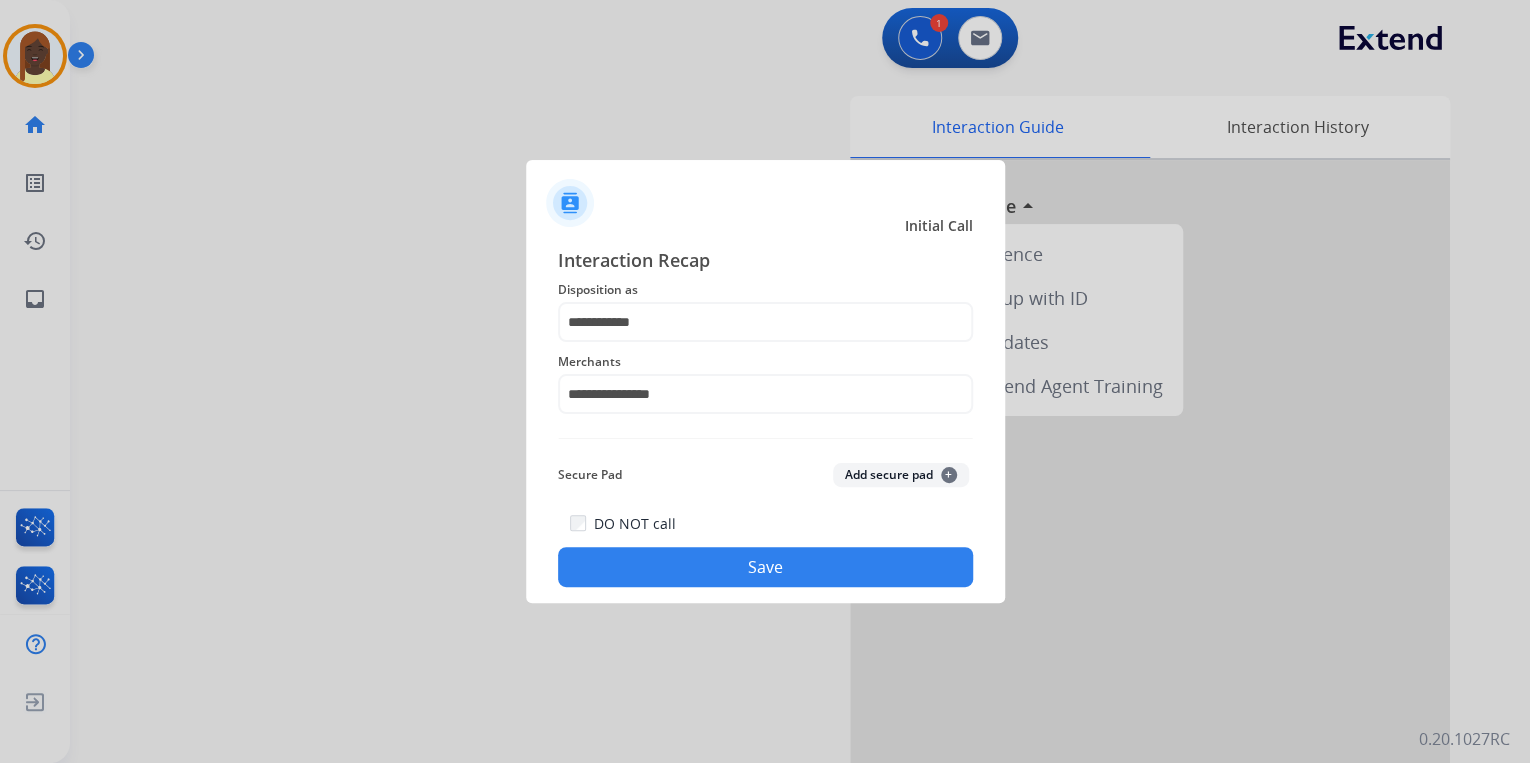 click on "Save" 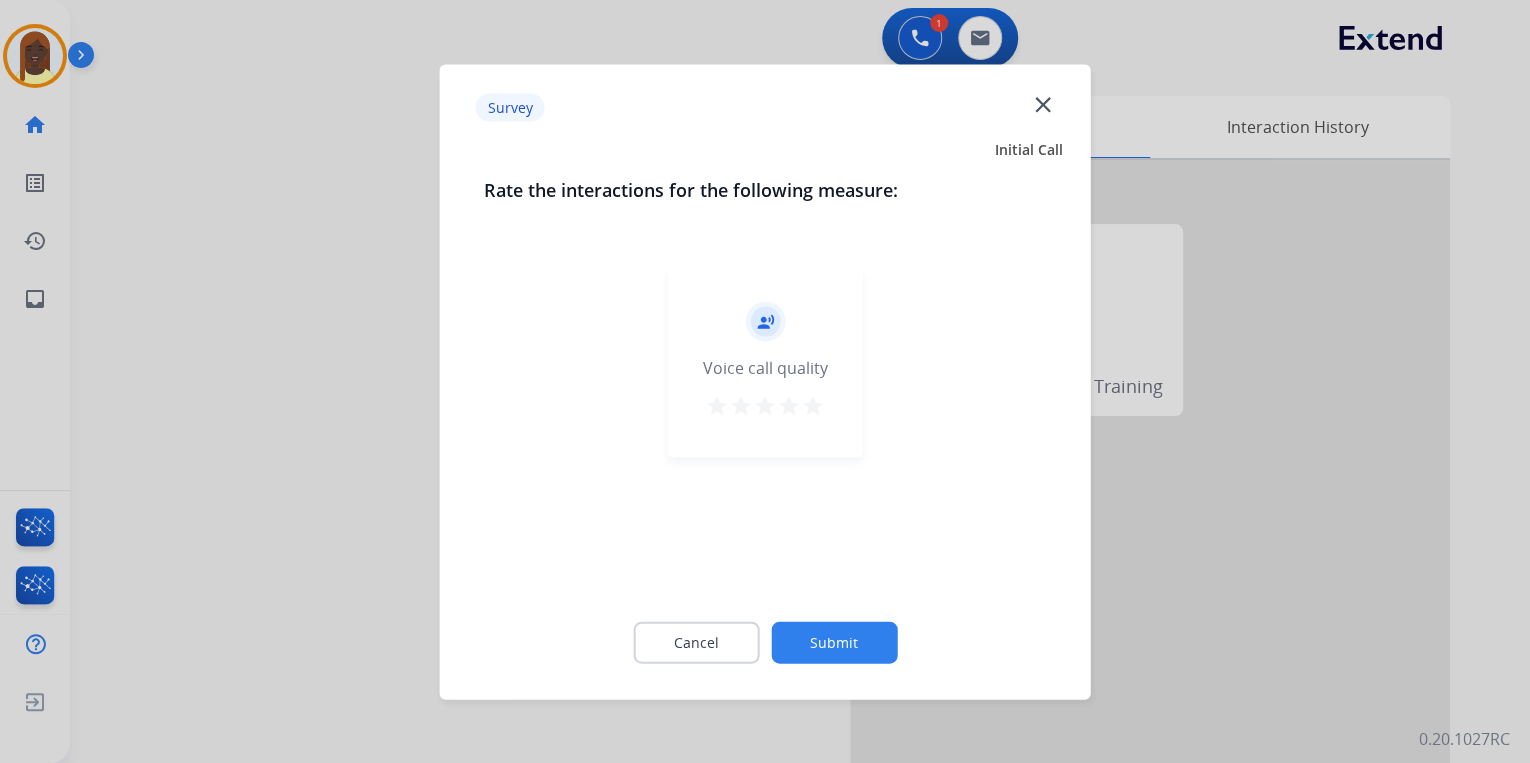 click on "star" at bounding box center [813, 405] 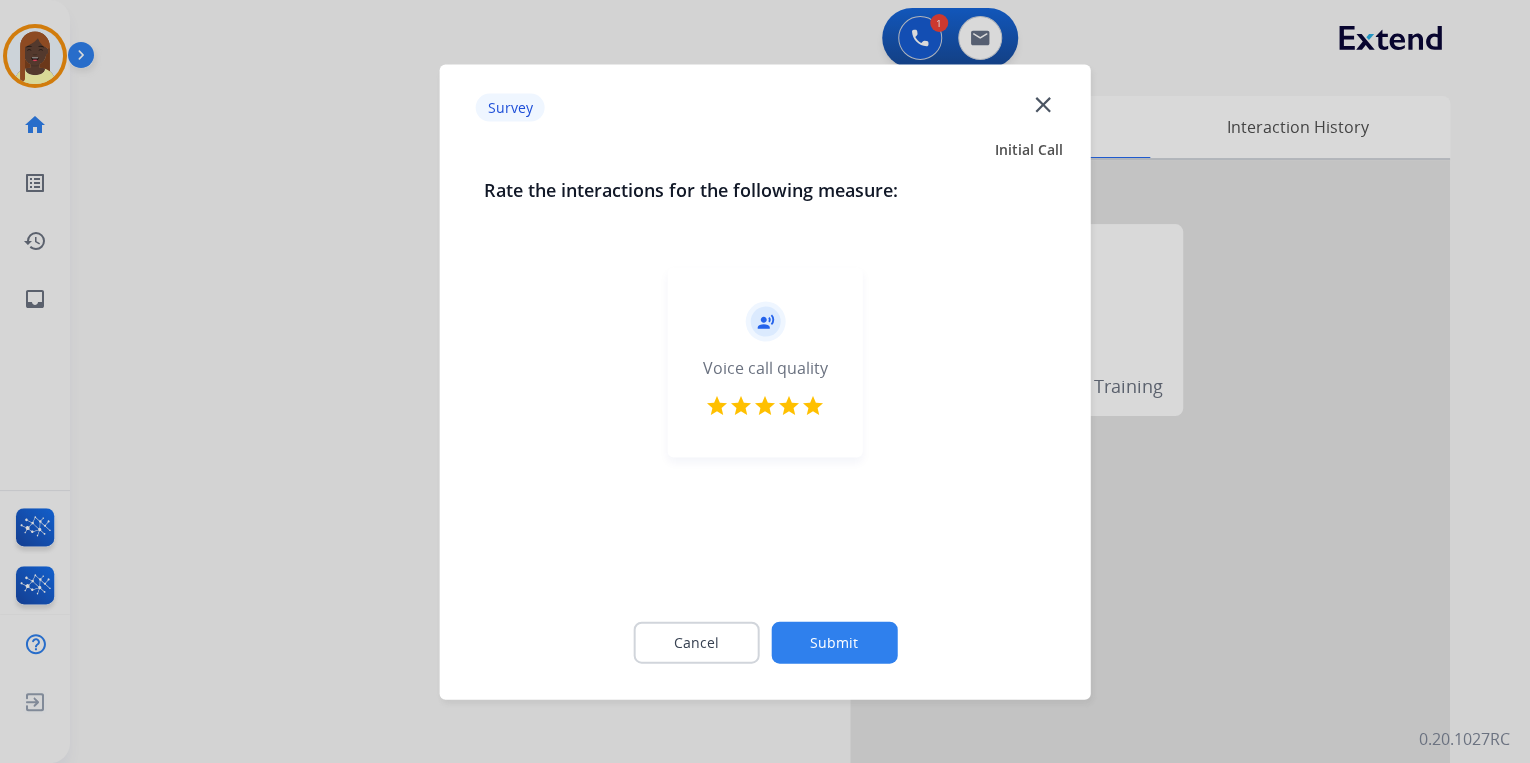 click on "Submit" 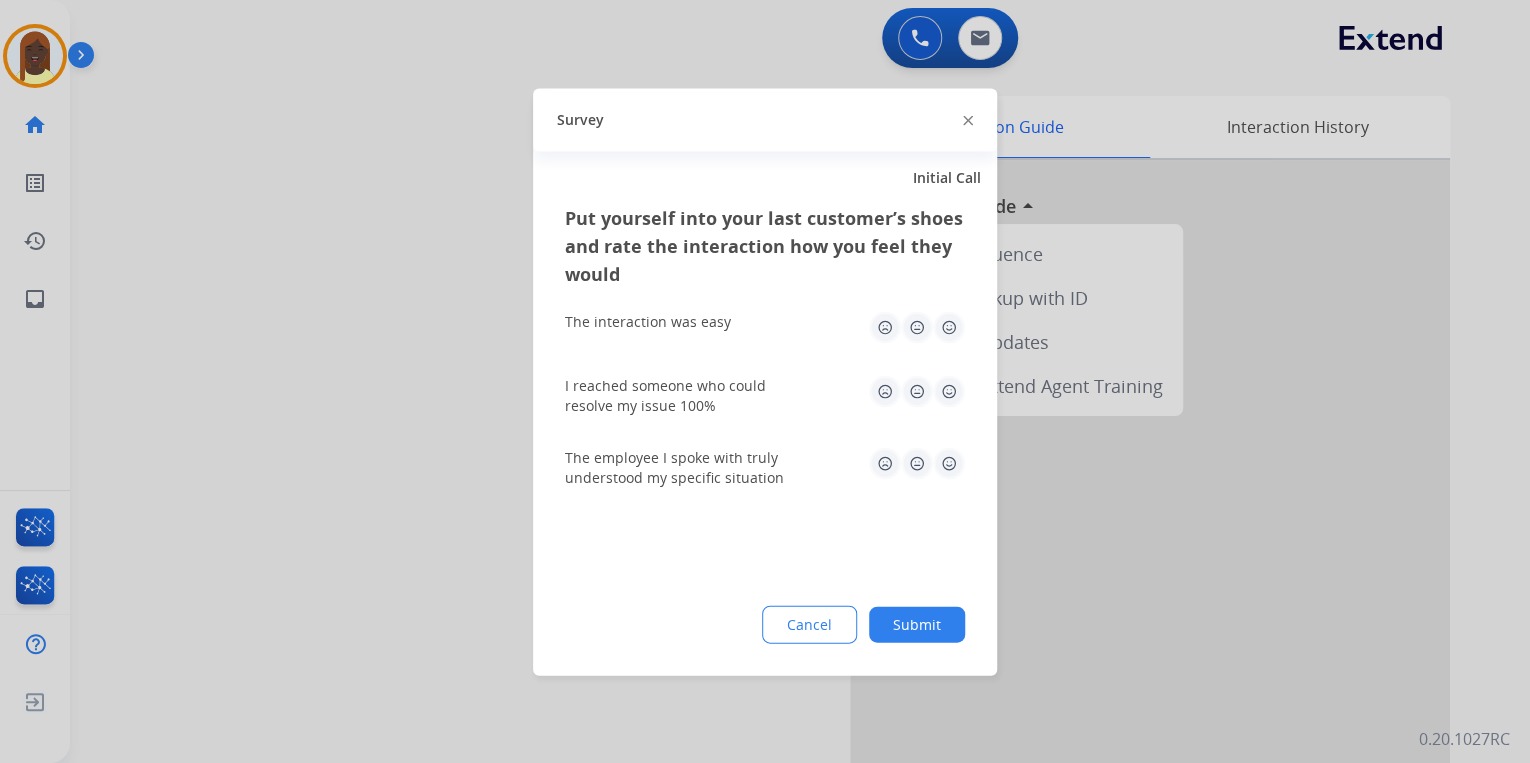 click 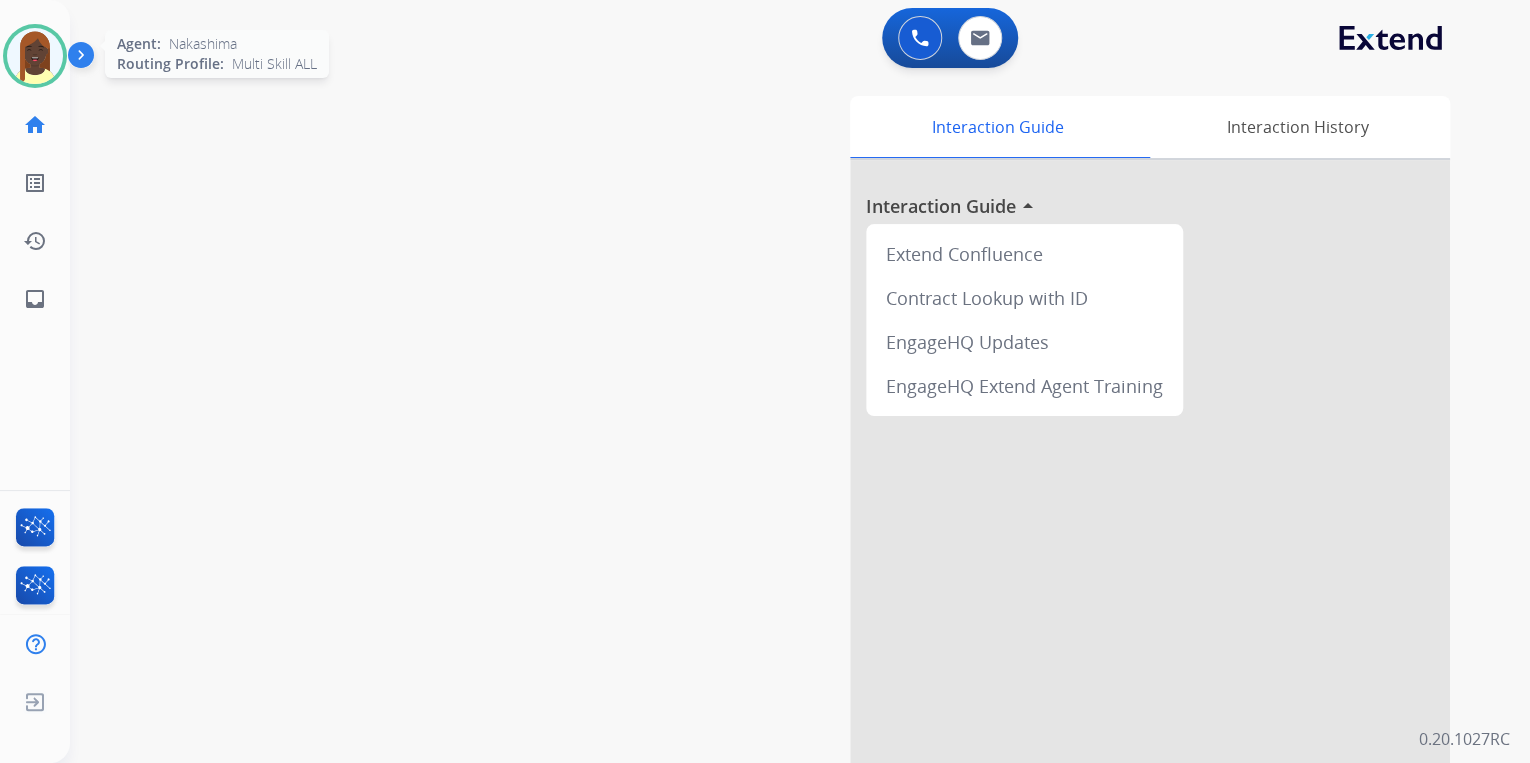 click at bounding box center [35, 56] 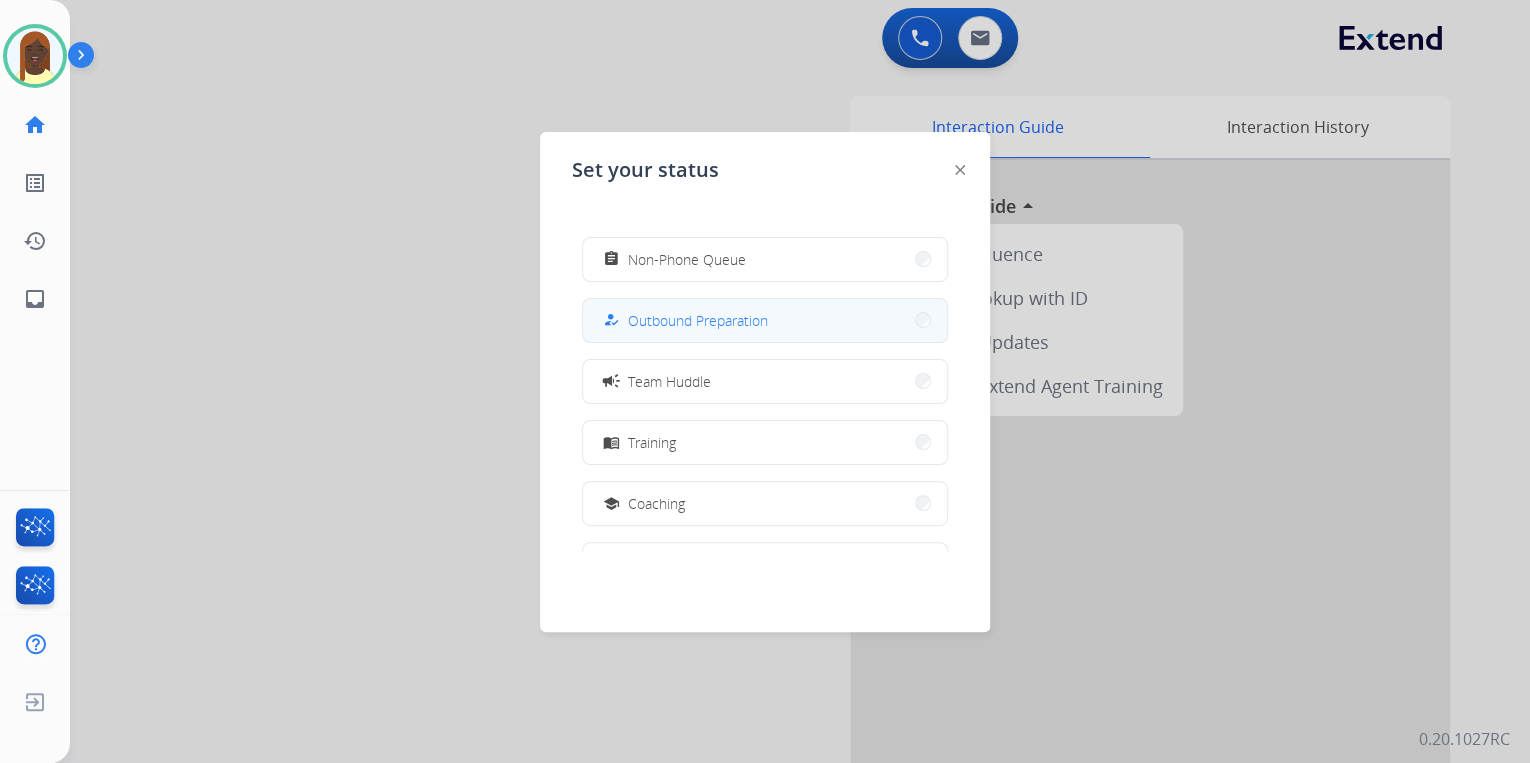 scroll, scrollTop: 240, scrollLeft: 0, axis: vertical 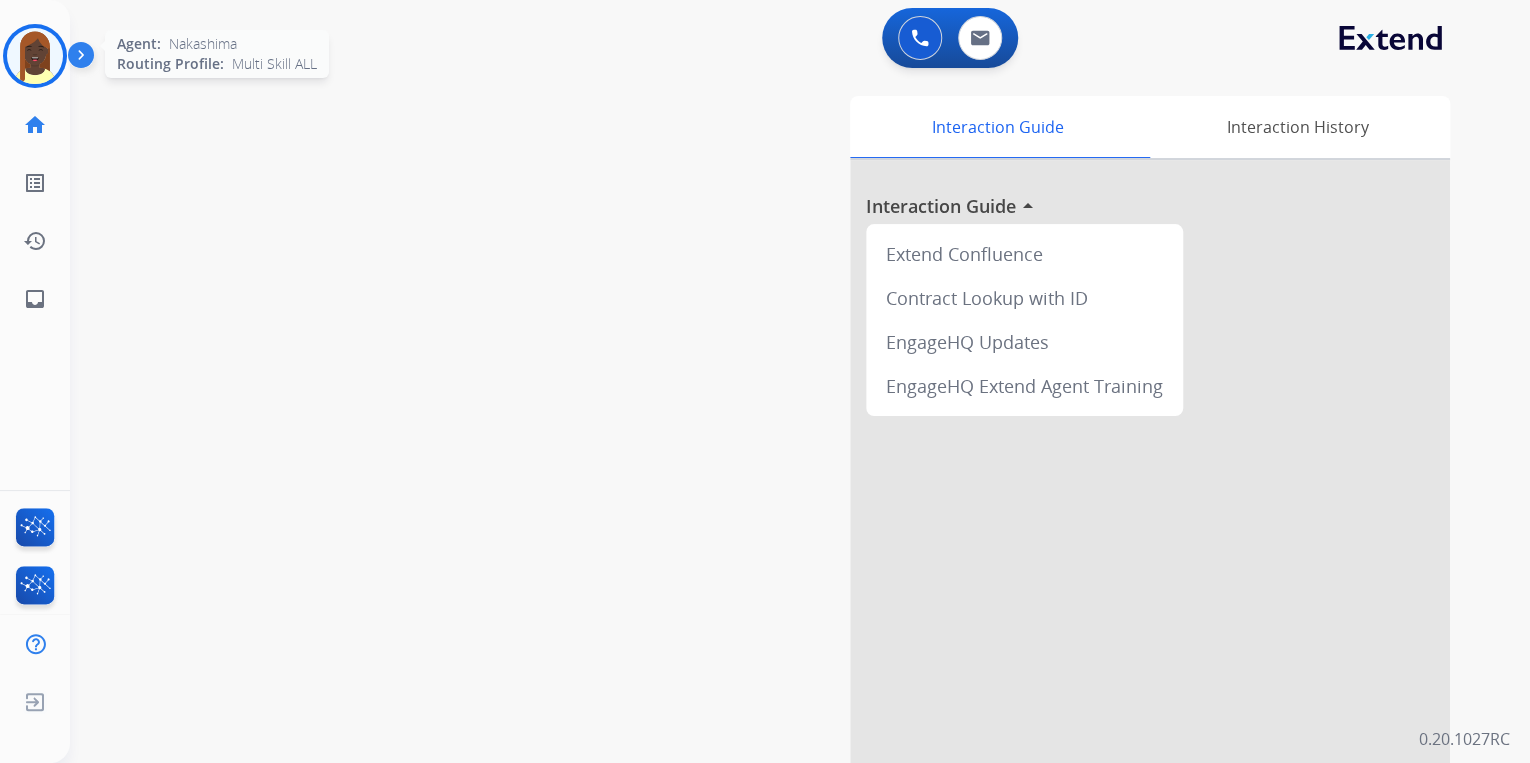 click at bounding box center (35, 56) 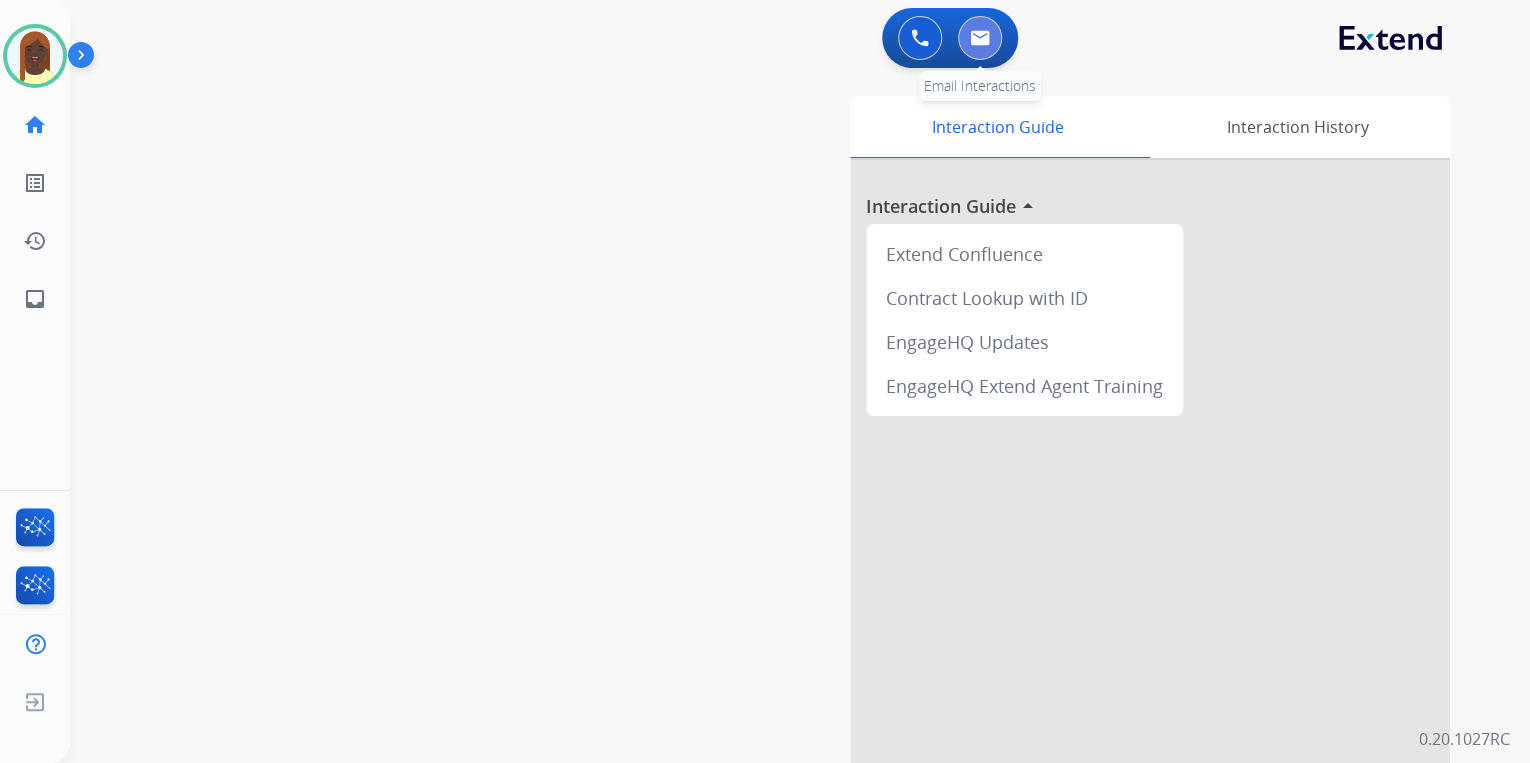 click at bounding box center (980, 38) 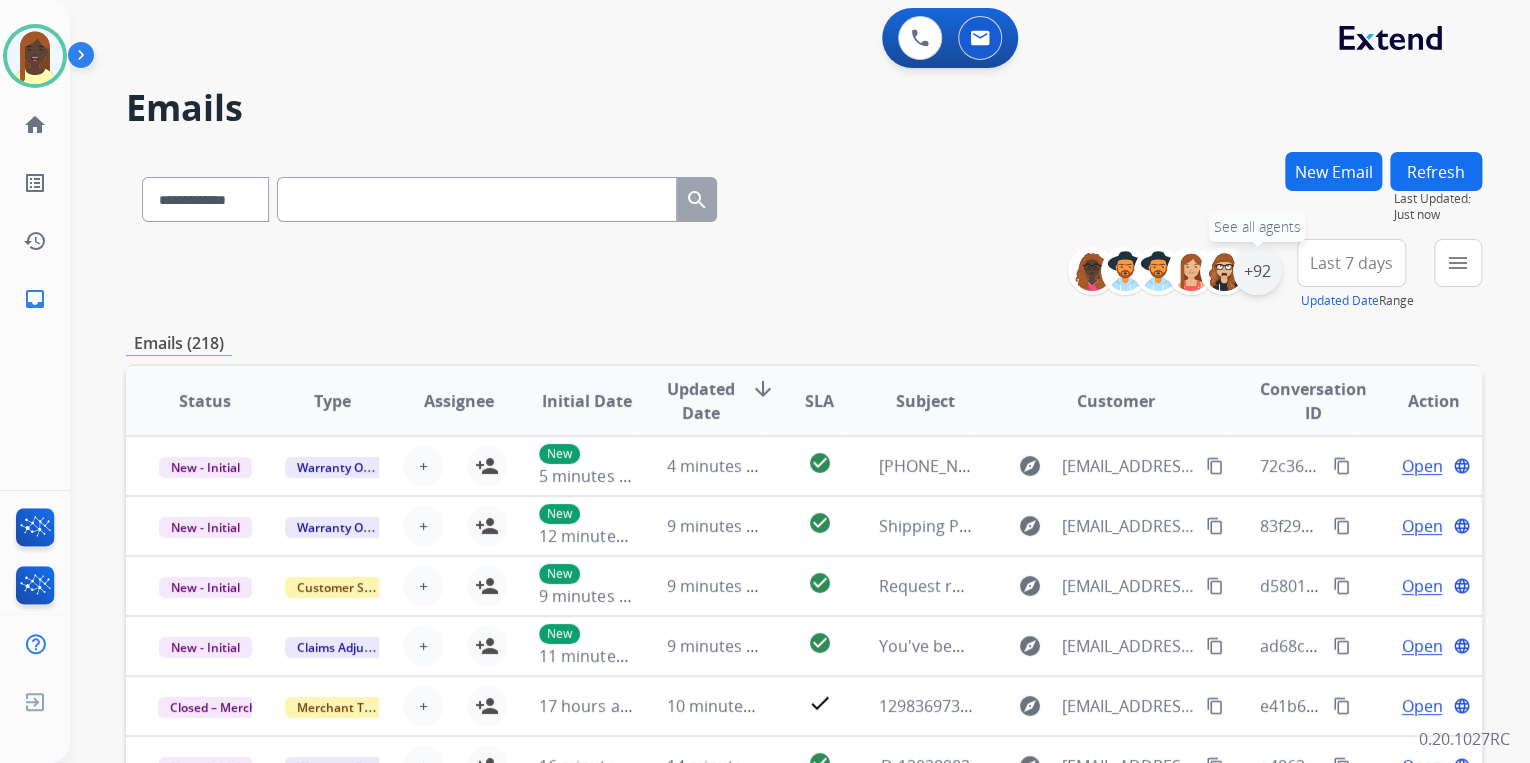 click on "+92" at bounding box center [1257, 271] 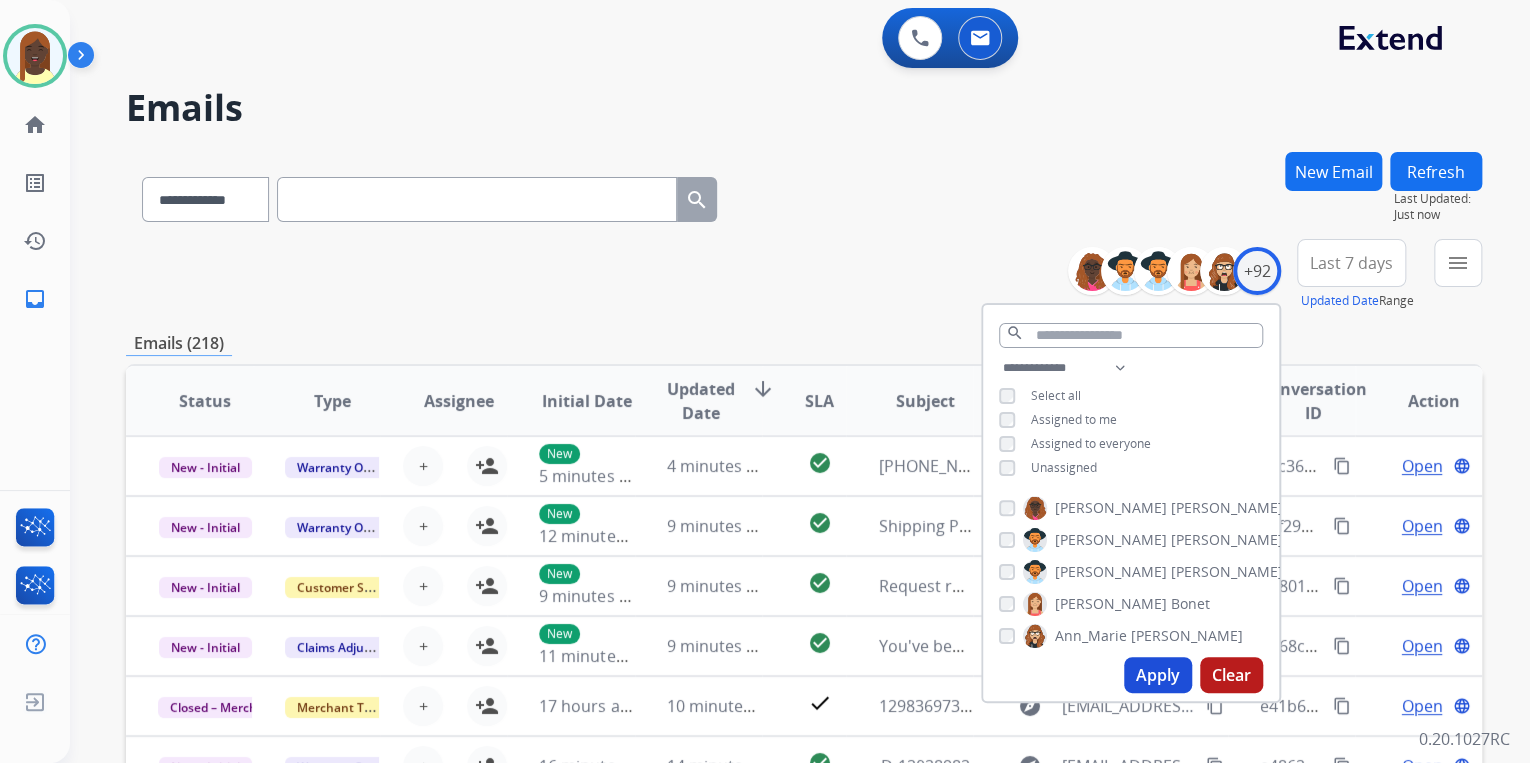 click on "Apply" at bounding box center [1158, 675] 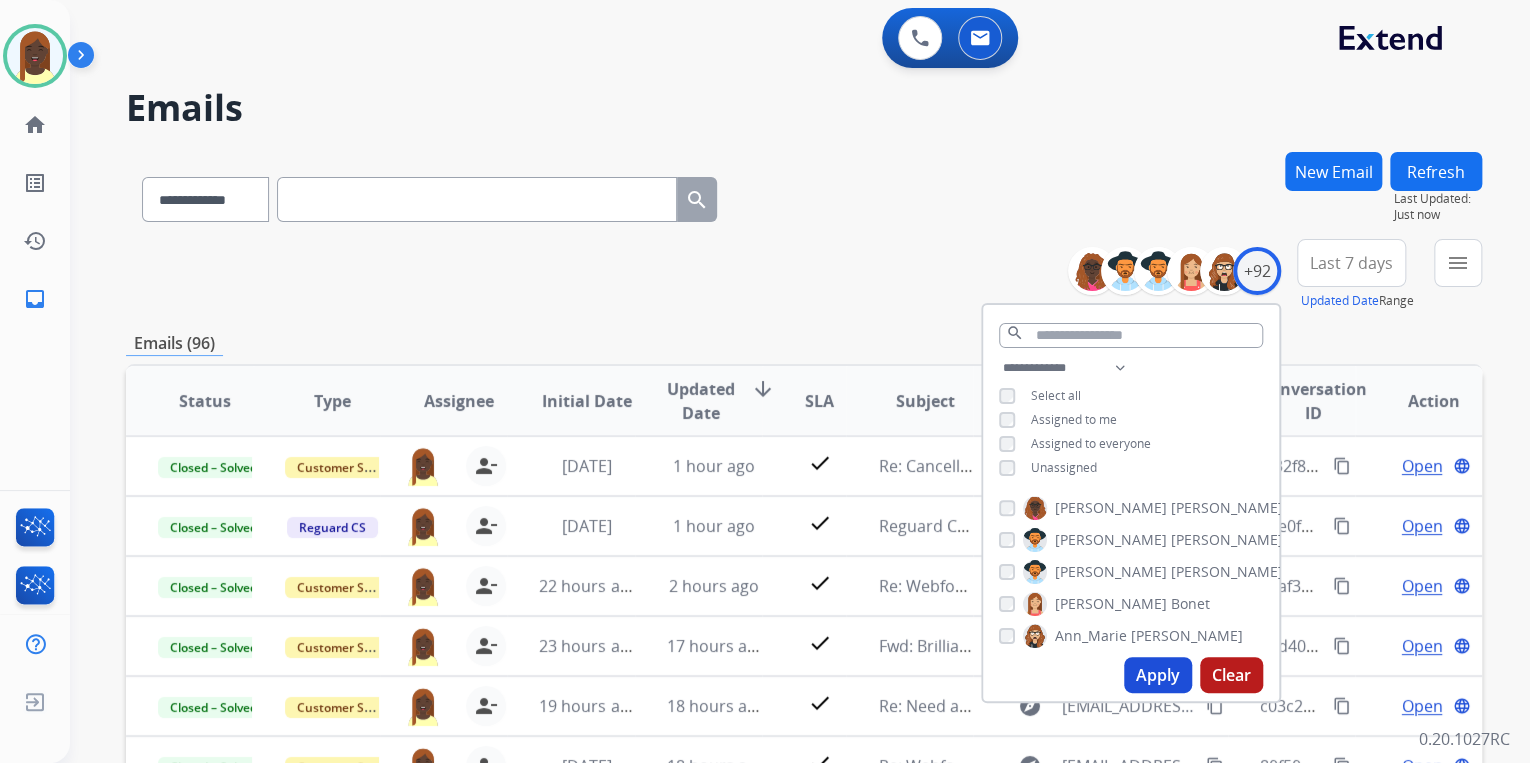 click on "**********" at bounding box center [804, 275] 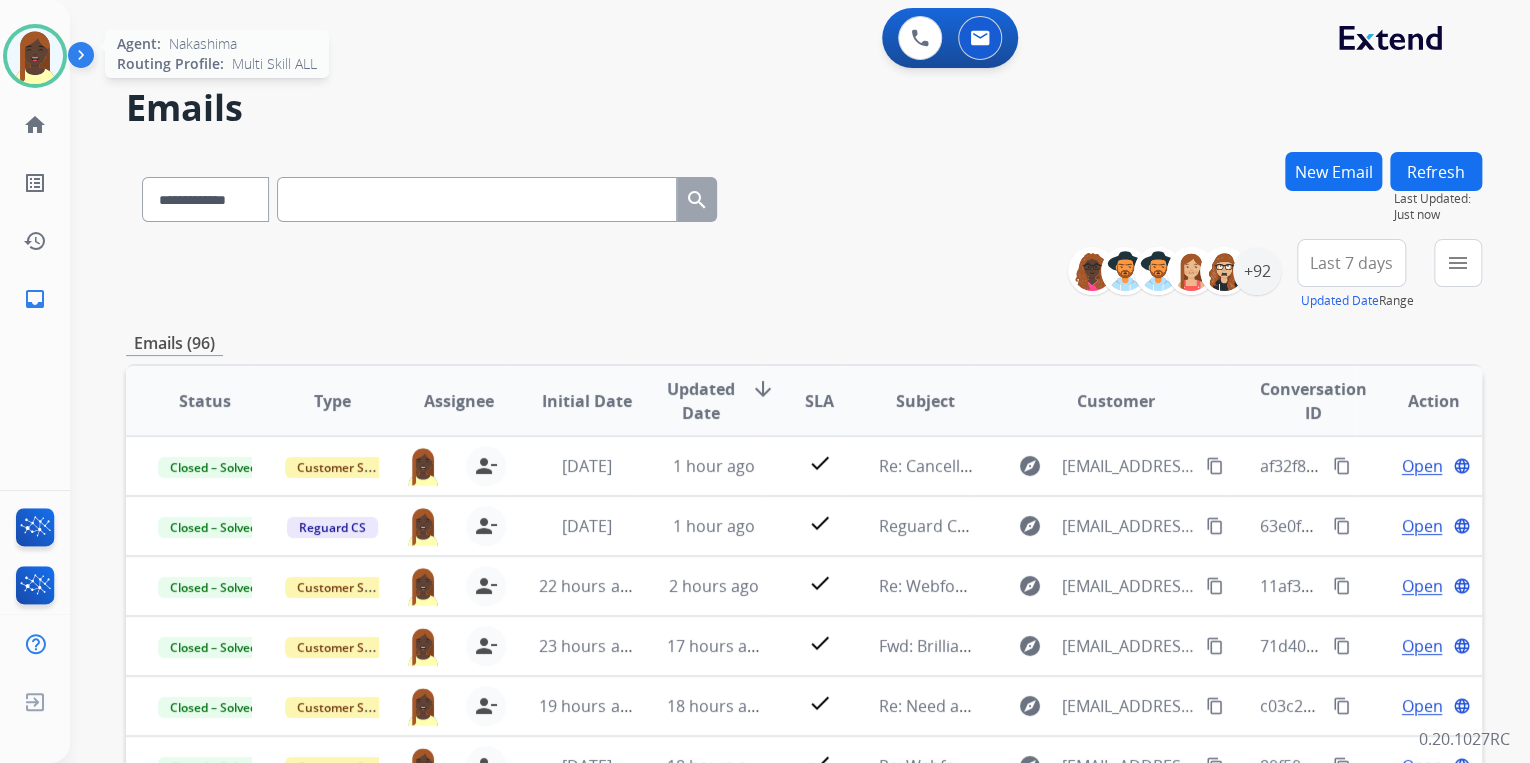 click at bounding box center [35, 56] 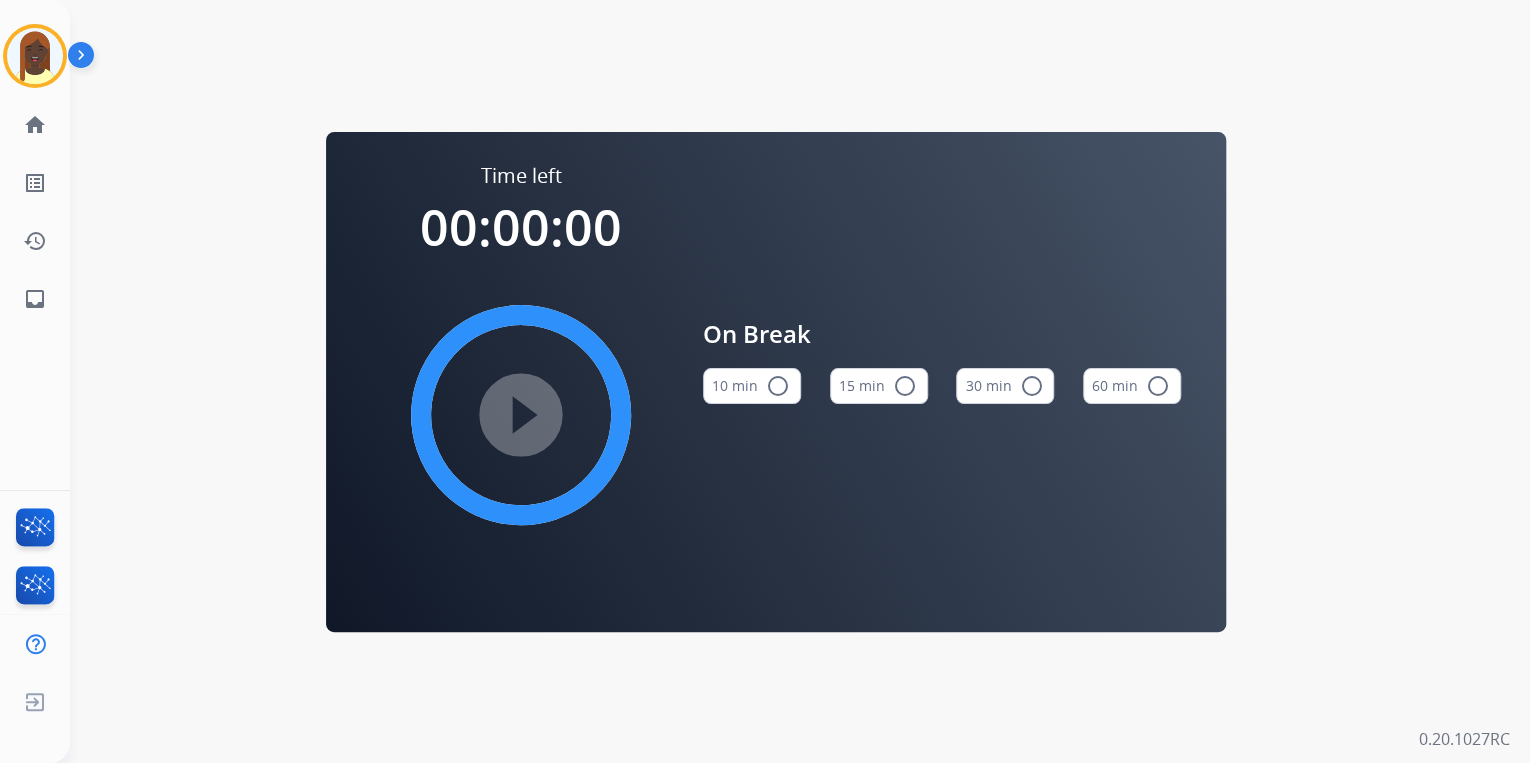 click on "radio_button_unchecked" at bounding box center [905, 386] 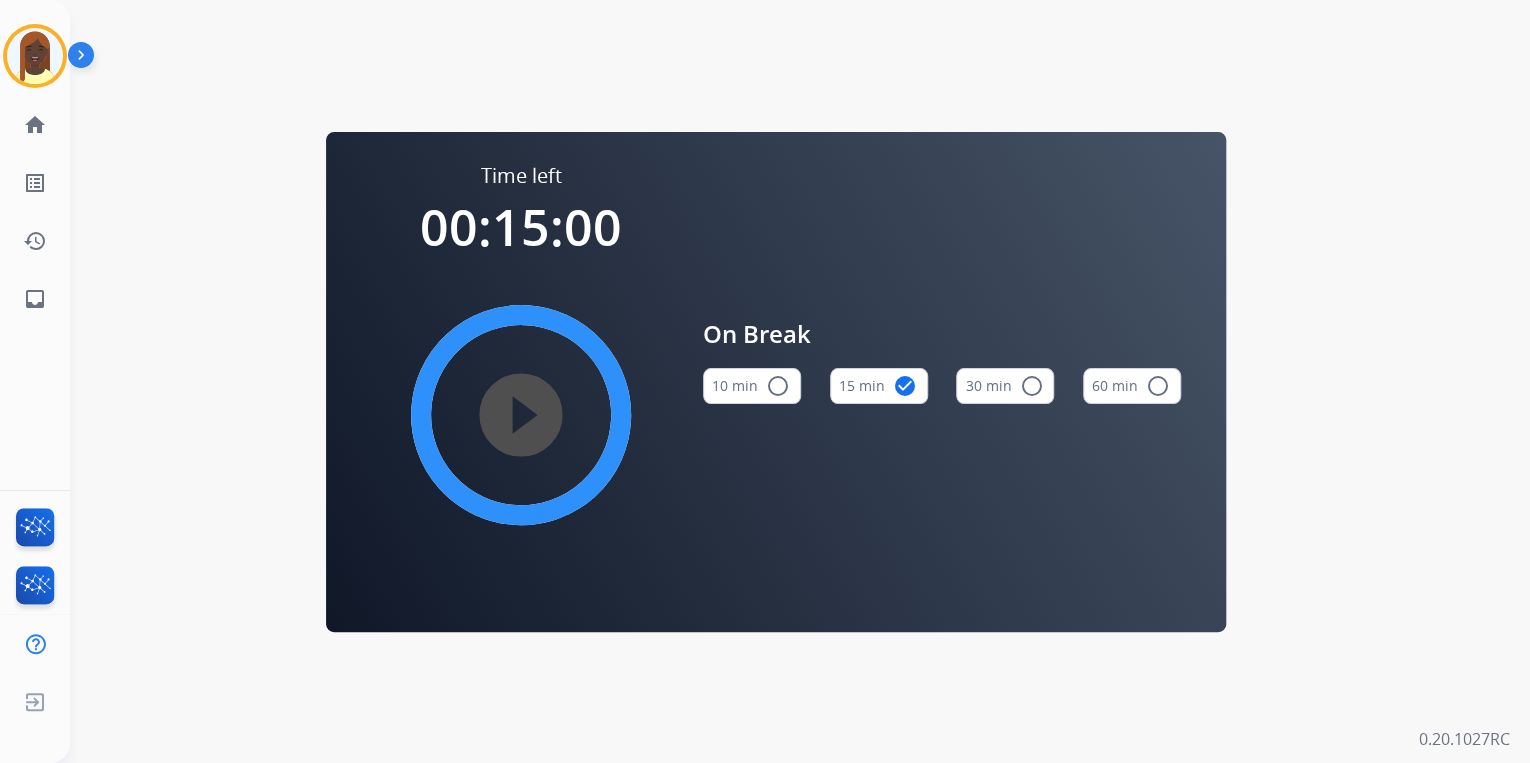 click on "play_circle_filled" at bounding box center [521, 415] 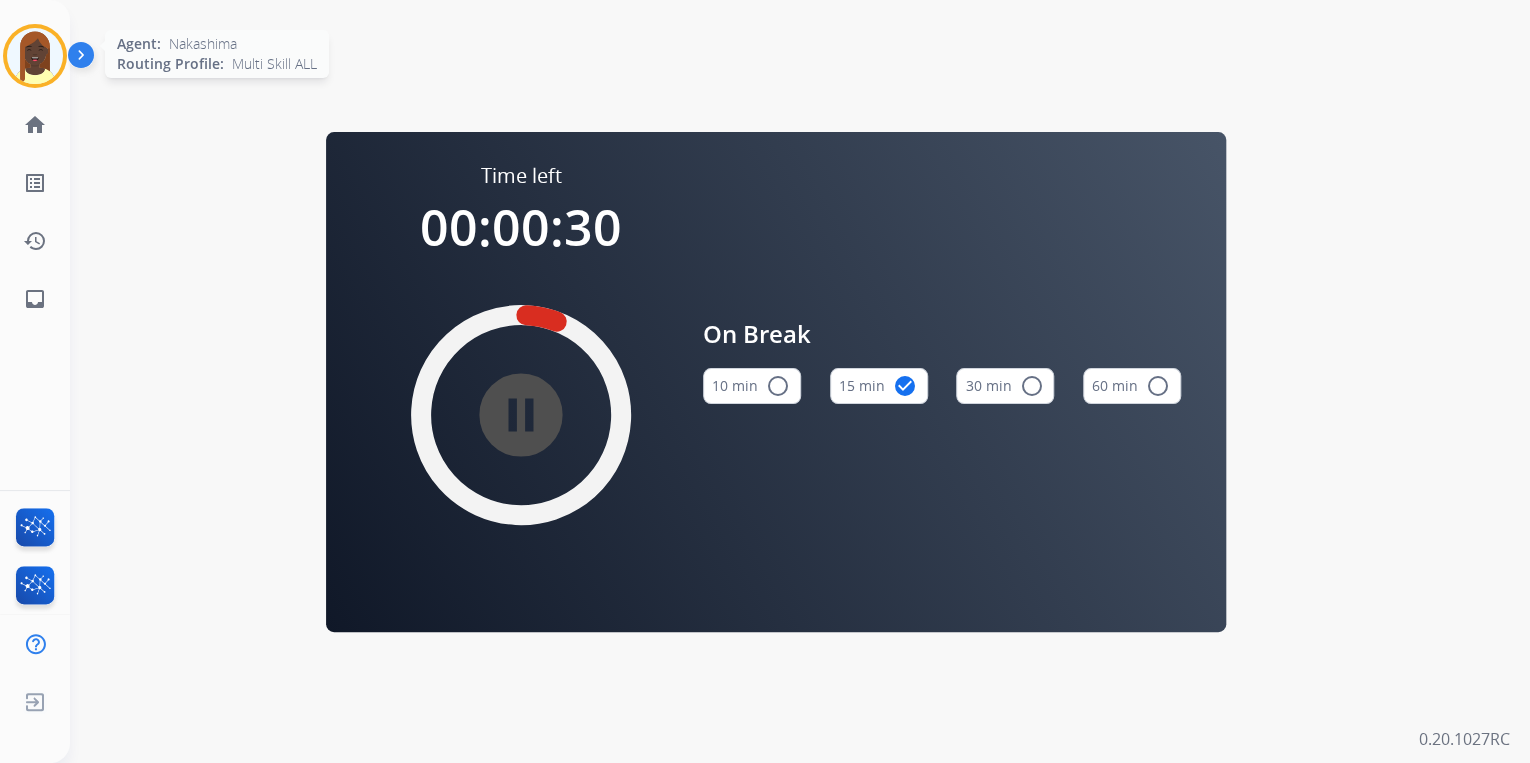 click at bounding box center (35, 56) 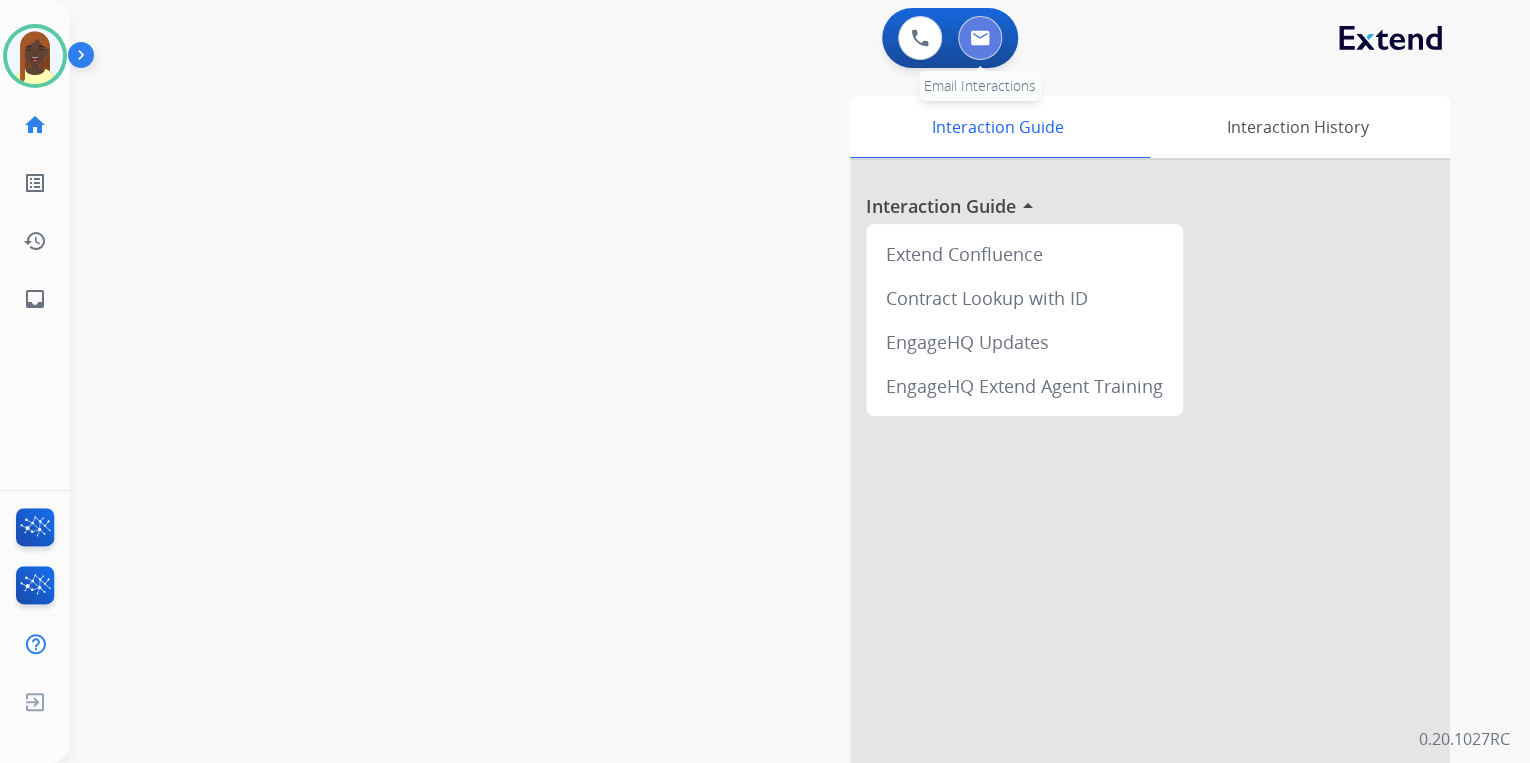 click at bounding box center (980, 38) 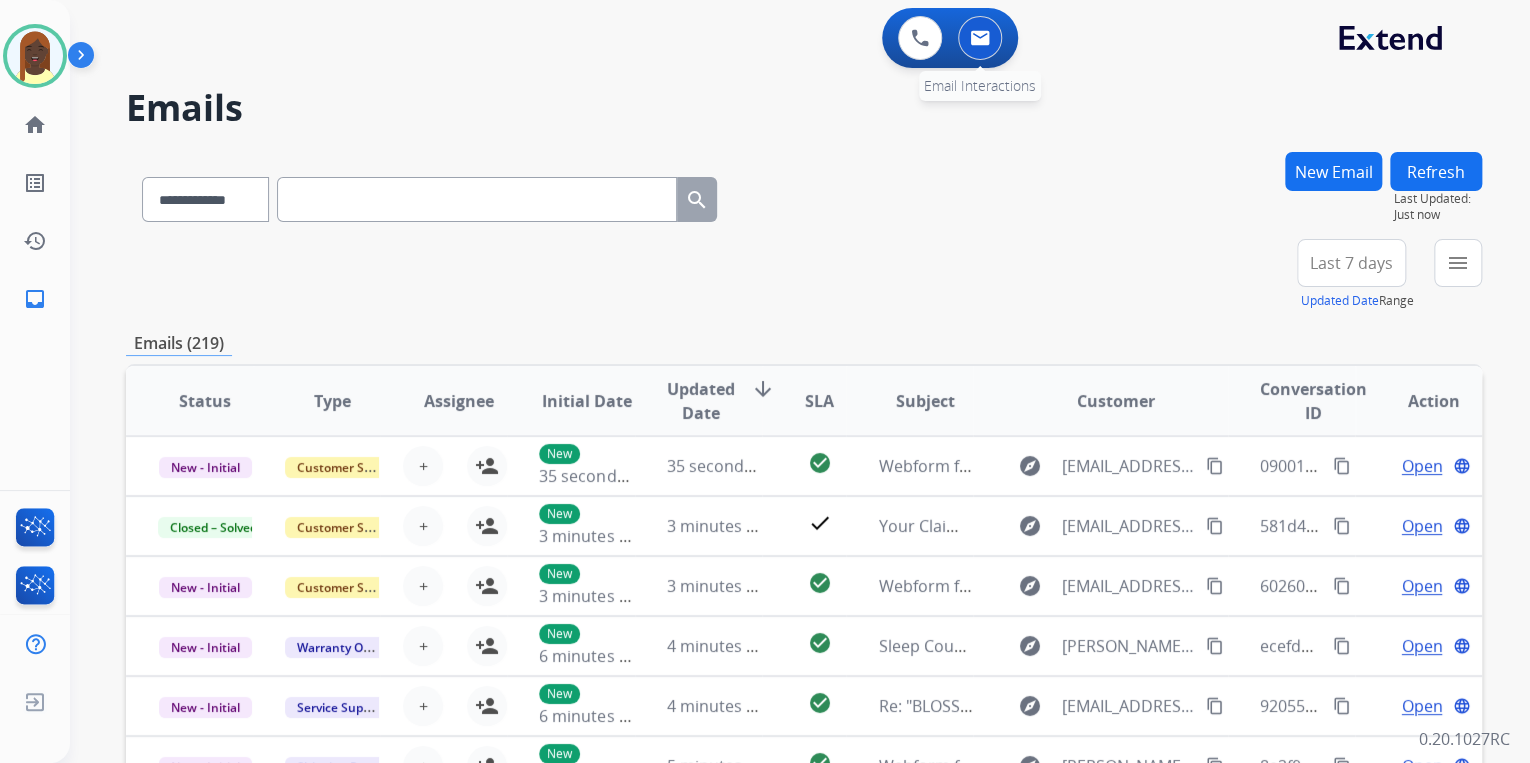 click at bounding box center (980, 38) 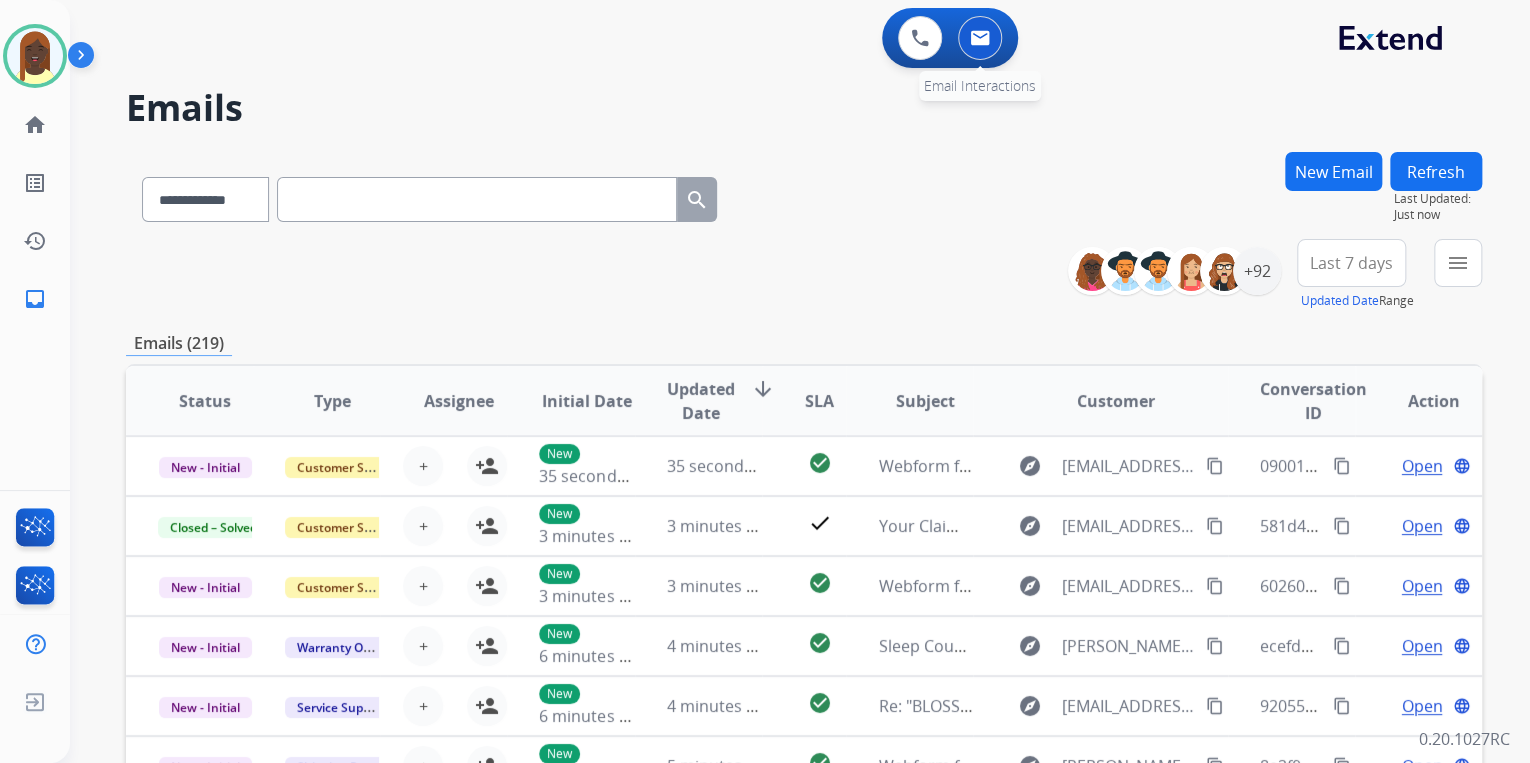click at bounding box center (980, 38) 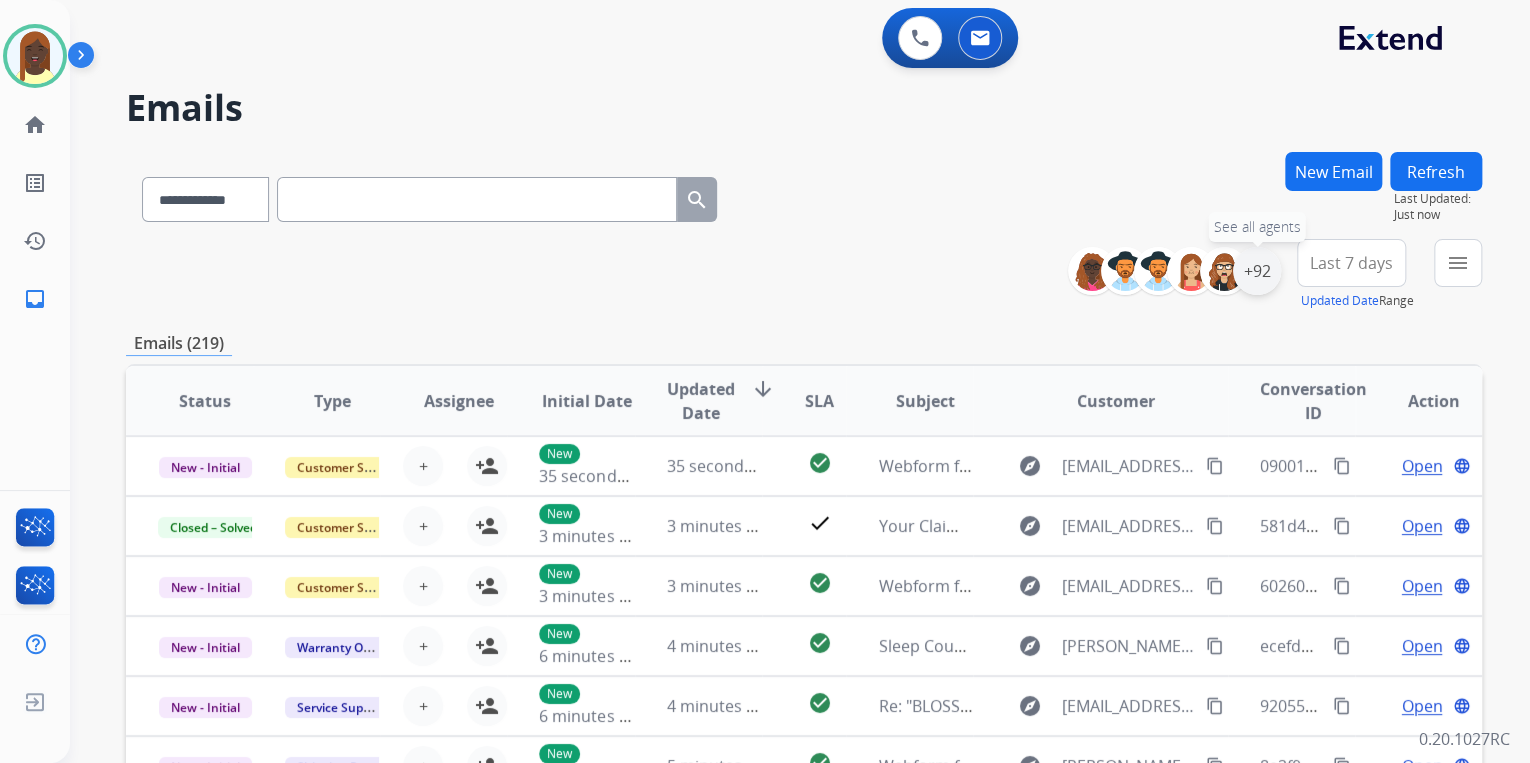 click on "+92" at bounding box center (1257, 271) 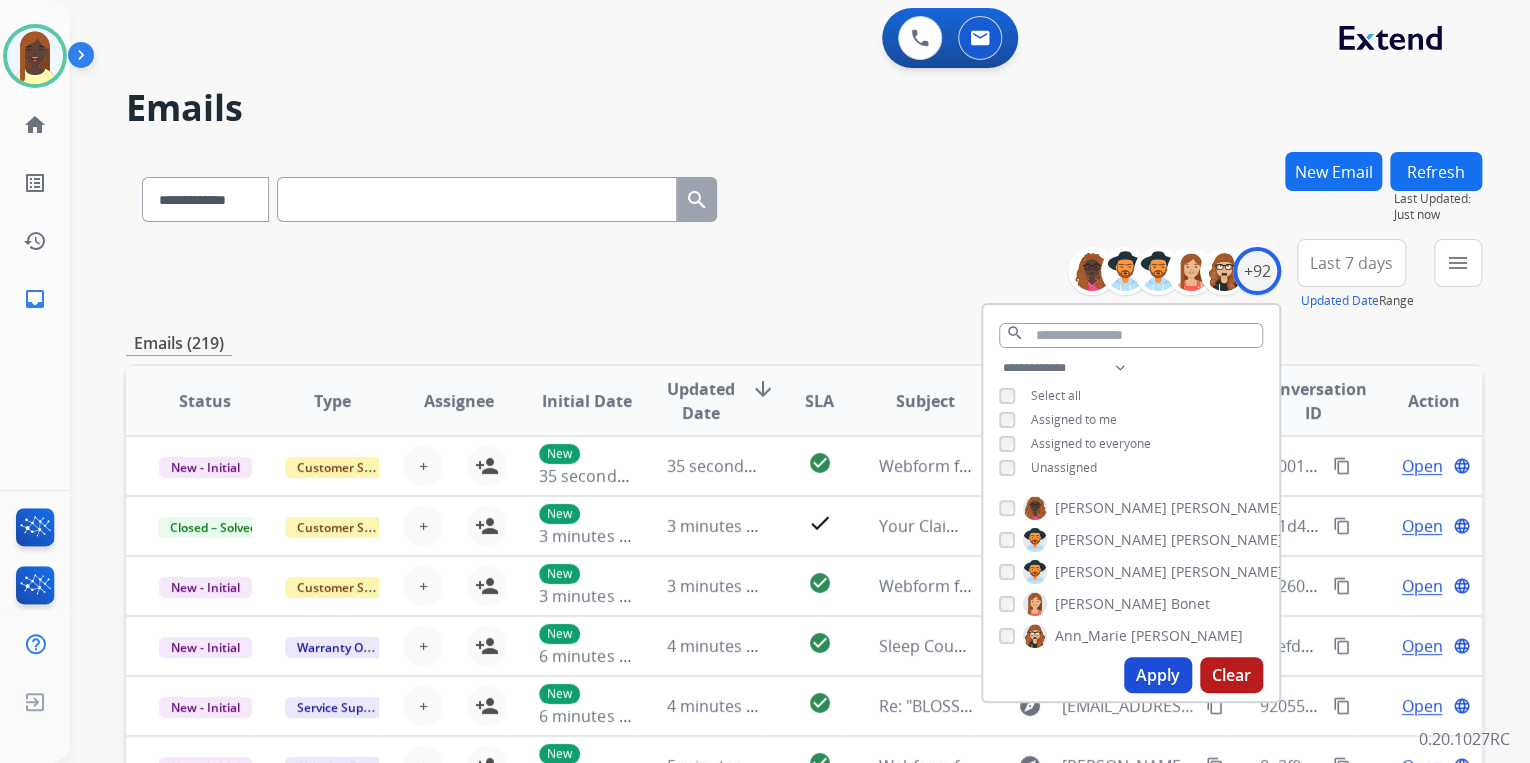 drag, startPoint x: 1155, startPoint y: 669, endPoint x: 1139, endPoint y: 655, distance: 21.260292 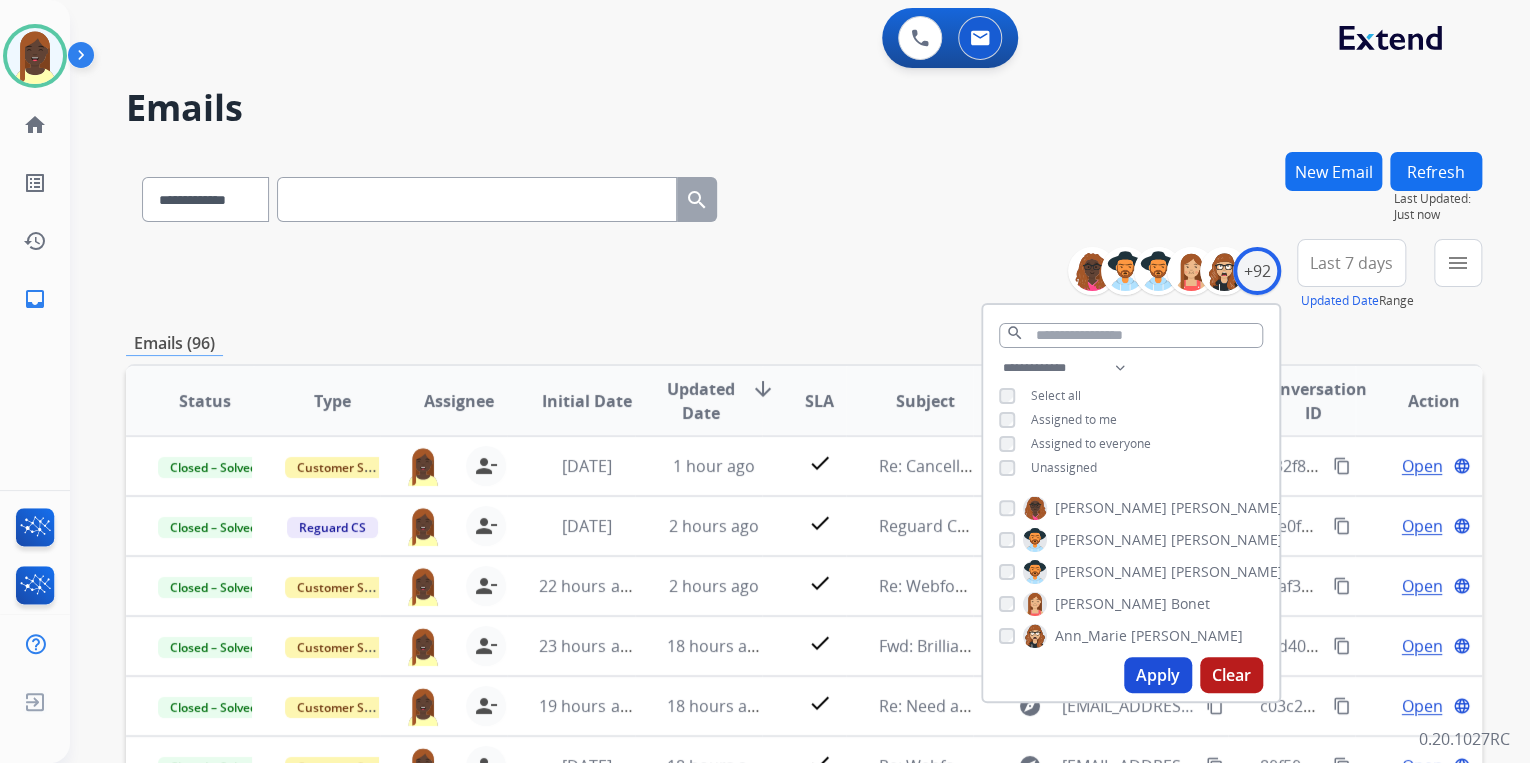click on "**********" at bounding box center [804, 275] 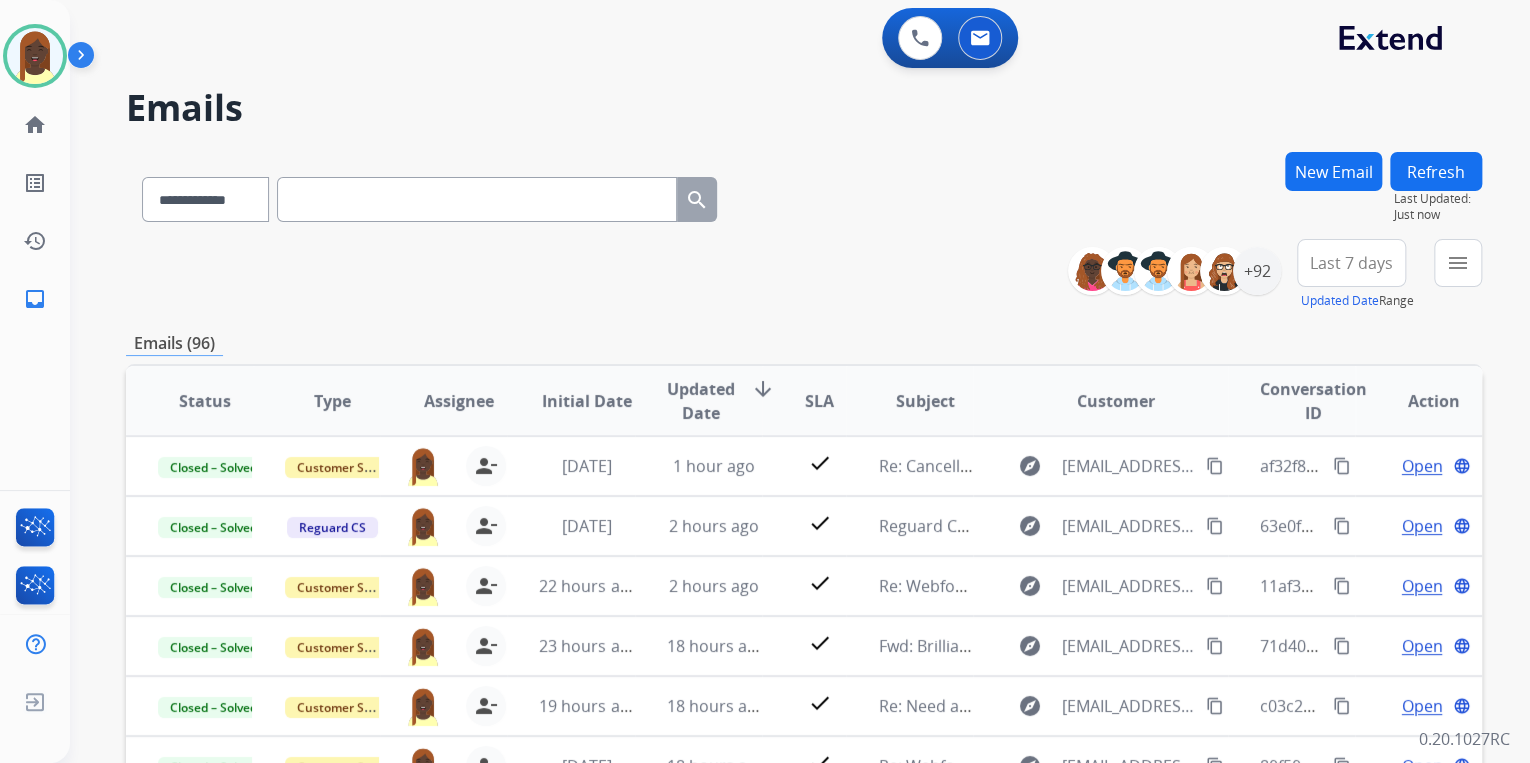 click on "New Email" at bounding box center [1333, 171] 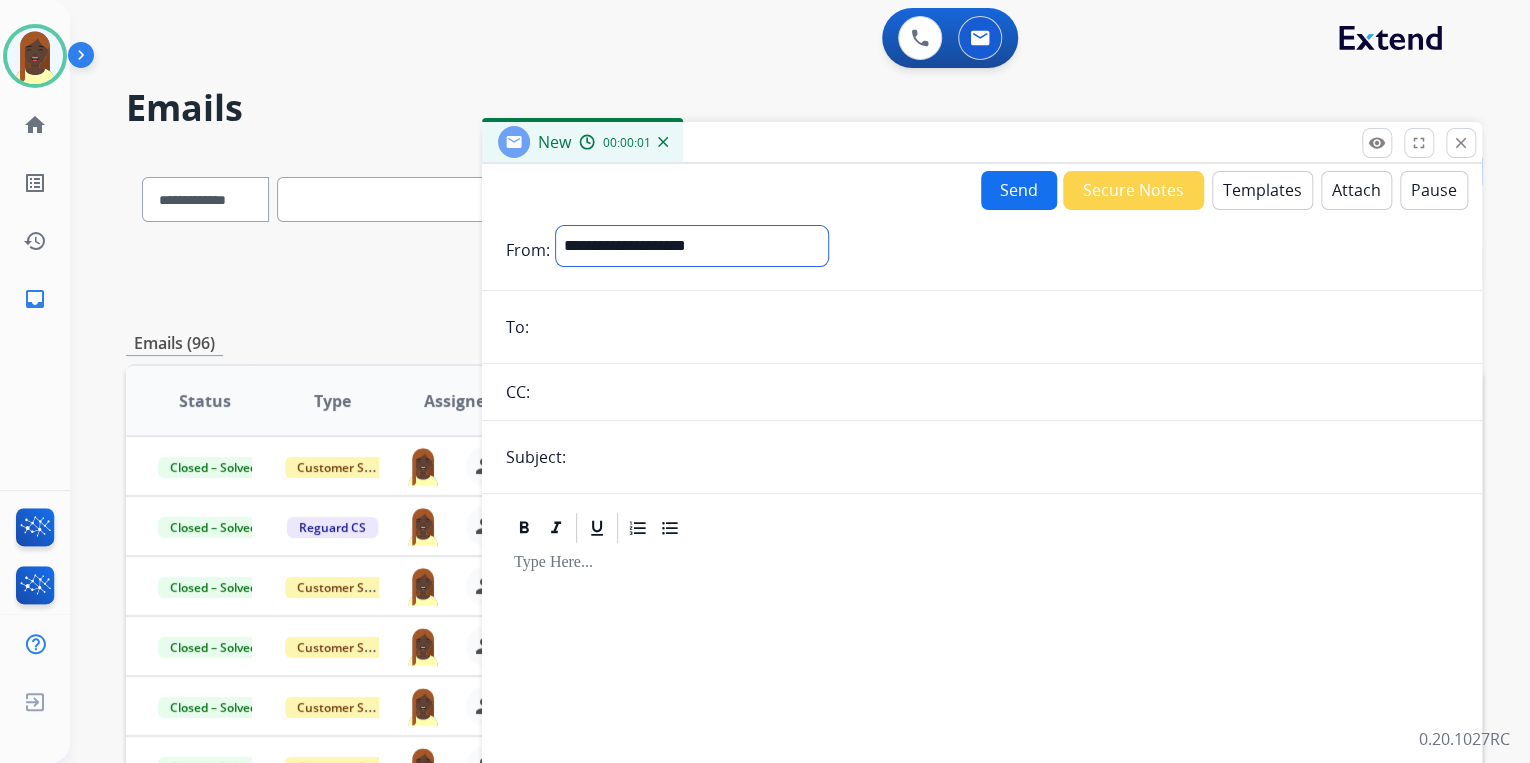click on "**********" at bounding box center [692, 246] 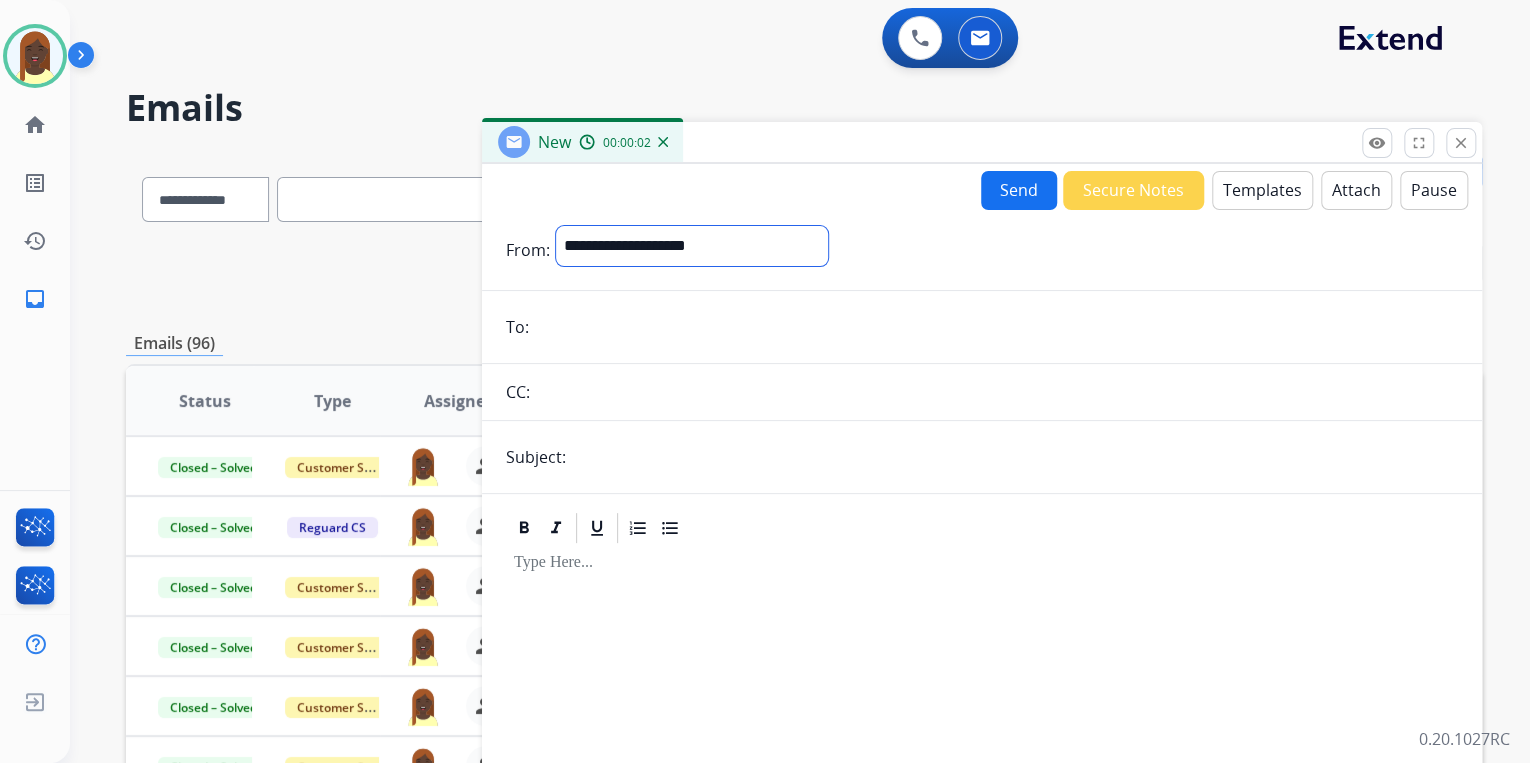 select on "**********" 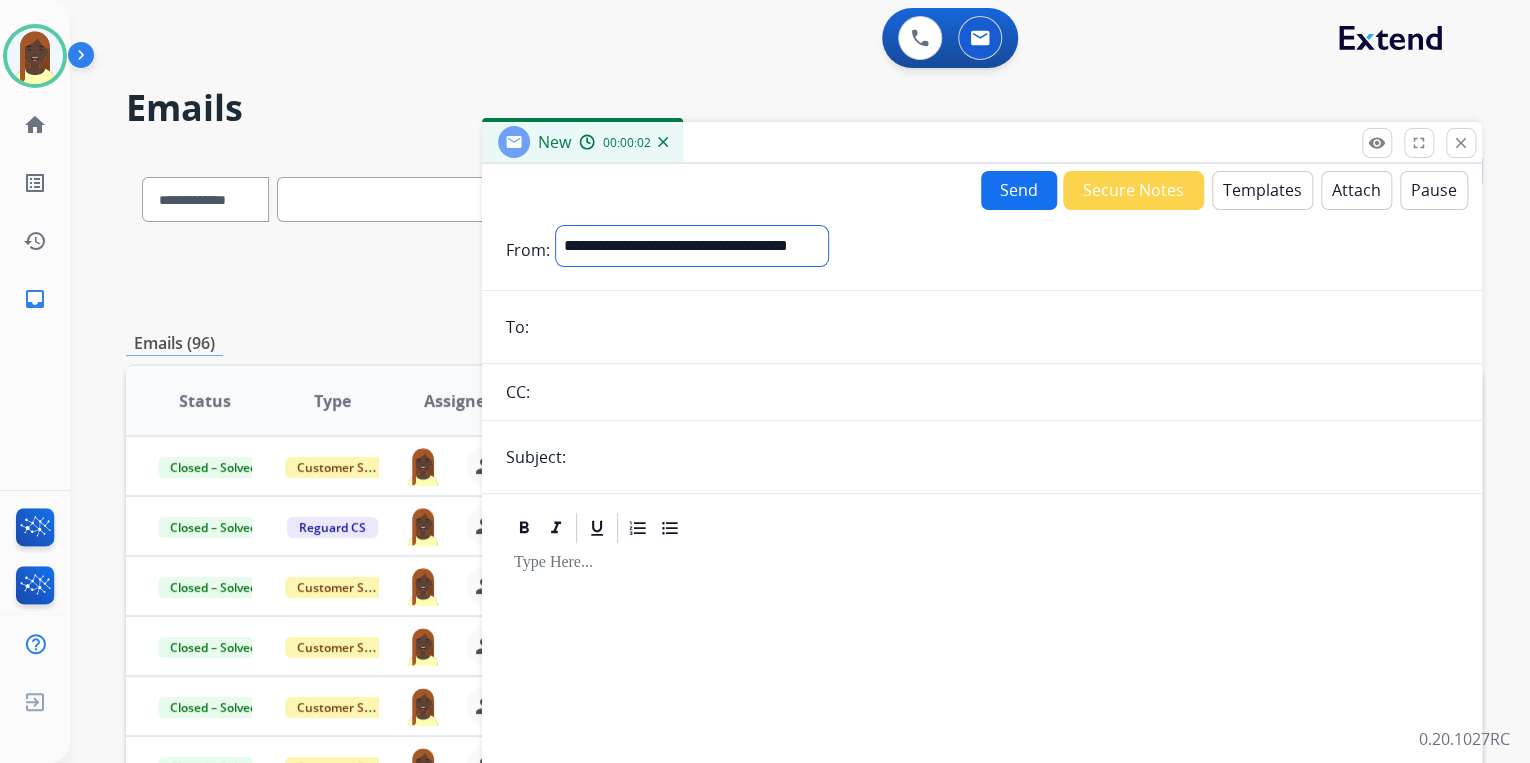 click on "**********" at bounding box center (692, 246) 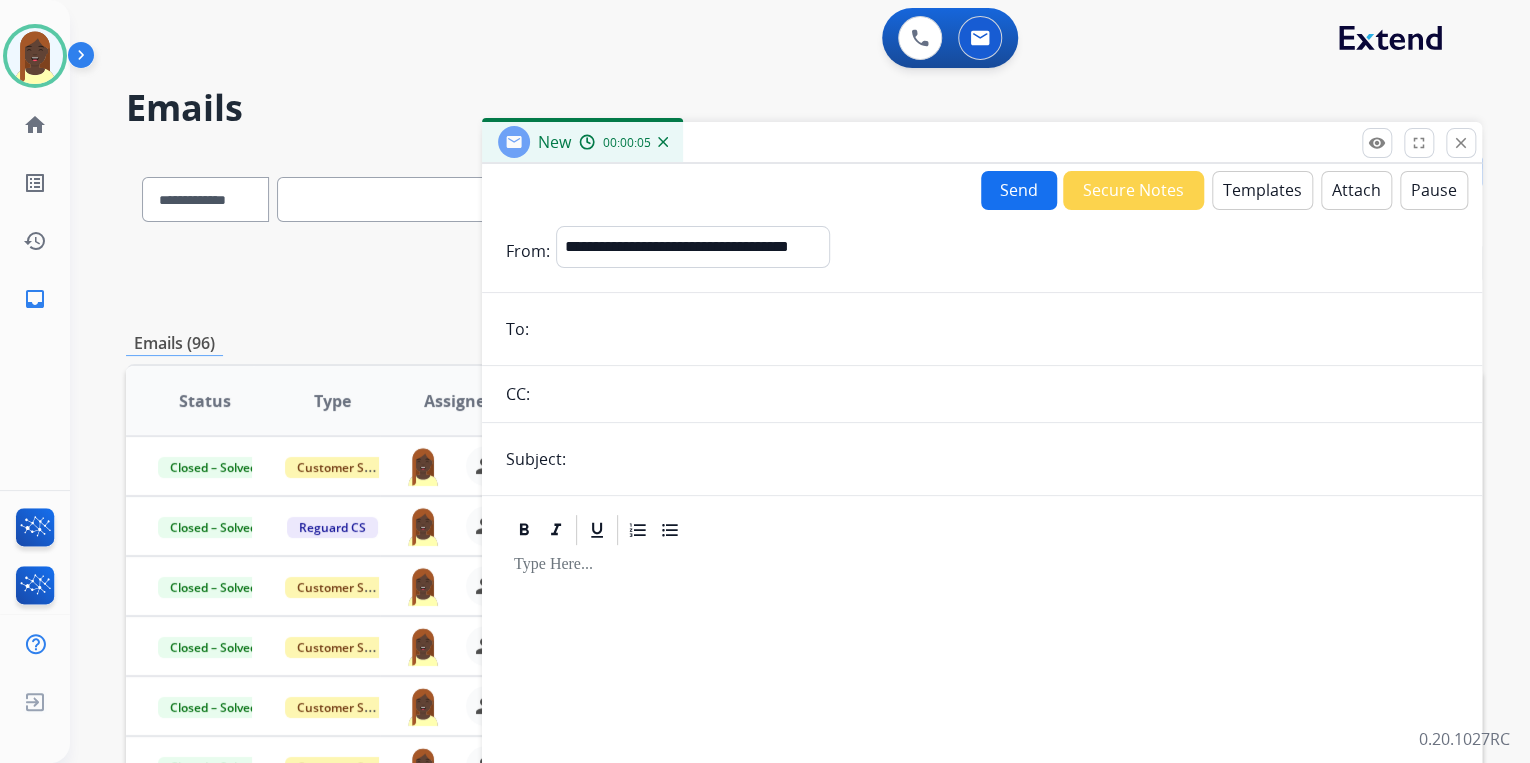 click on "Templates" at bounding box center [1262, 190] 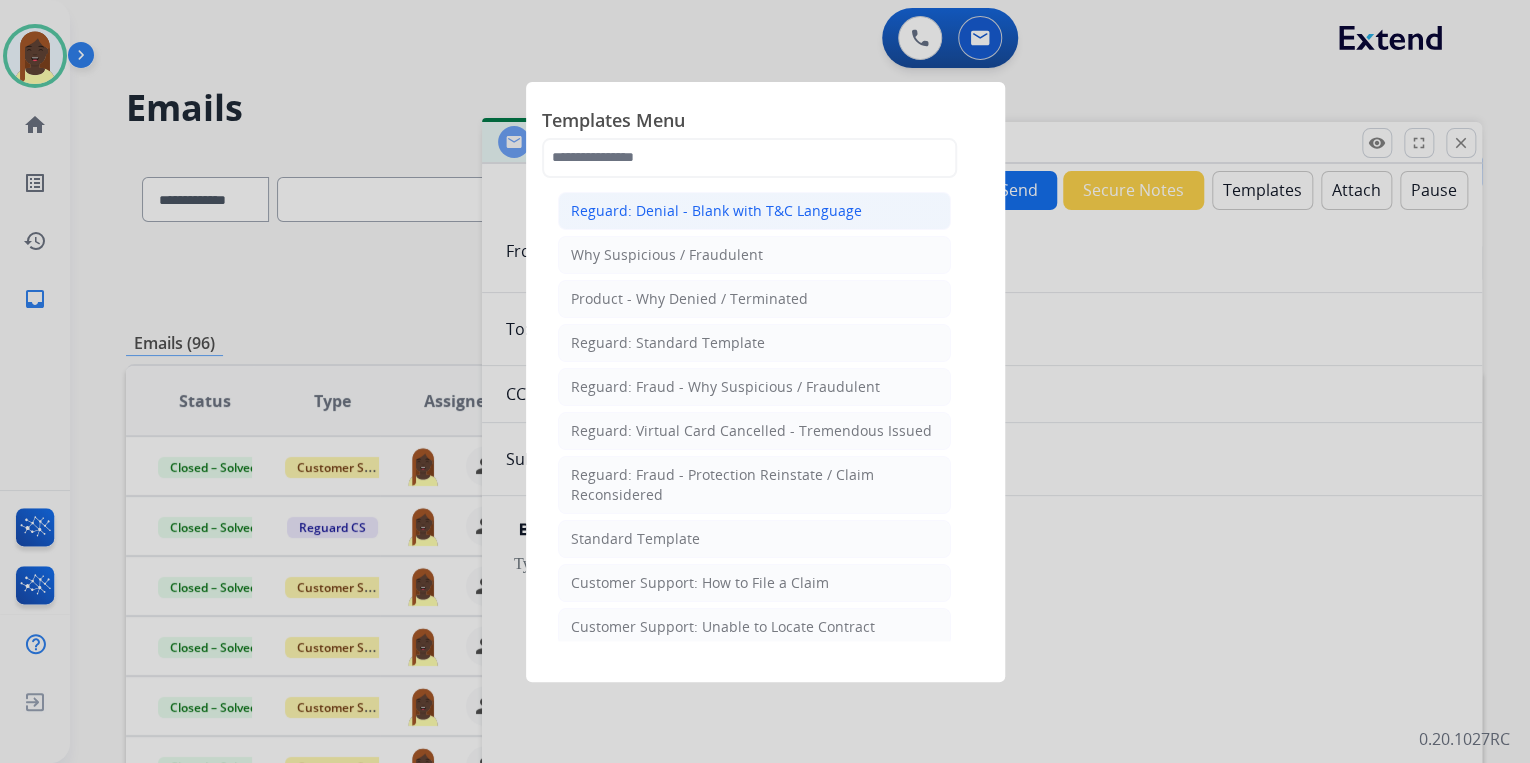 click on "Reguard: Denial - Blank with T&C Language" 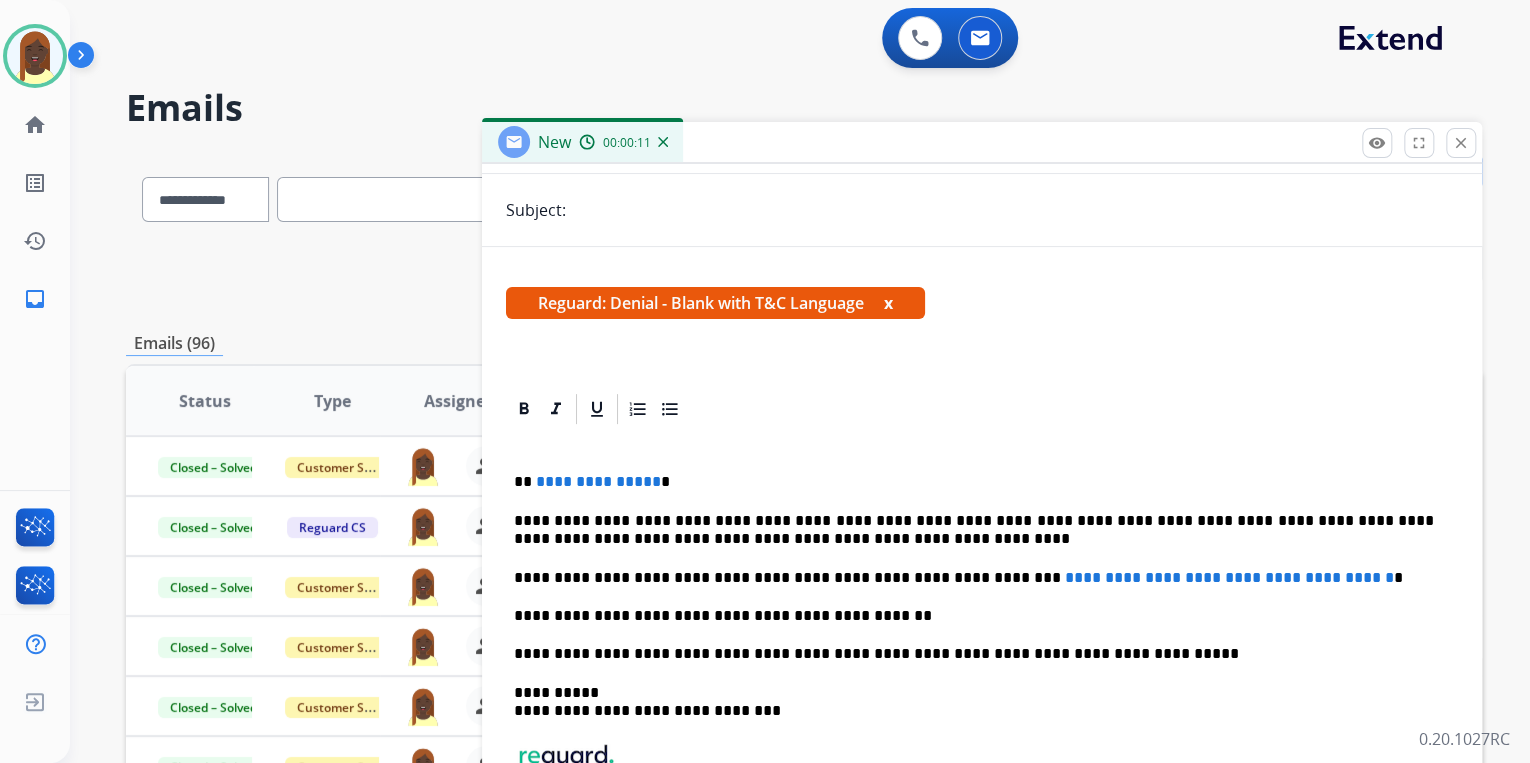 scroll, scrollTop: 263, scrollLeft: 0, axis: vertical 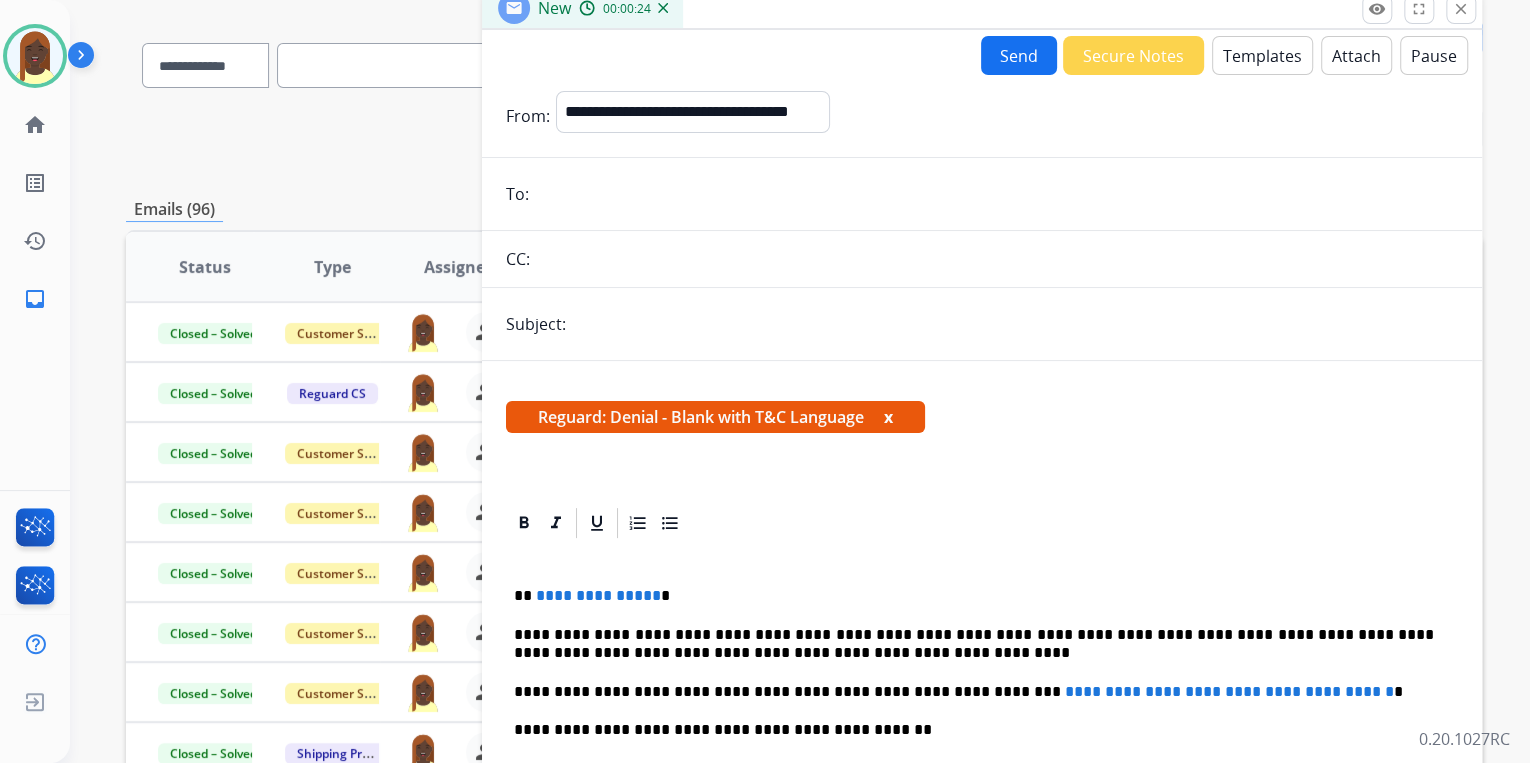 click at bounding box center [996, 194] 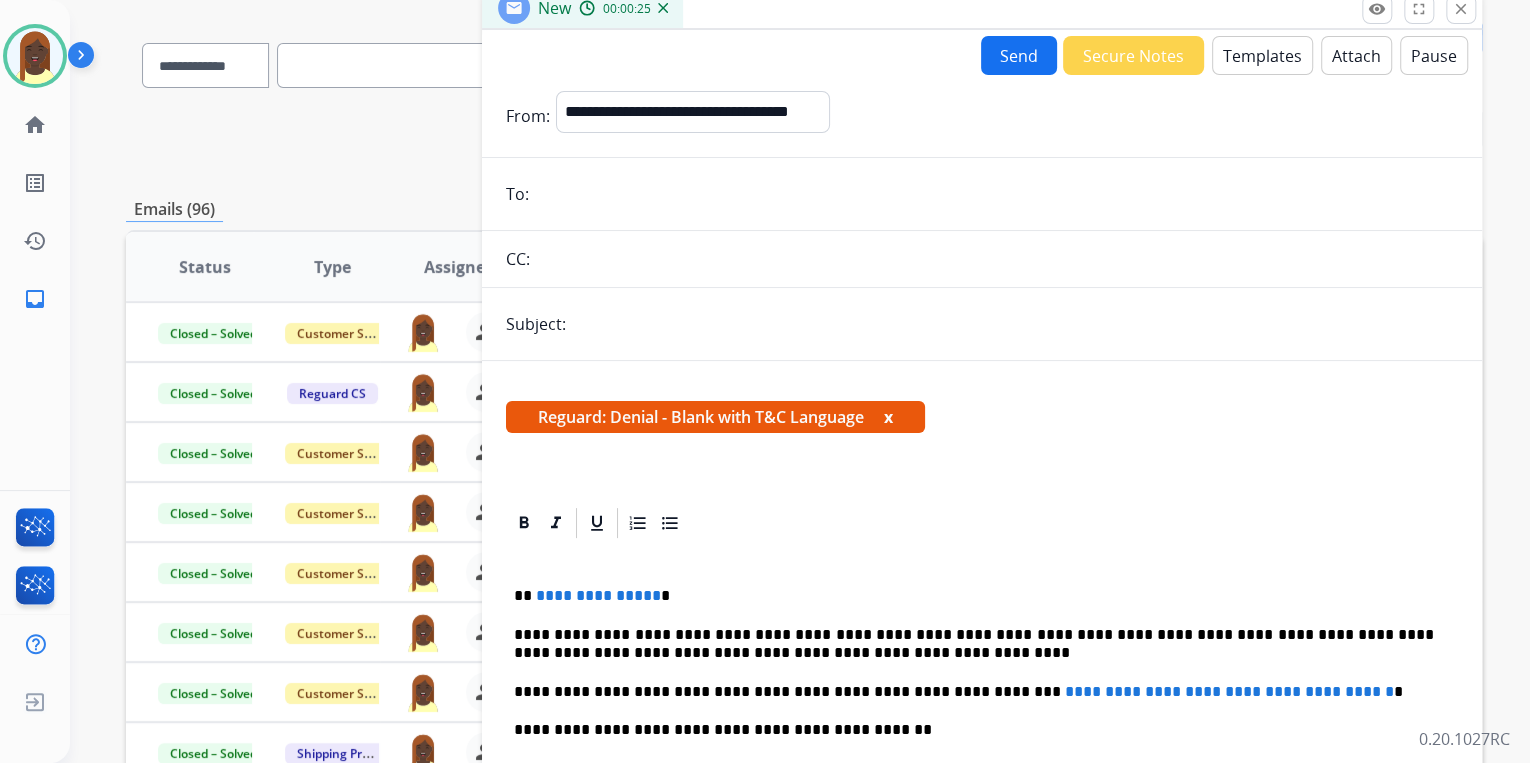 paste on "**********" 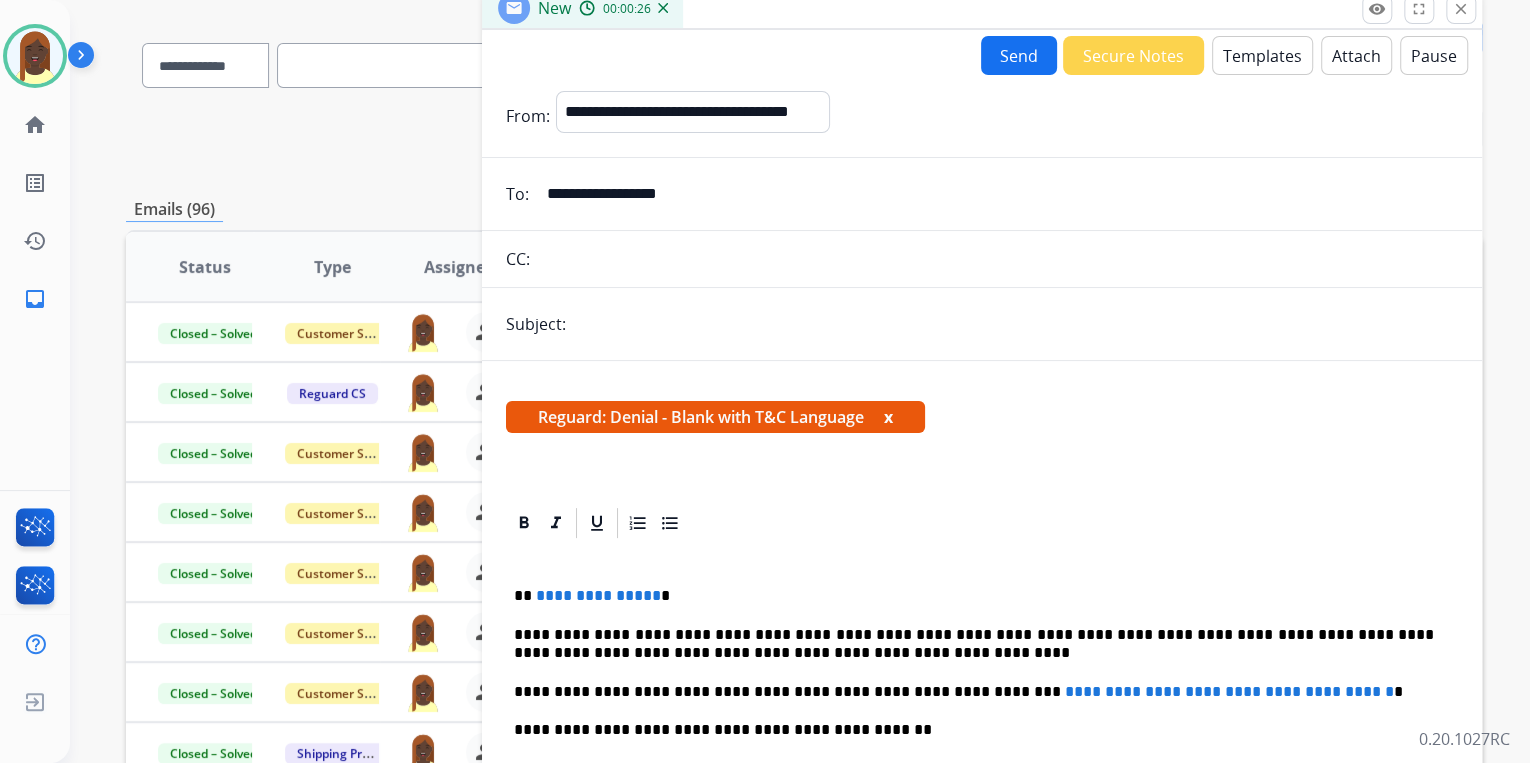 type on "**********" 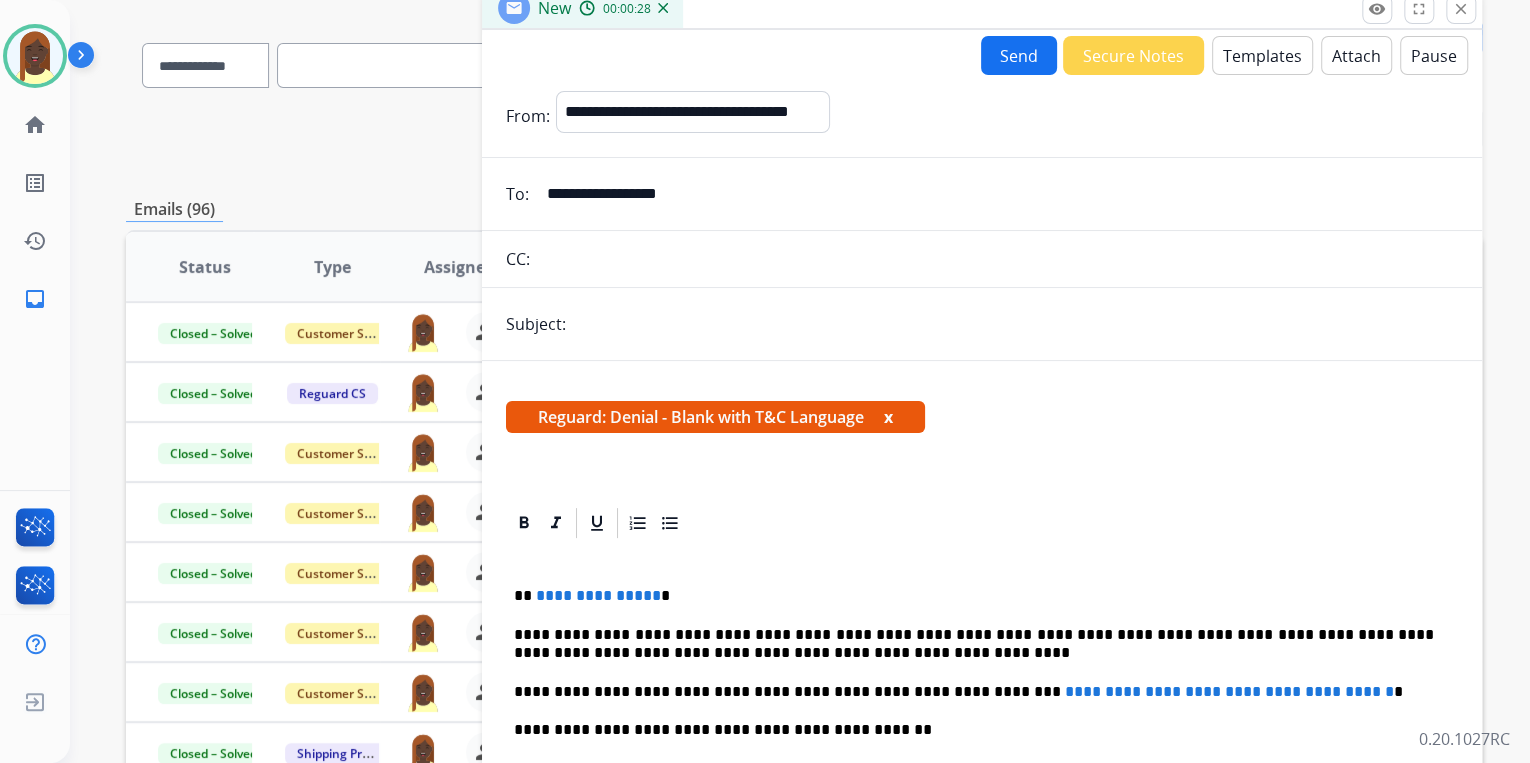 type on "**********" 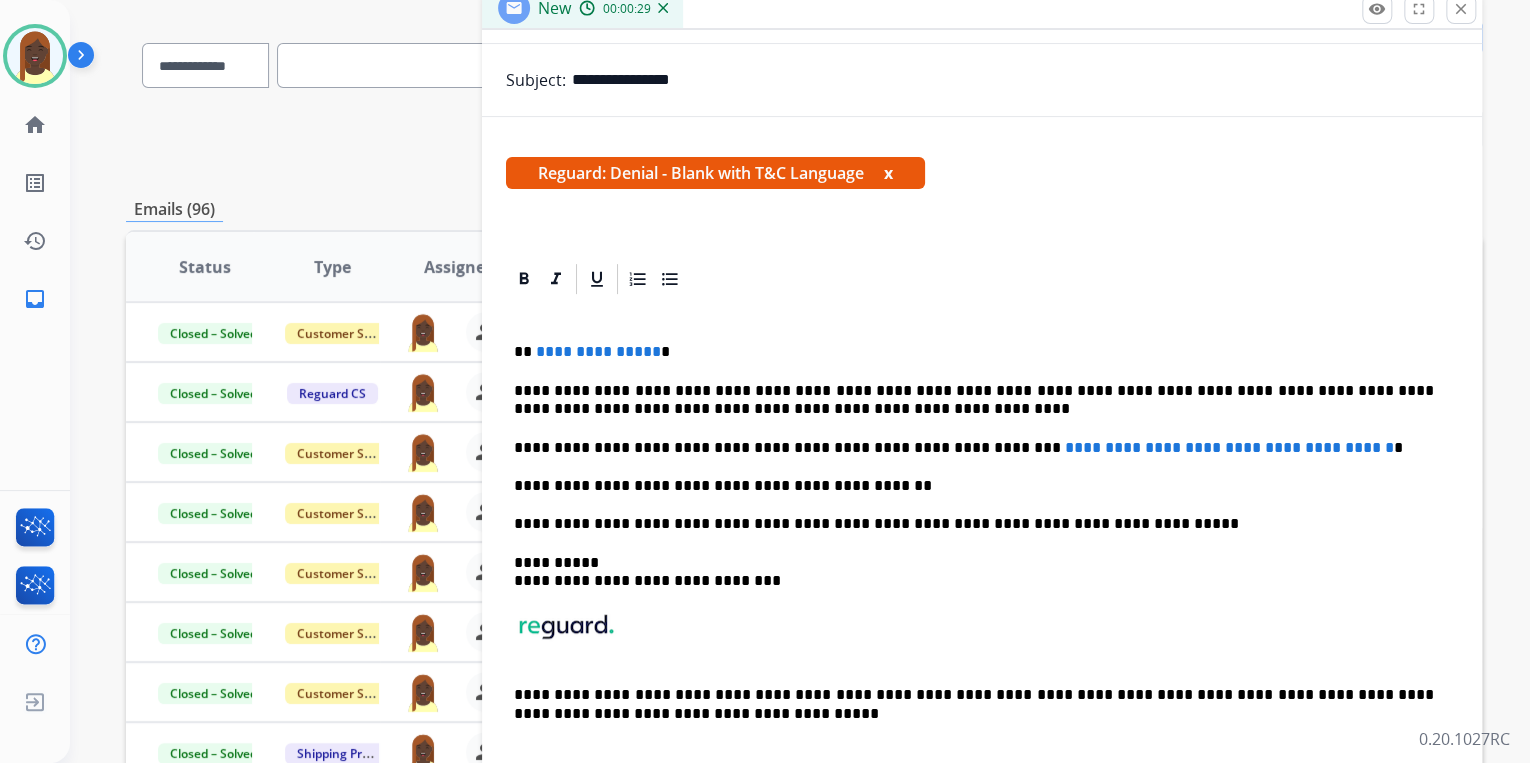 scroll, scrollTop: 263, scrollLeft: 0, axis: vertical 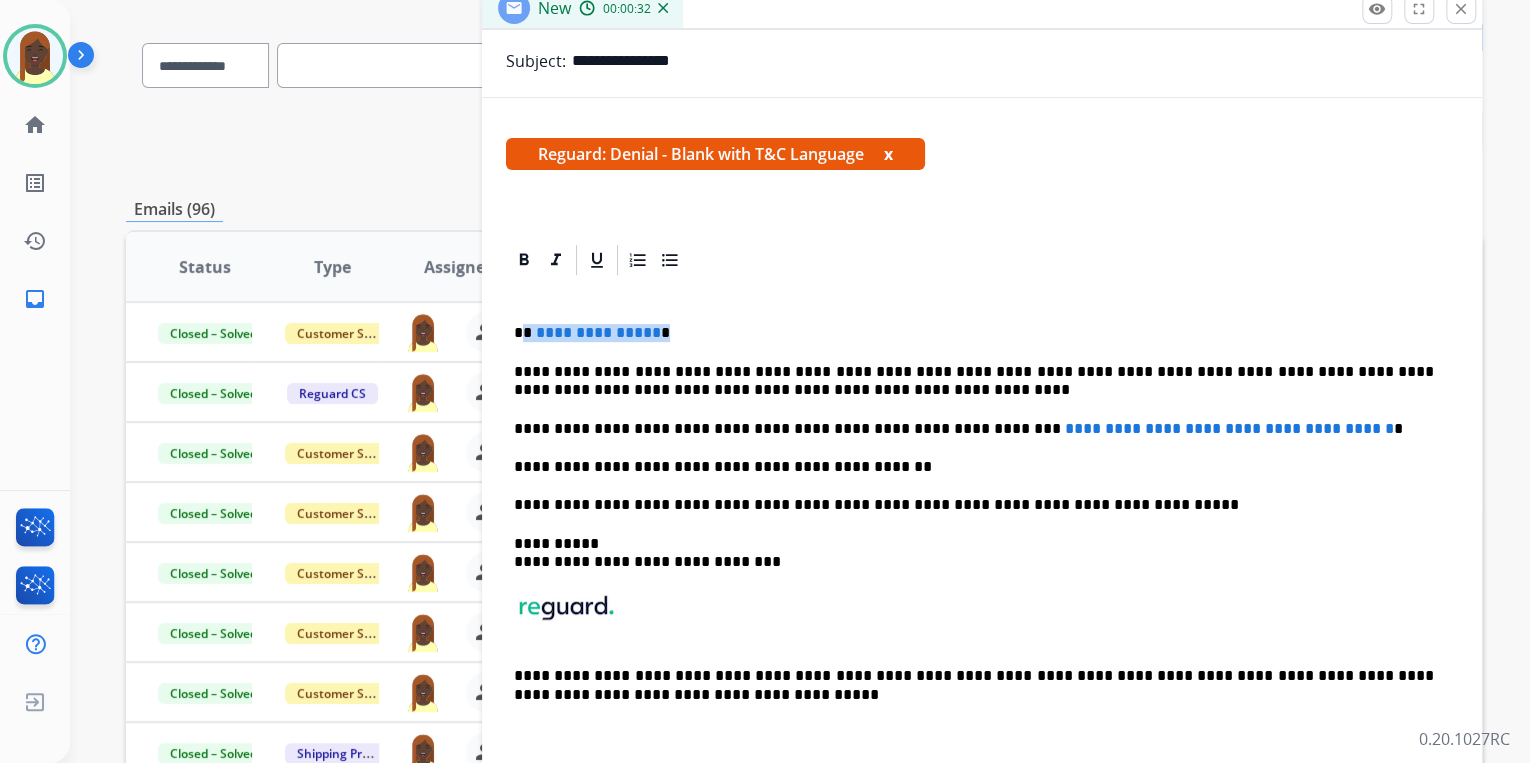 drag, startPoint x: 523, startPoint y: 334, endPoint x: 676, endPoint y: 334, distance: 153 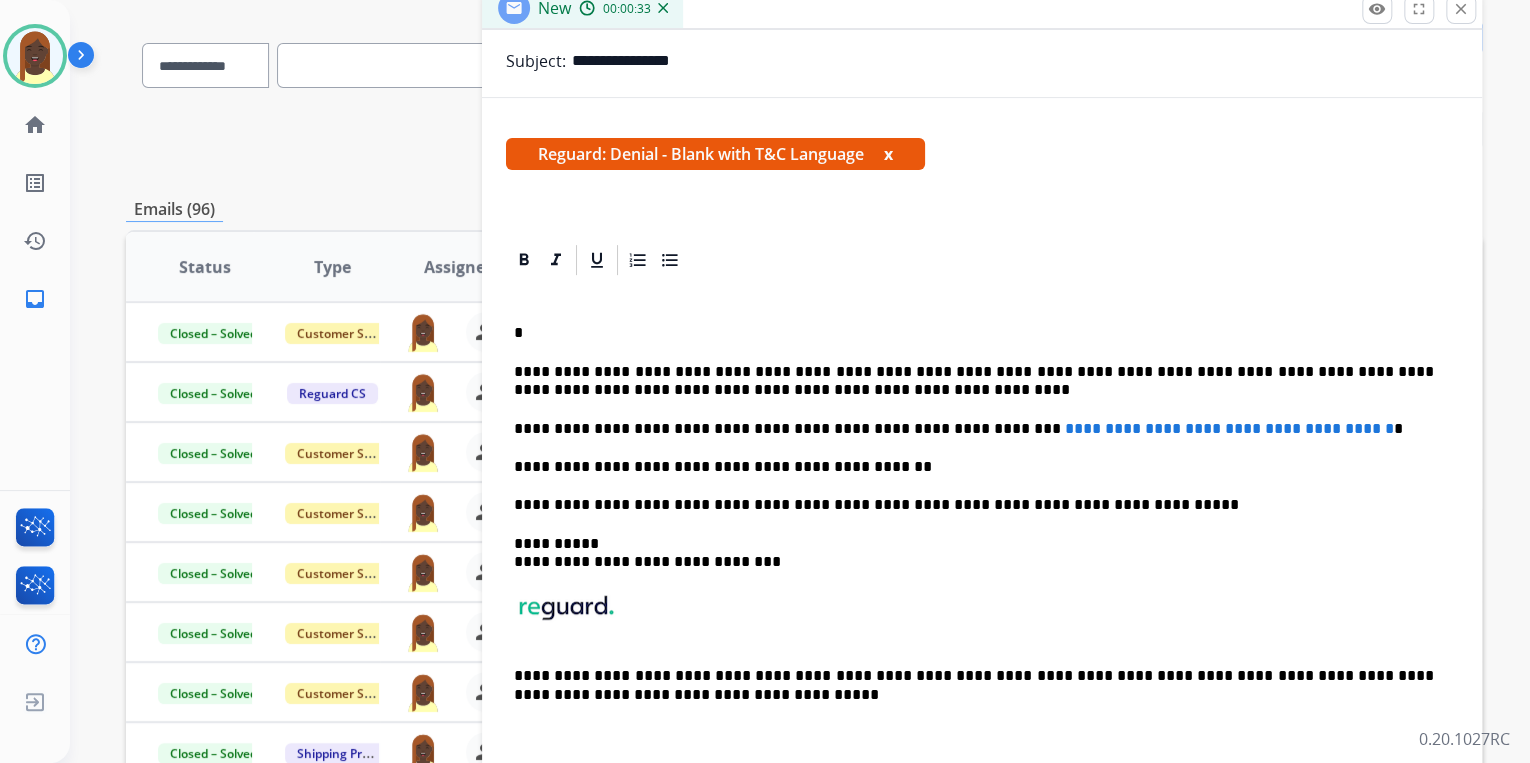 type 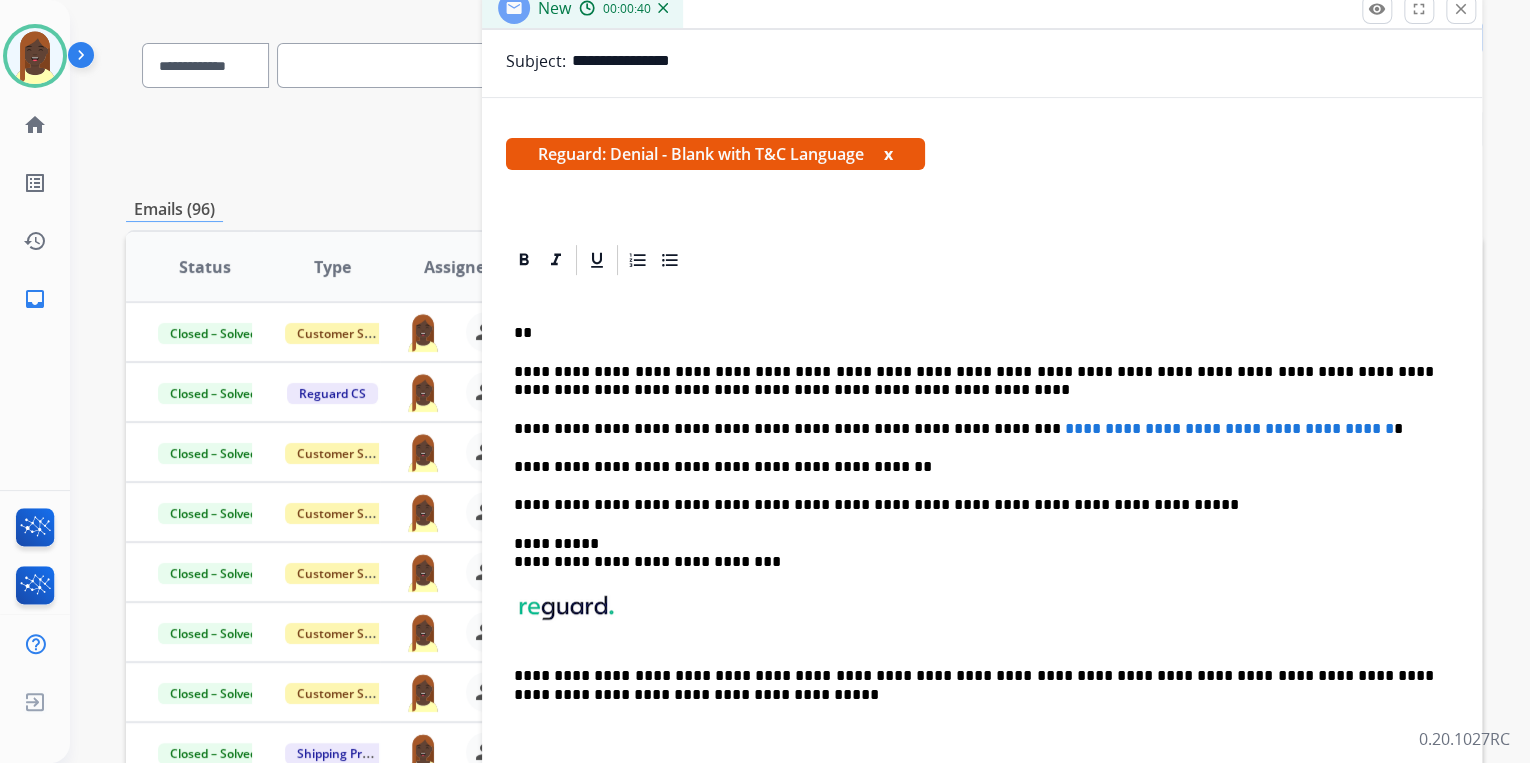 click on "**" at bounding box center [974, 333] 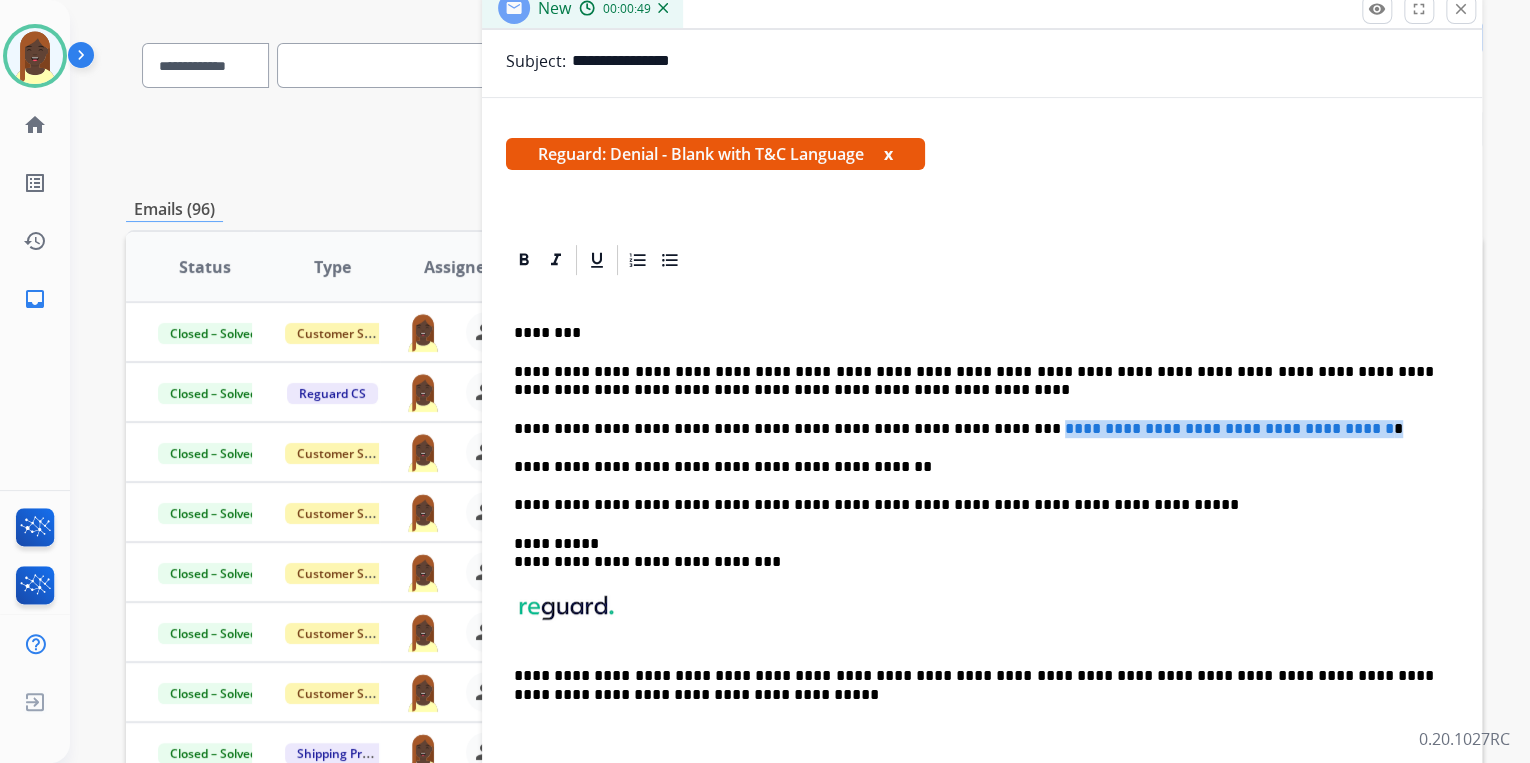 drag, startPoint x: 951, startPoint y: 428, endPoint x: 1366, endPoint y: 416, distance: 415.17346 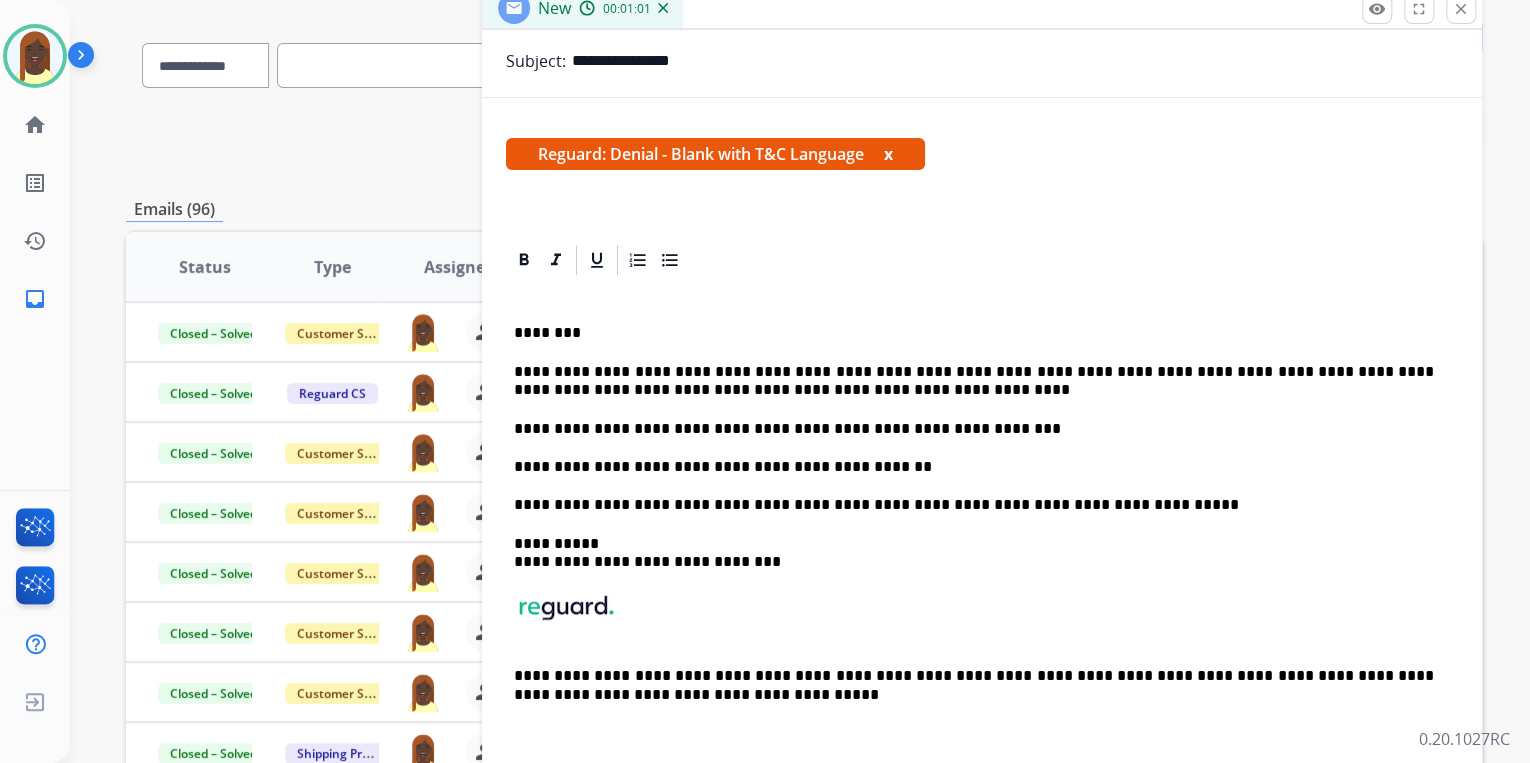 click on "**********" at bounding box center [974, 429] 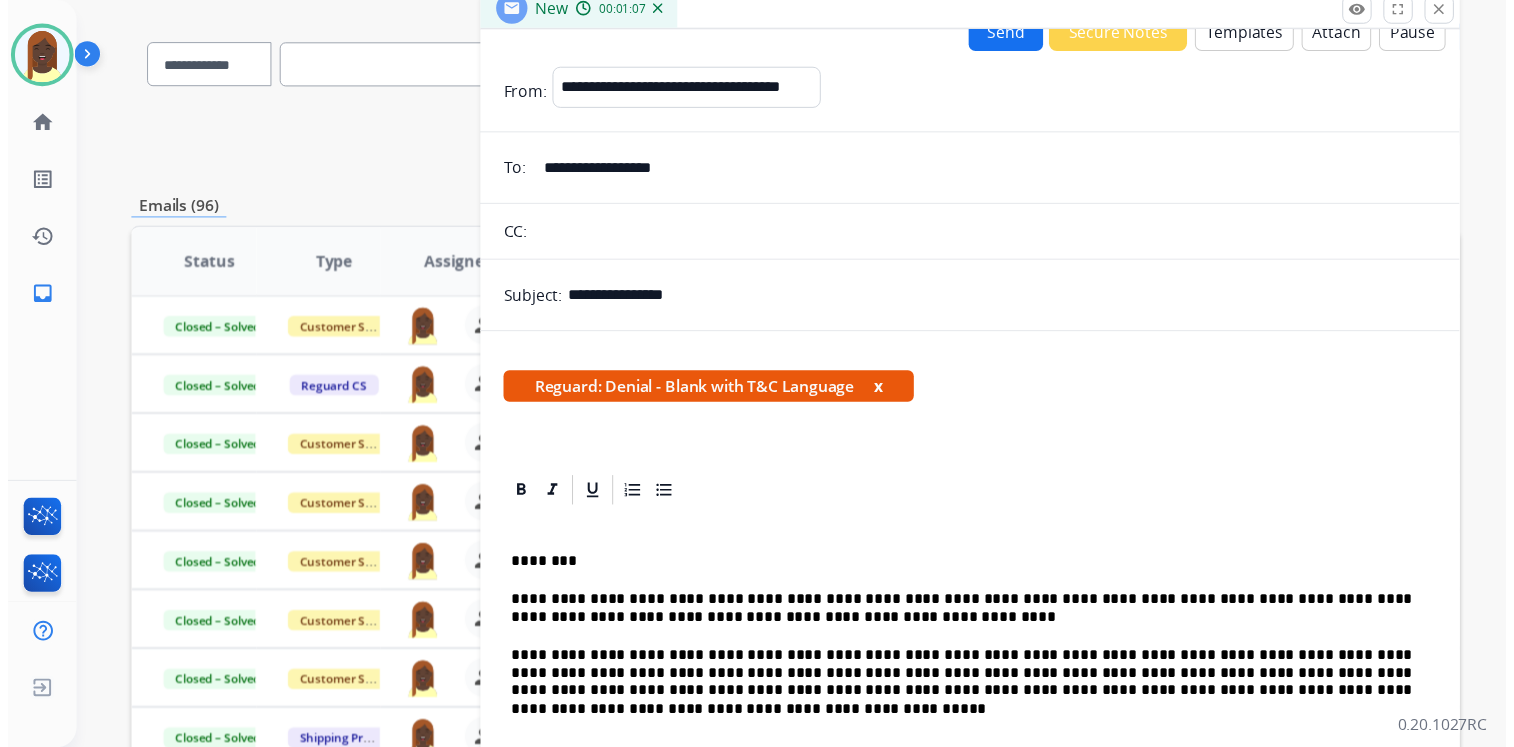 scroll, scrollTop: 0, scrollLeft: 0, axis: both 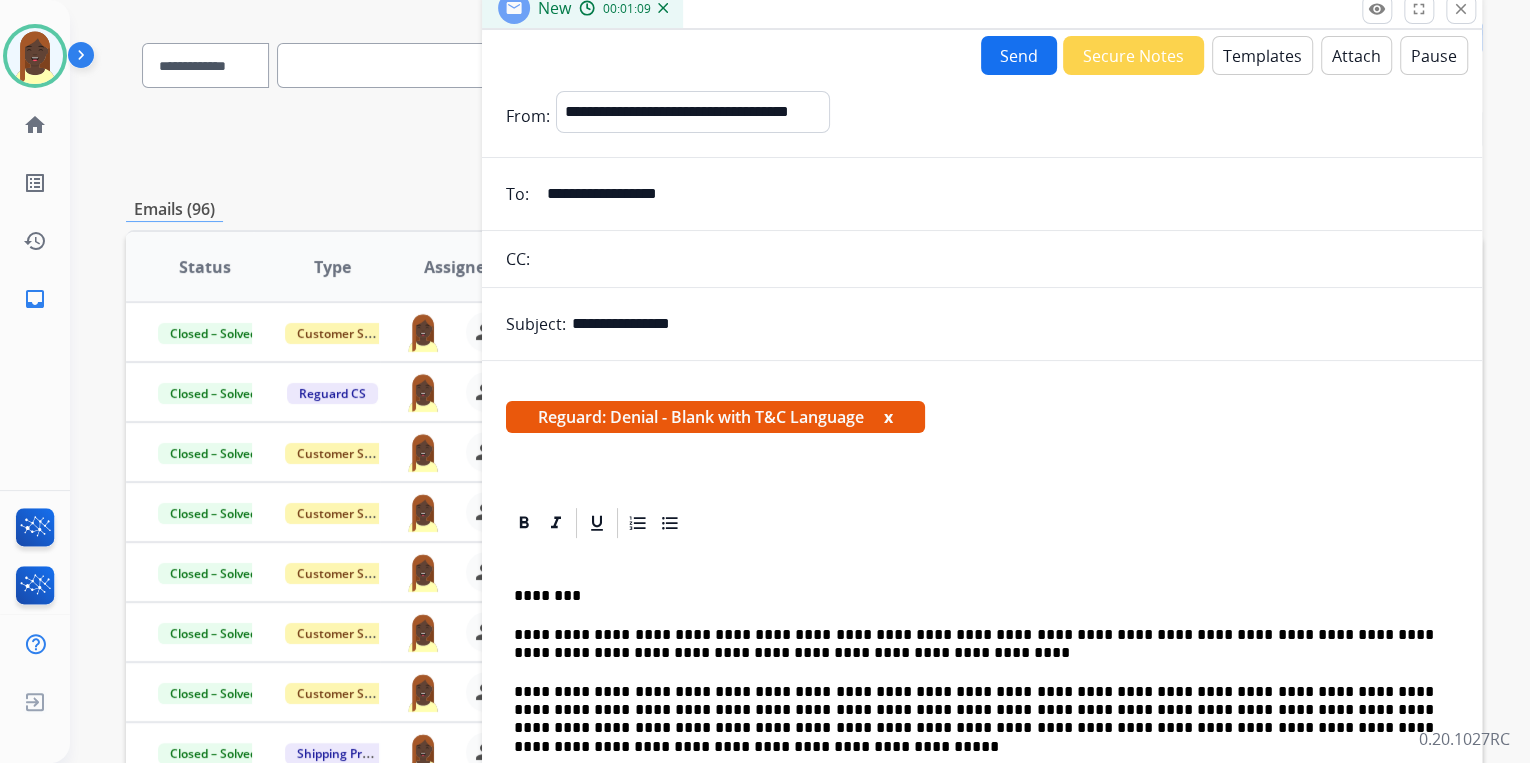 click on "Send" at bounding box center [1019, 55] 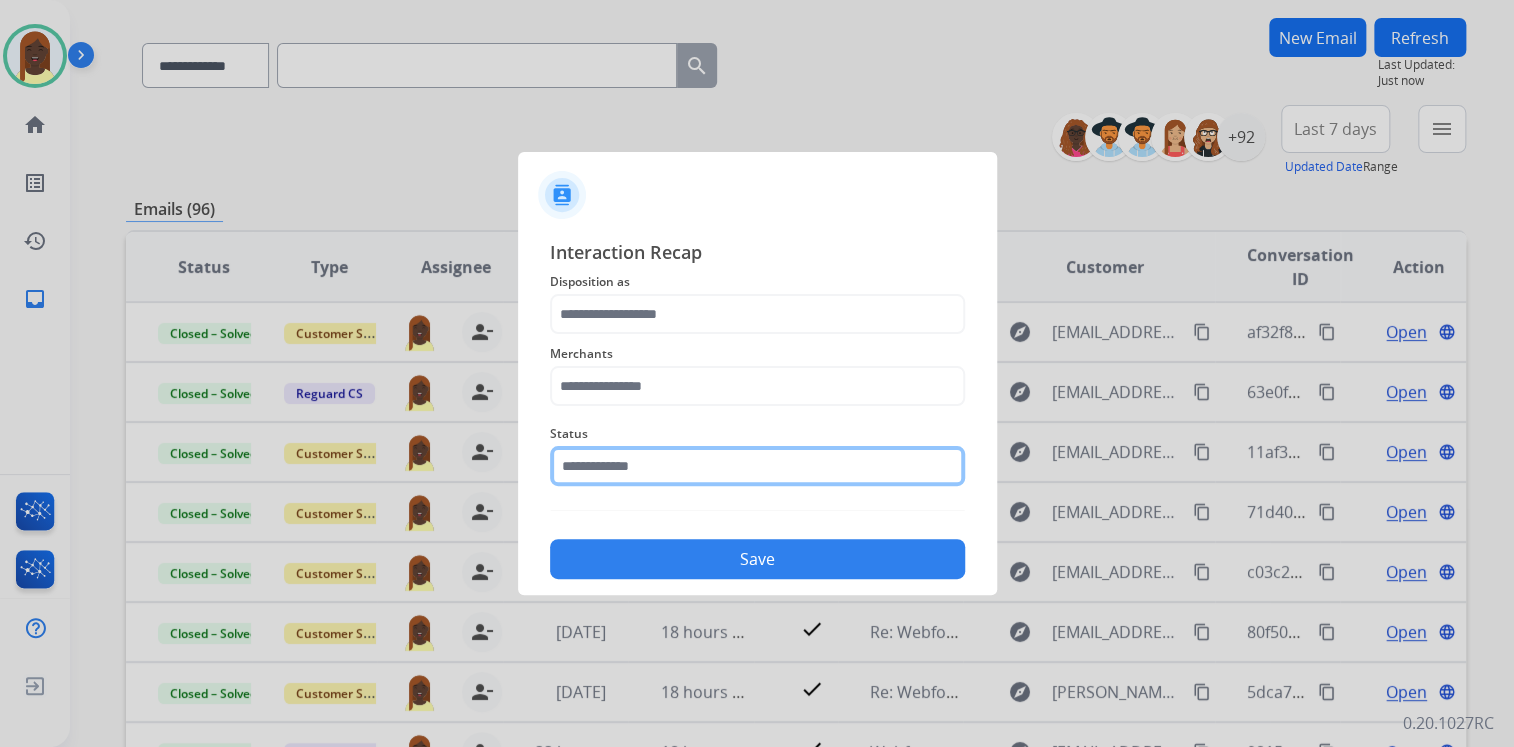 click 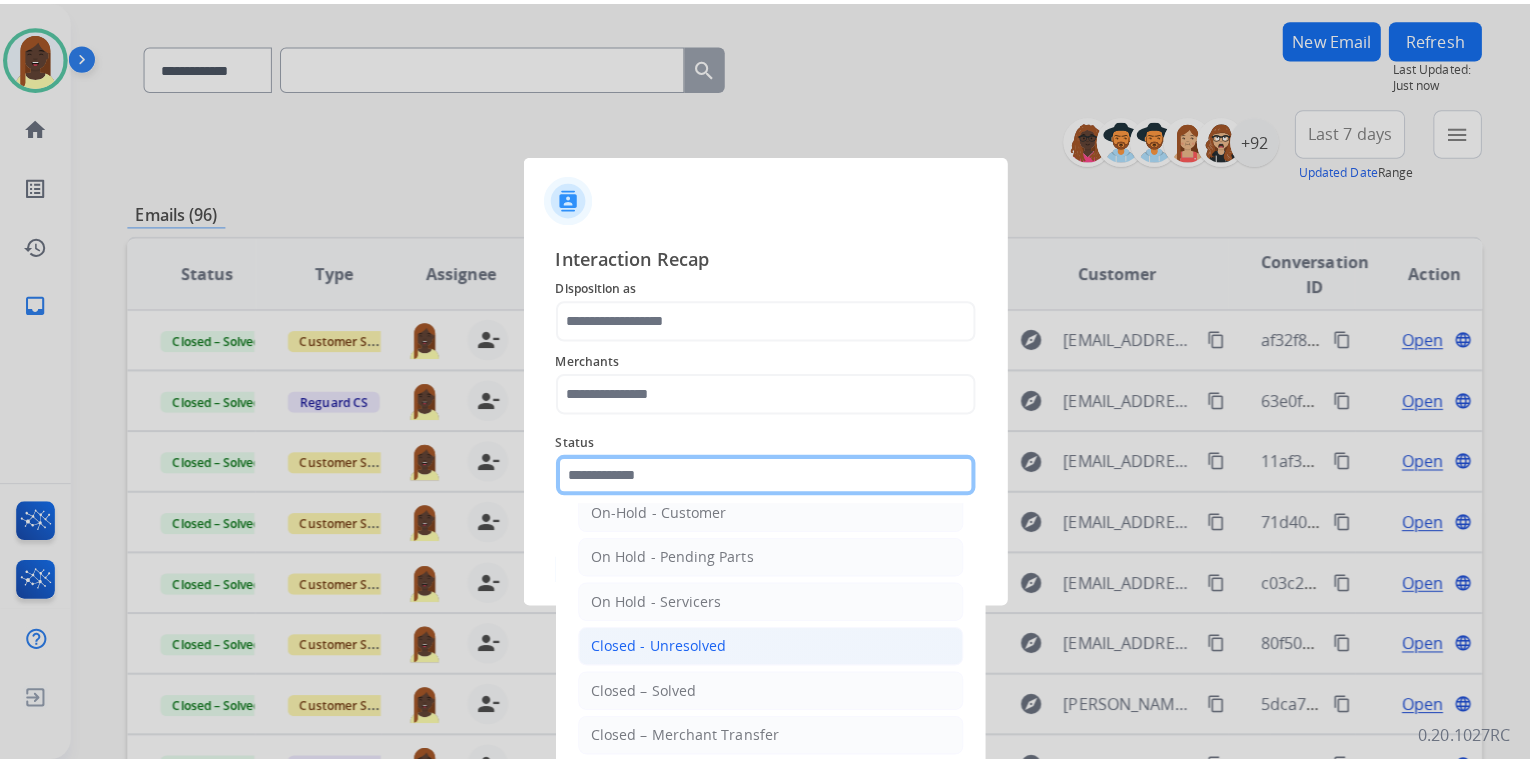 scroll, scrollTop: 36, scrollLeft: 0, axis: vertical 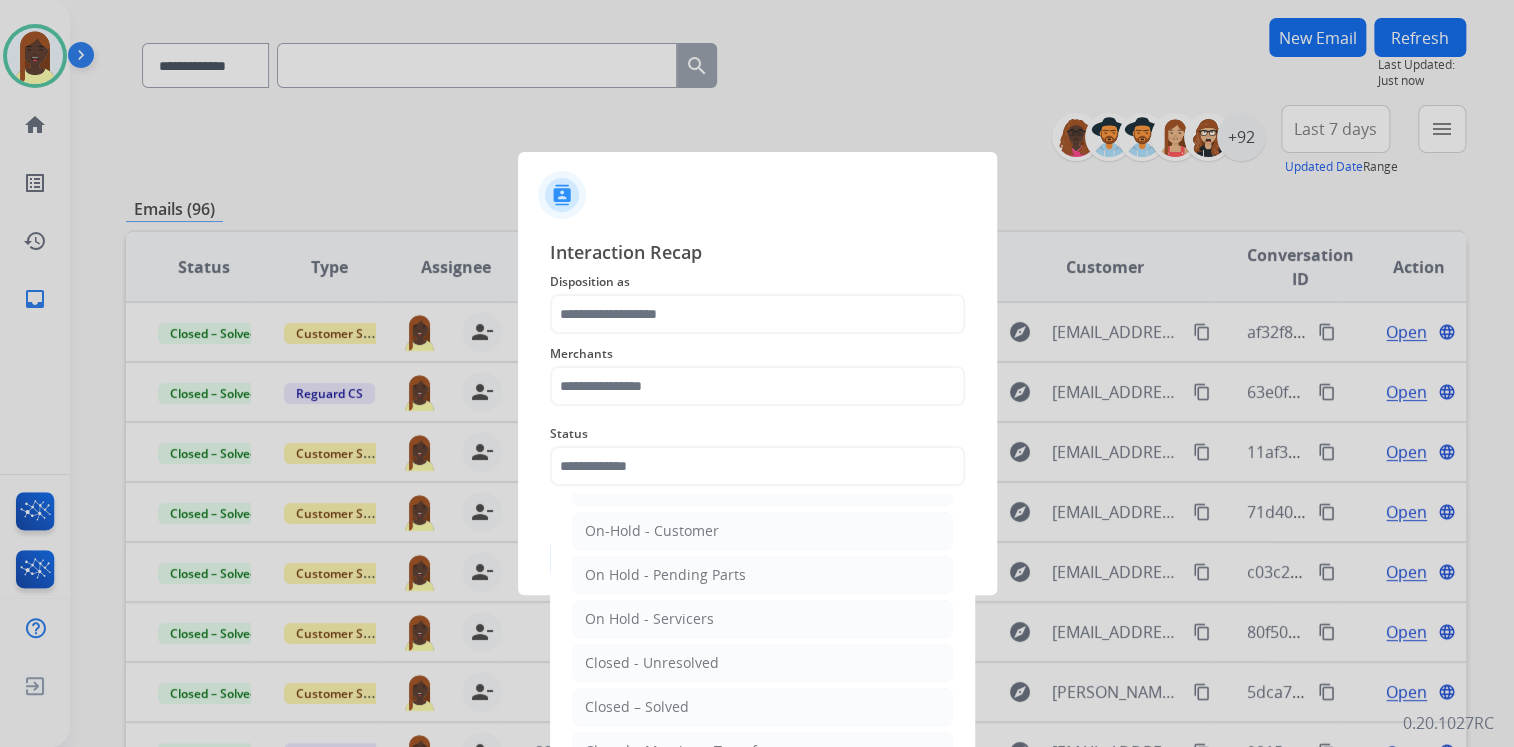 click on "Closed – Solved" 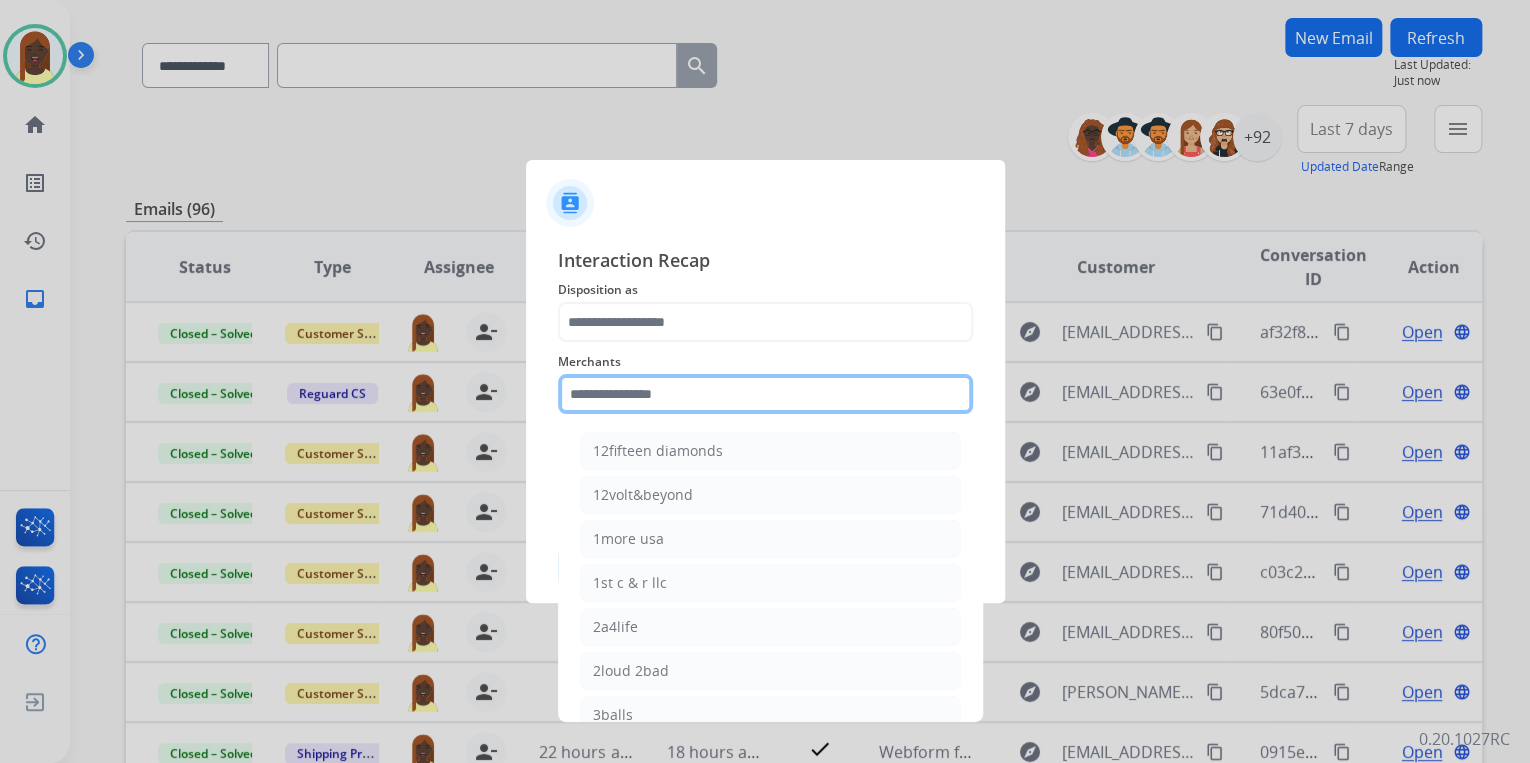 click 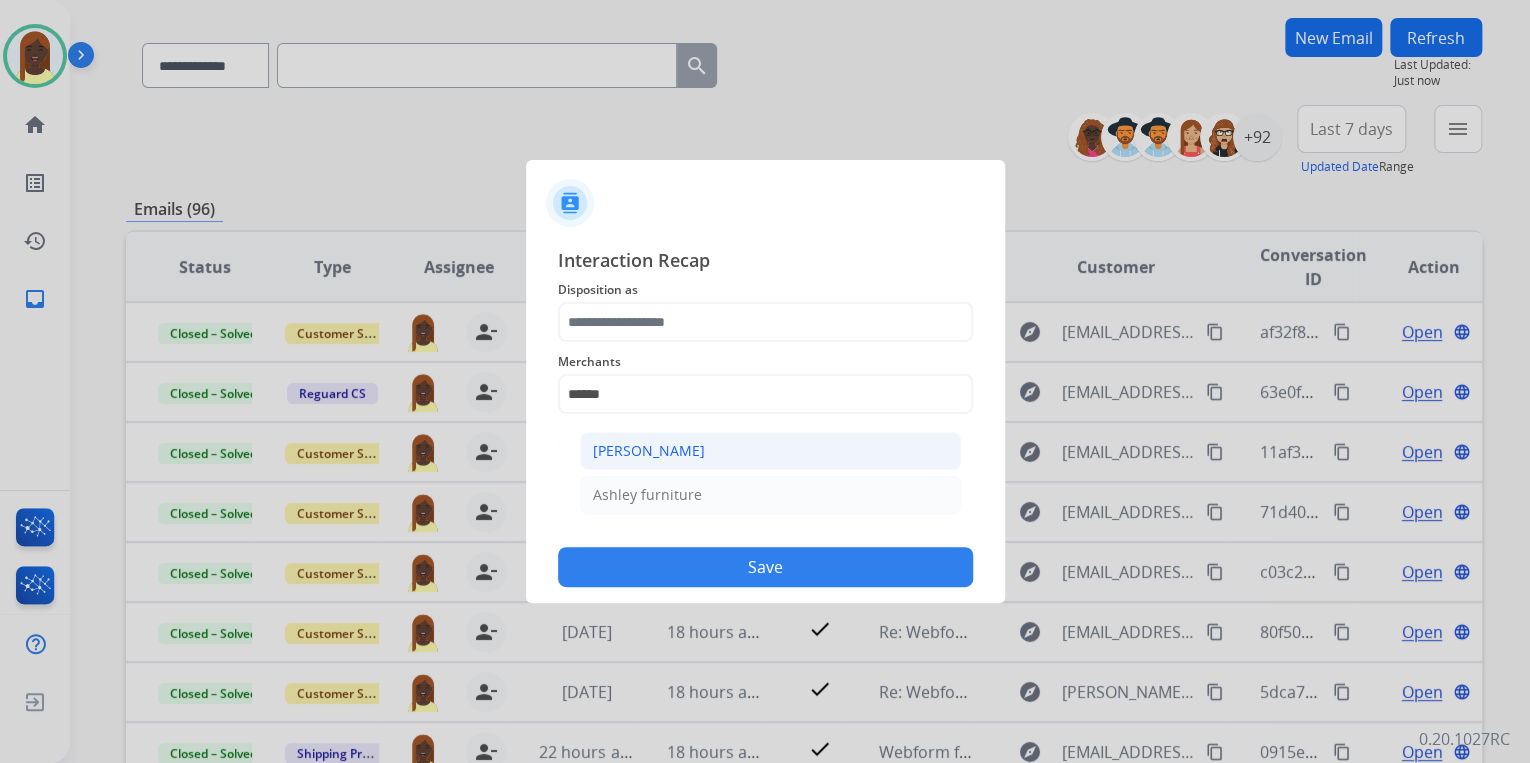 click on "[PERSON_NAME]" 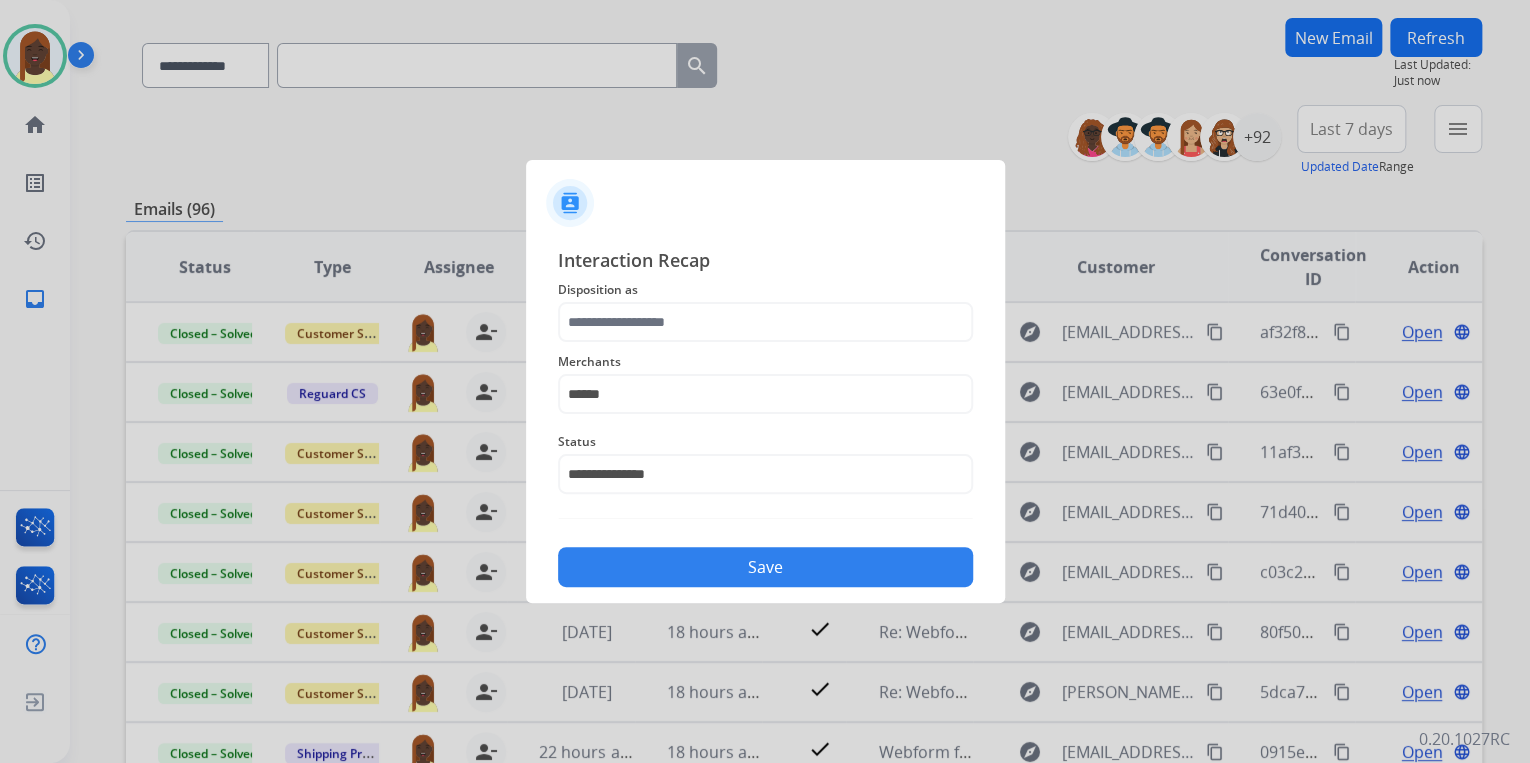 type on "**********" 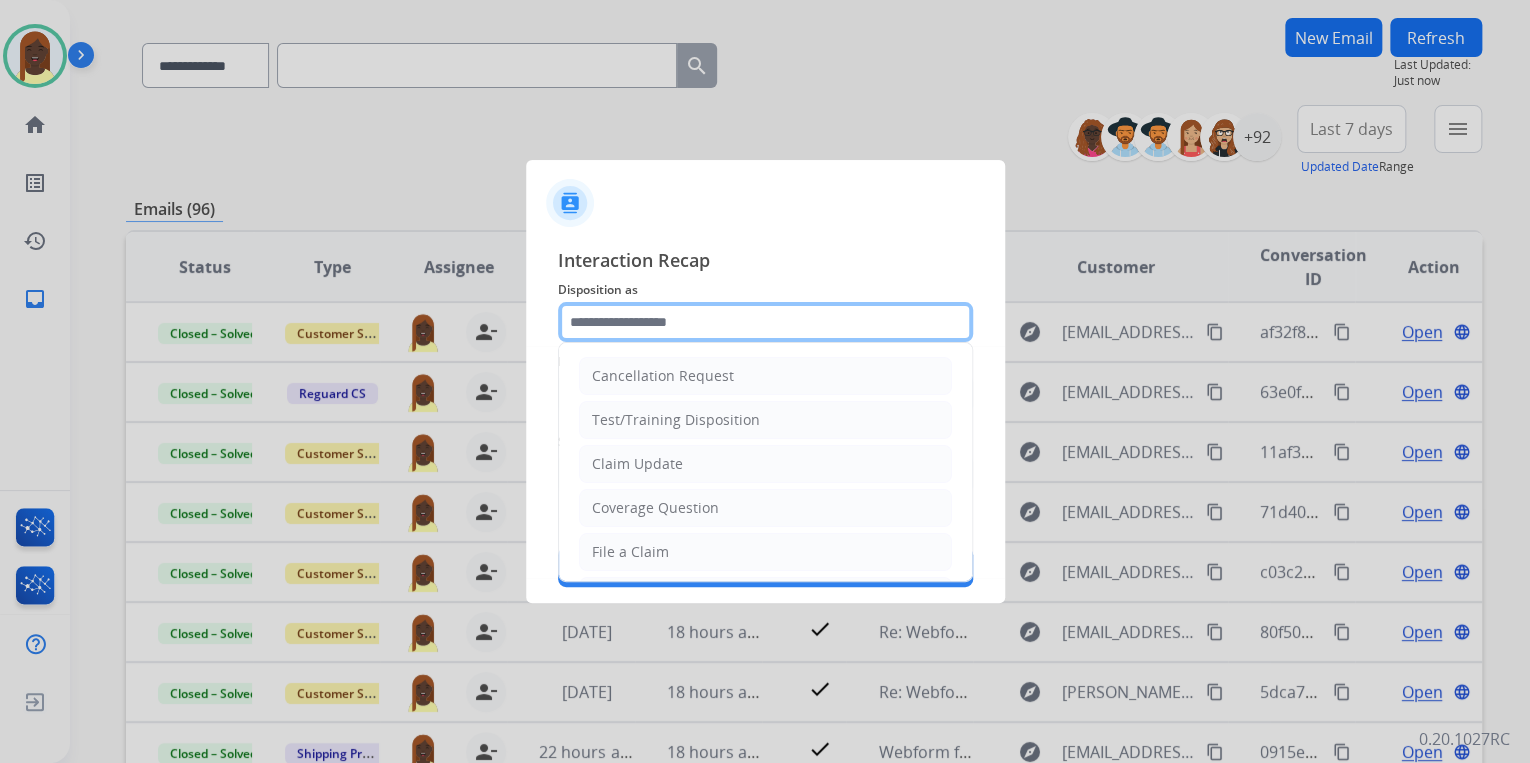 click 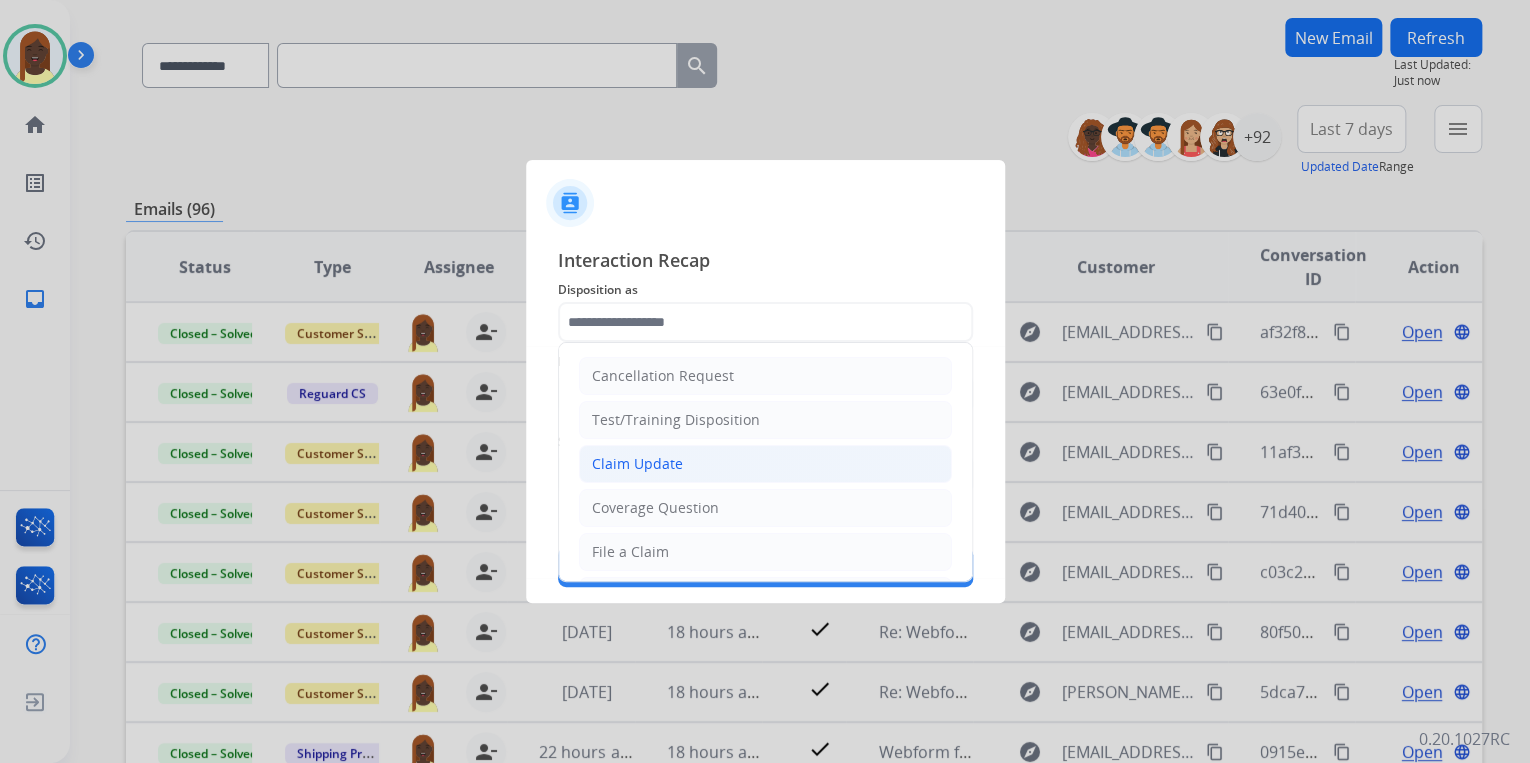 click on "Claim Update" 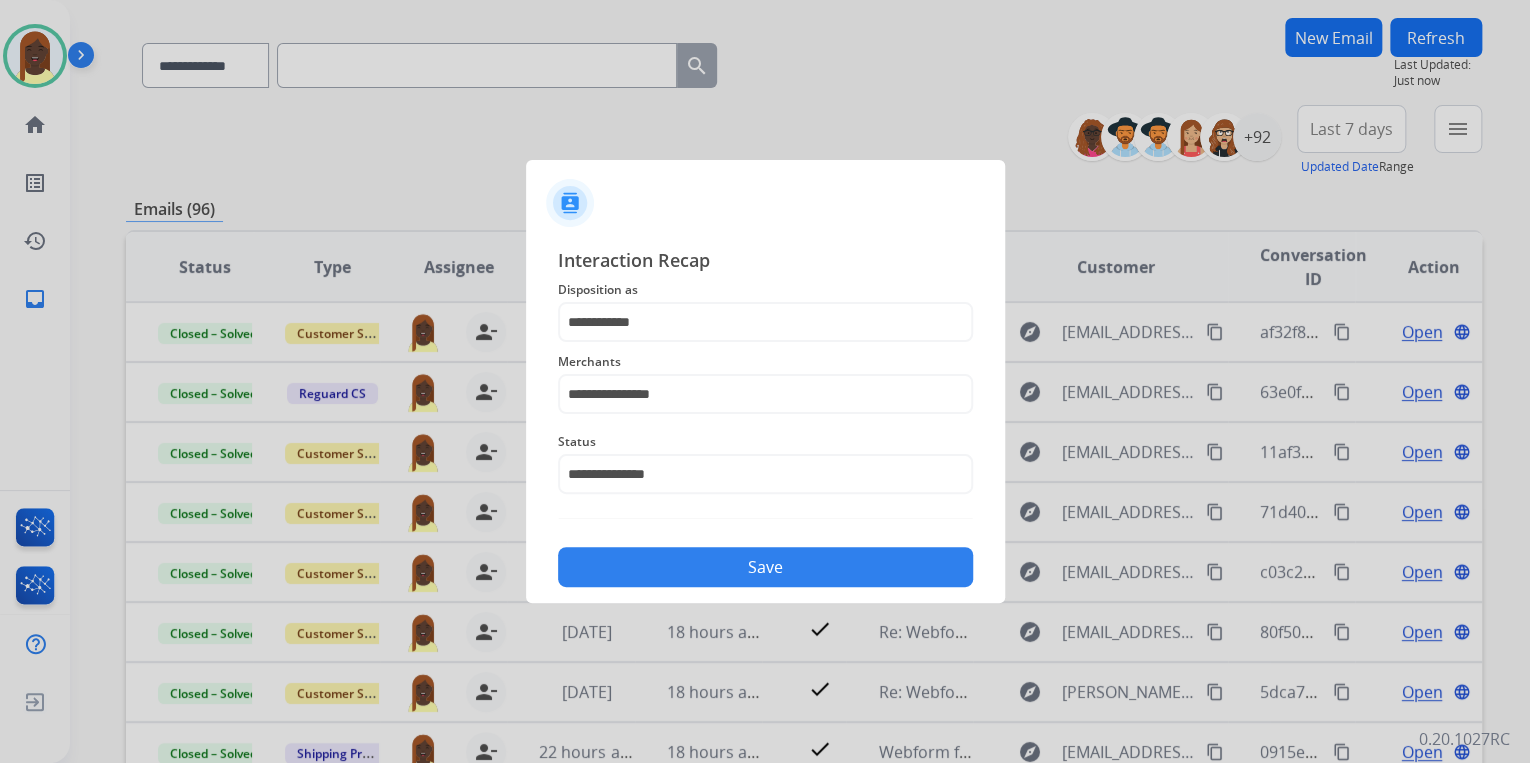 click on "Save" 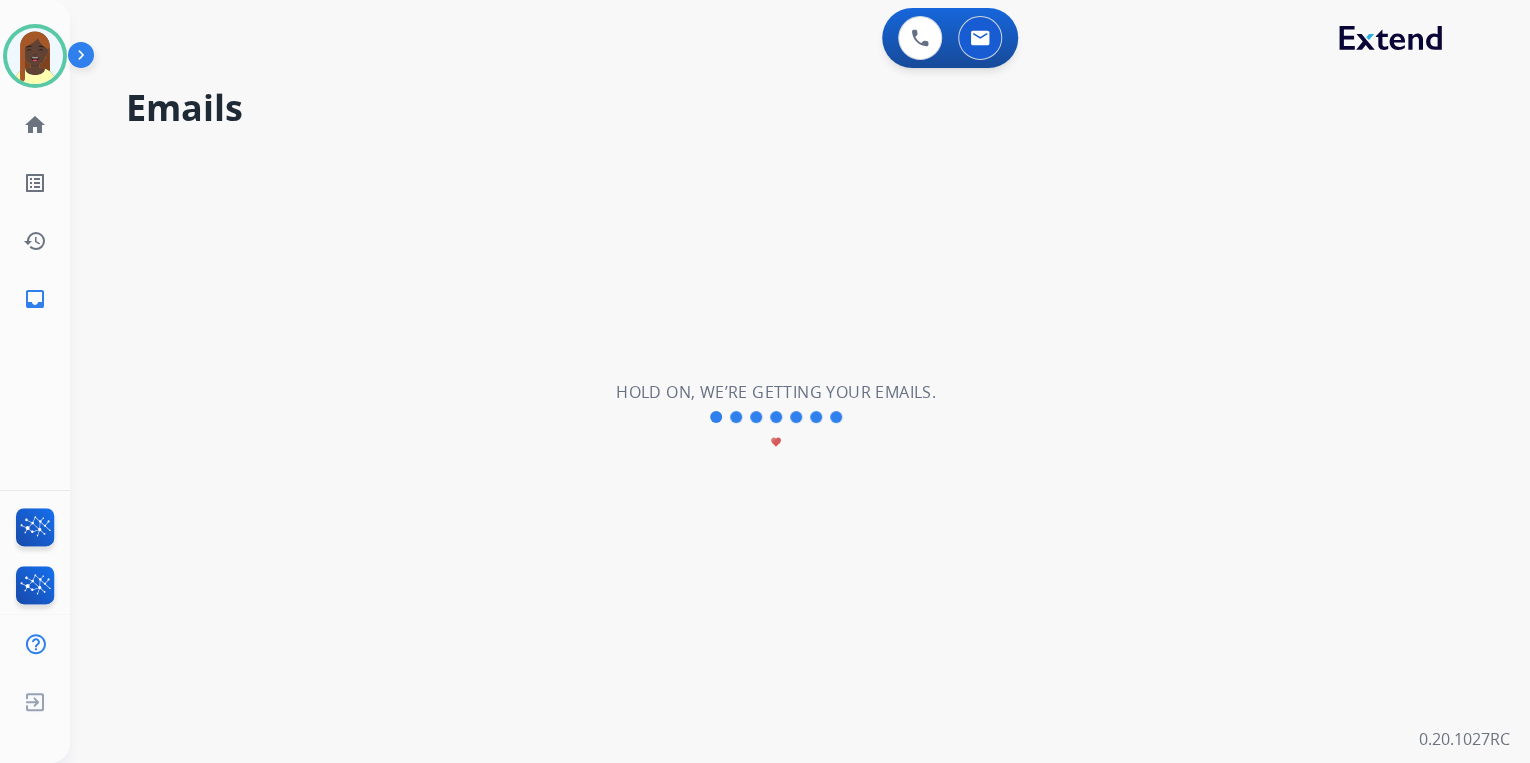 scroll, scrollTop: 0, scrollLeft: 0, axis: both 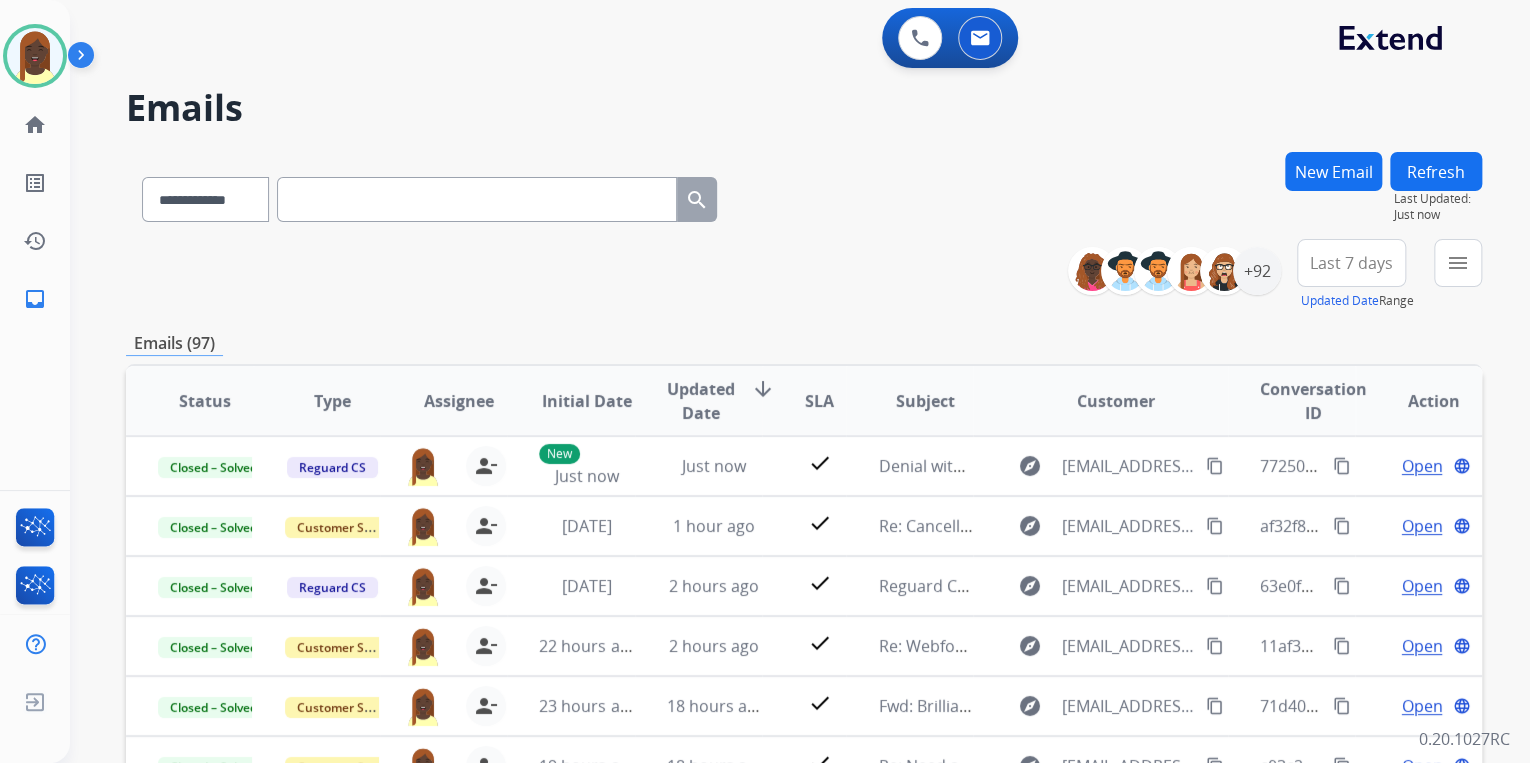click on "**********" at bounding box center [804, 275] 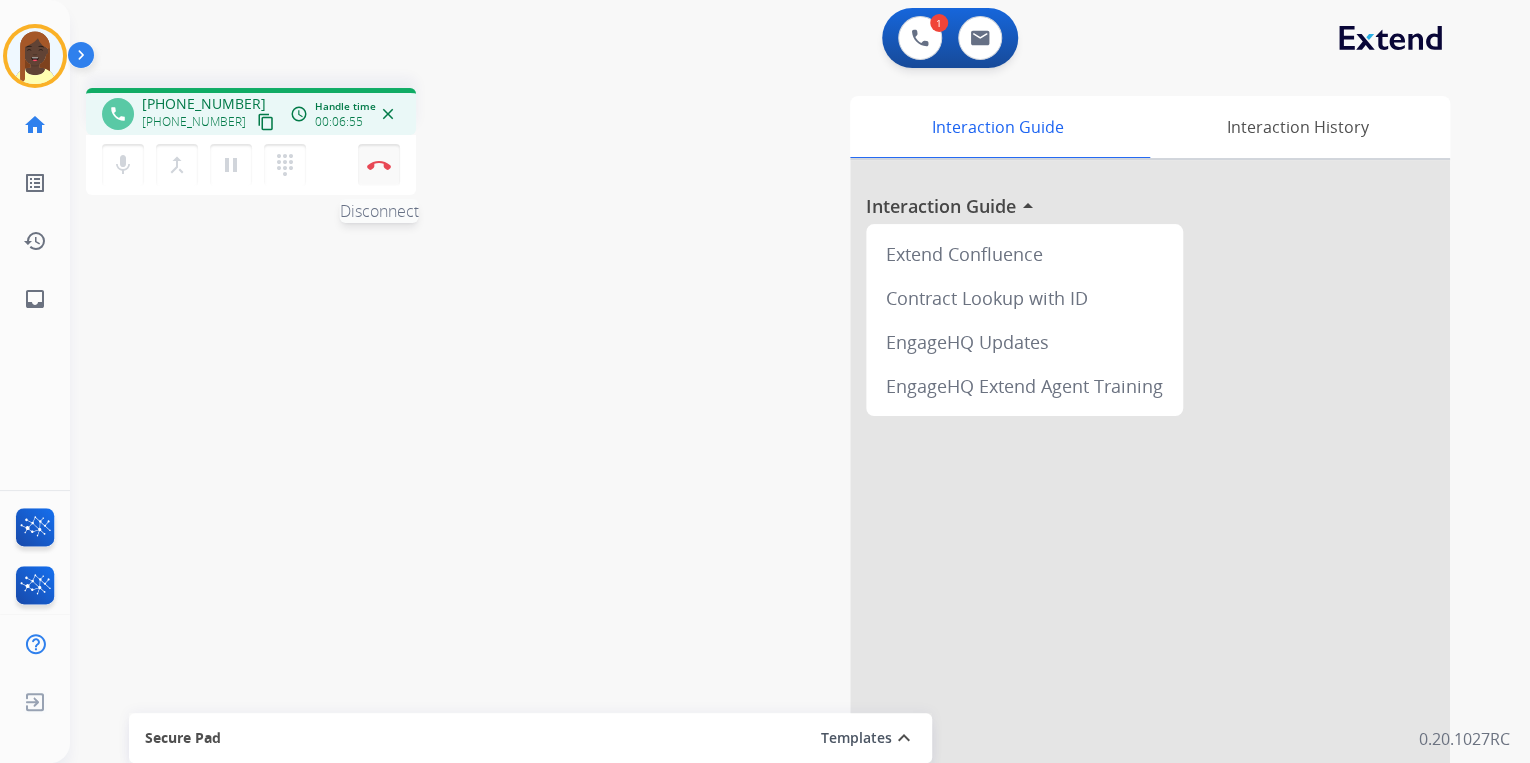 click at bounding box center [379, 165] 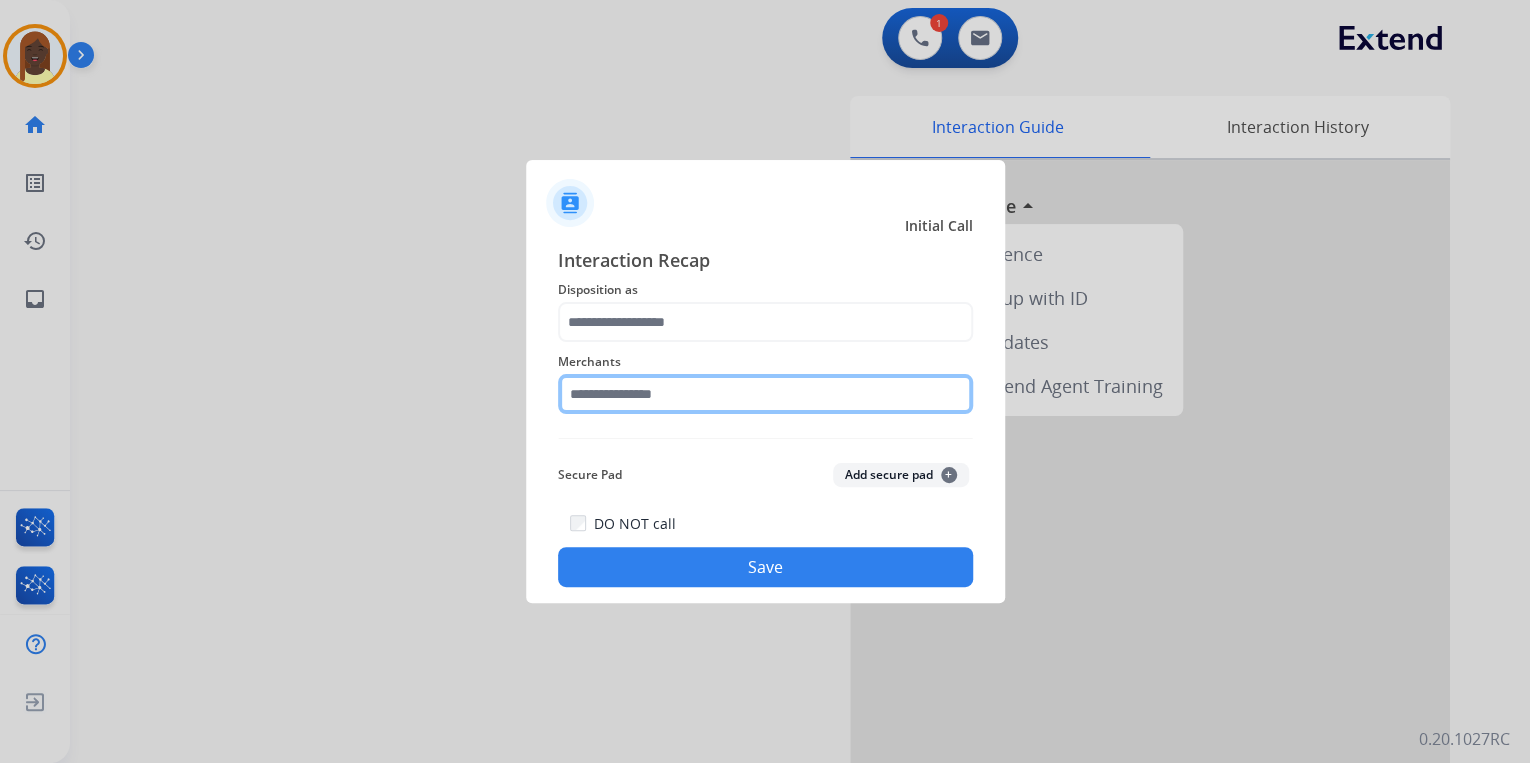 click 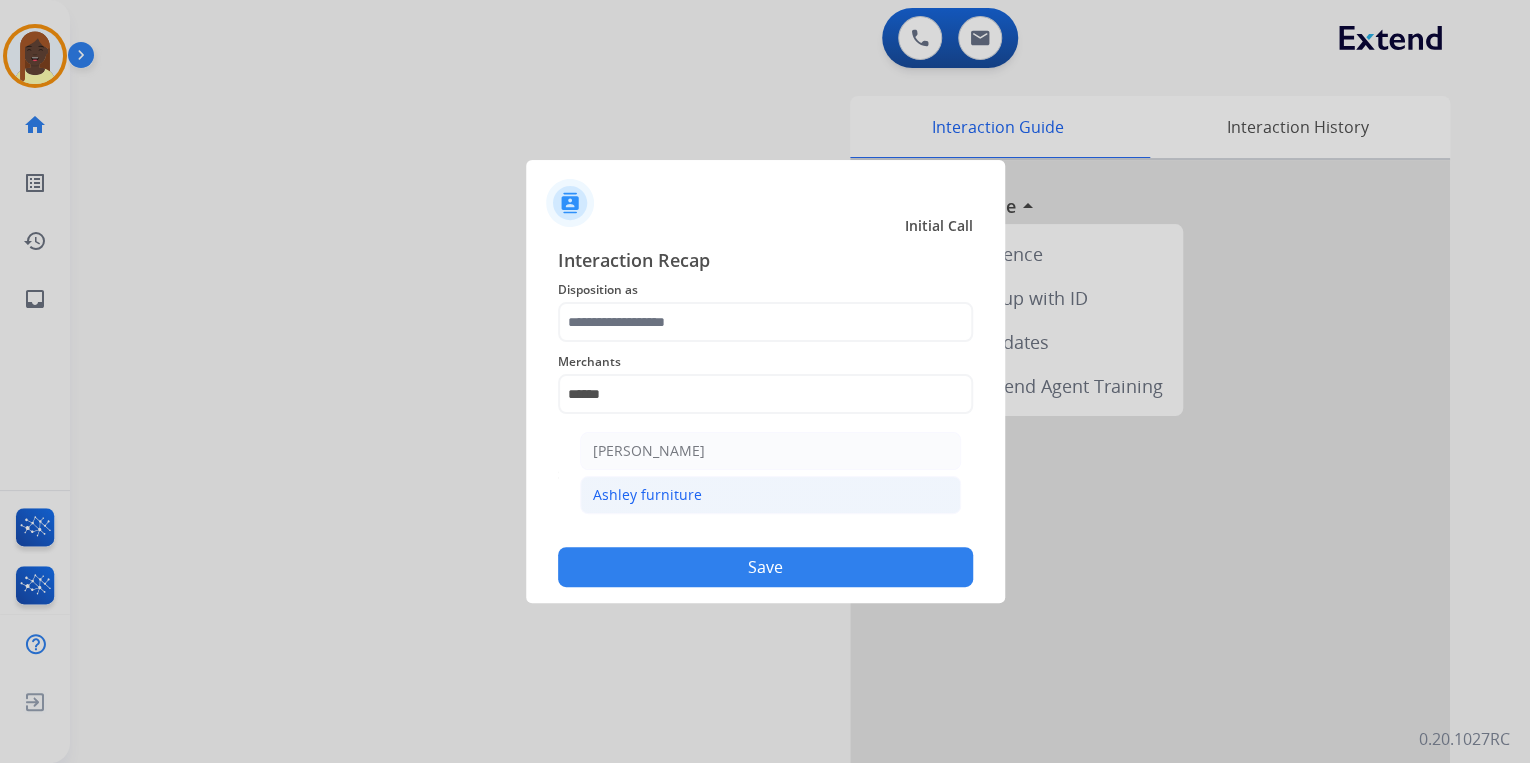 click on "Ashley furniture" 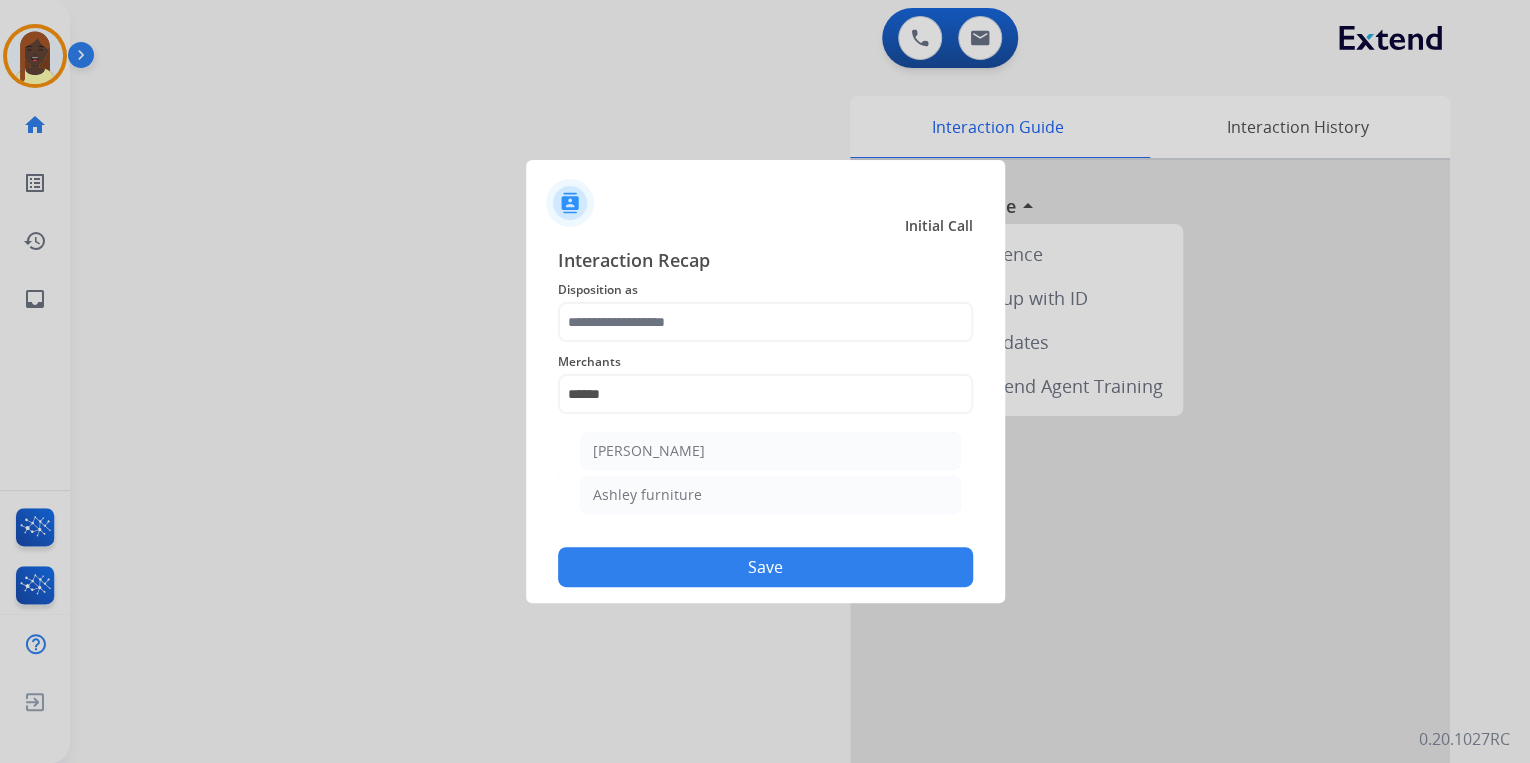 type on "**********" 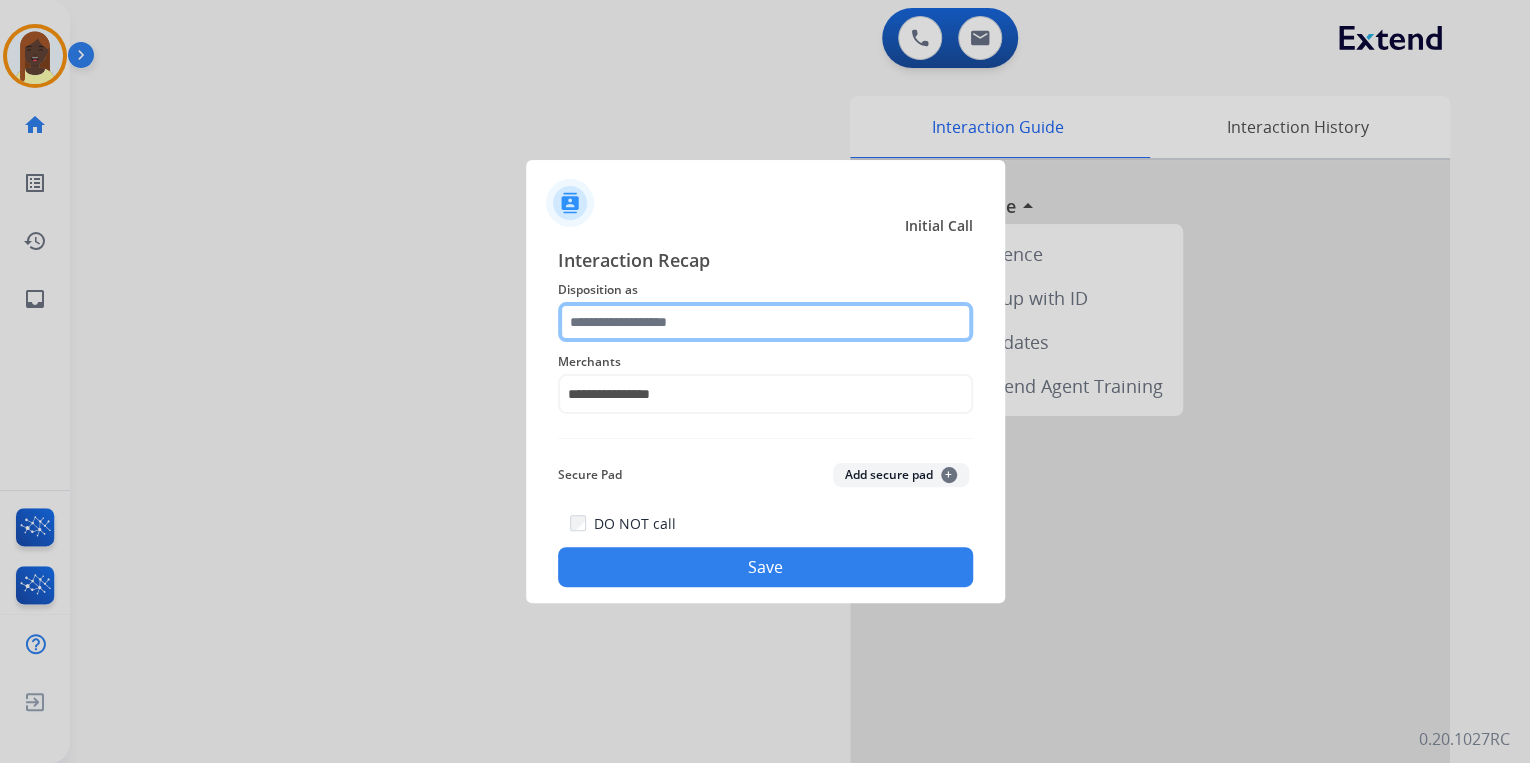 click 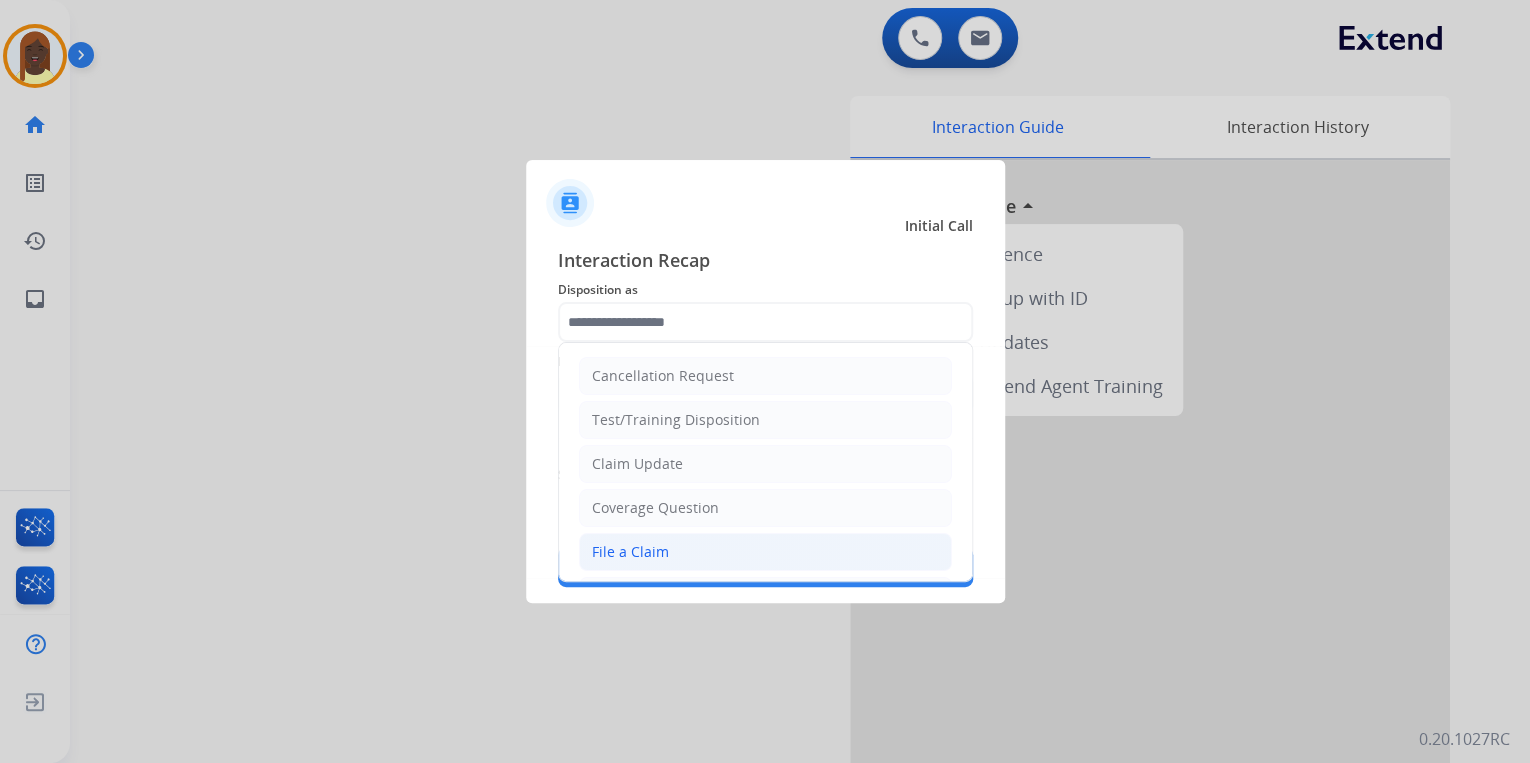 click on "File a Claim" 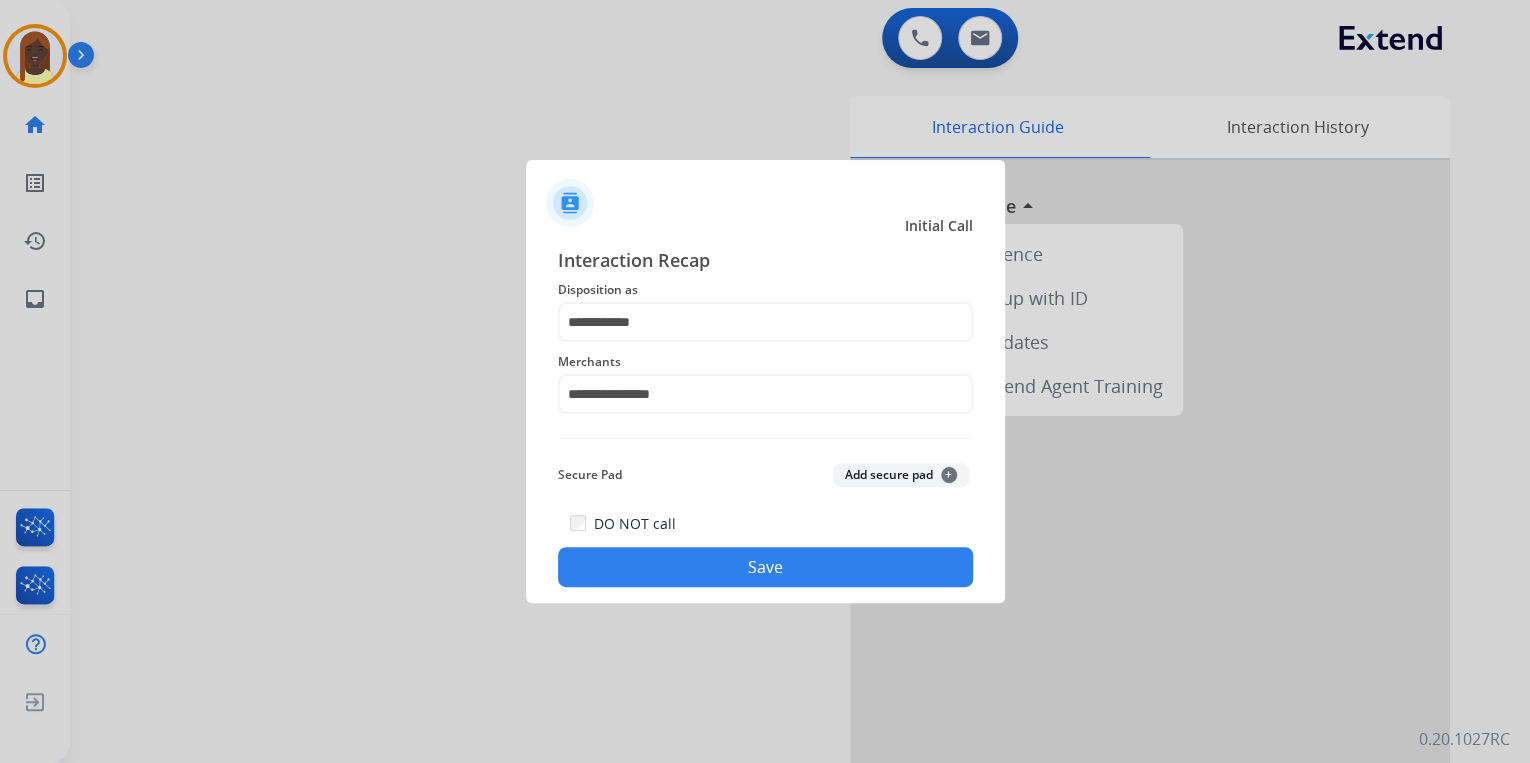 click on "Save" 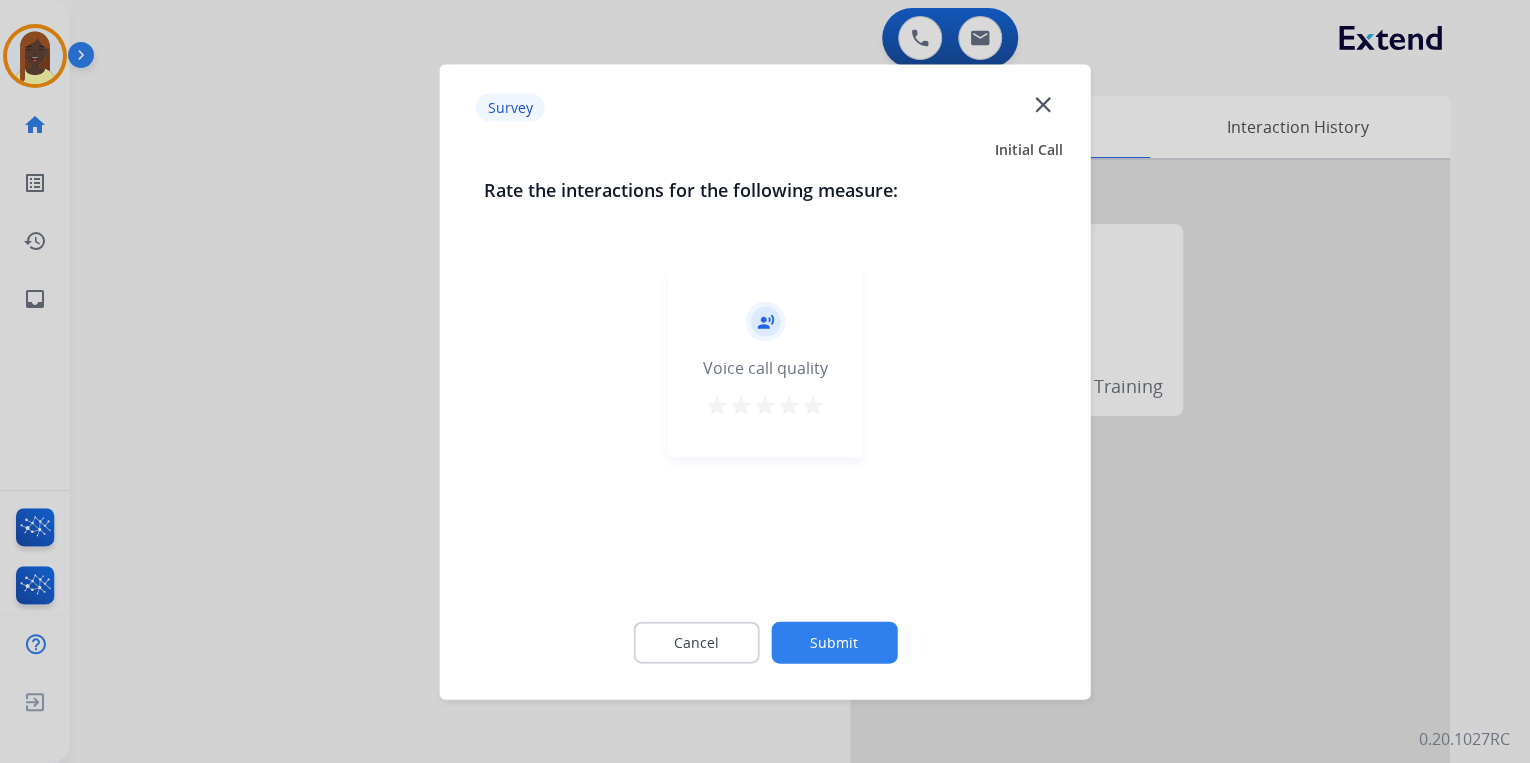 click on "star" at bounding box center (813, 405) 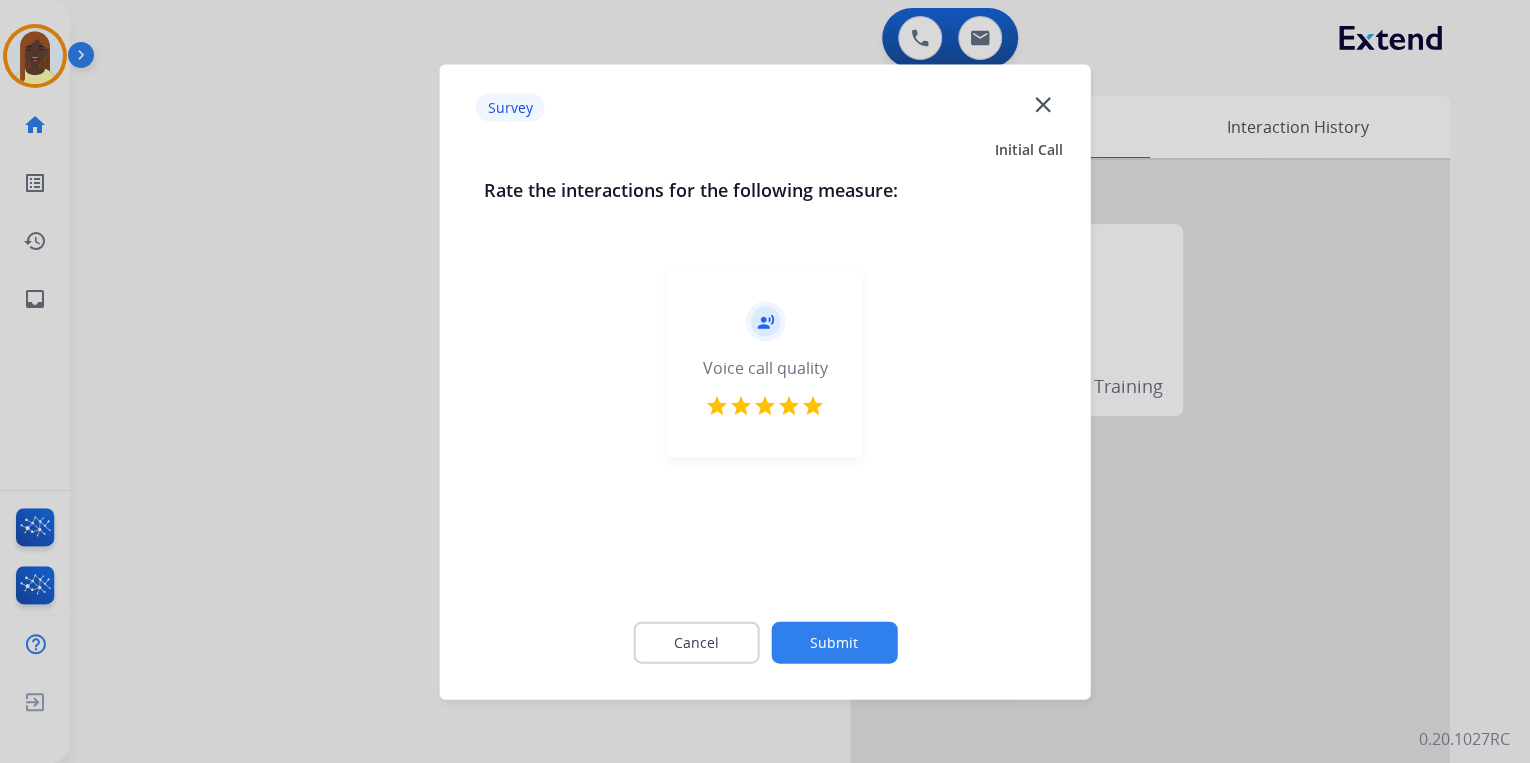 click on "Submit" 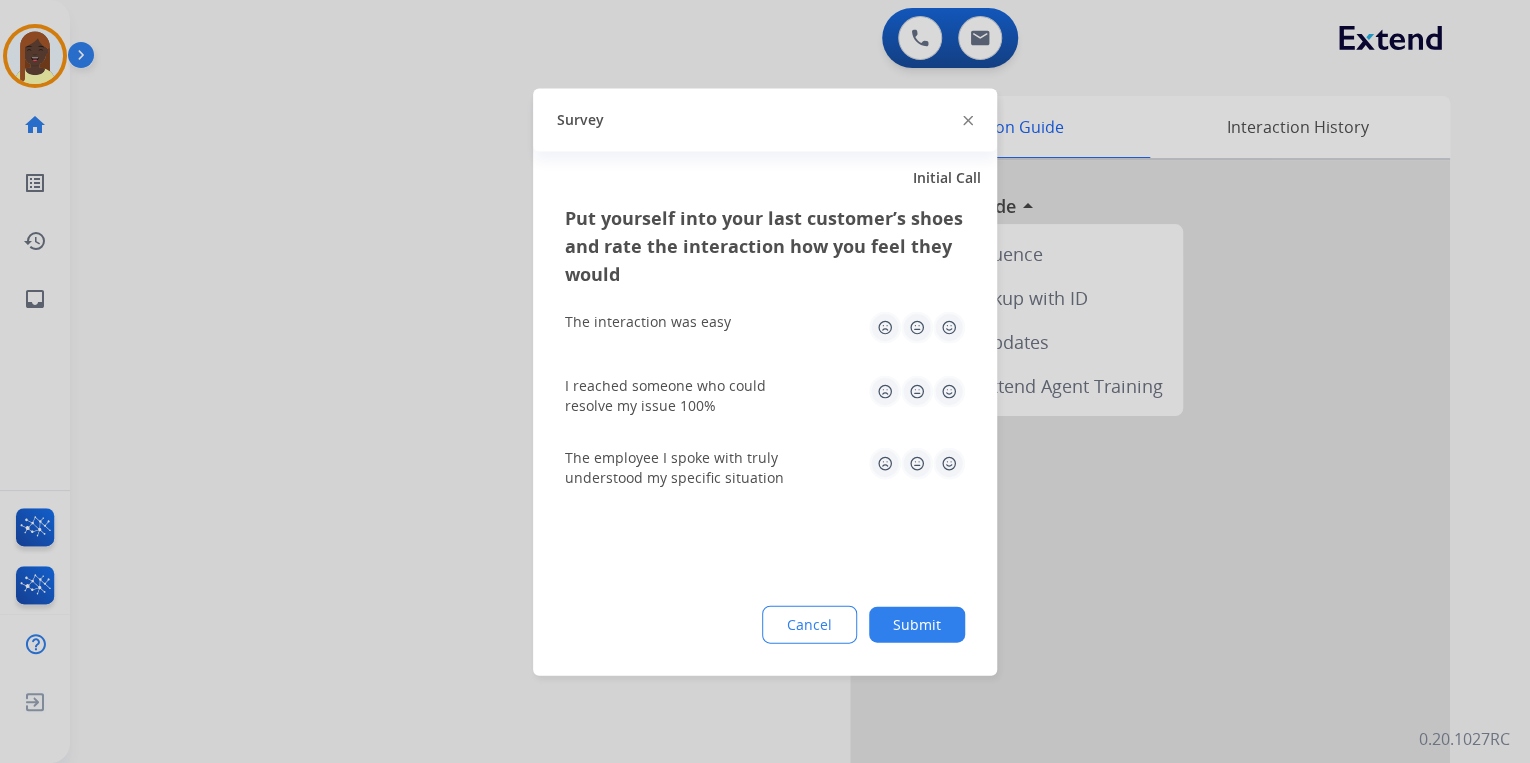 click 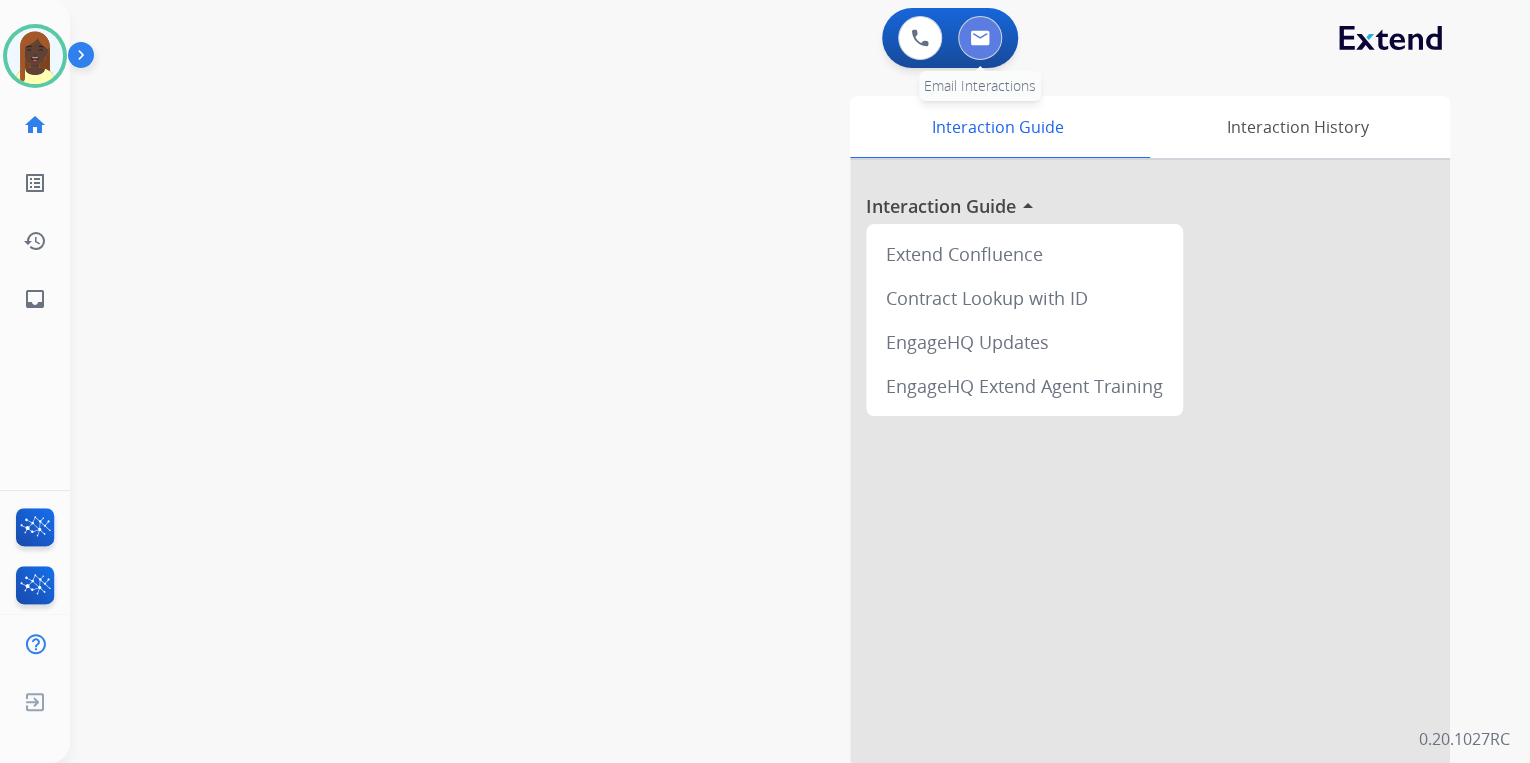 click at bounding box center (980, 38) 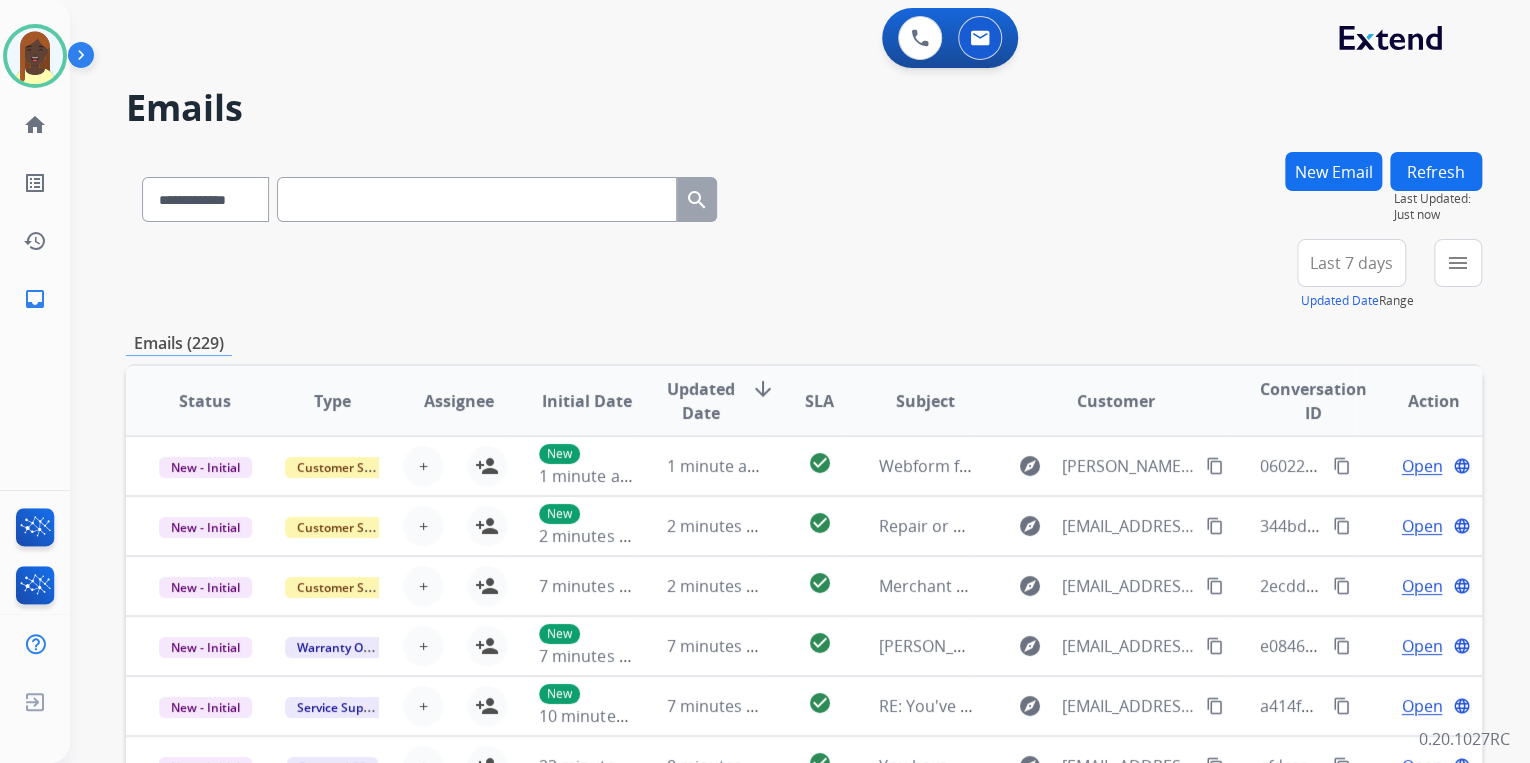 click on "New Email" at bounding box center (1333, 171) 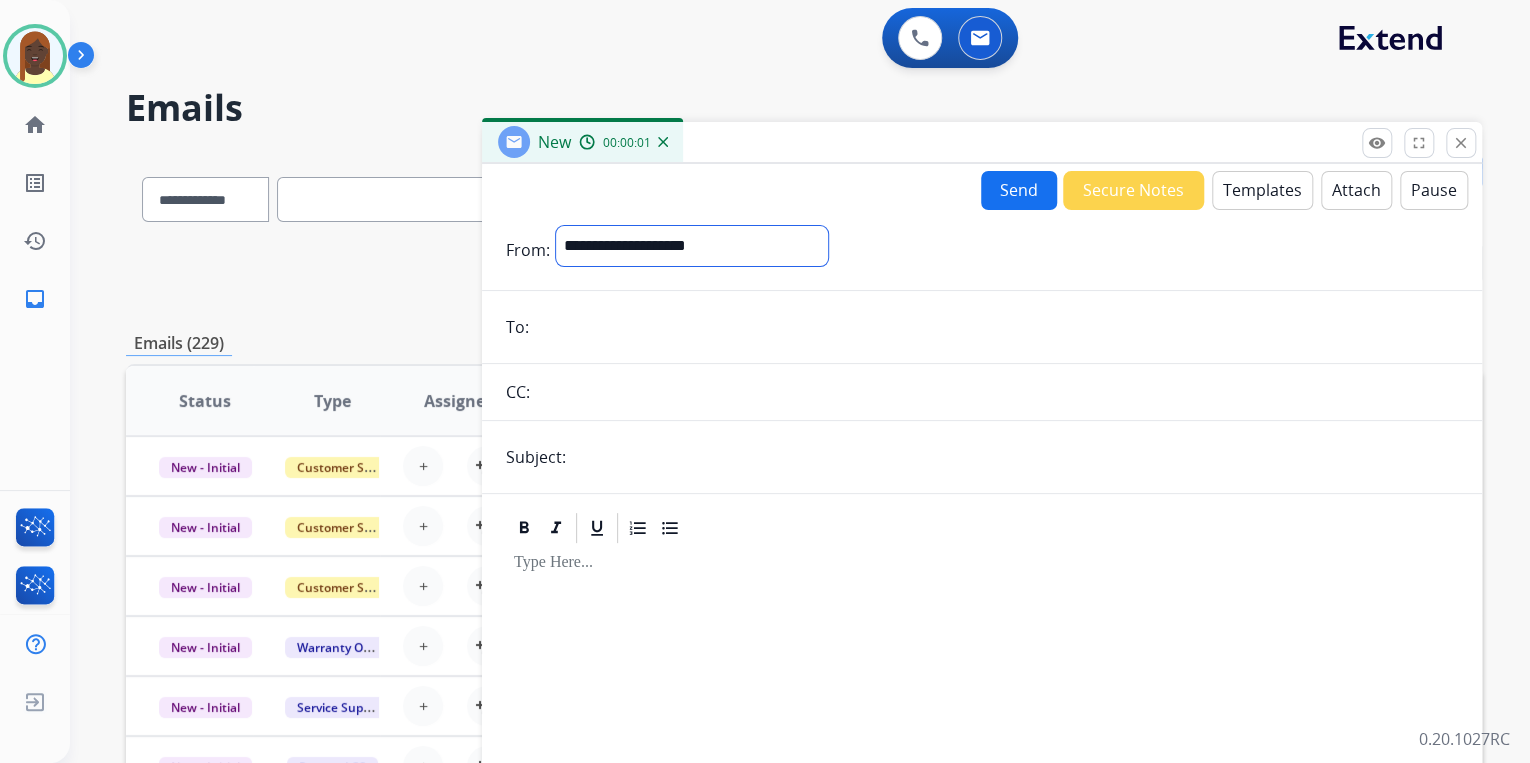 click on "**********" at bounding box center [692, 246] 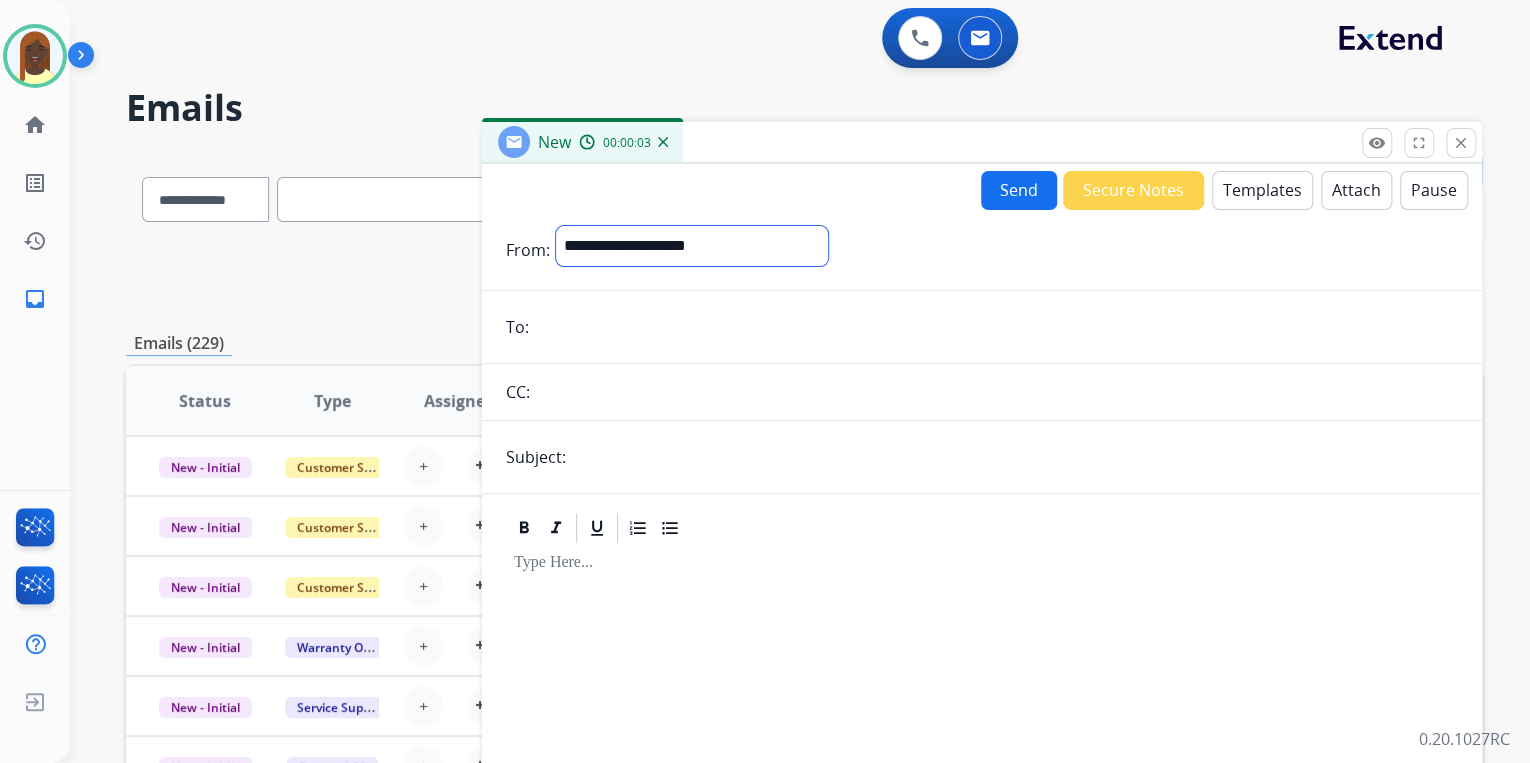 select on "**********" 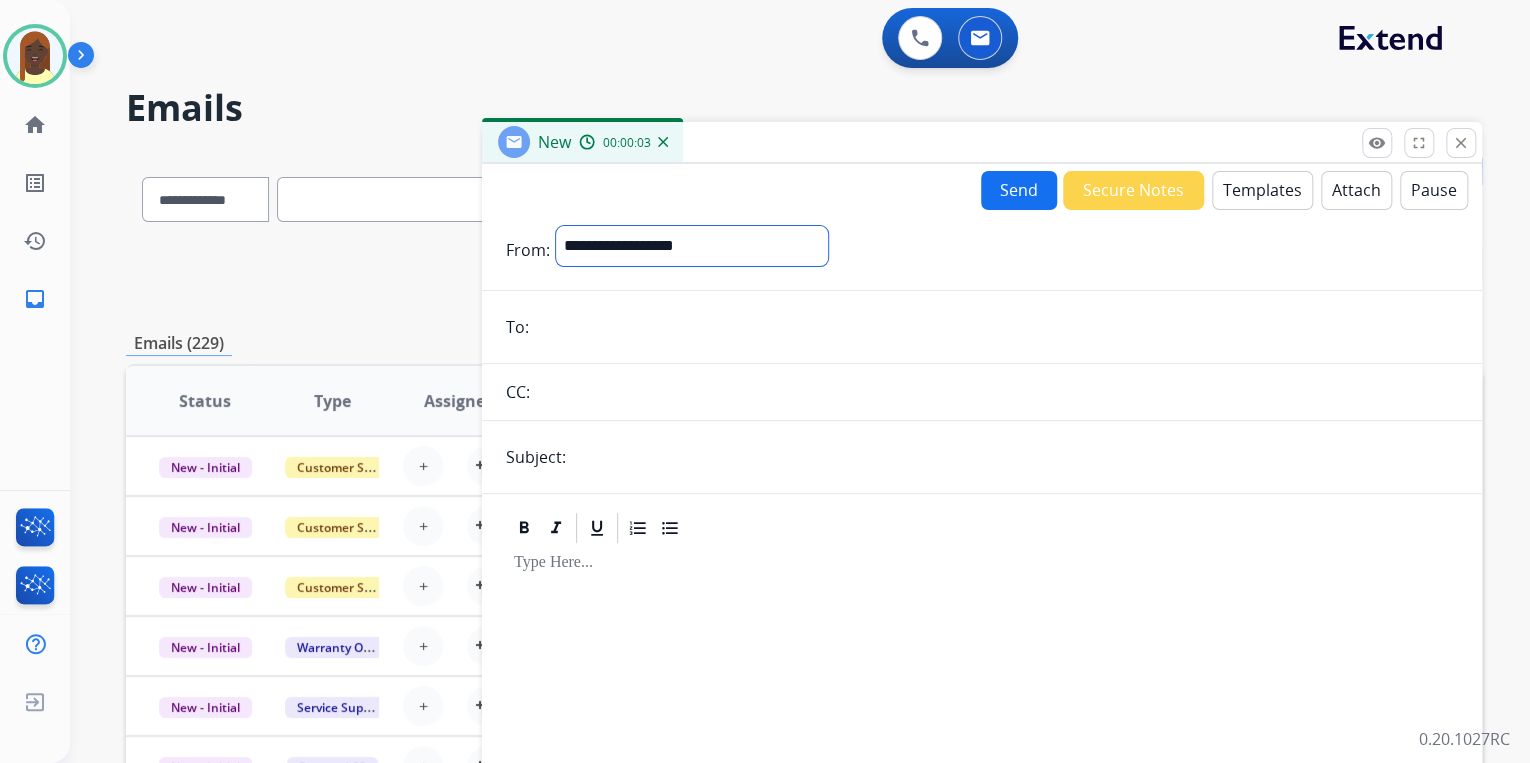 click on "**********" at bounding box center [692, 246] 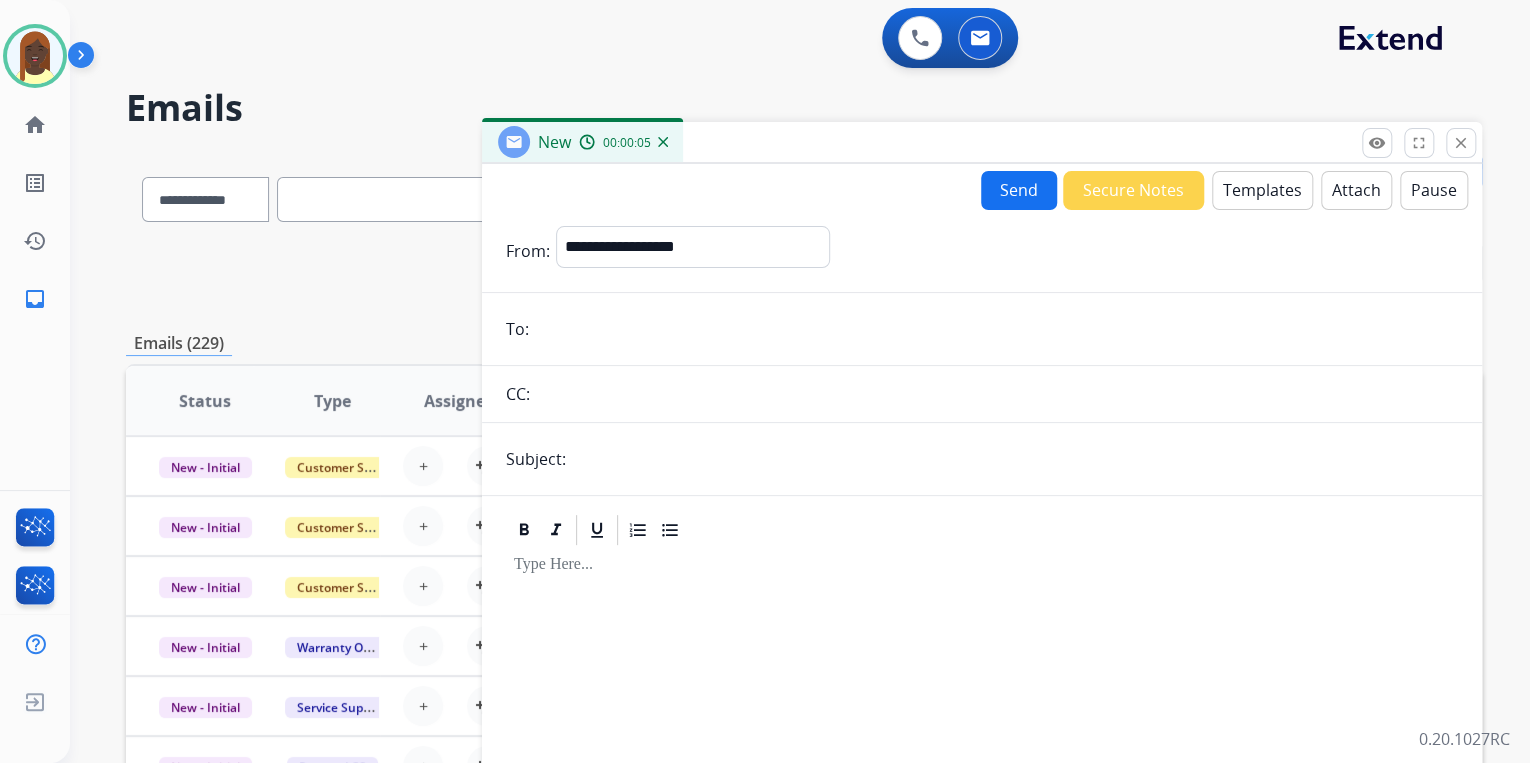 paste on "**********" 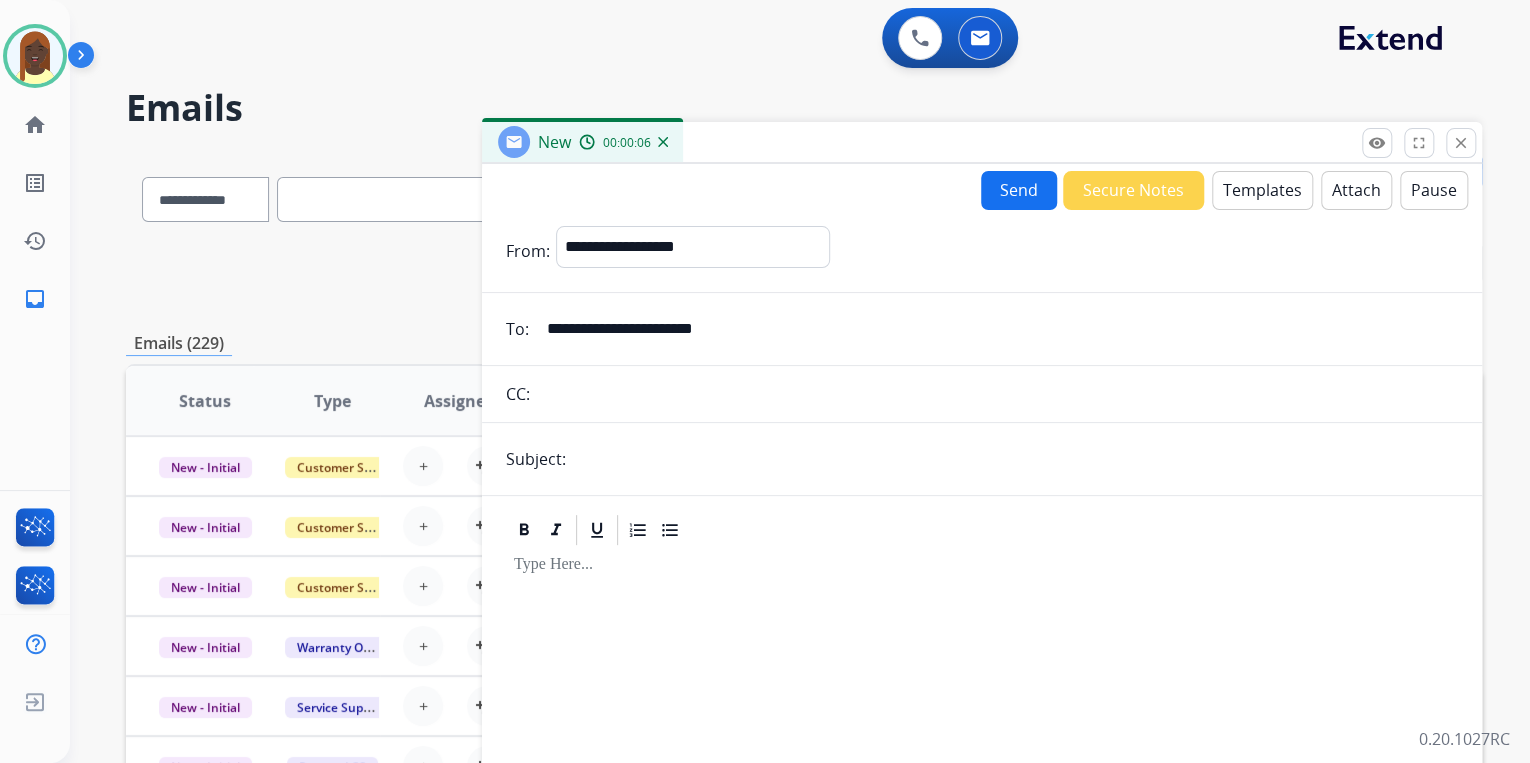 type on "**********" 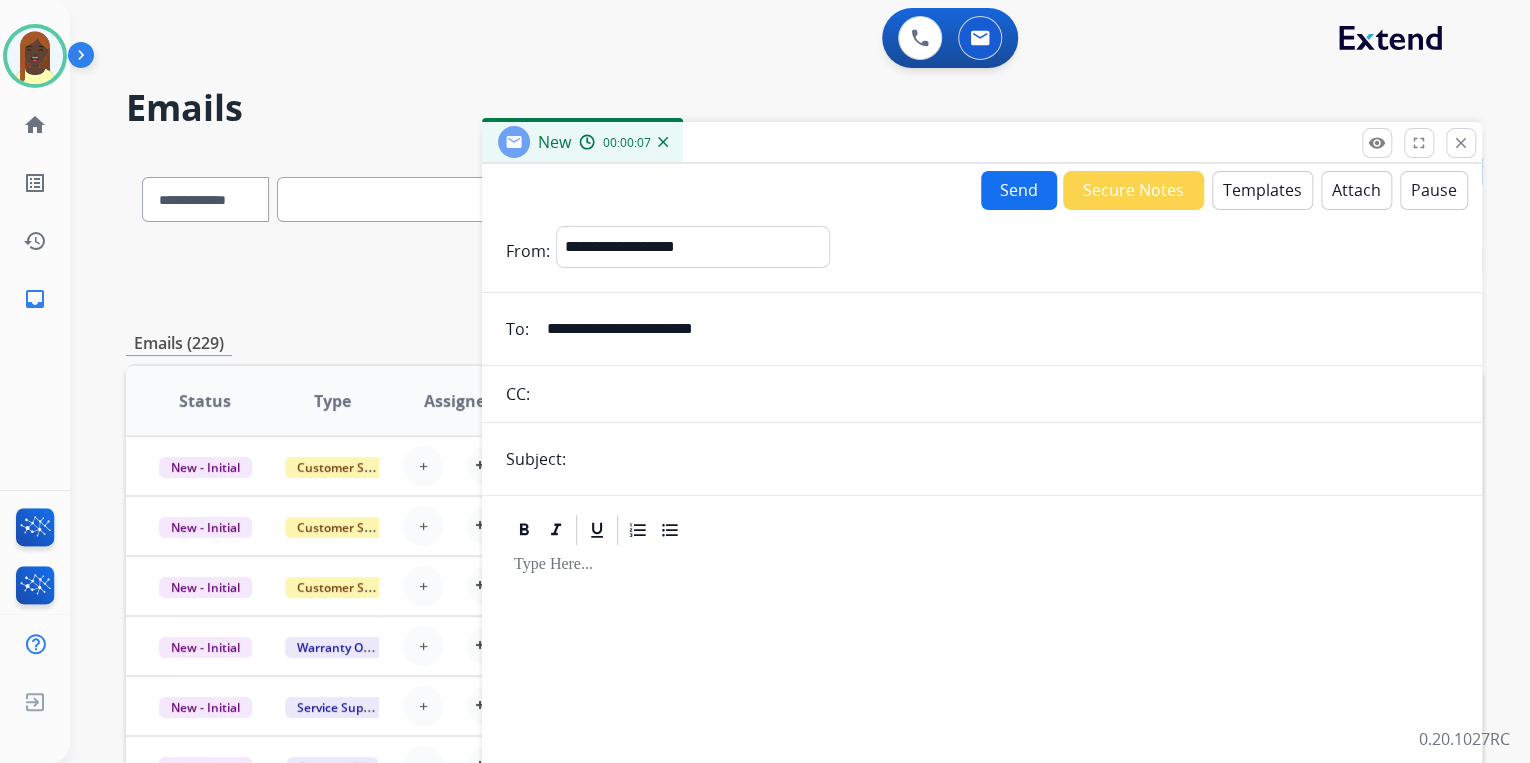 type on "**********" 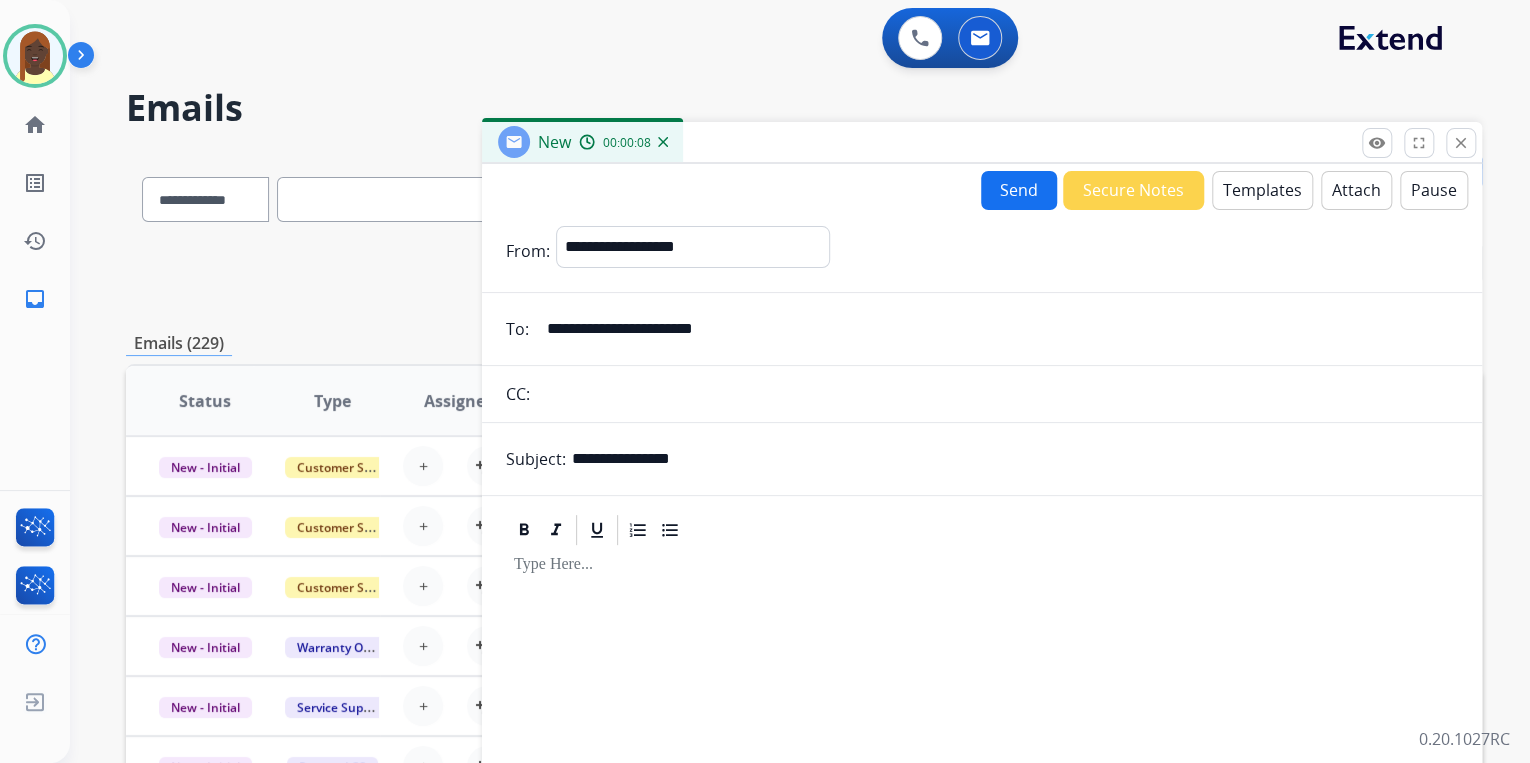 click on "Templates" at bounding box center (1262, 190) 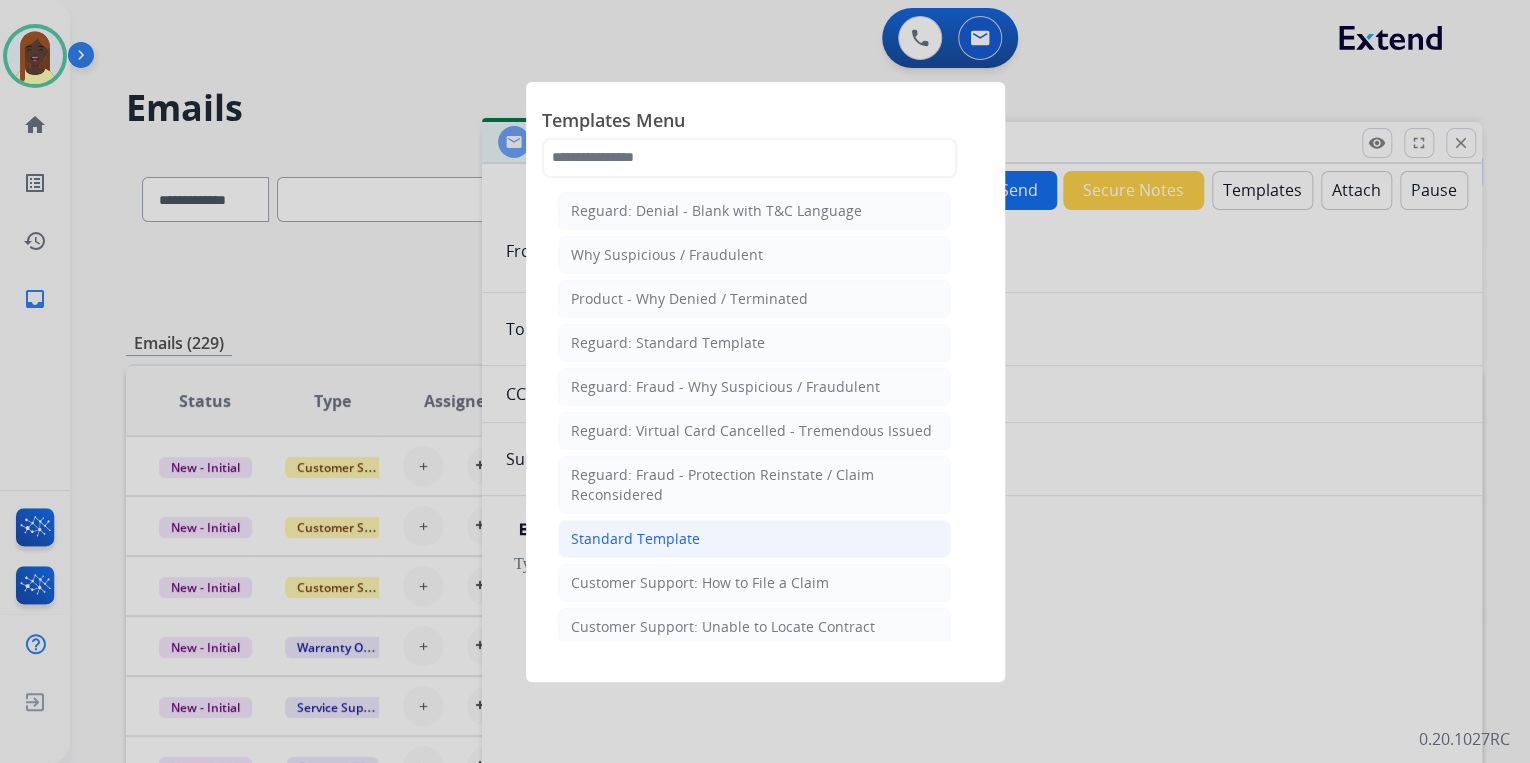 click on "Standard Template" 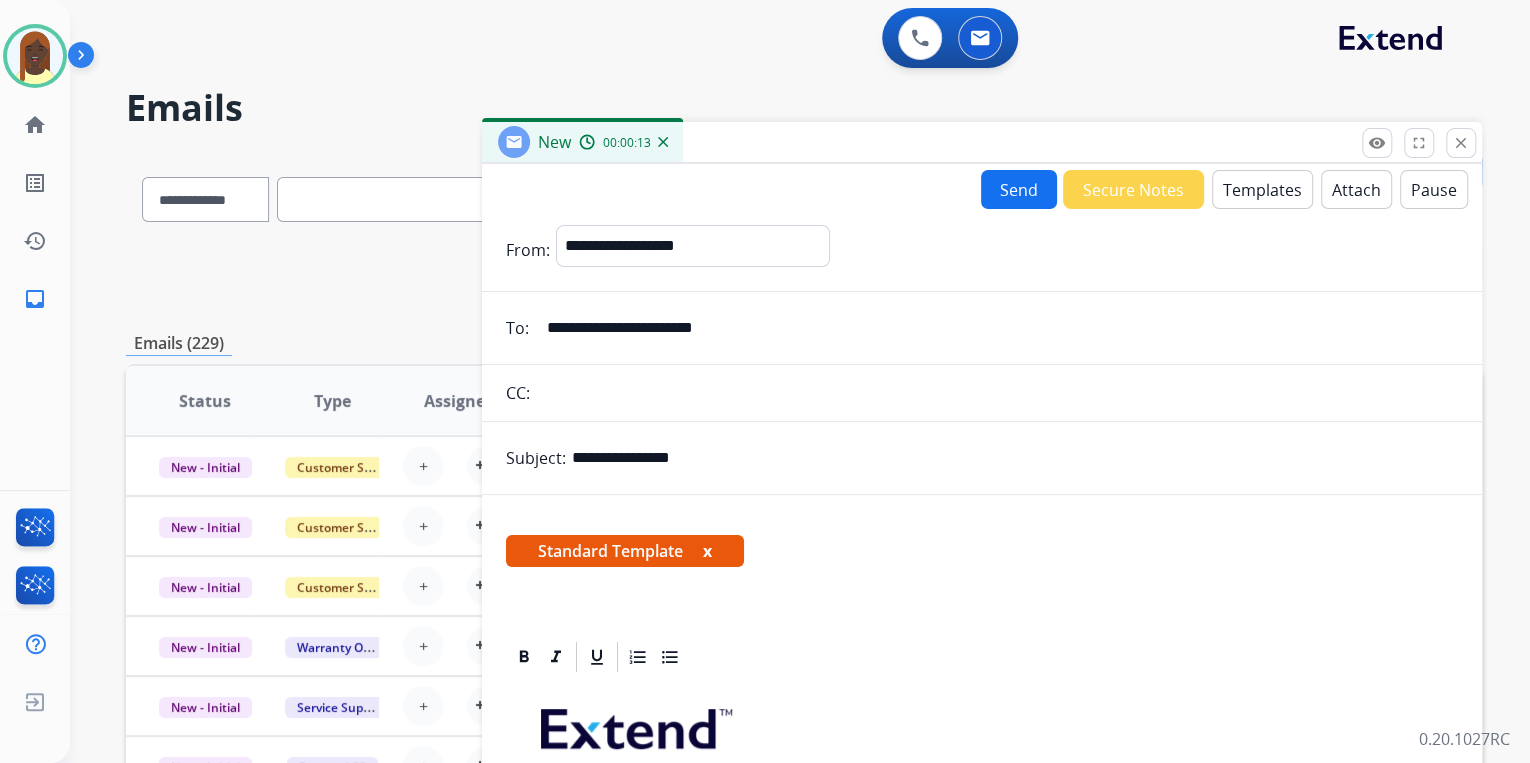 click on "Standard Template   x" at bounding box center (625, 551) 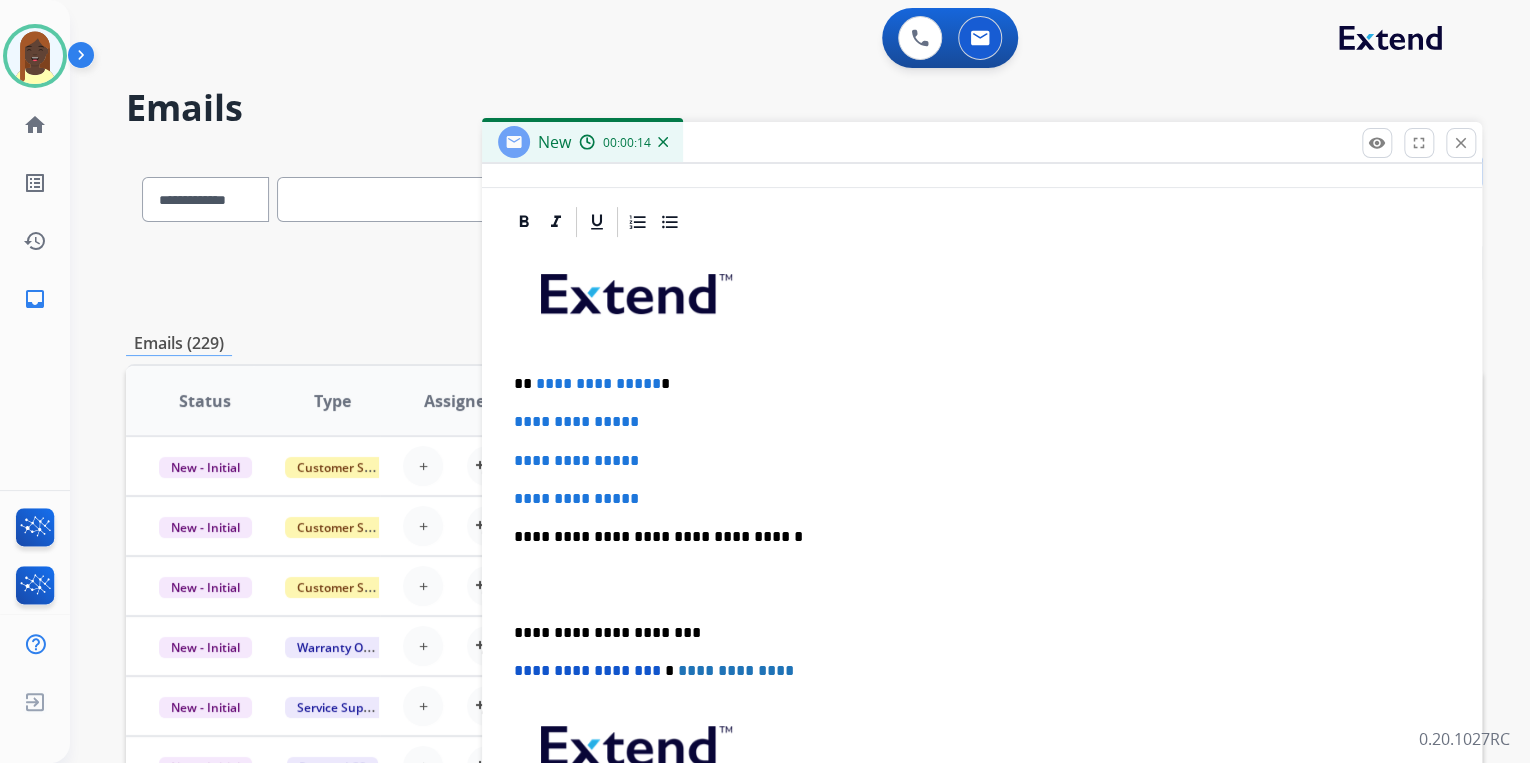 scroll, scrollTop: 320, scrollLeft: 0, axis: vertical 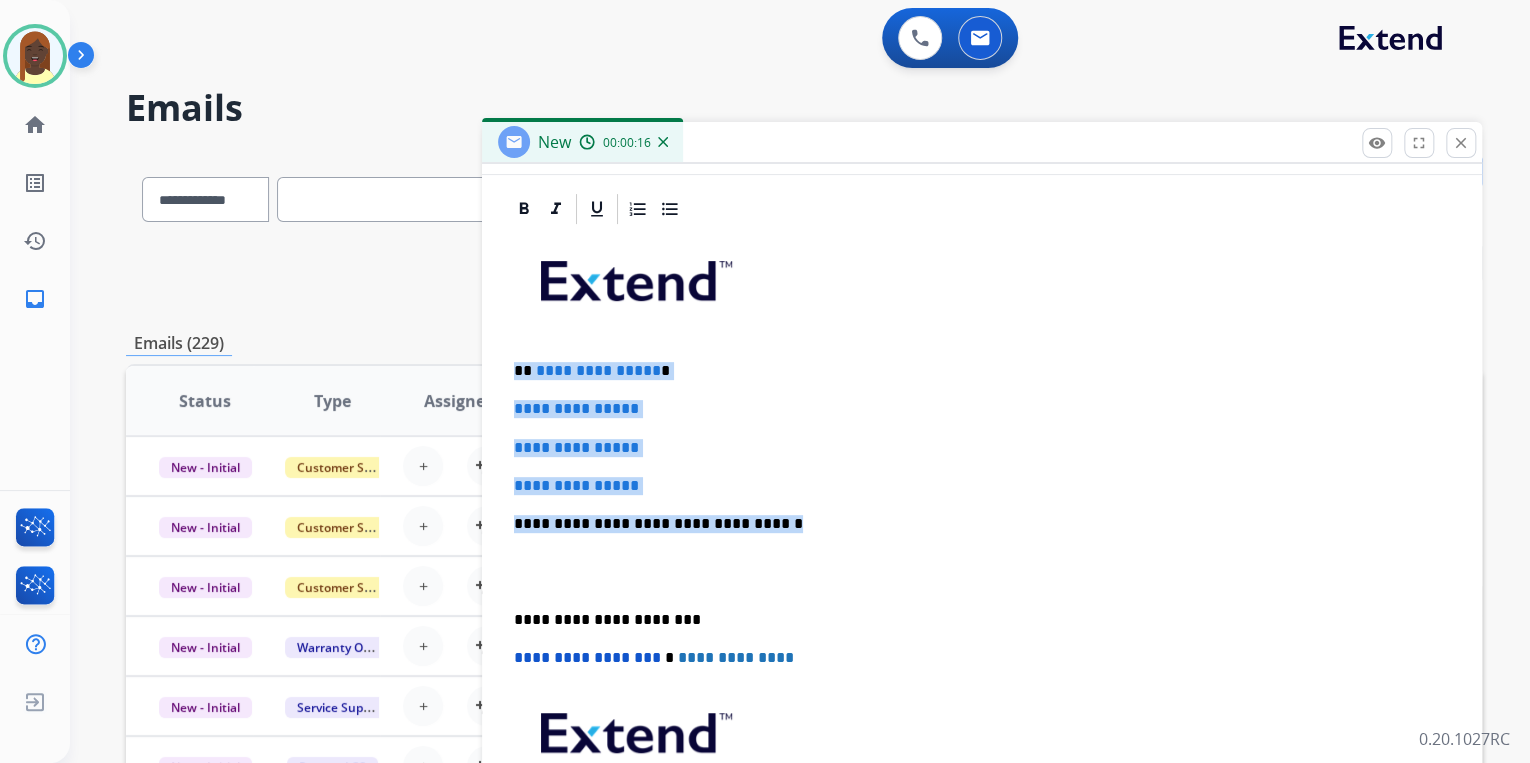 drag, startPoint x: 508, startPoint y: 364, endPoint x: 781, endPoint y: 522, distance: 315.4251 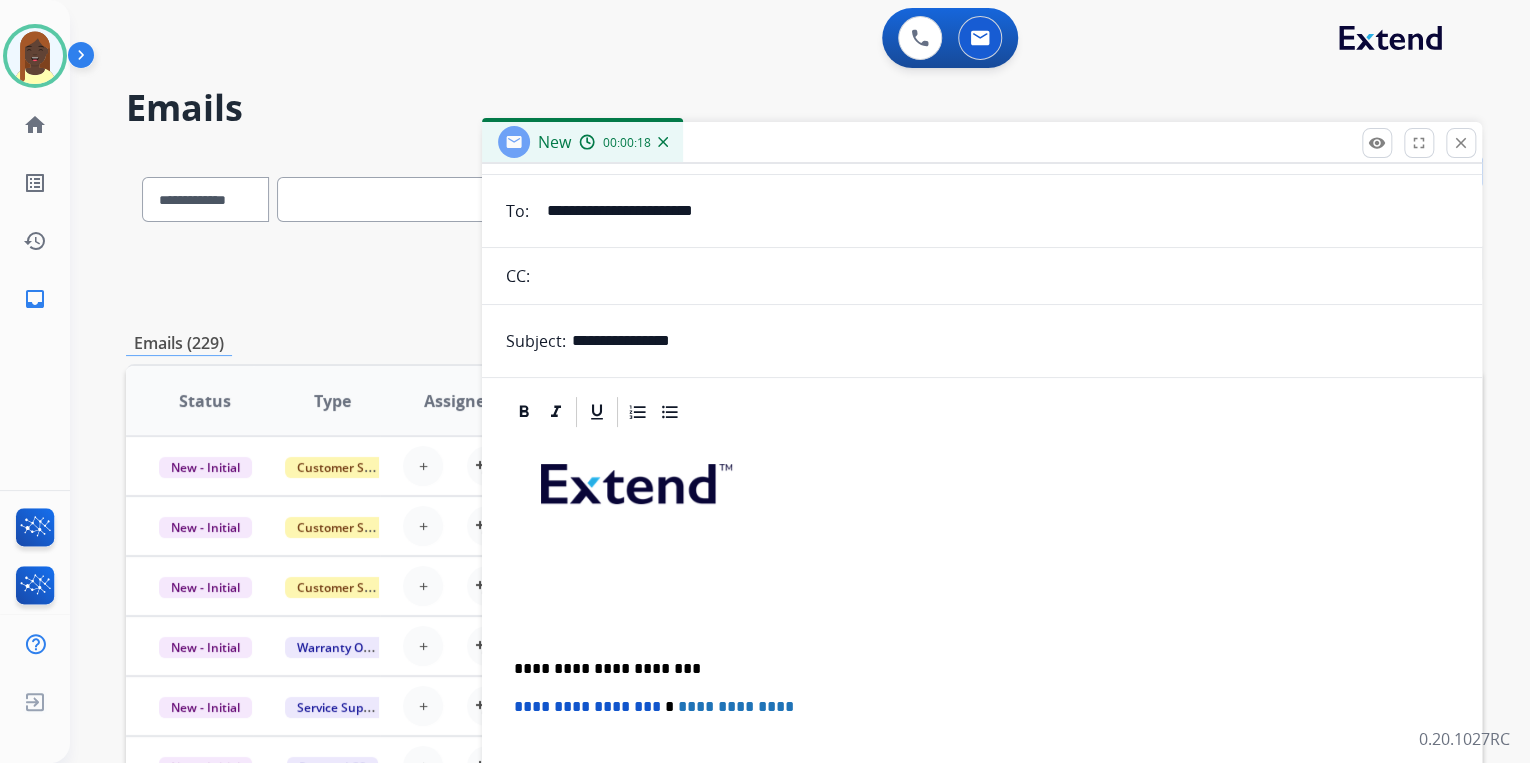 scroll, scrollTop: 0, scrollLeft: 0, axis: both 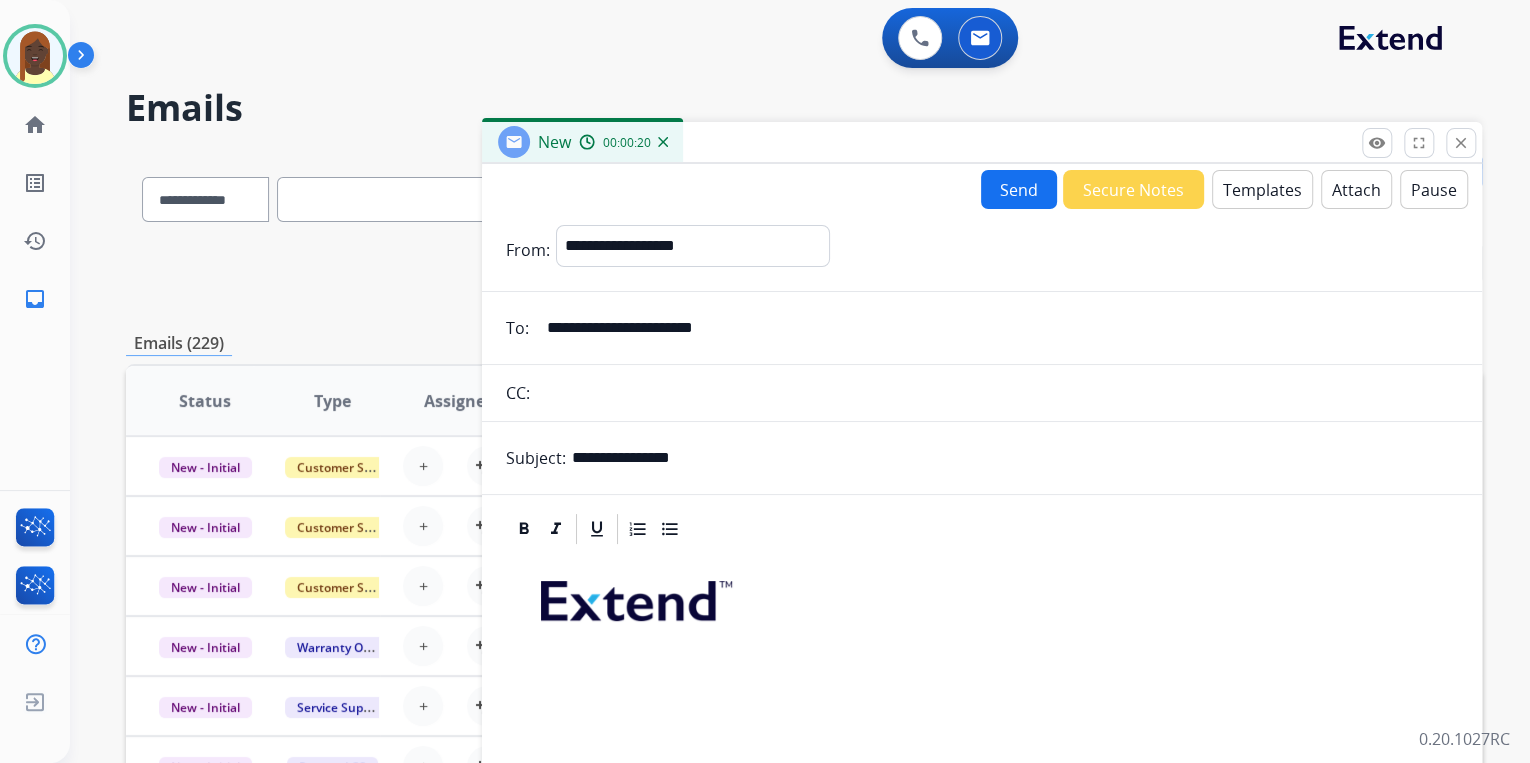 click on "Templates" at bounding box center [1262, 189] 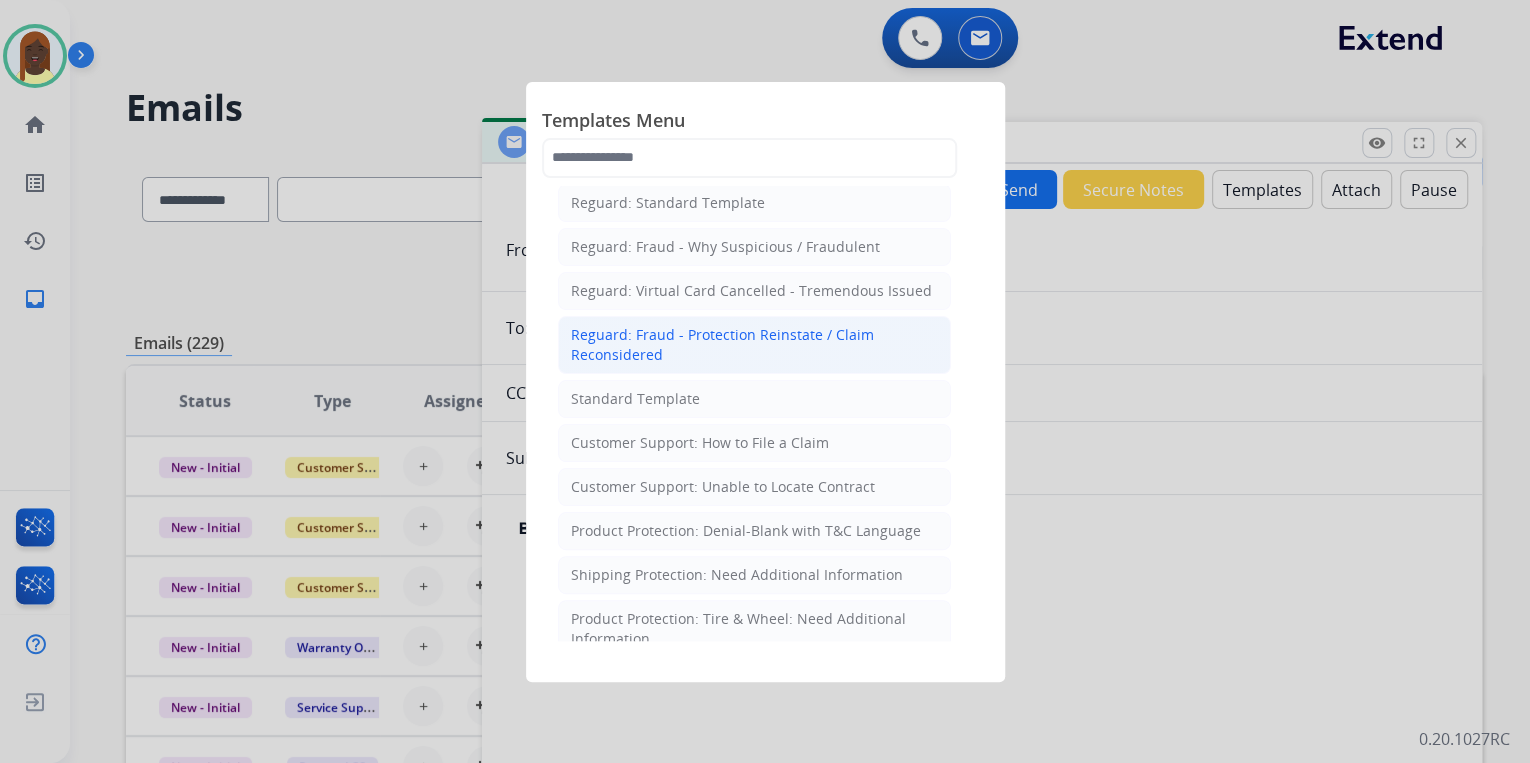 scroll, scrollTop: 160, scrollLeft: 0, axis: vertical 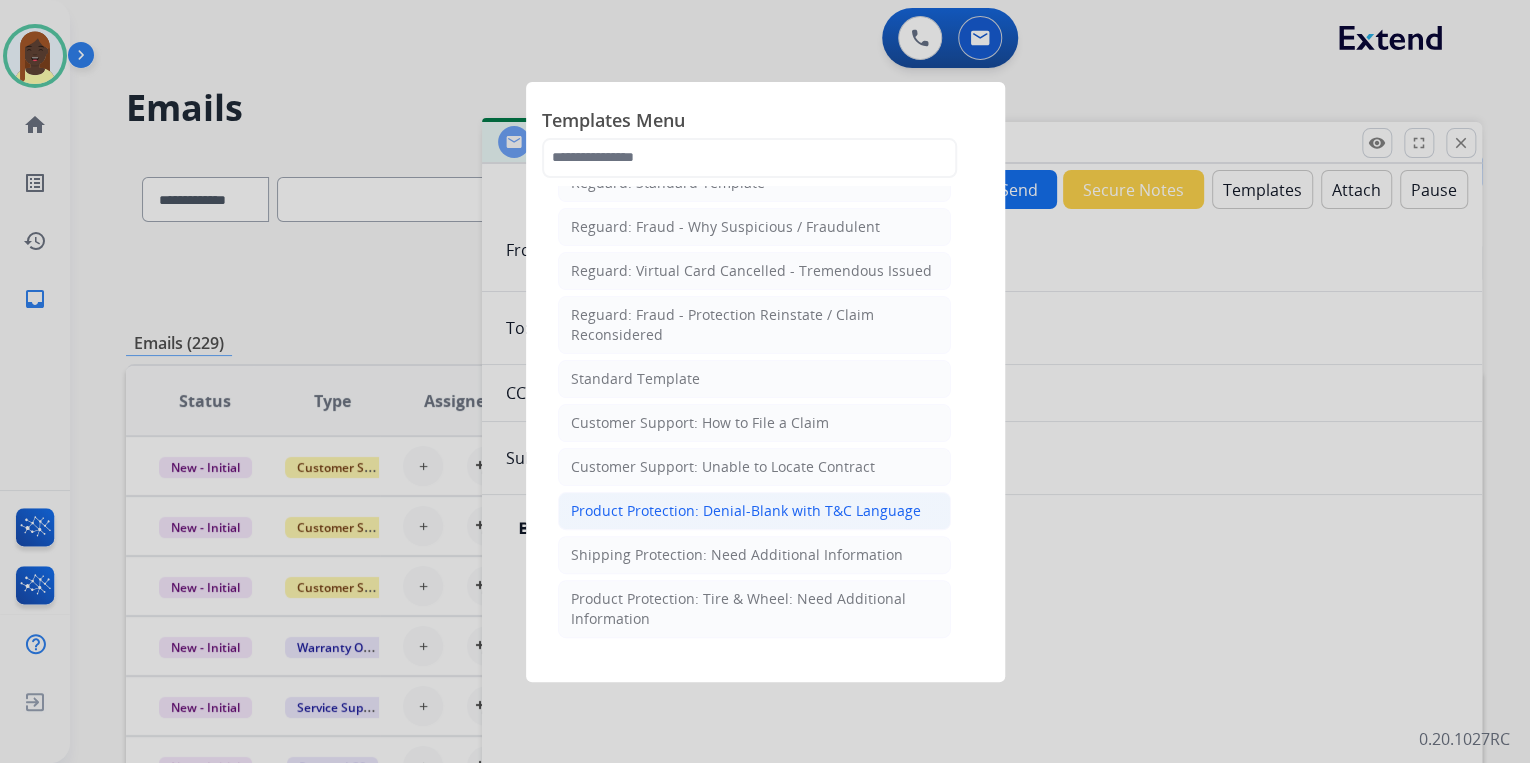 click on "Product Protection: Denial-Blank with T&C Language" 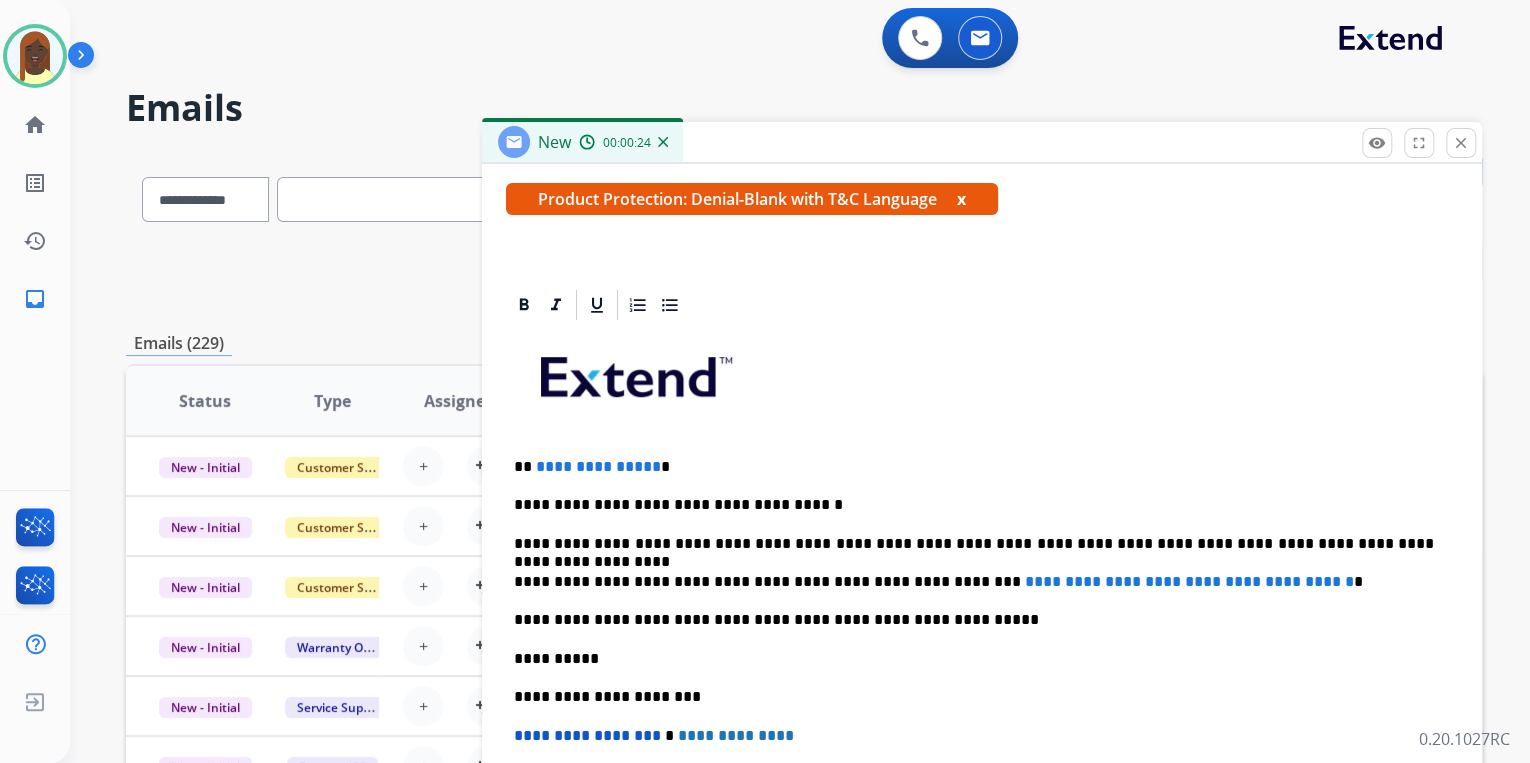 scroll, scrollTop: 441, scrollLeft: 0, axis: vertical 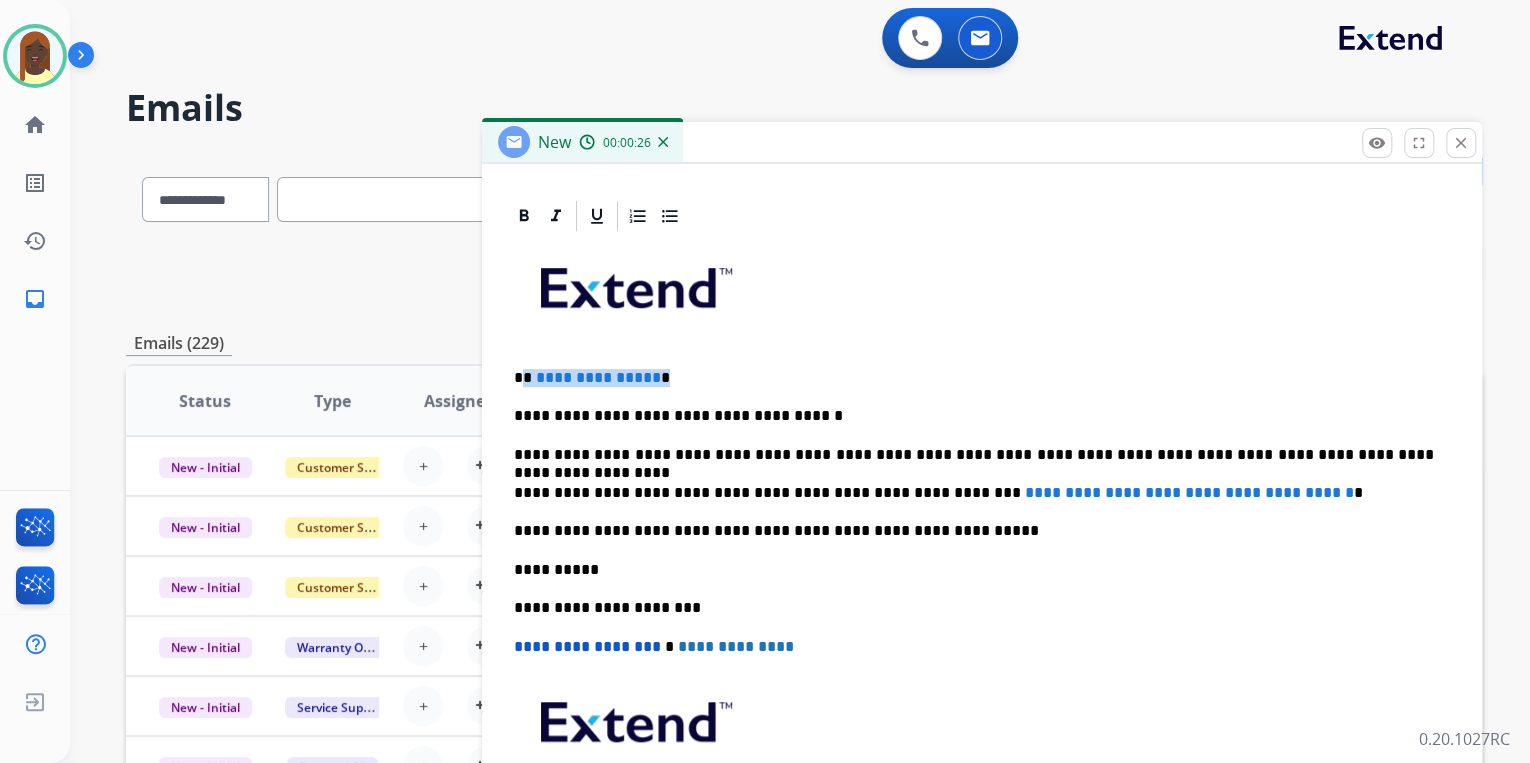 drag, startPoint x: 523, startPoint y: 375, endPoint x: 676, endPoint y: 381, distance: 153.1176 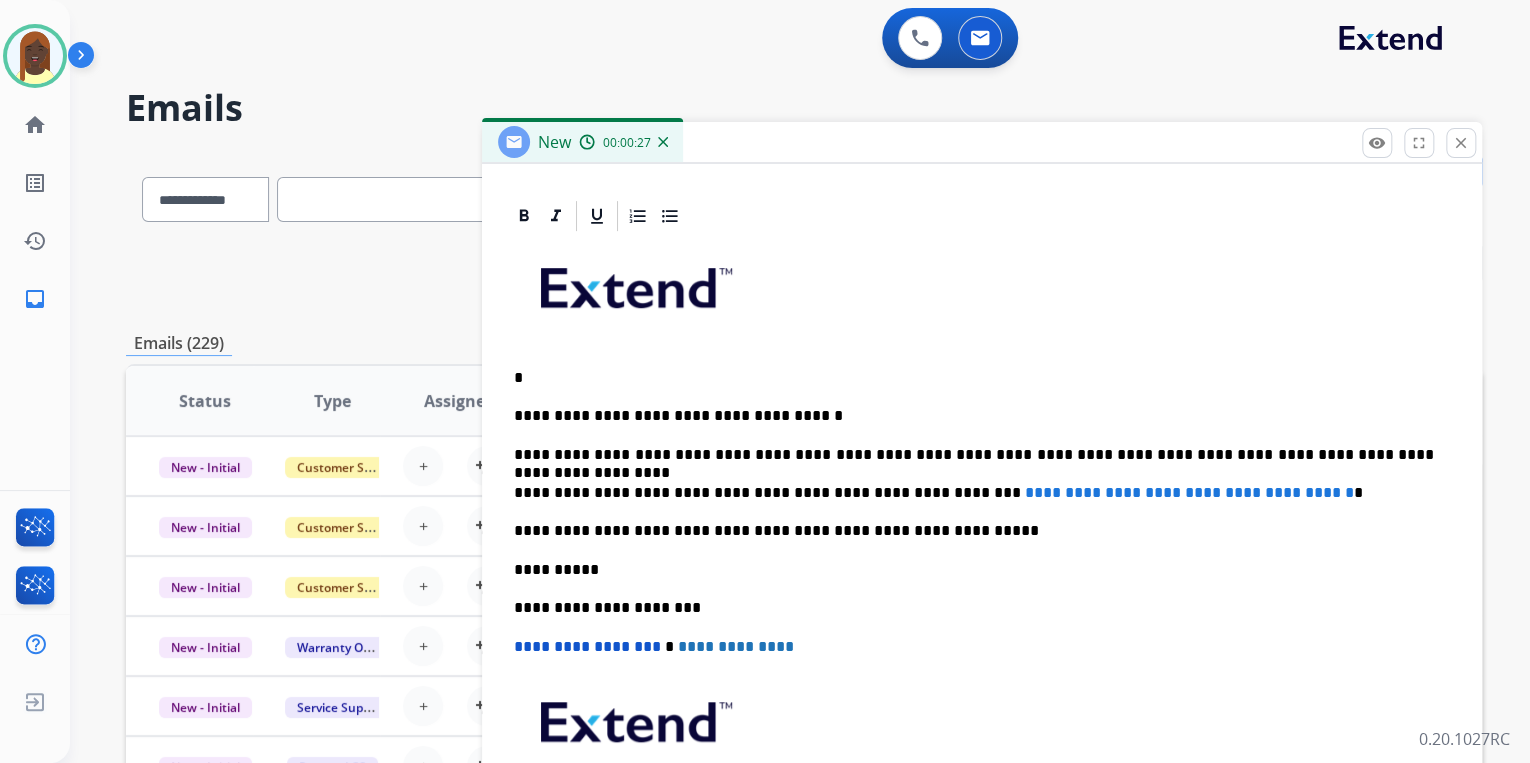 type 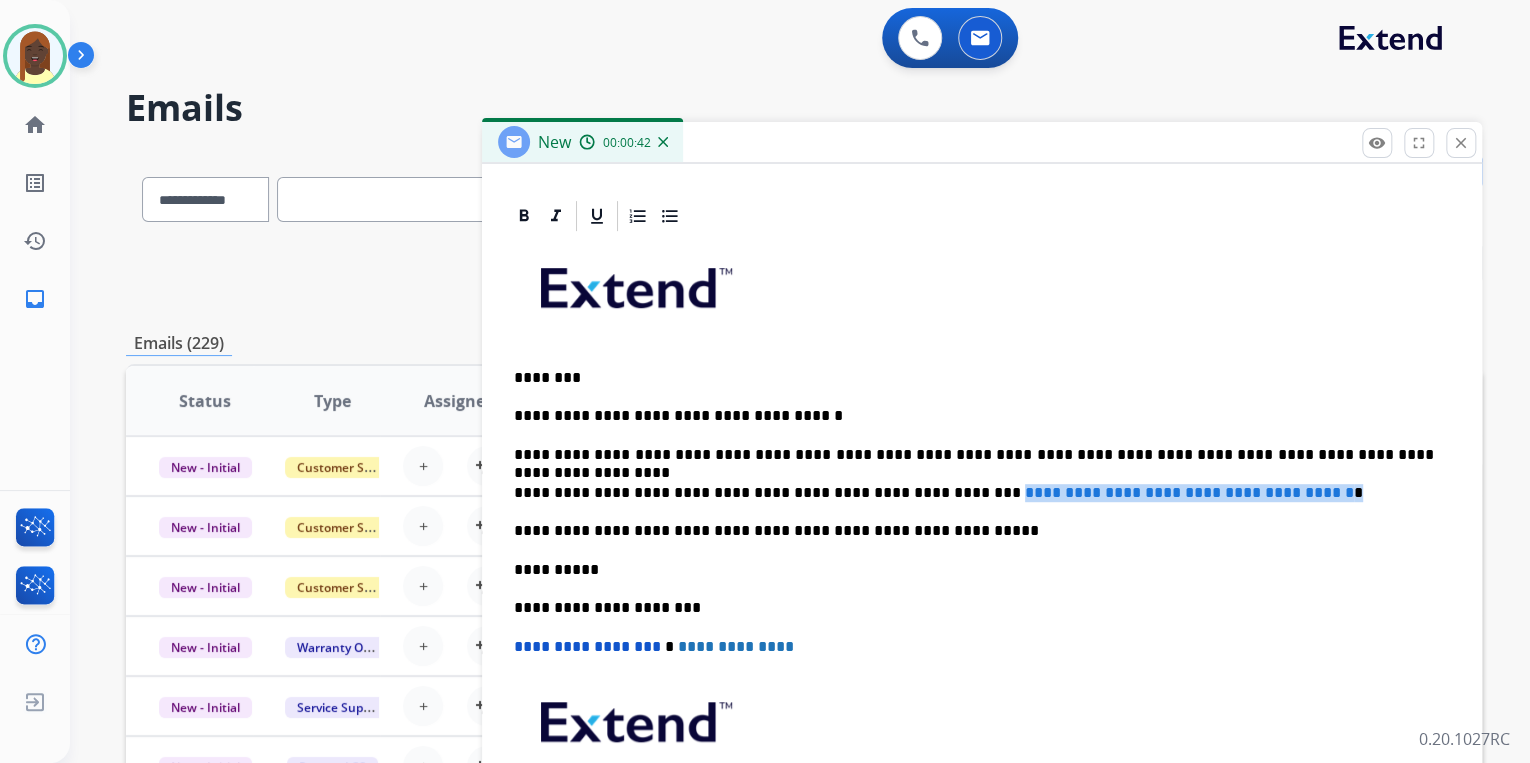 drag, startPoint x: 921, startPoint y: 489, endPoint x: 1348, endPoint y: 484, distance: 427.02927 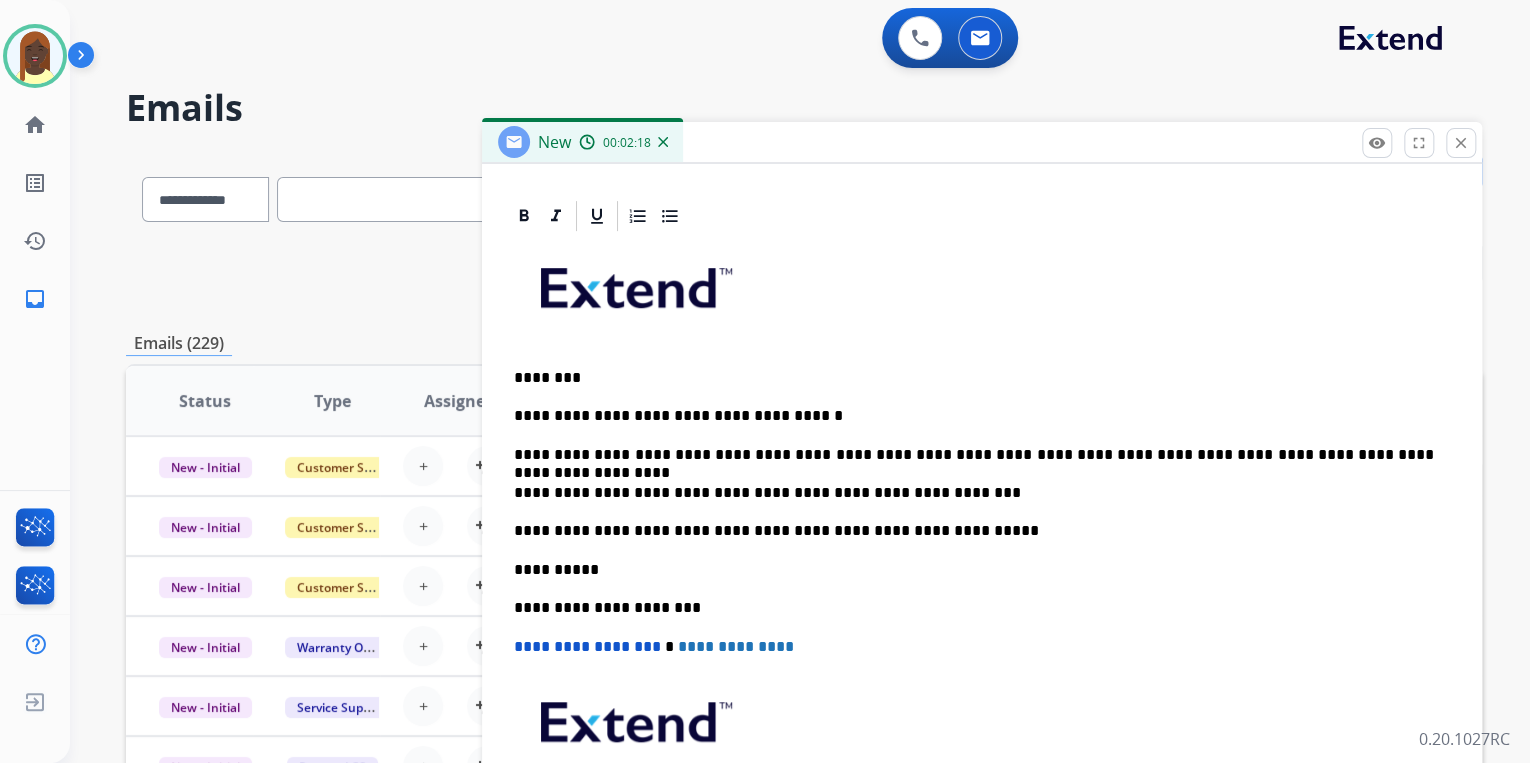 drag, startPoint x: 928, startPoint y: 491, endPoint x: 940, endPoint y: 492, distance: 12.0415945 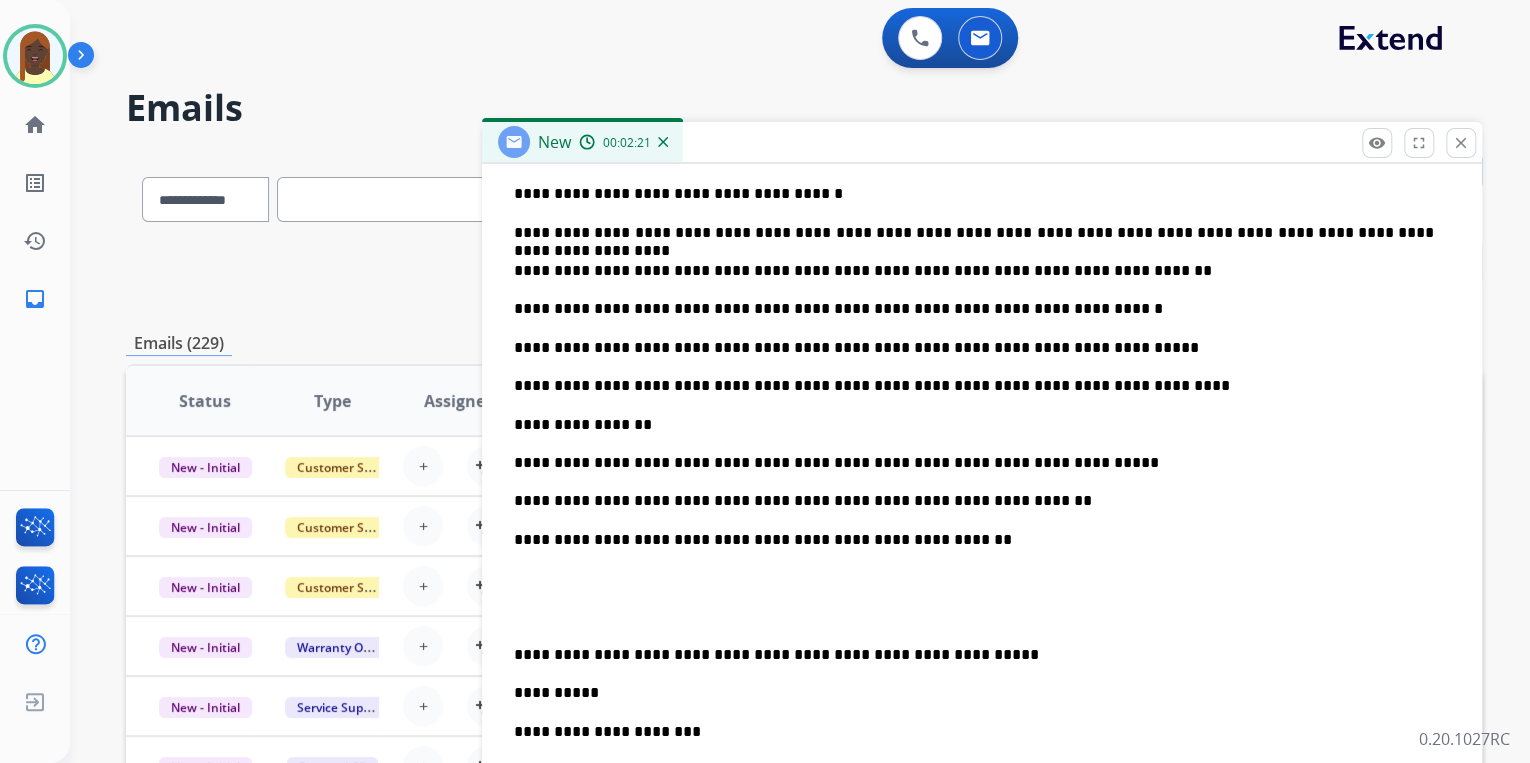 scroll, scrollTop: 681, scrollLeft: 0, axis: vertical 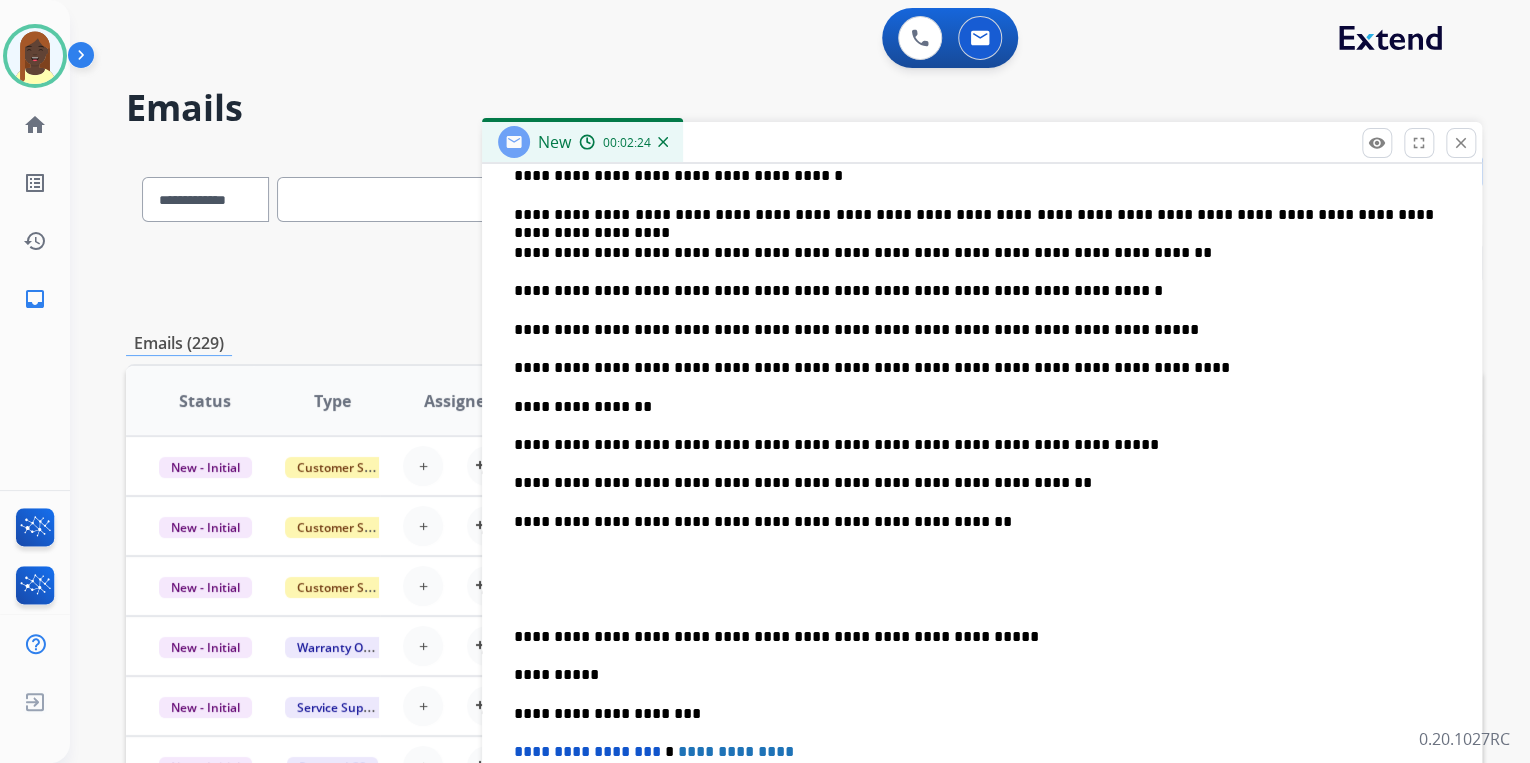 click on "**********" at bounding box center [982, 501] 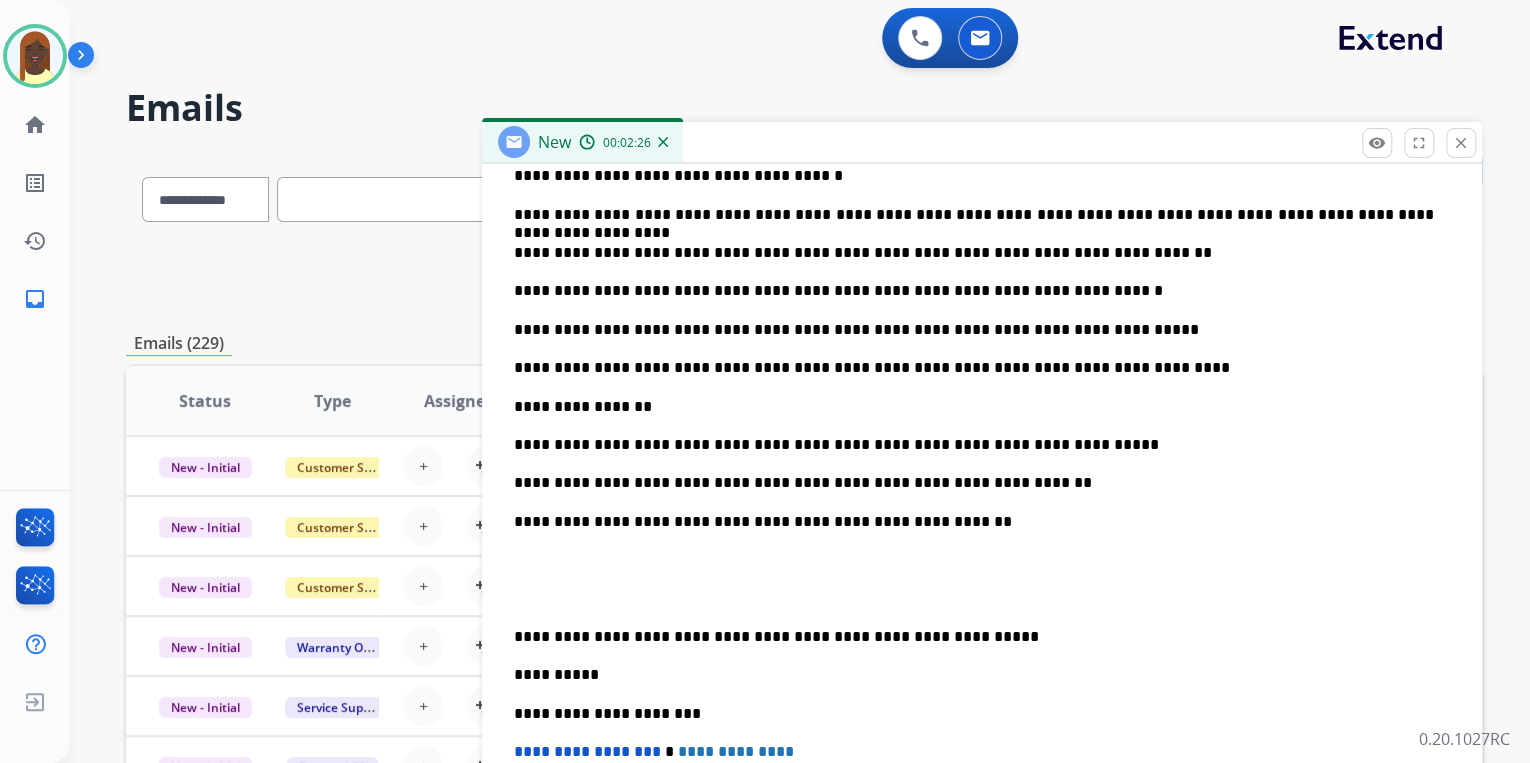 click at bounding box center [982, 599] 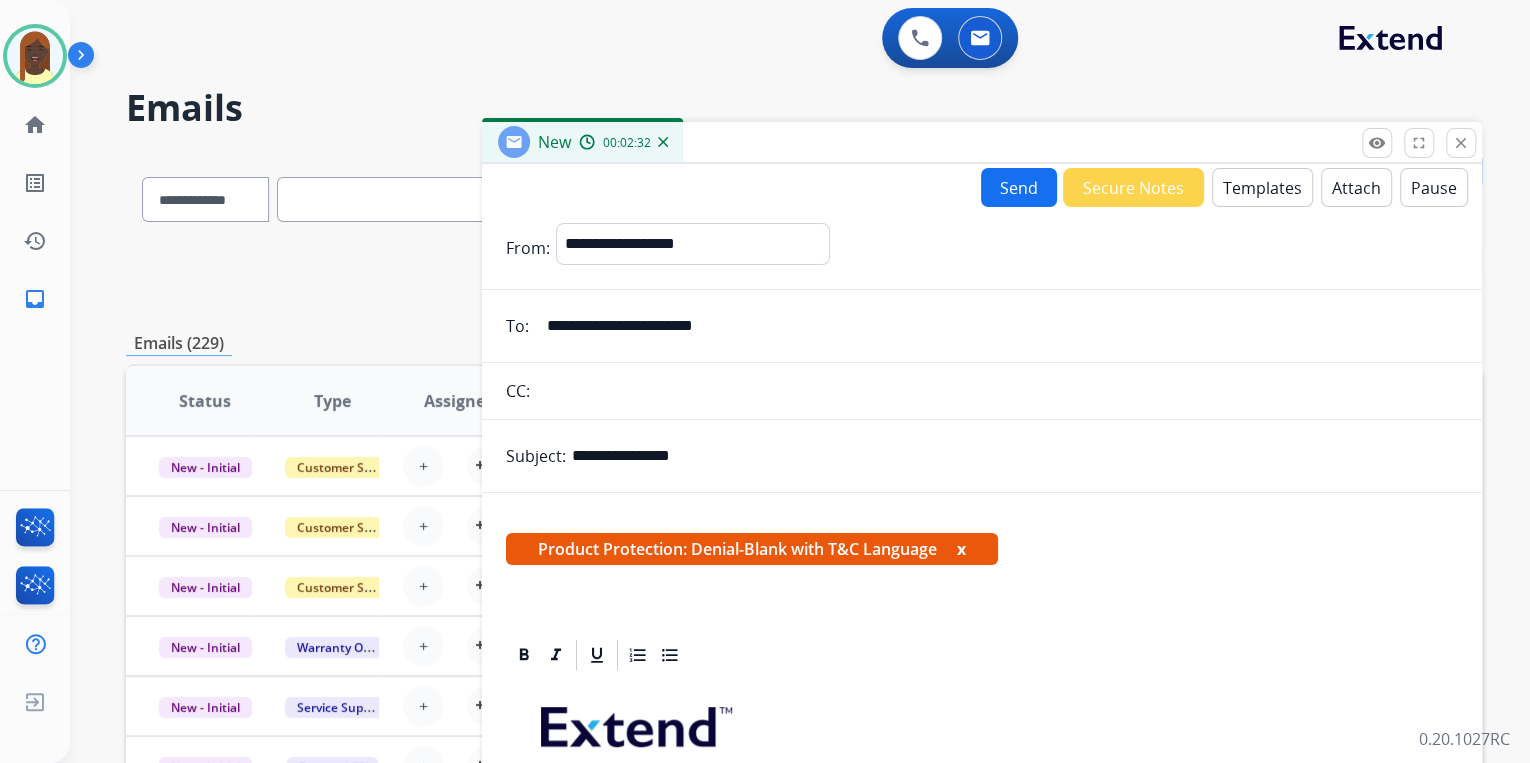 scroll, scrollTop: 0, scrollLeft: 0, axis: both 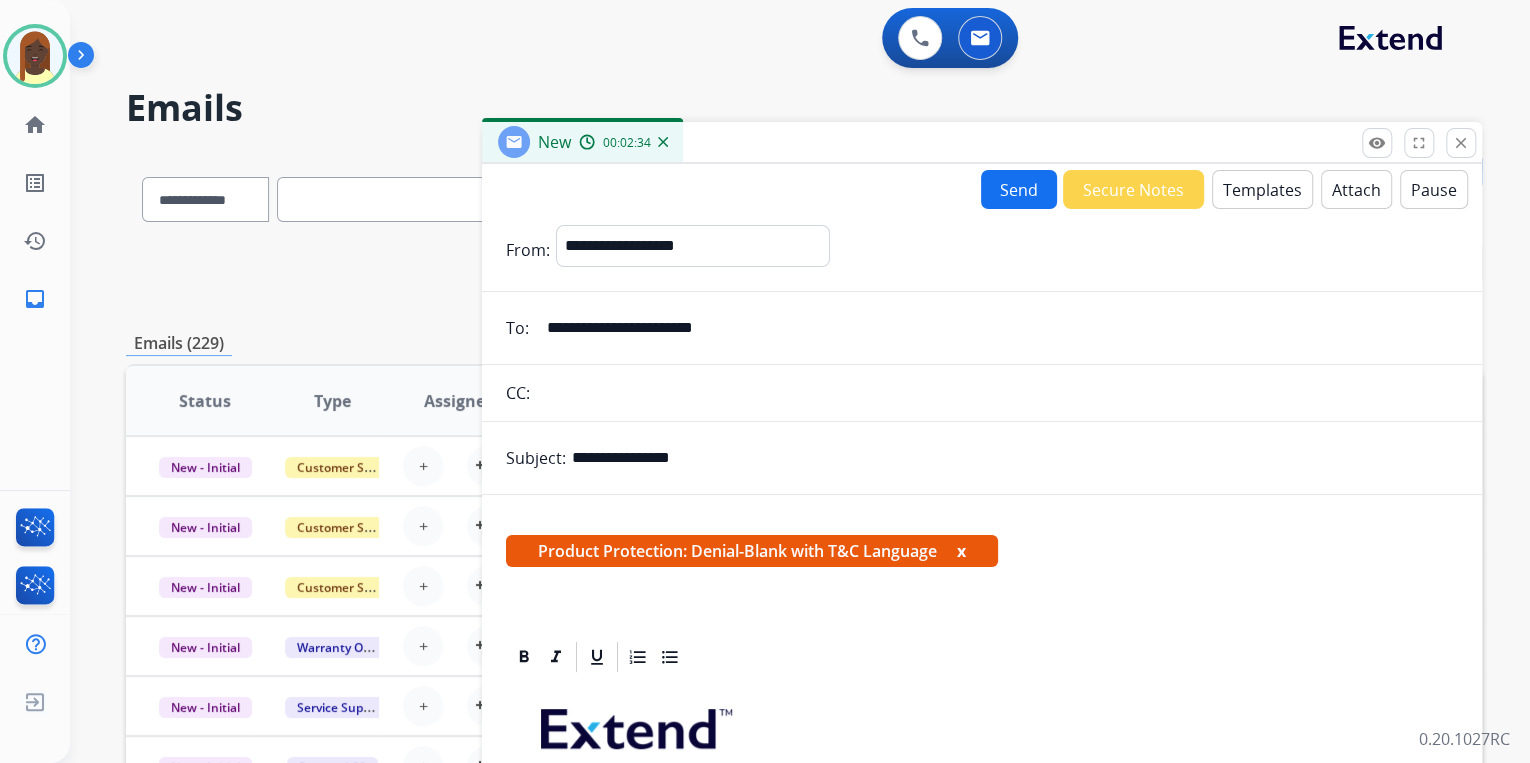 click on "Send" at bounding box center [1019, 189] 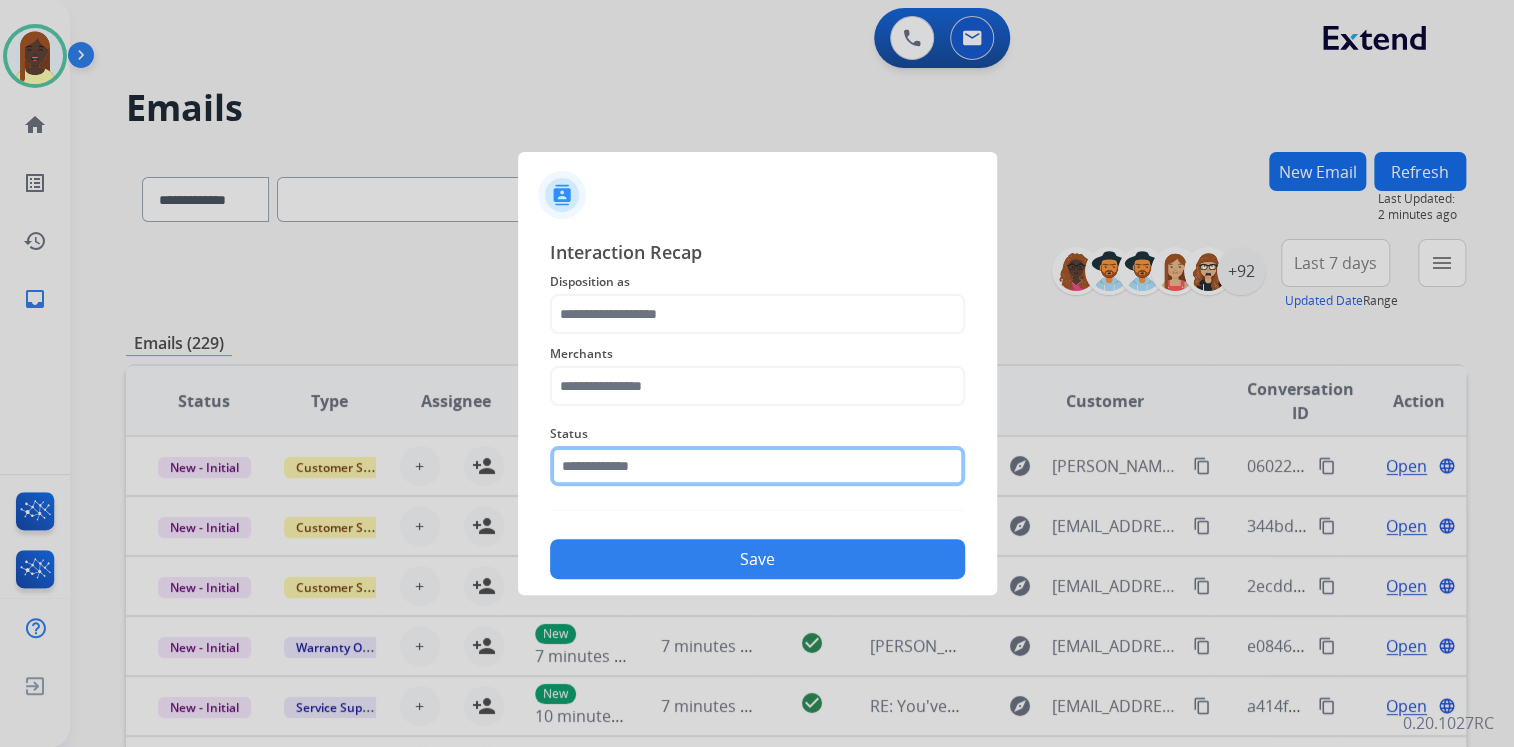click 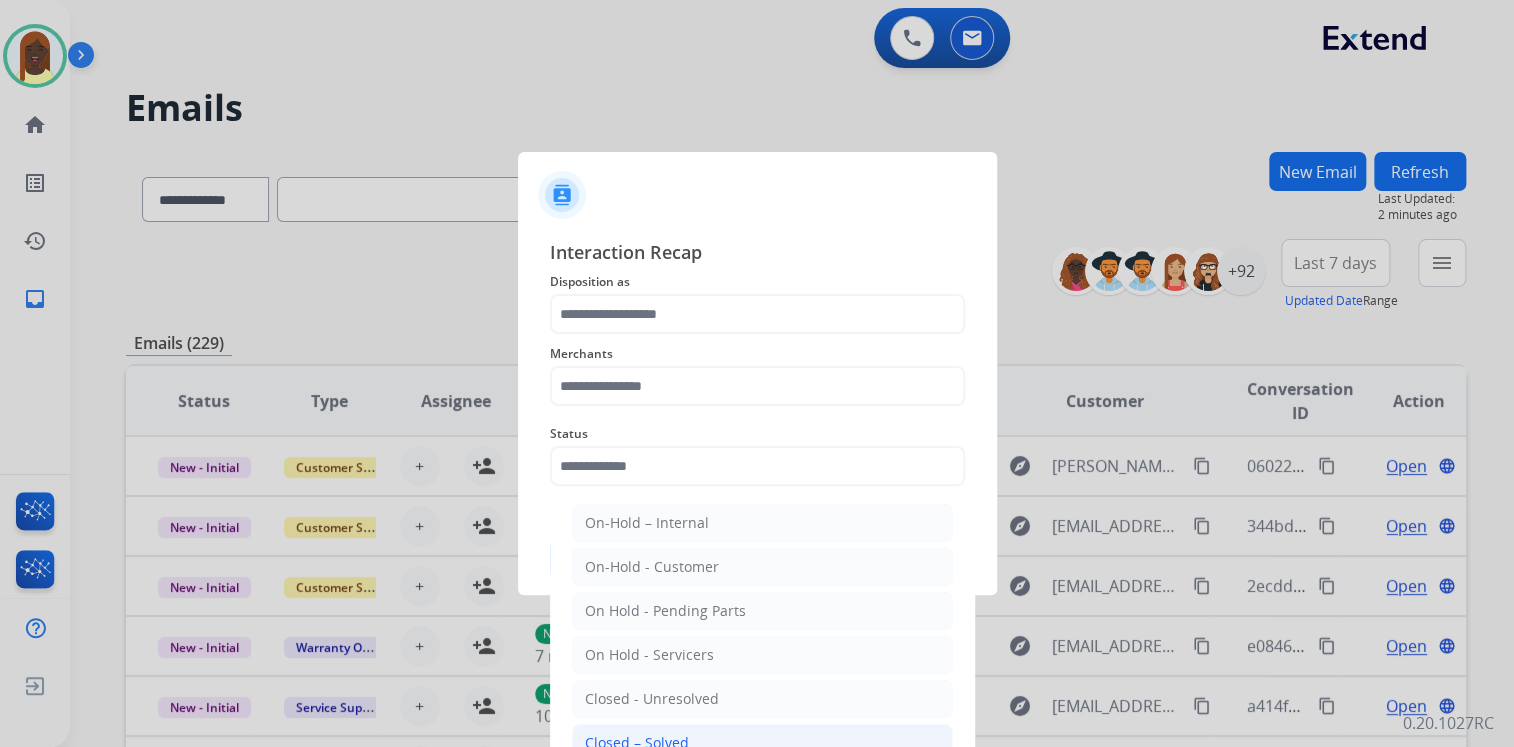 drag, startPoint x: 680, startPoint y: 735, endPoint x: 682, endPoint y: 718, distance: 17.117243 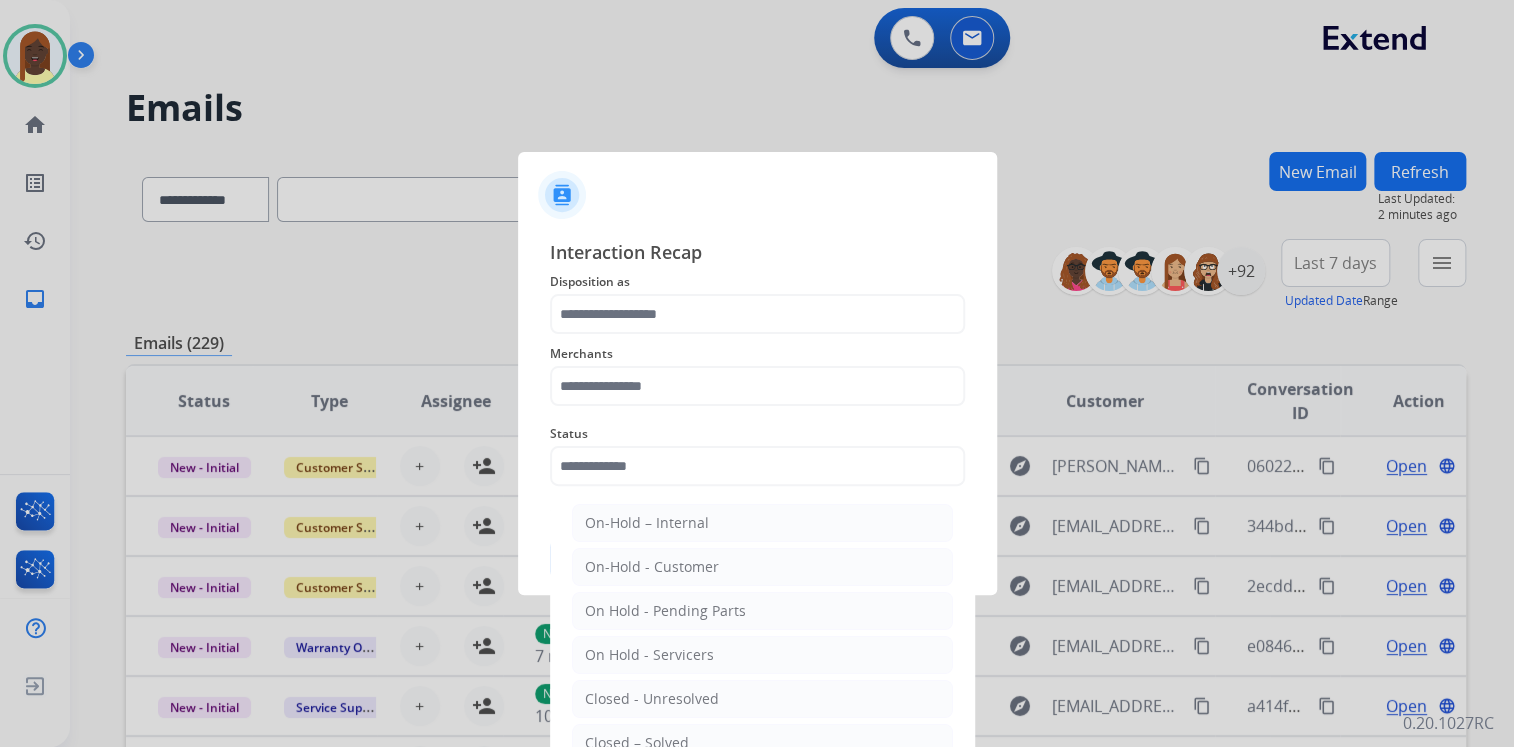 click on "Closed – Solved" 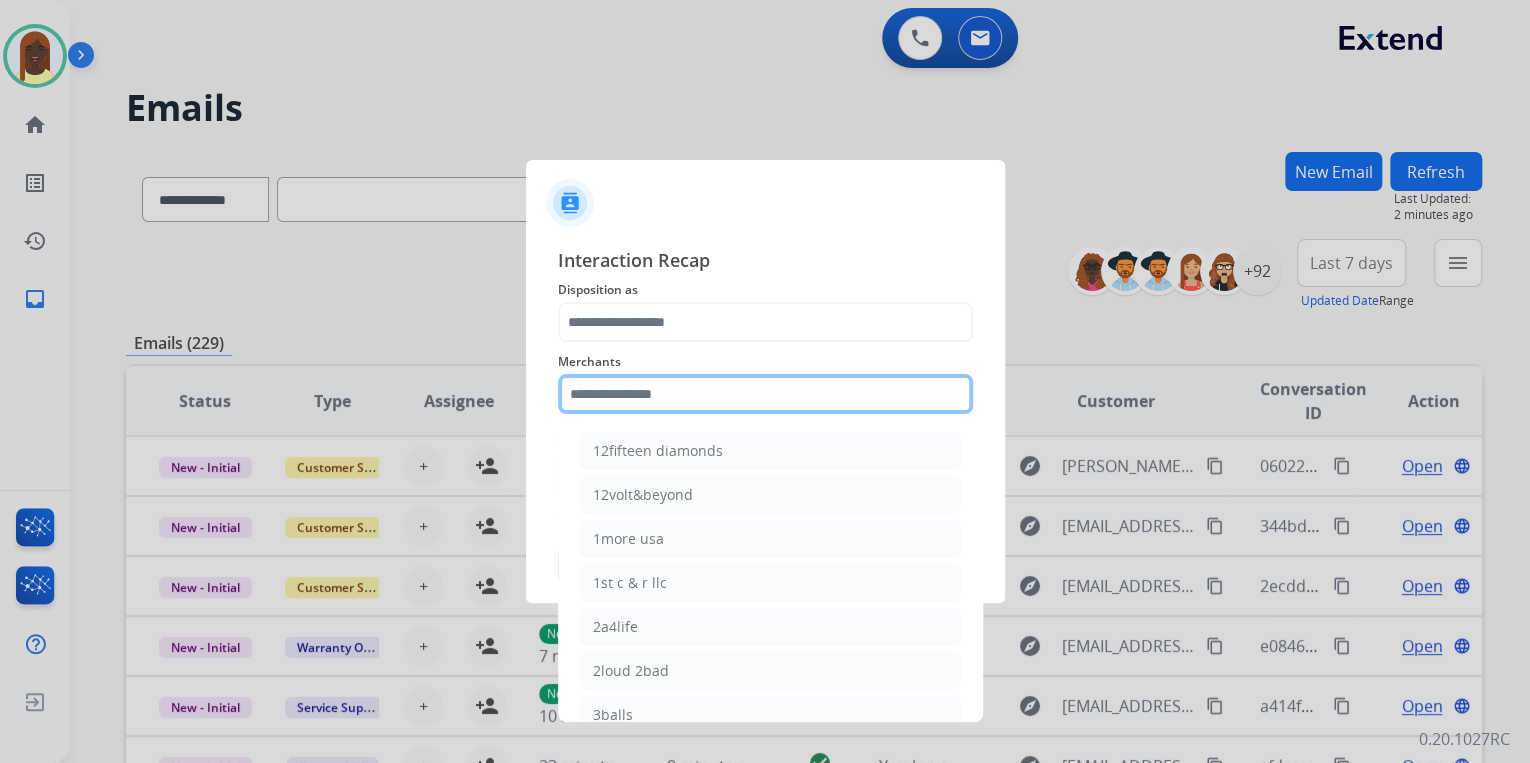 click 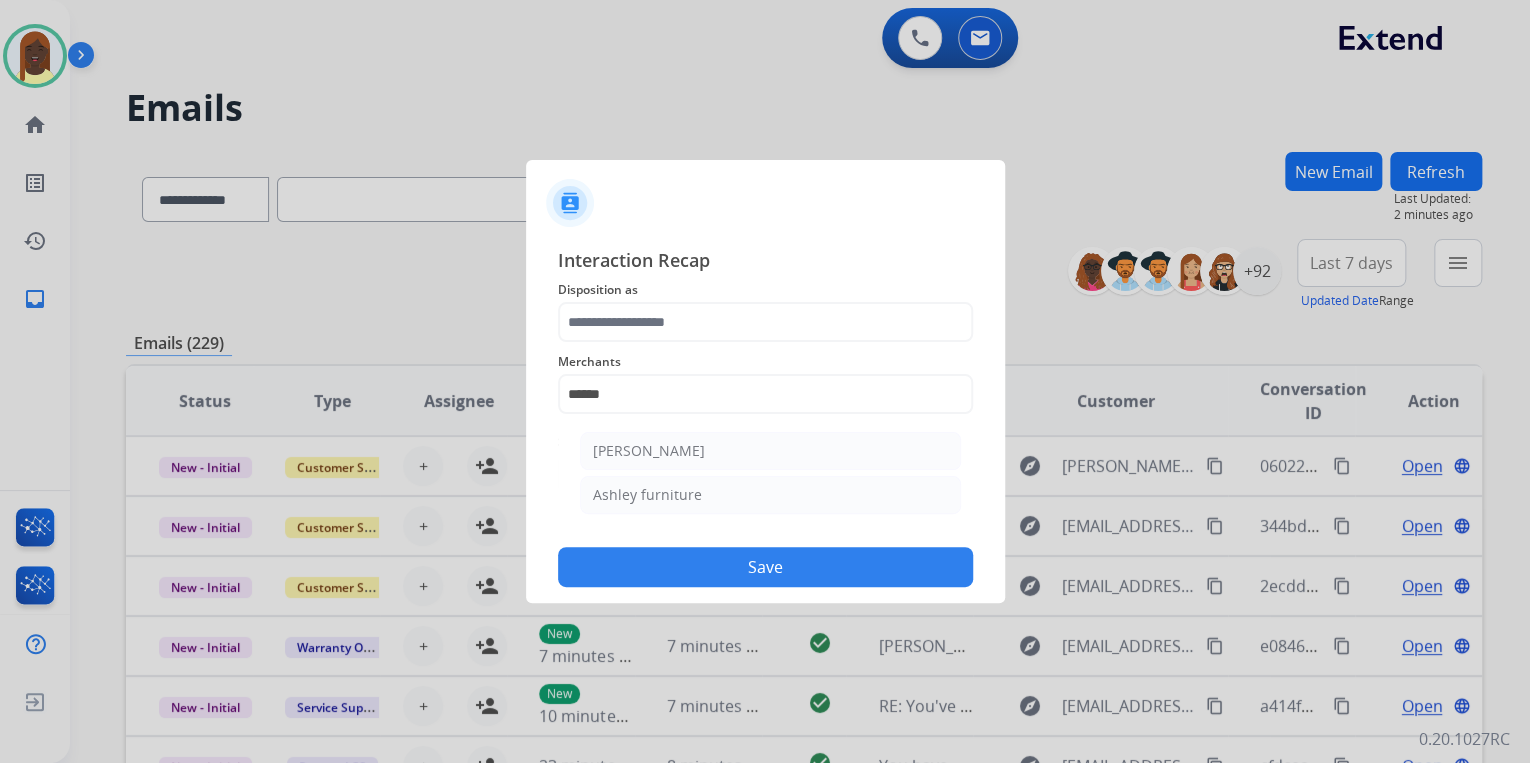 click on "[PERSON_NAME]   [PERSON_NAME] furniture" 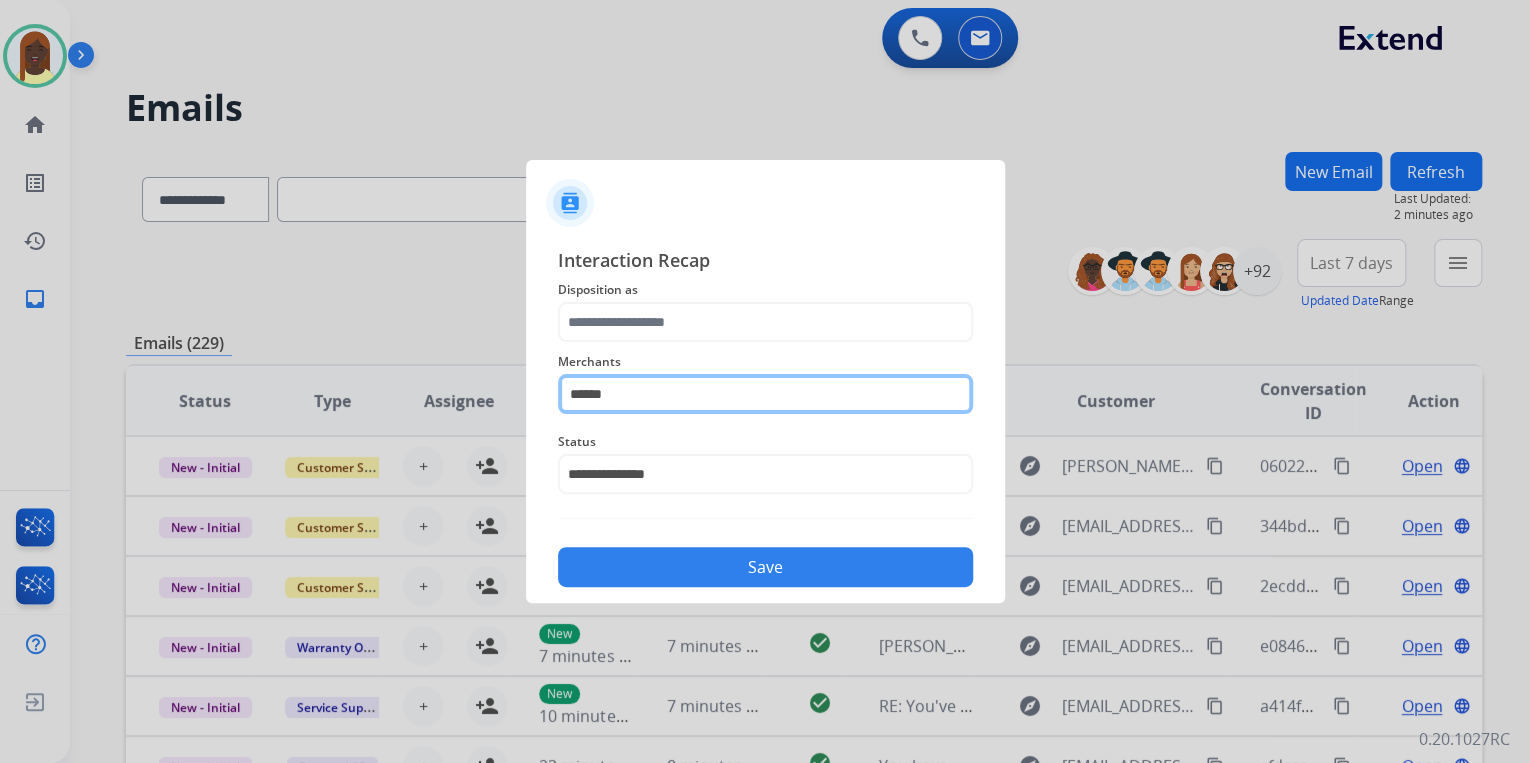 click on "******" 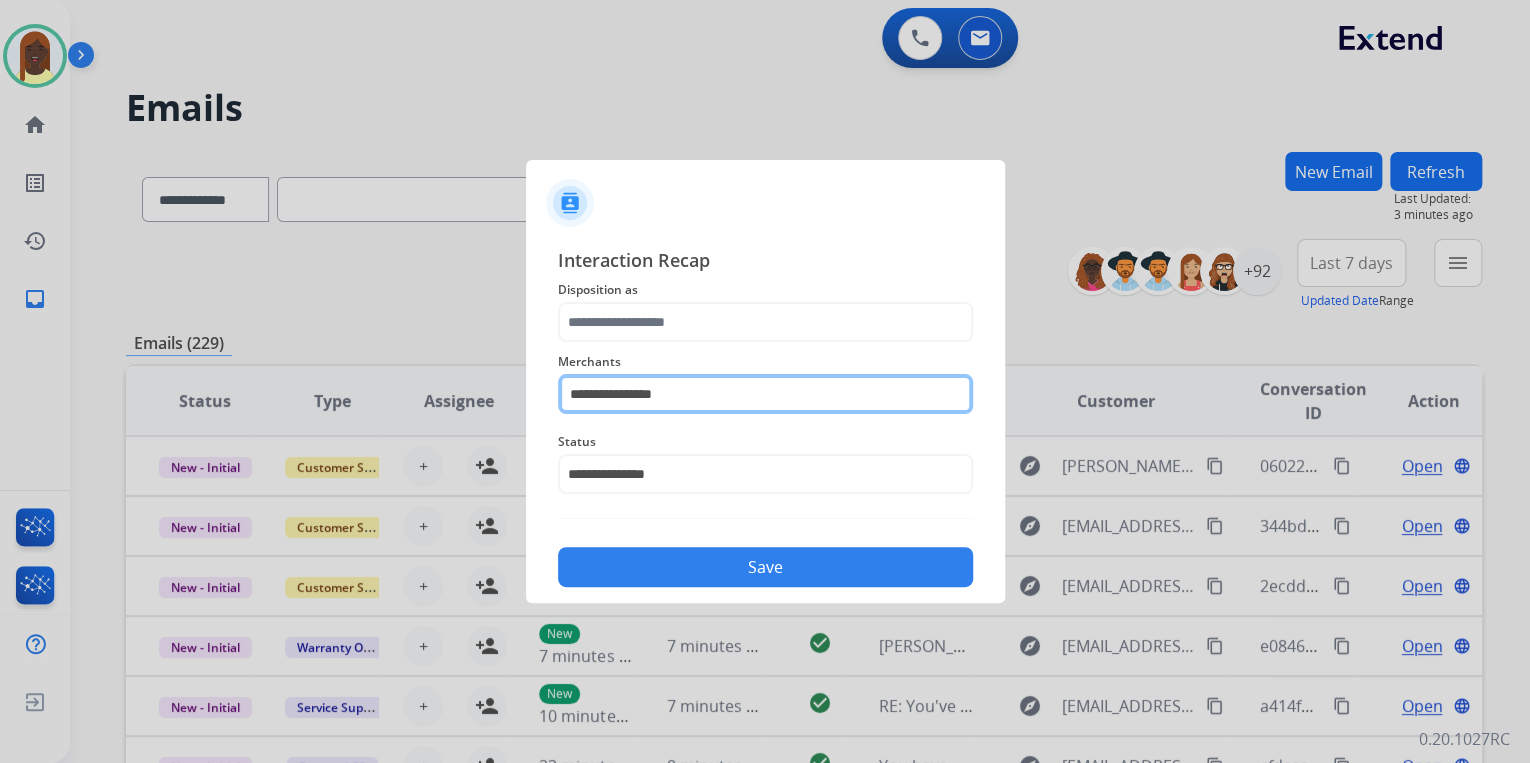 type on "**********" 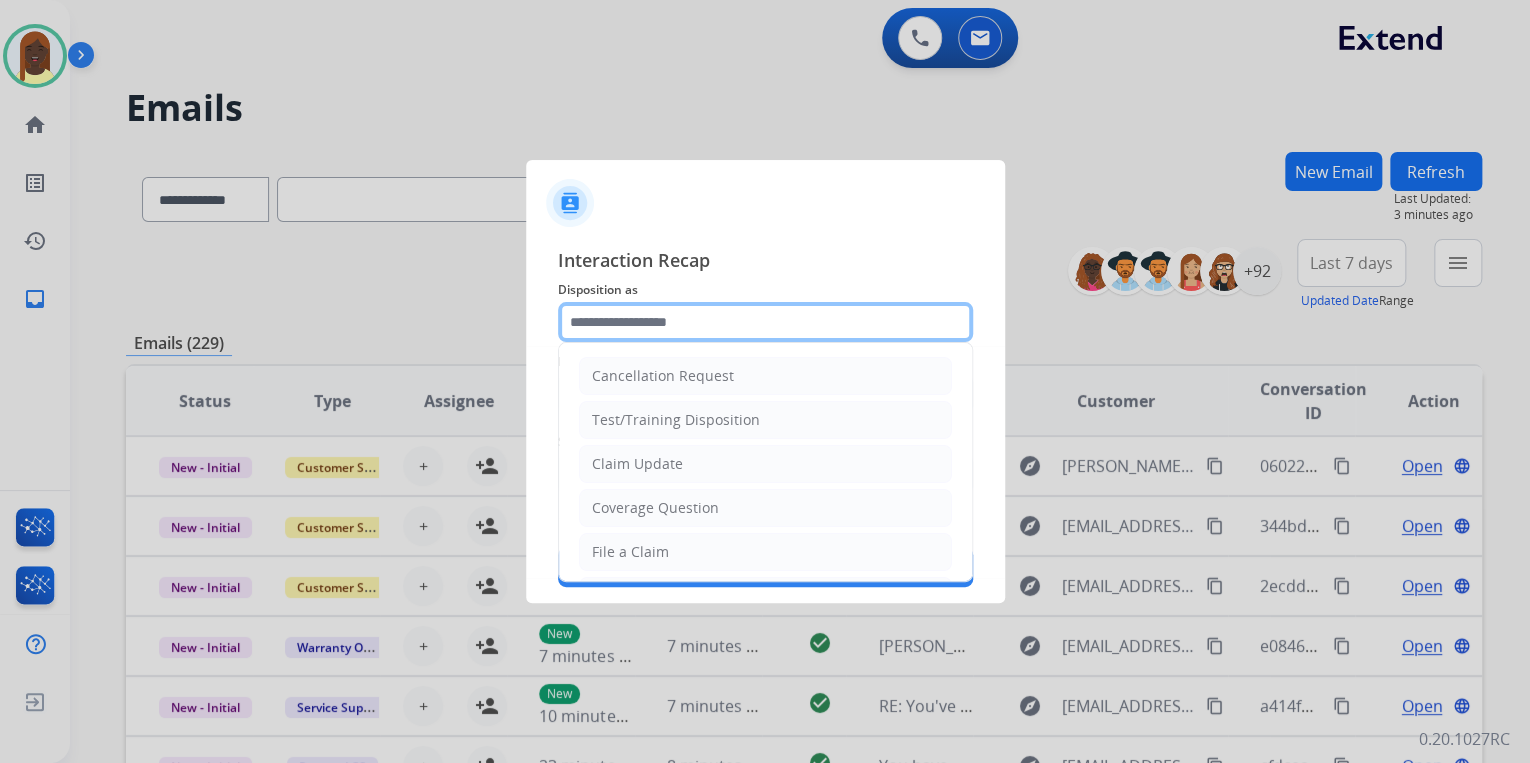 click 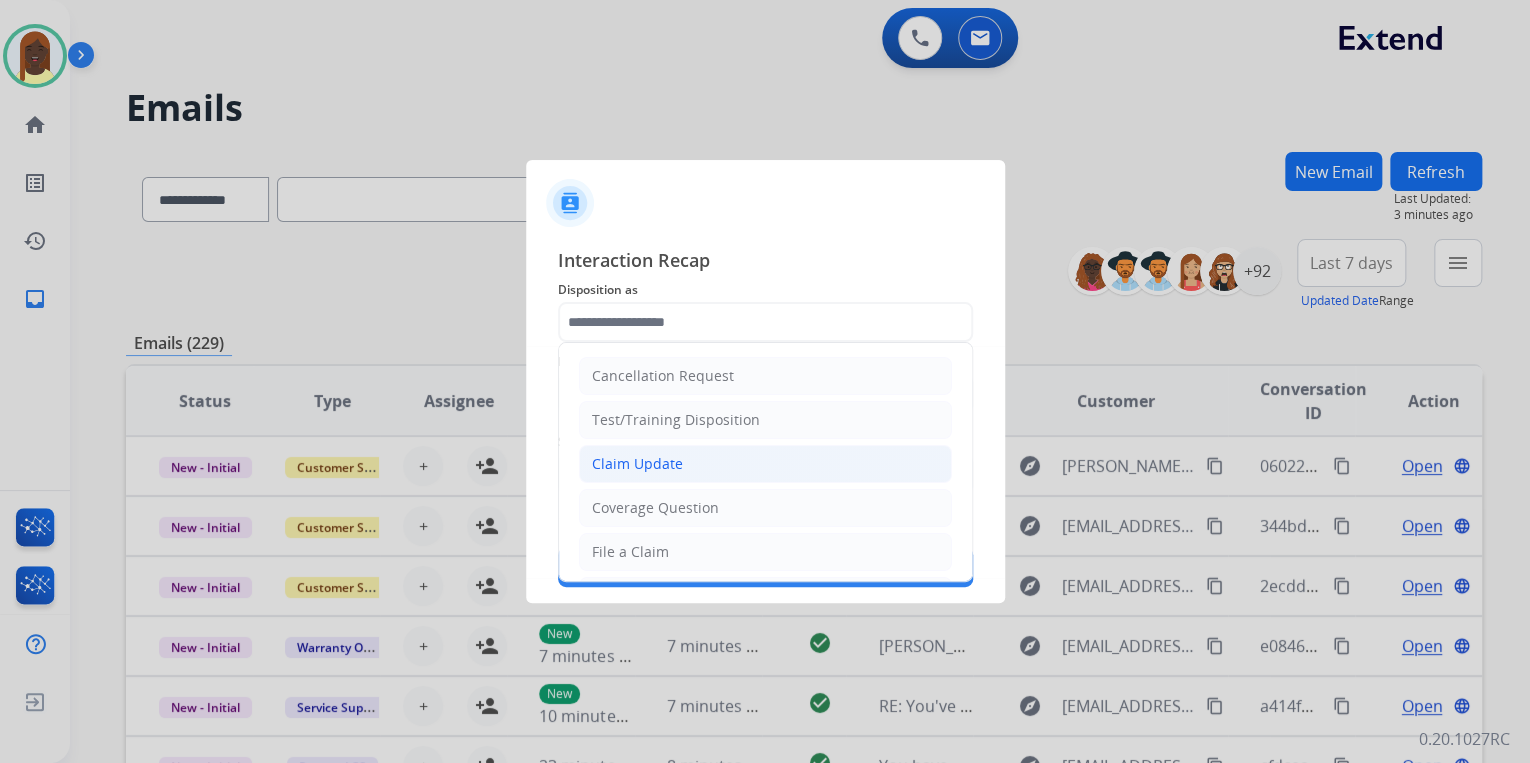 click on "Claim Update" 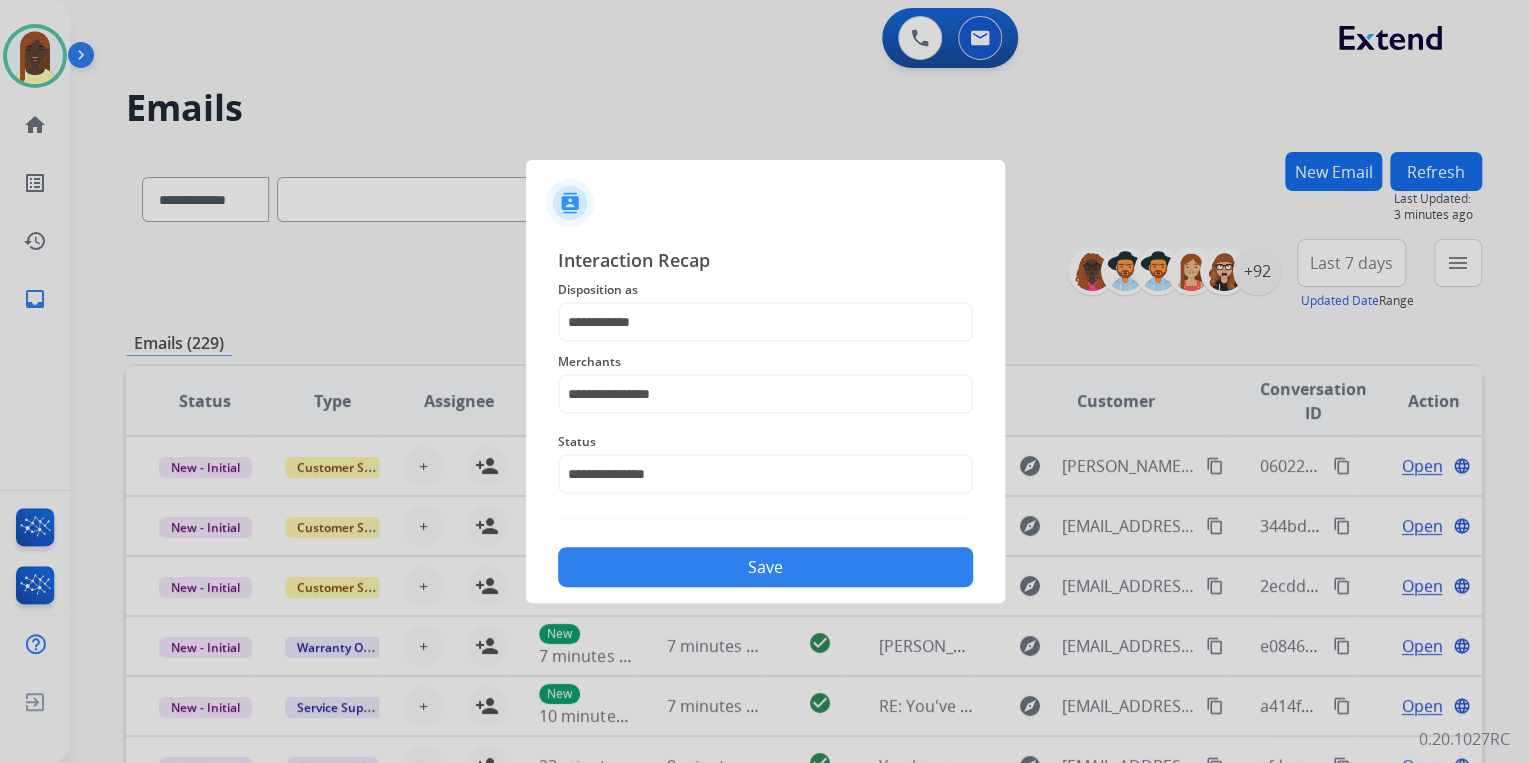 click on "Save" 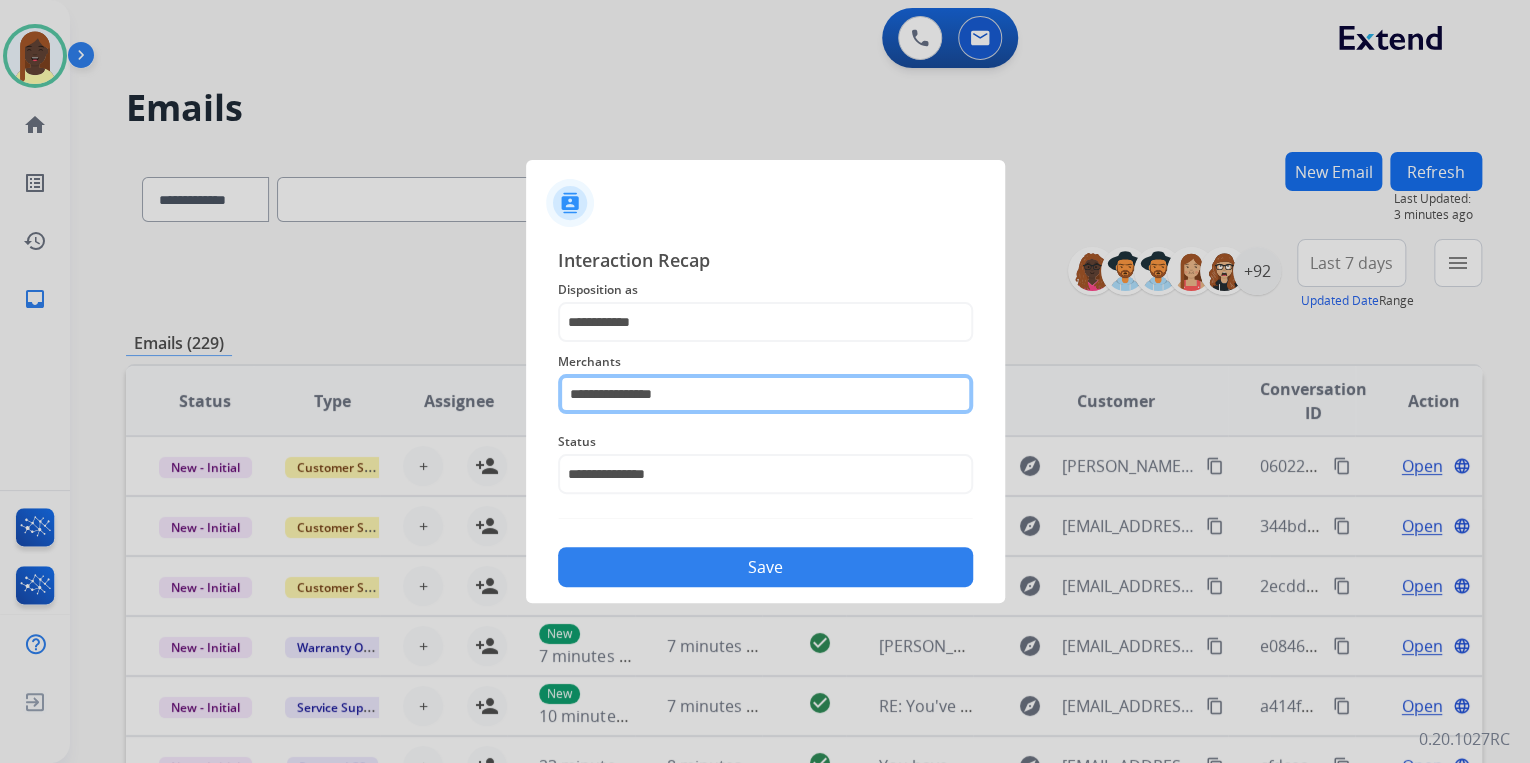 click on "**********" 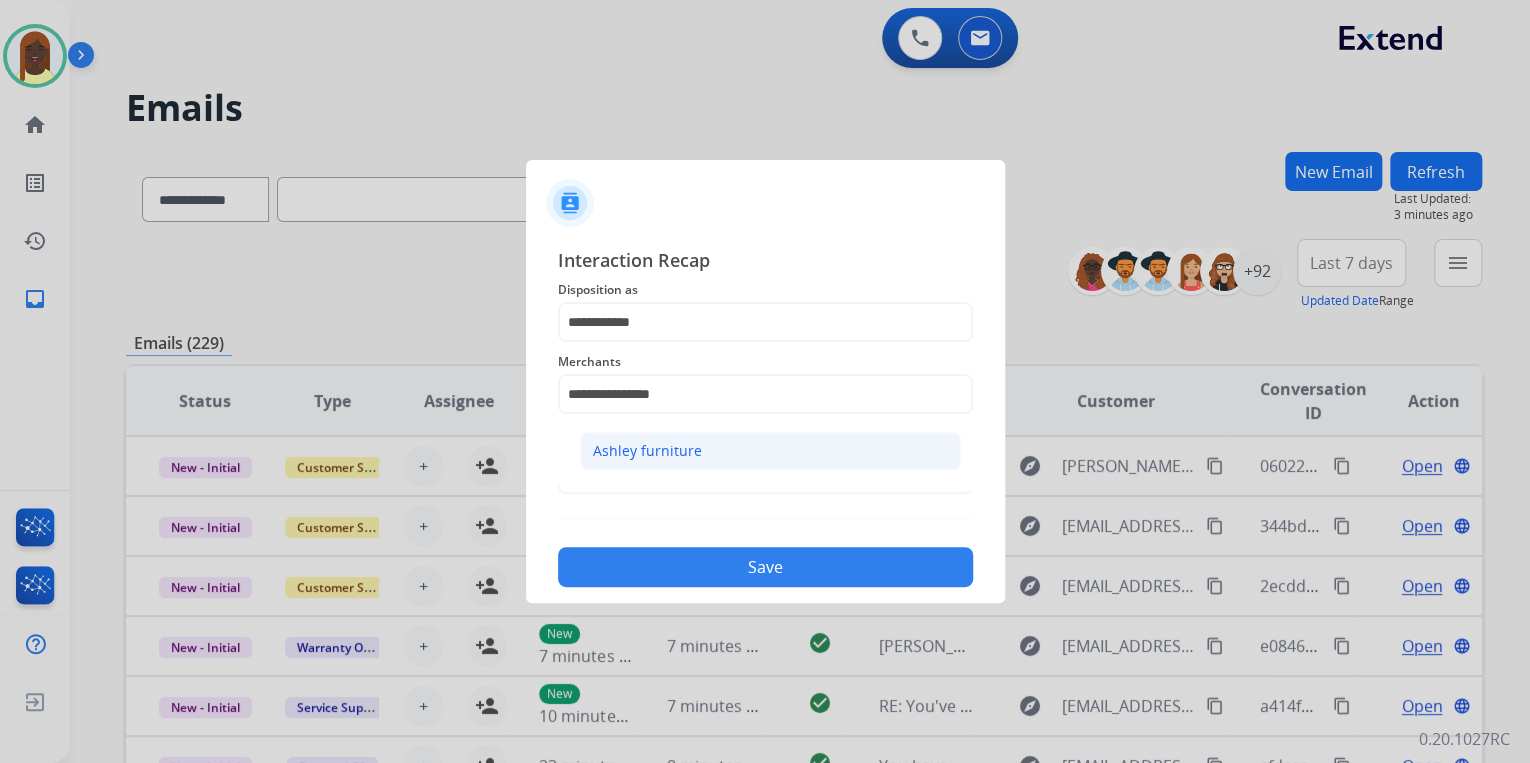 click on "Ashley furniture" 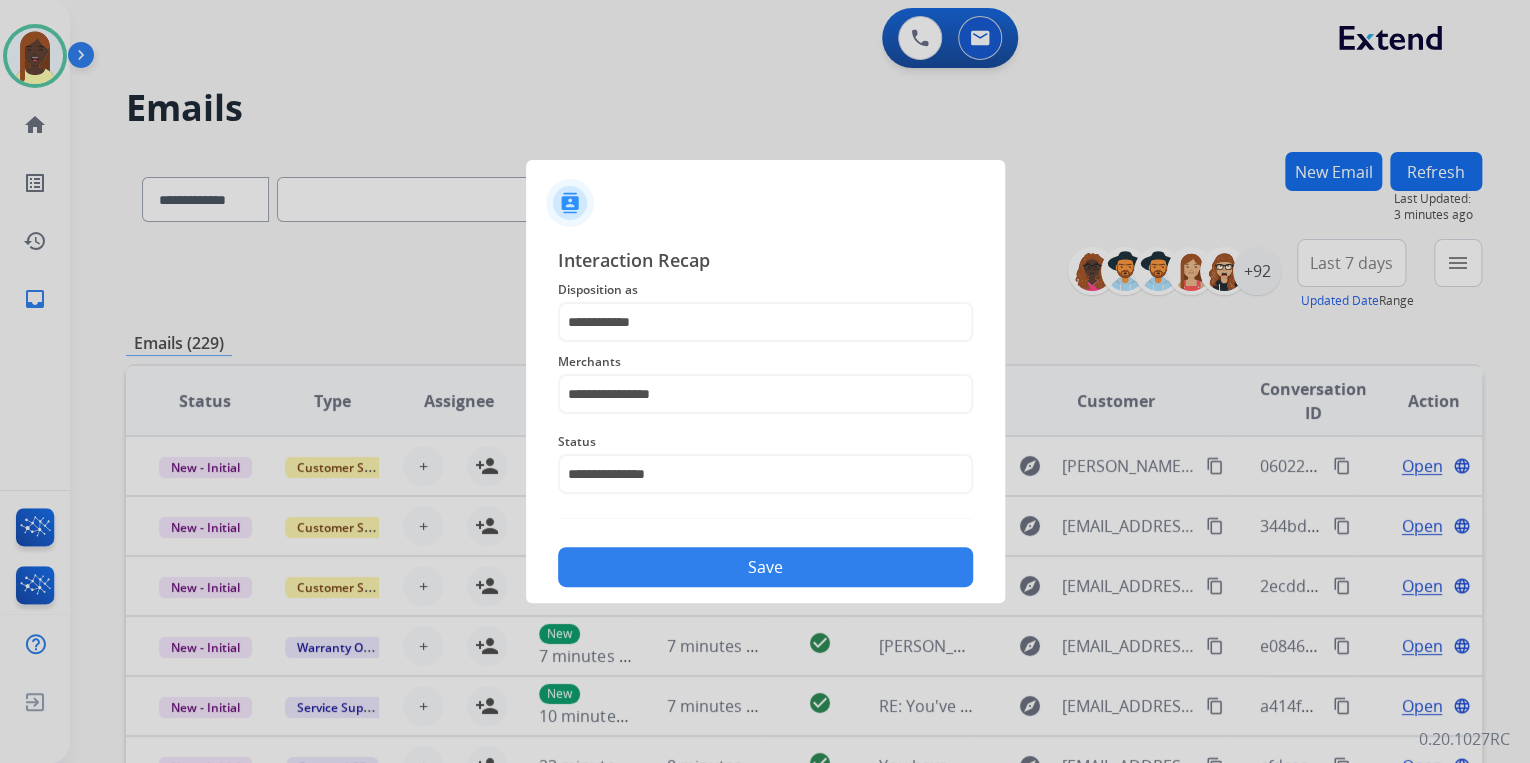 click on "Save" 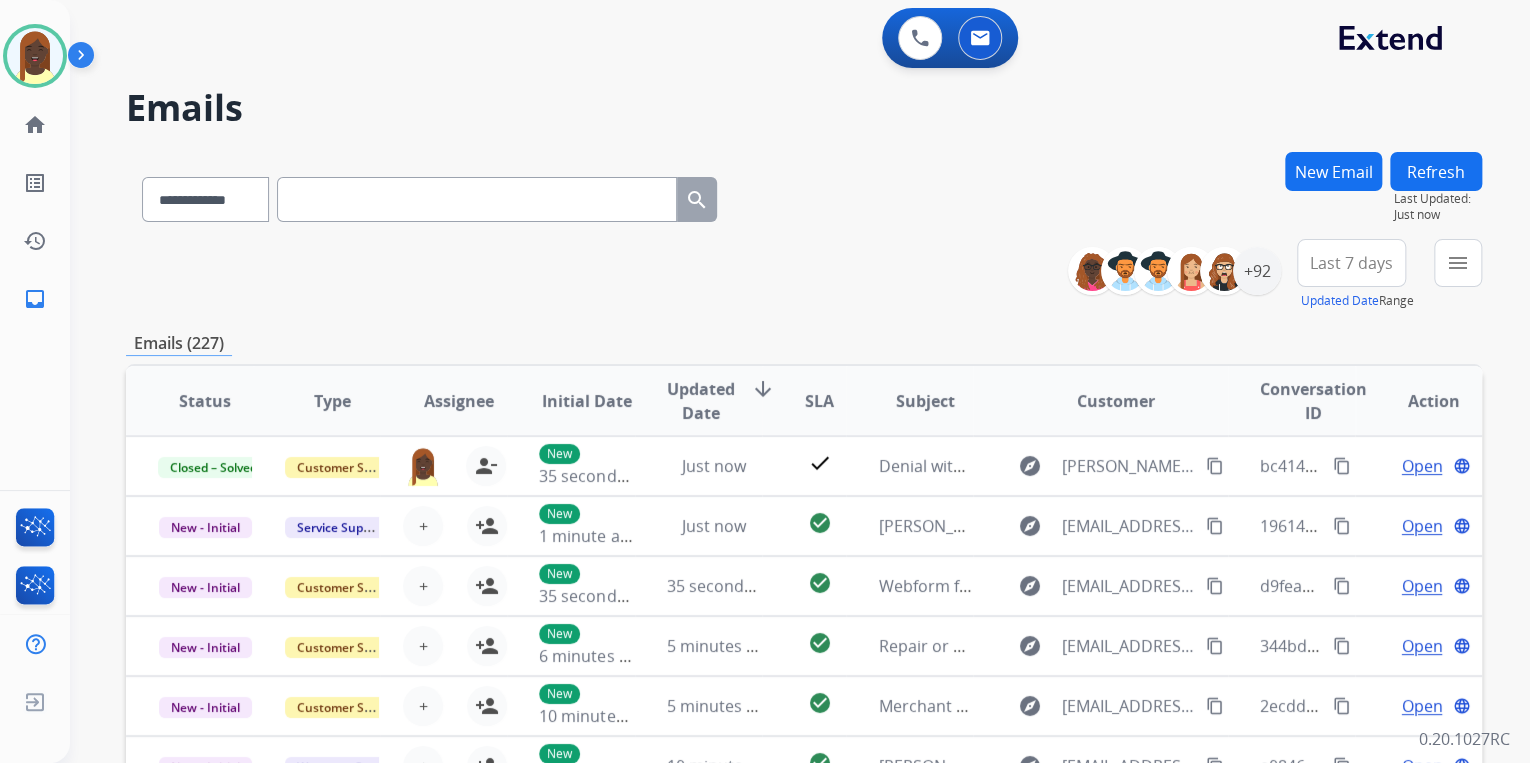 click on "**********" at bounding box center [804, 275] 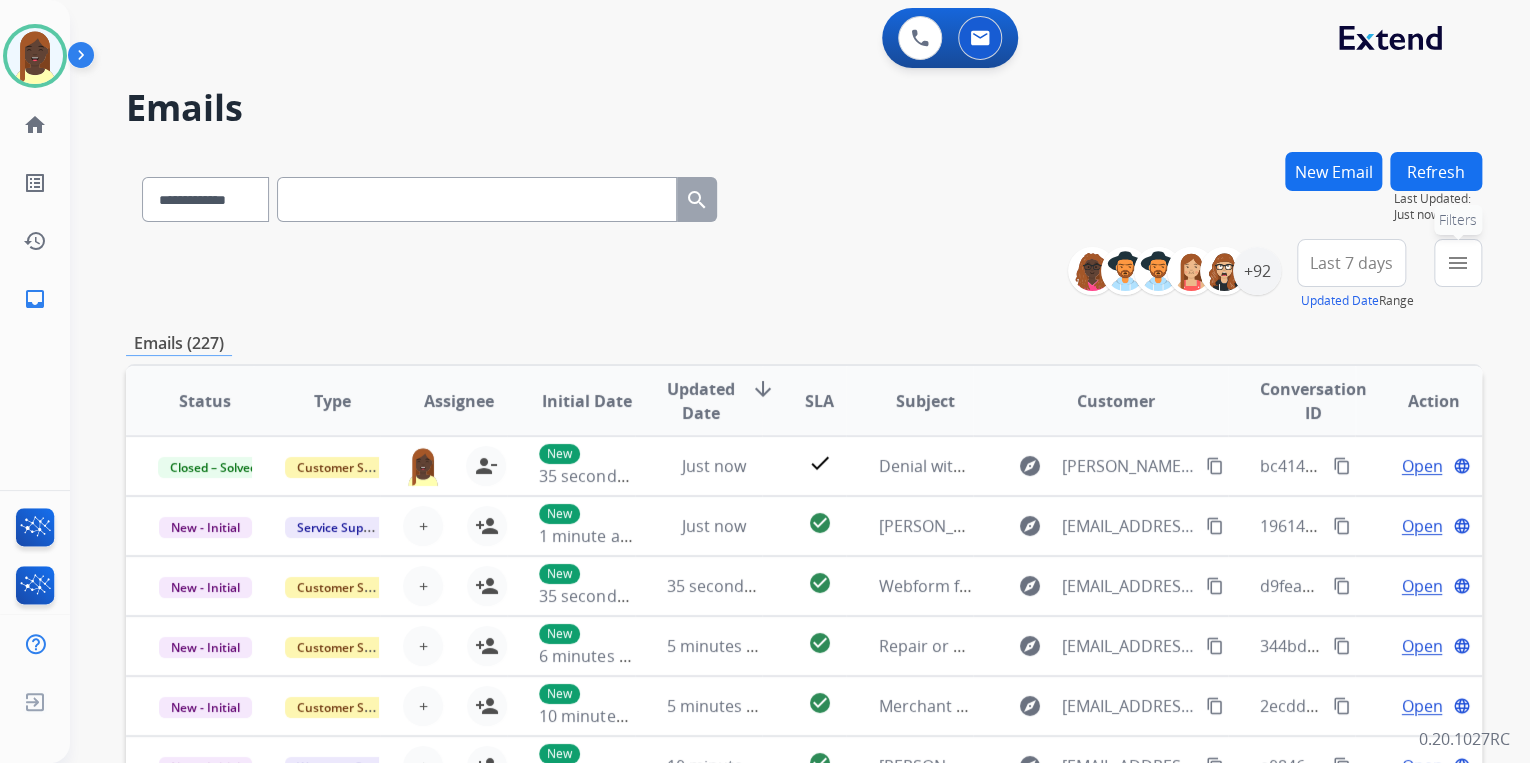 click on "menu" at bounding box center [1458, 263] 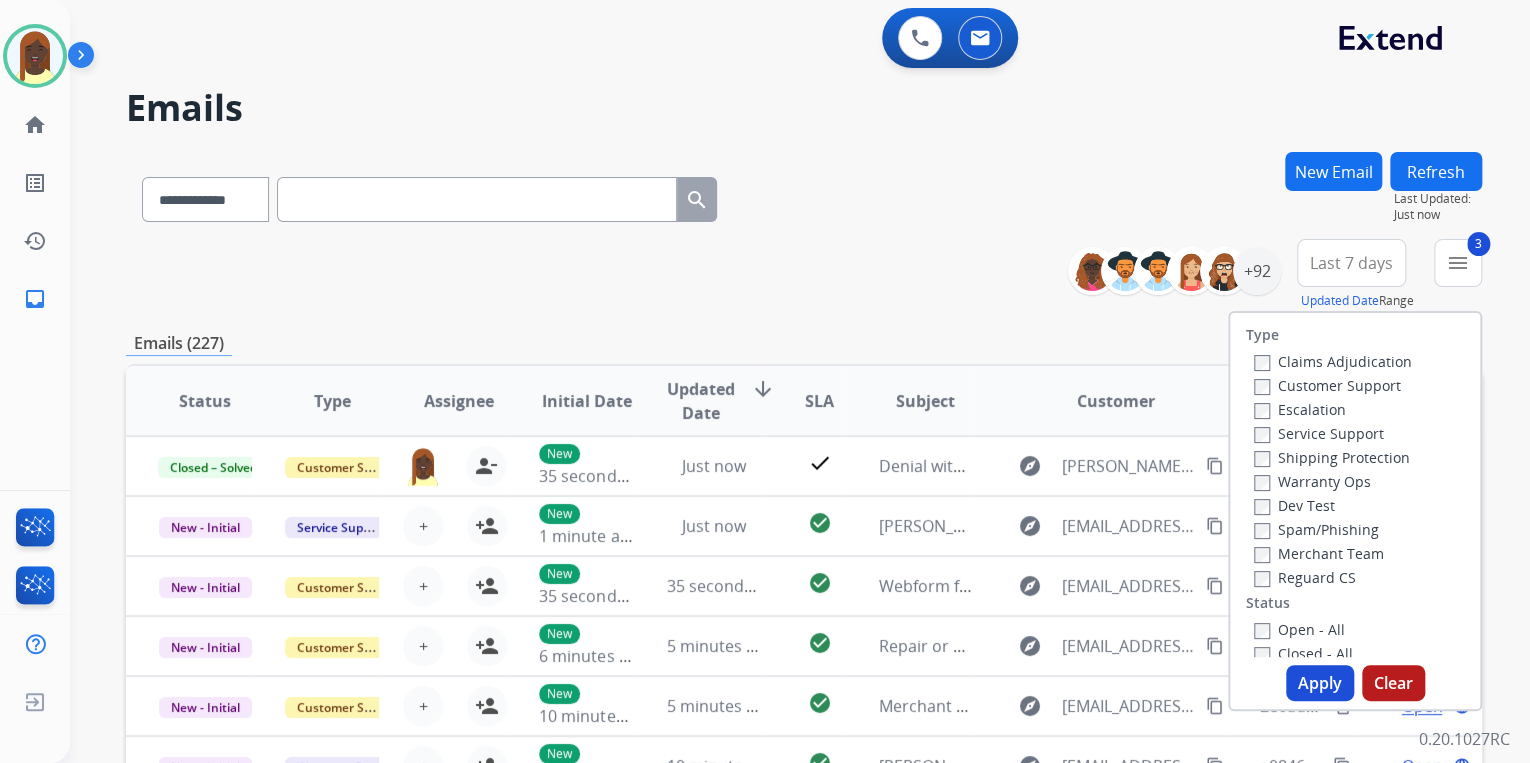 click on "Apply" at bounding box center [1320, 683] 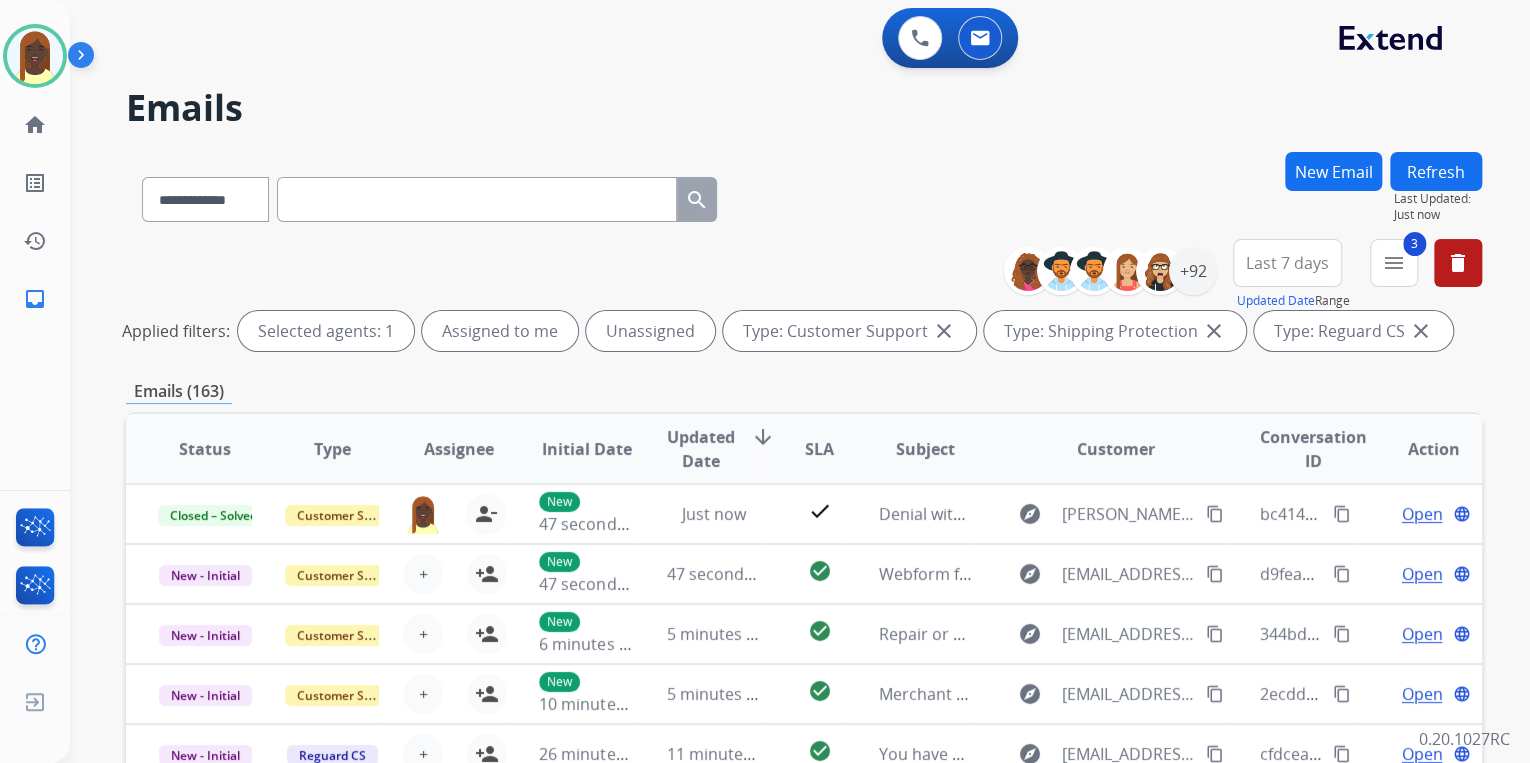 click on "**********" at bounding box center [804, 195] 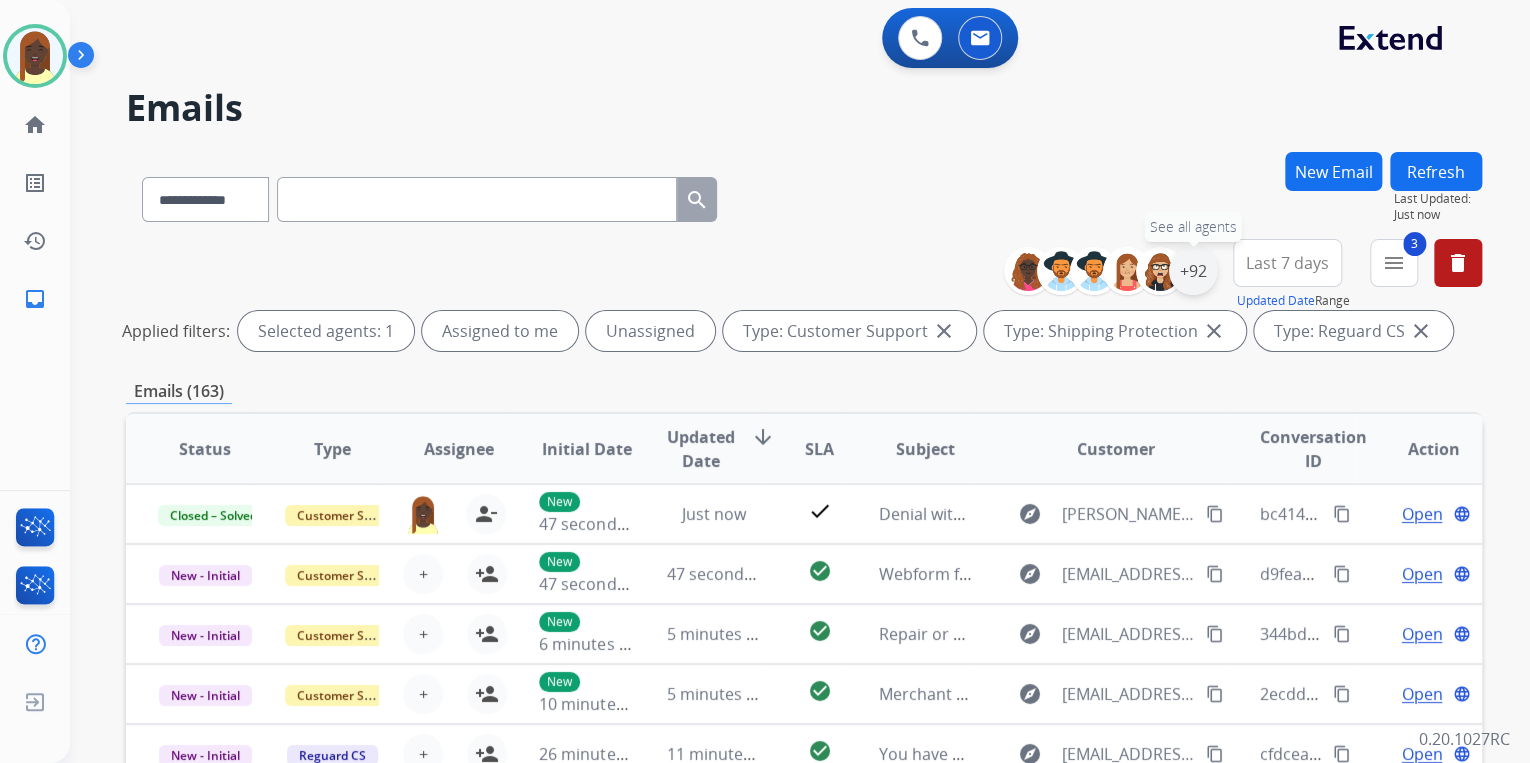 click on "+92" at bounding box center [1193, 271] 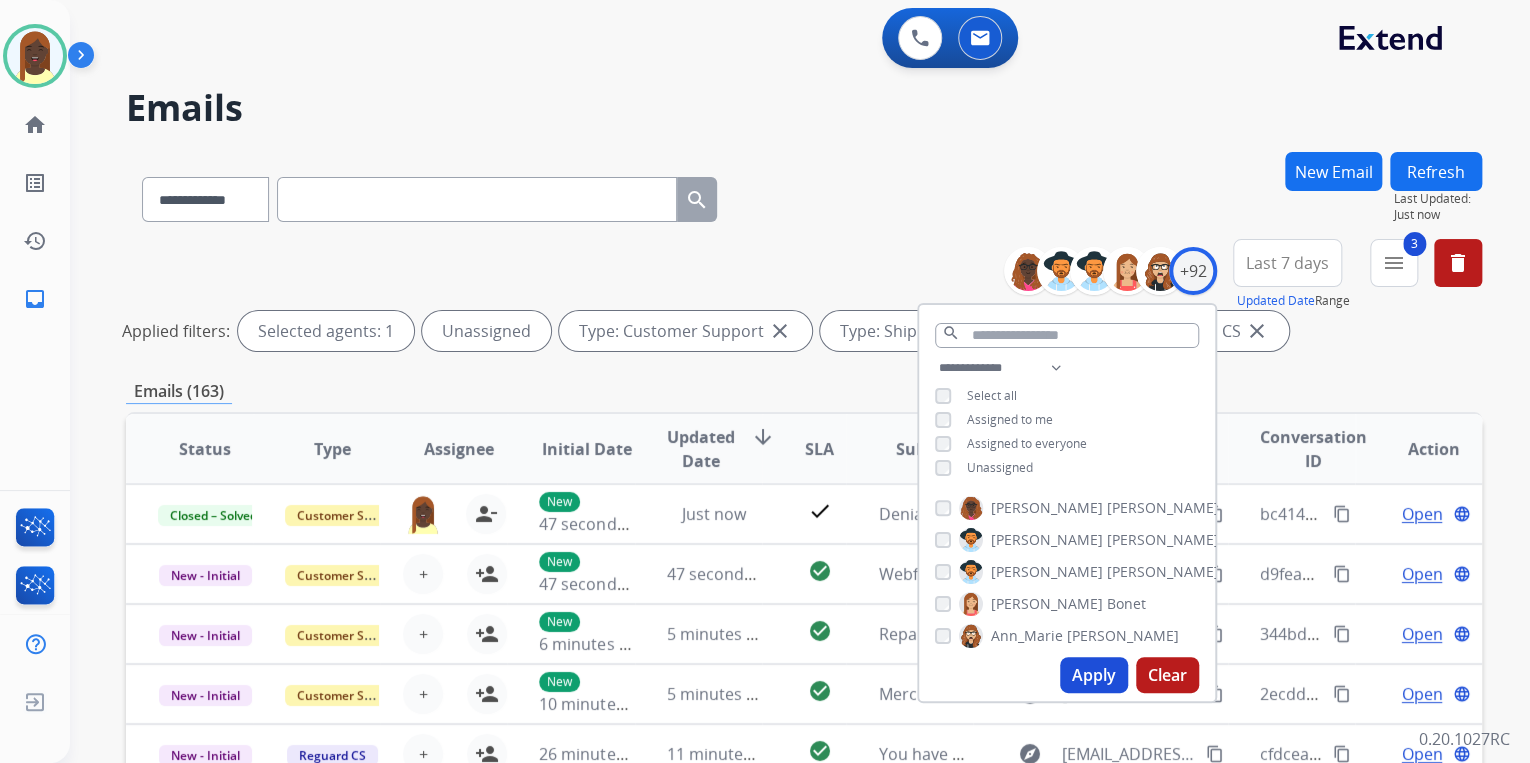 click on "Apply" at bounding box center (1094, 675) 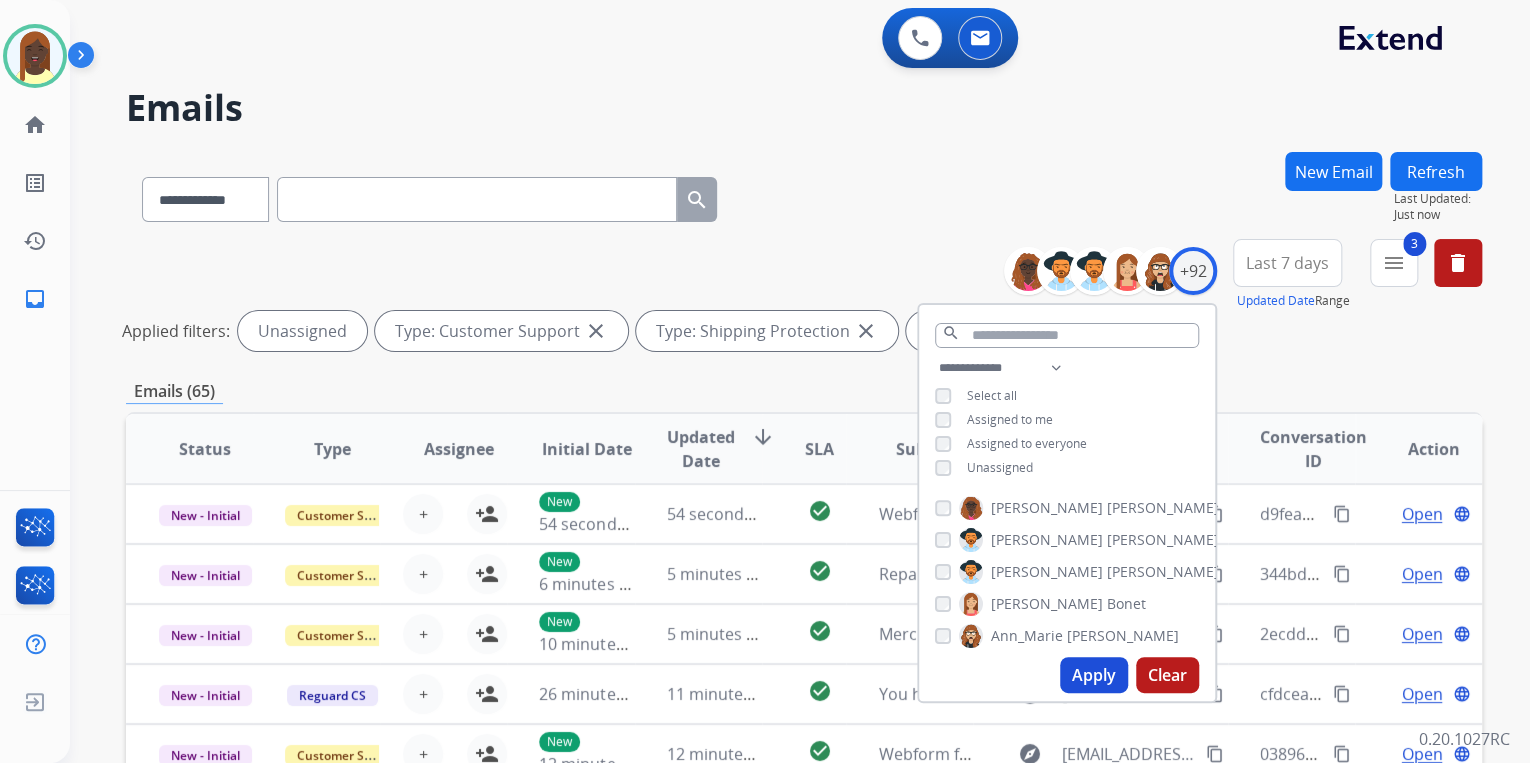 click on "**********" at bounding box center [804, 195] 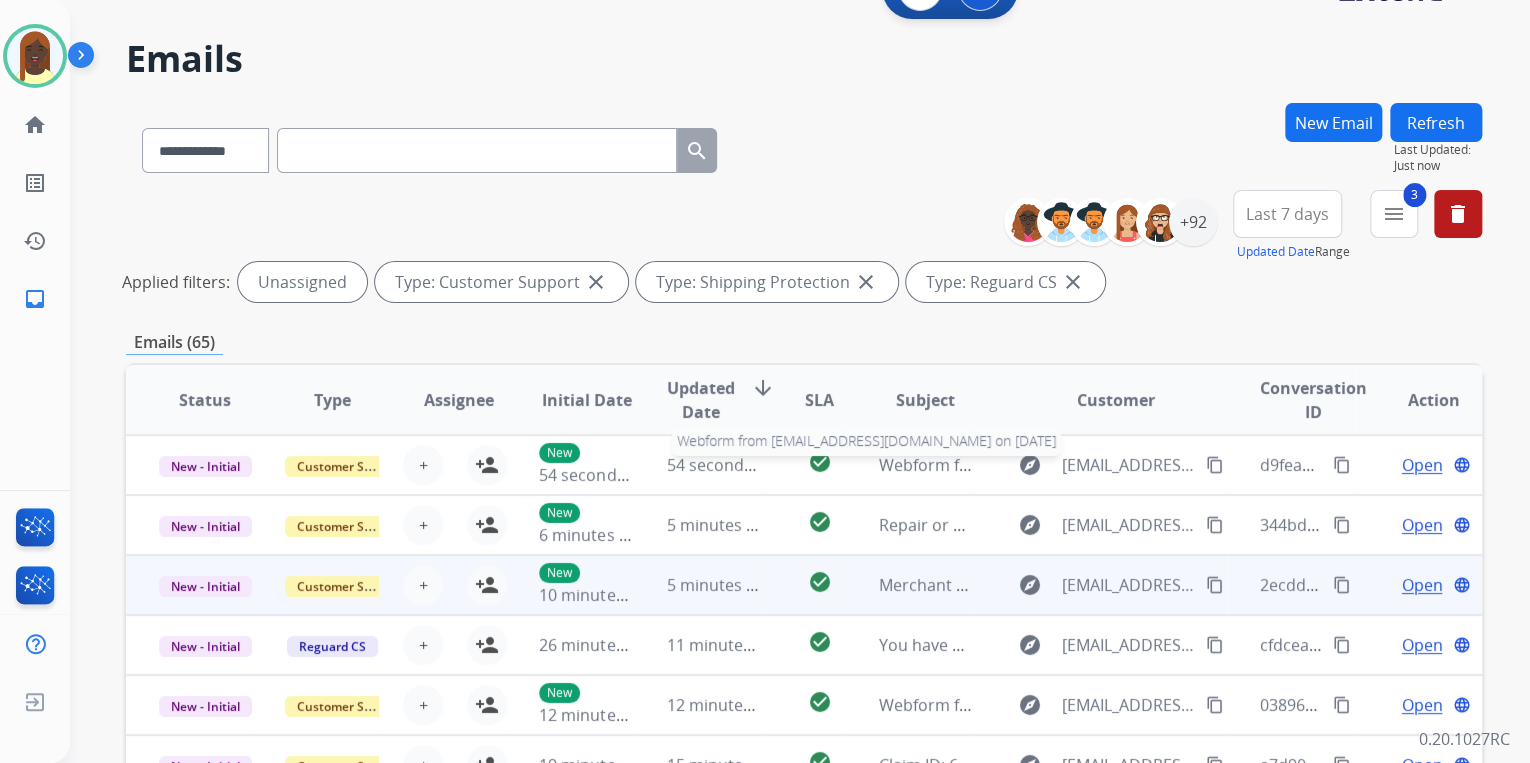 scroll, scrollTop: 320, scrollLeft: 0, axis: vertical 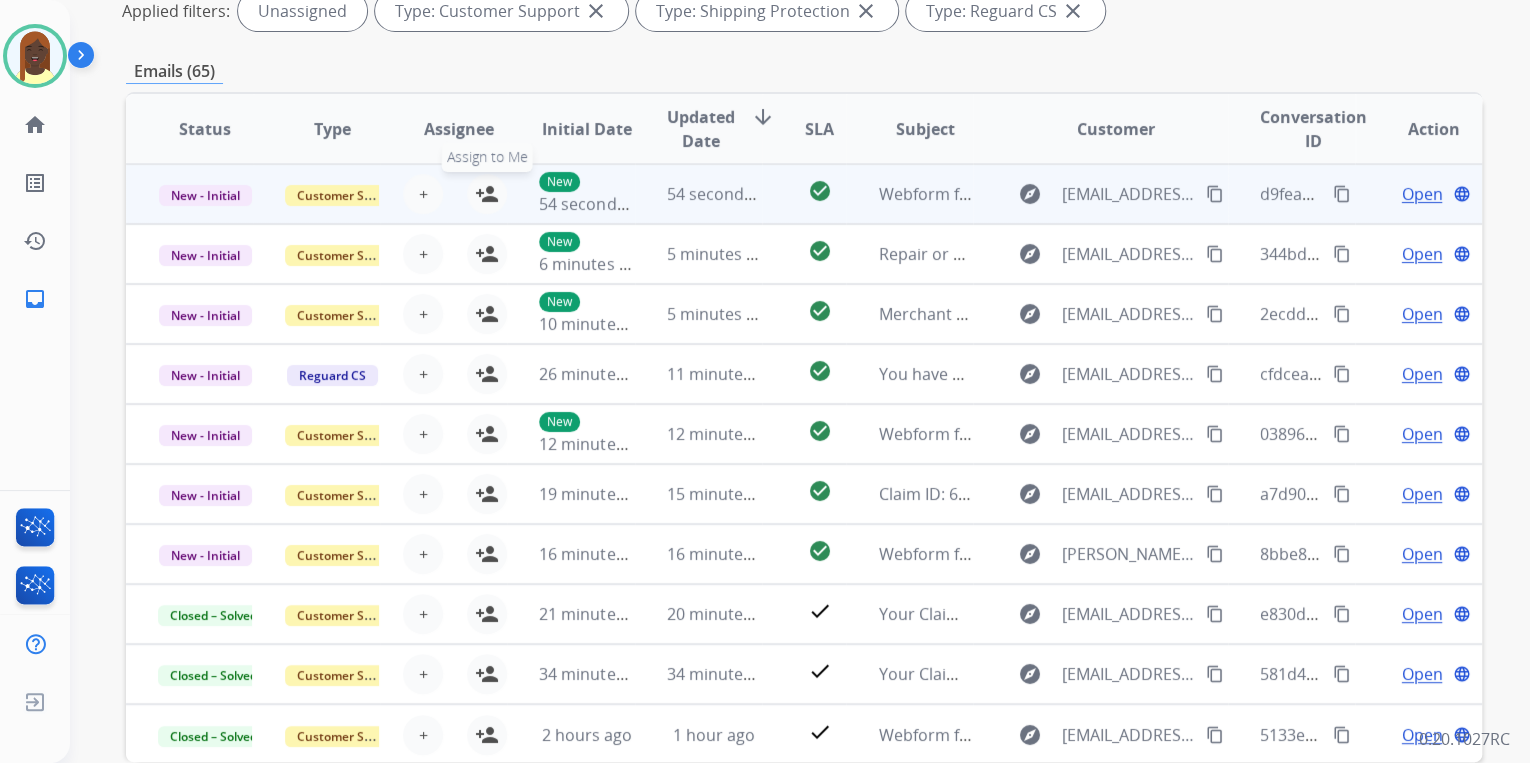 click on "person_add" at bounding box center (487, 194) 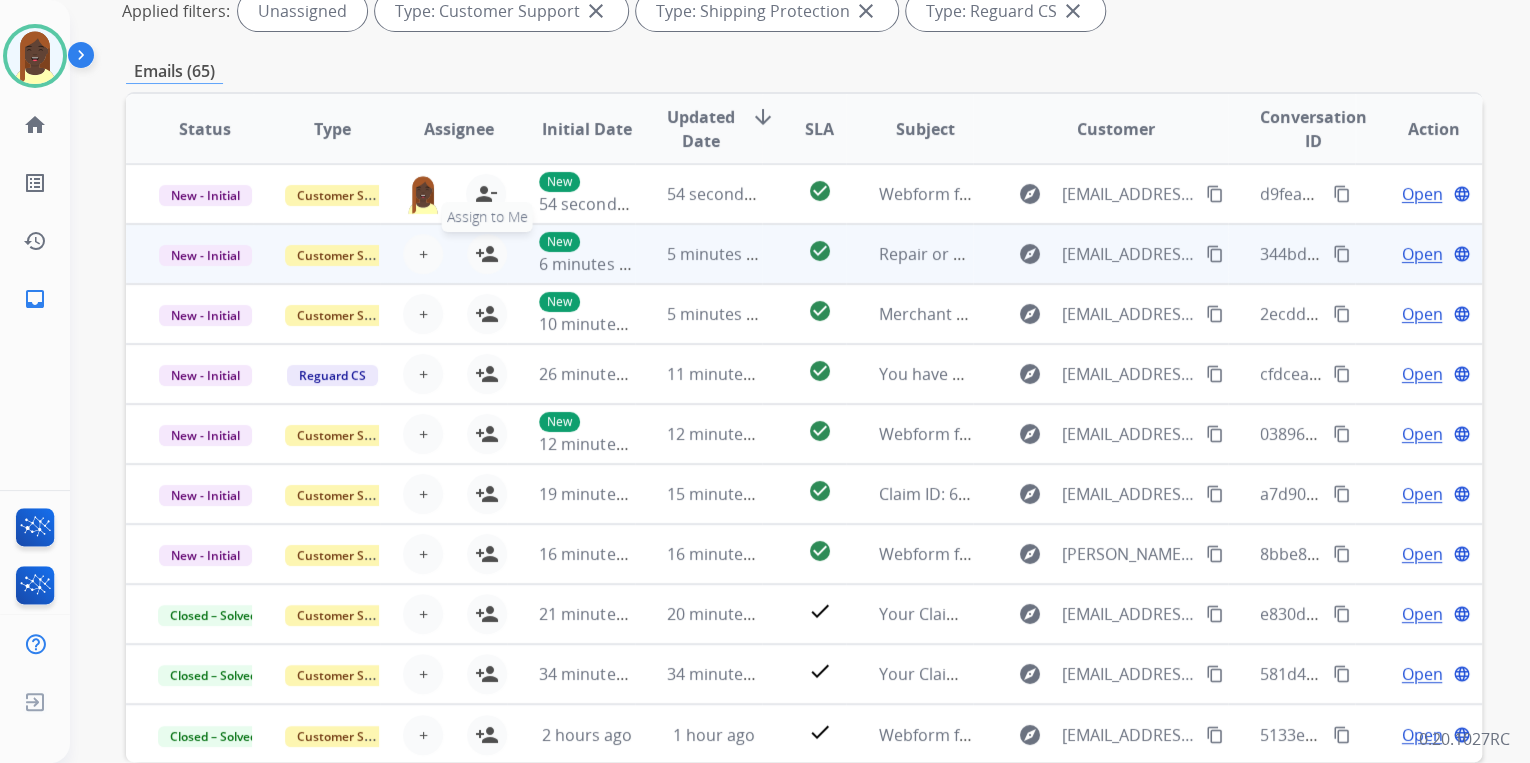 click on "person_add" at bounding box center [487, 254] 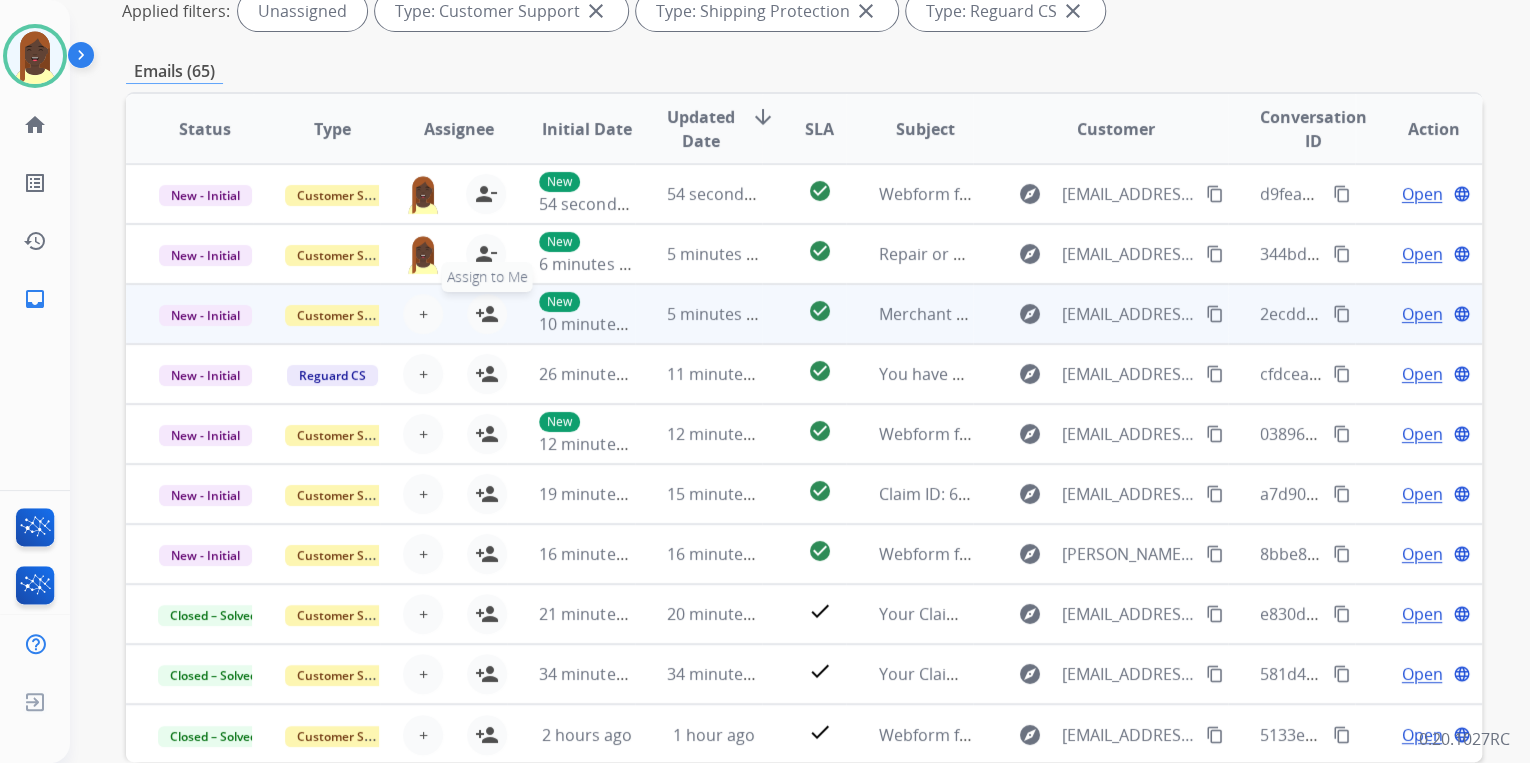 click on "person_add" at bounding box center [487, 314] 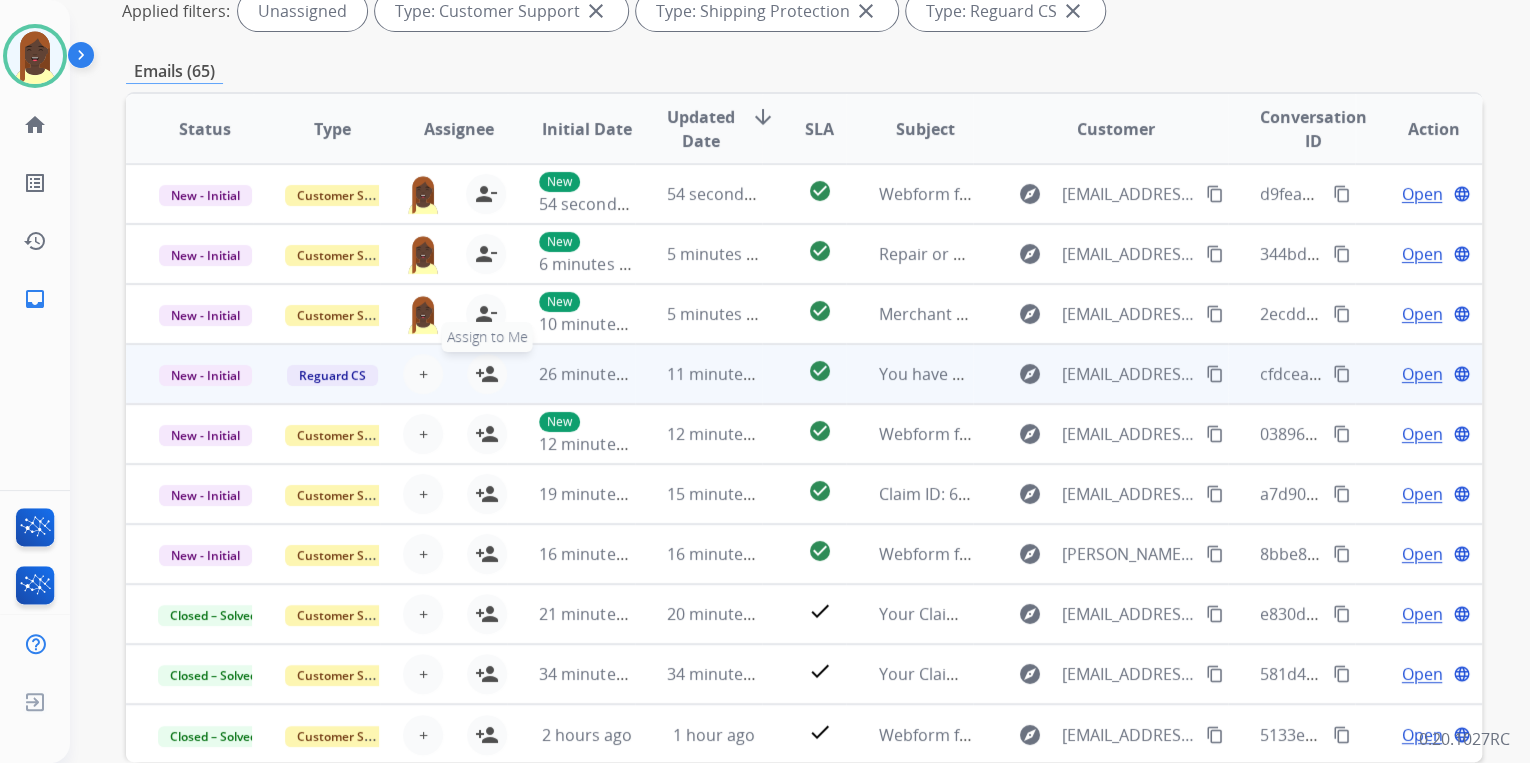 click on "person_add" at bounding box center [487, 374] 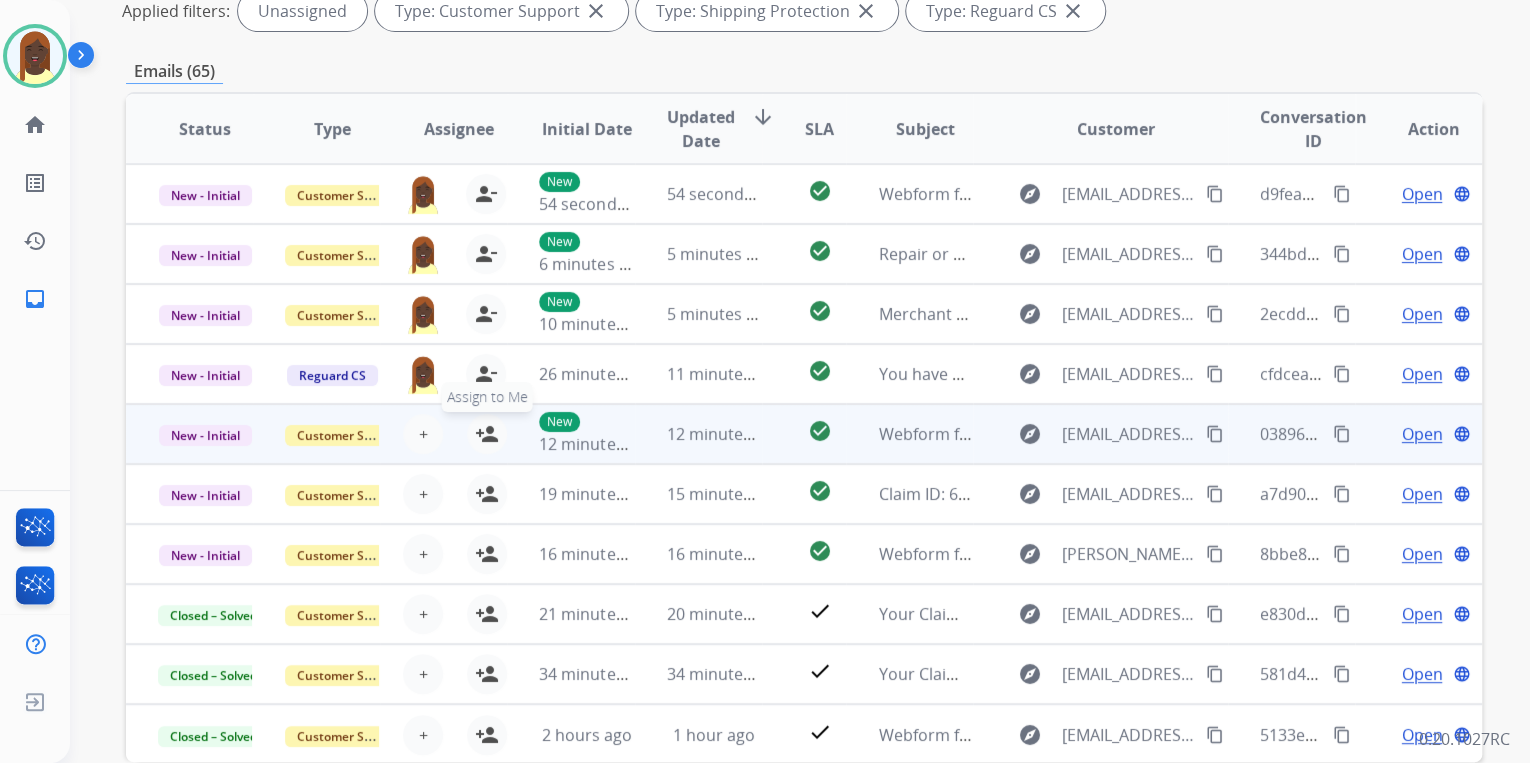 click on "person_add" at bounding box center [487, 434] 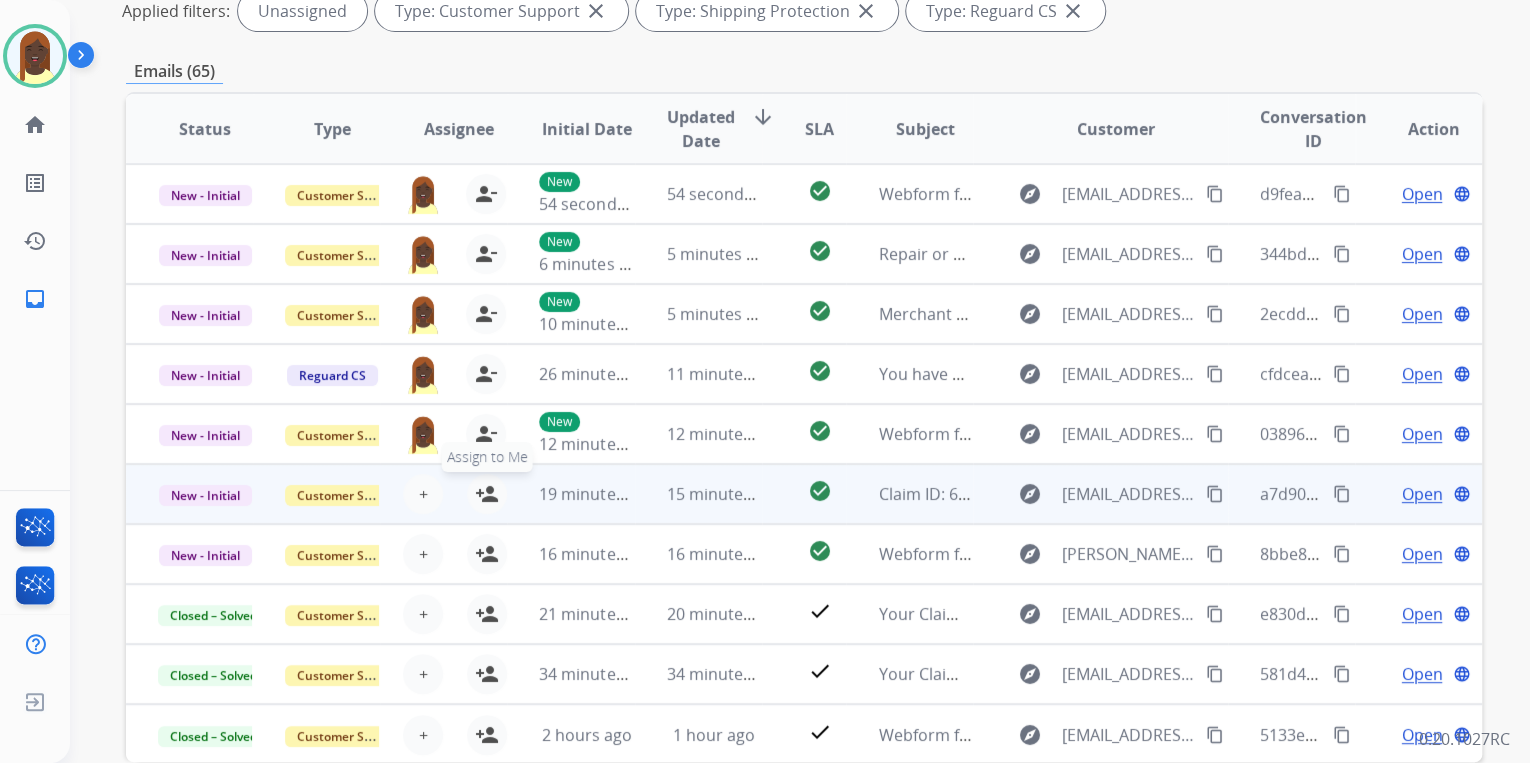 click on "person_add" at bounding box center [487, 494] 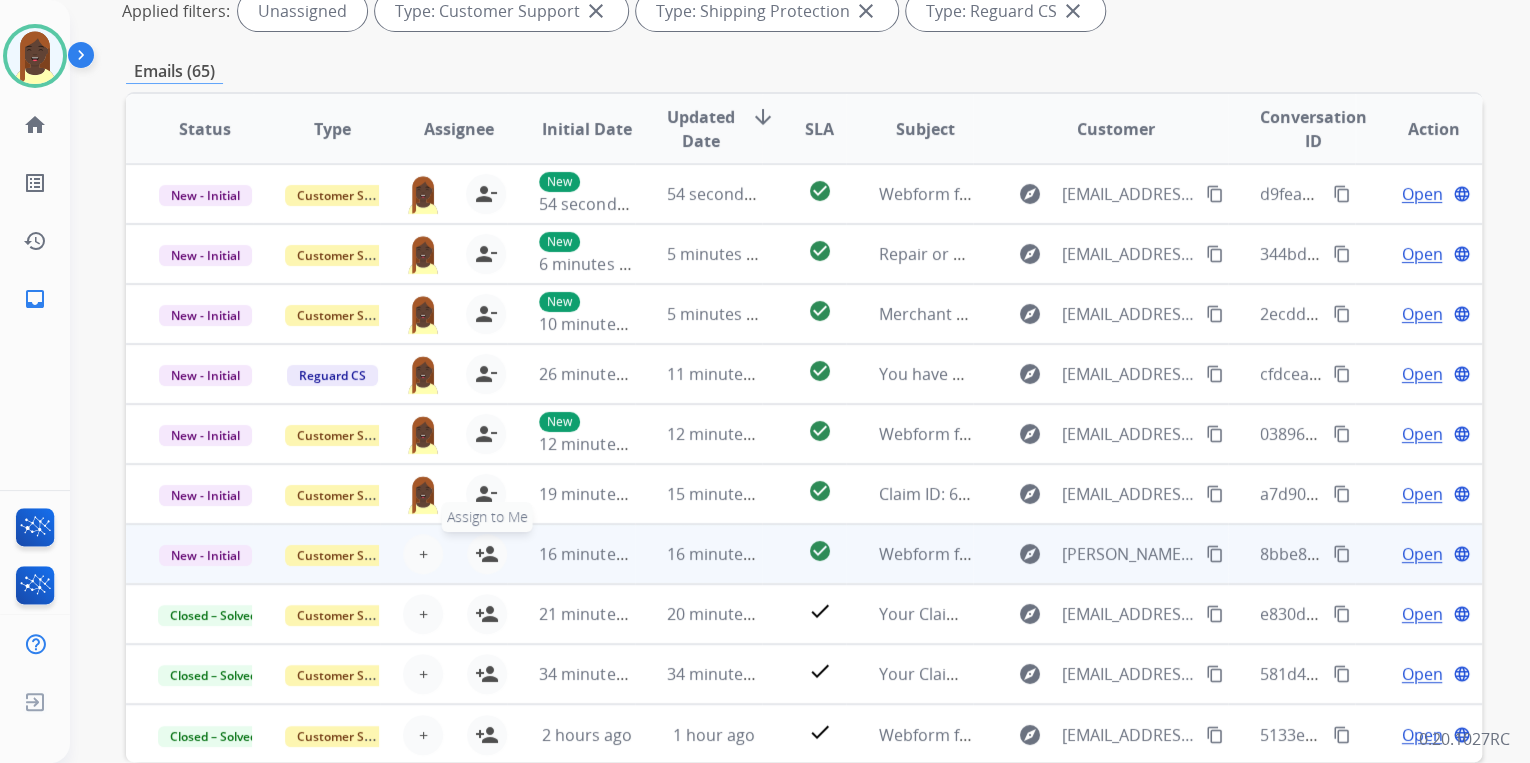 click on "person_add" at bounding box center [487, 554] 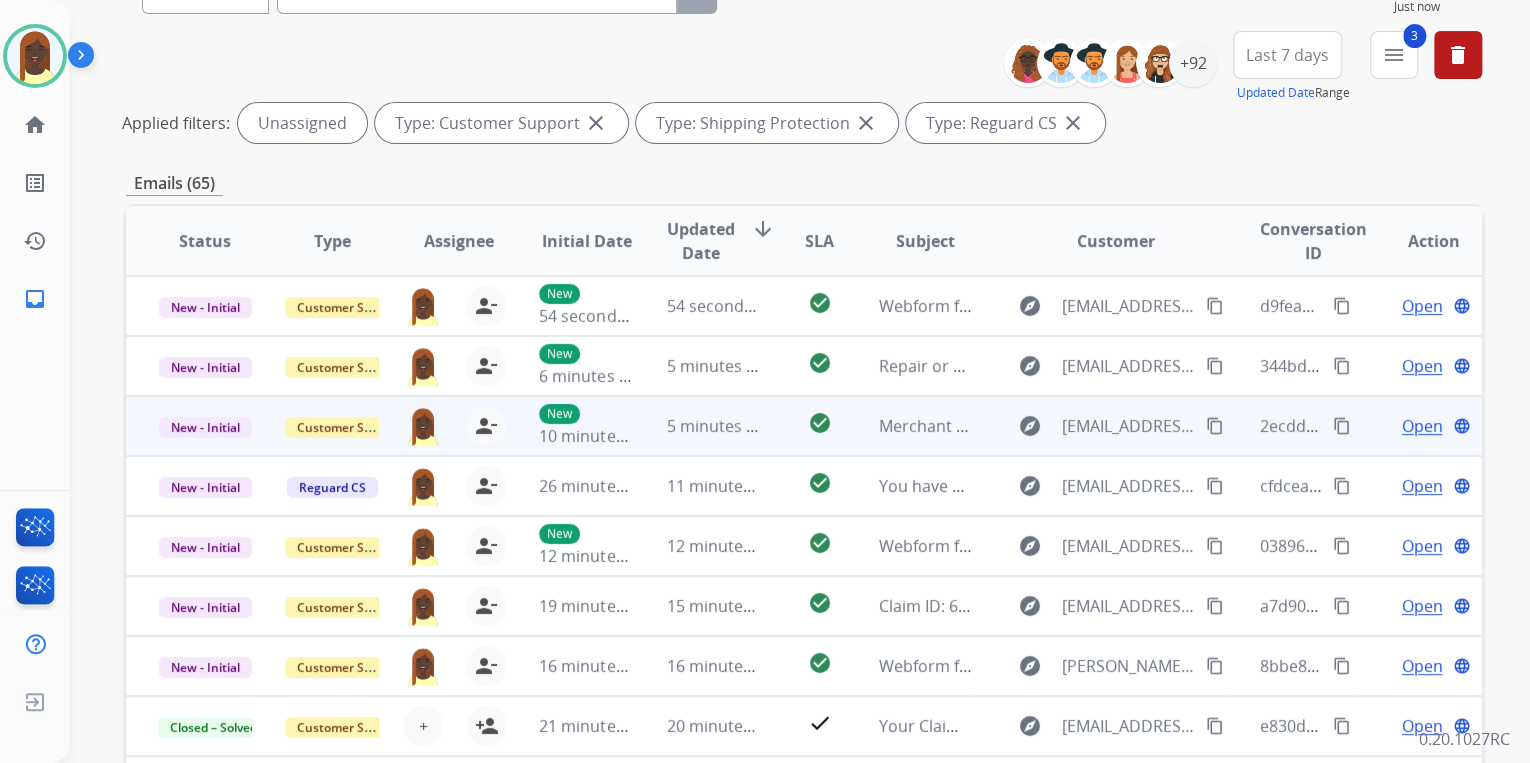 scroll, scrollTop: 0, scrollLeft: 0, axis: both 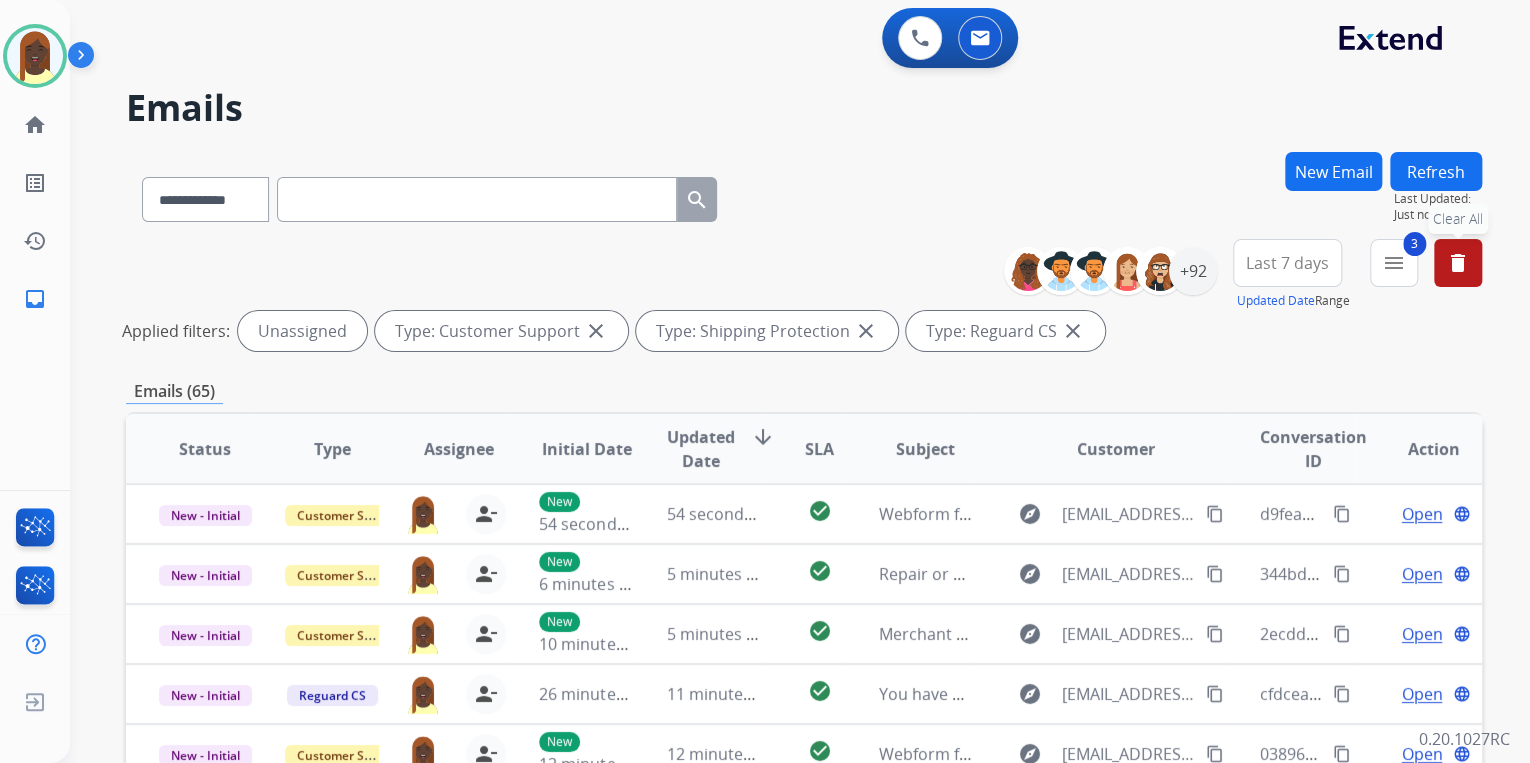 click on "delete" at bounding box center [1458, 263] 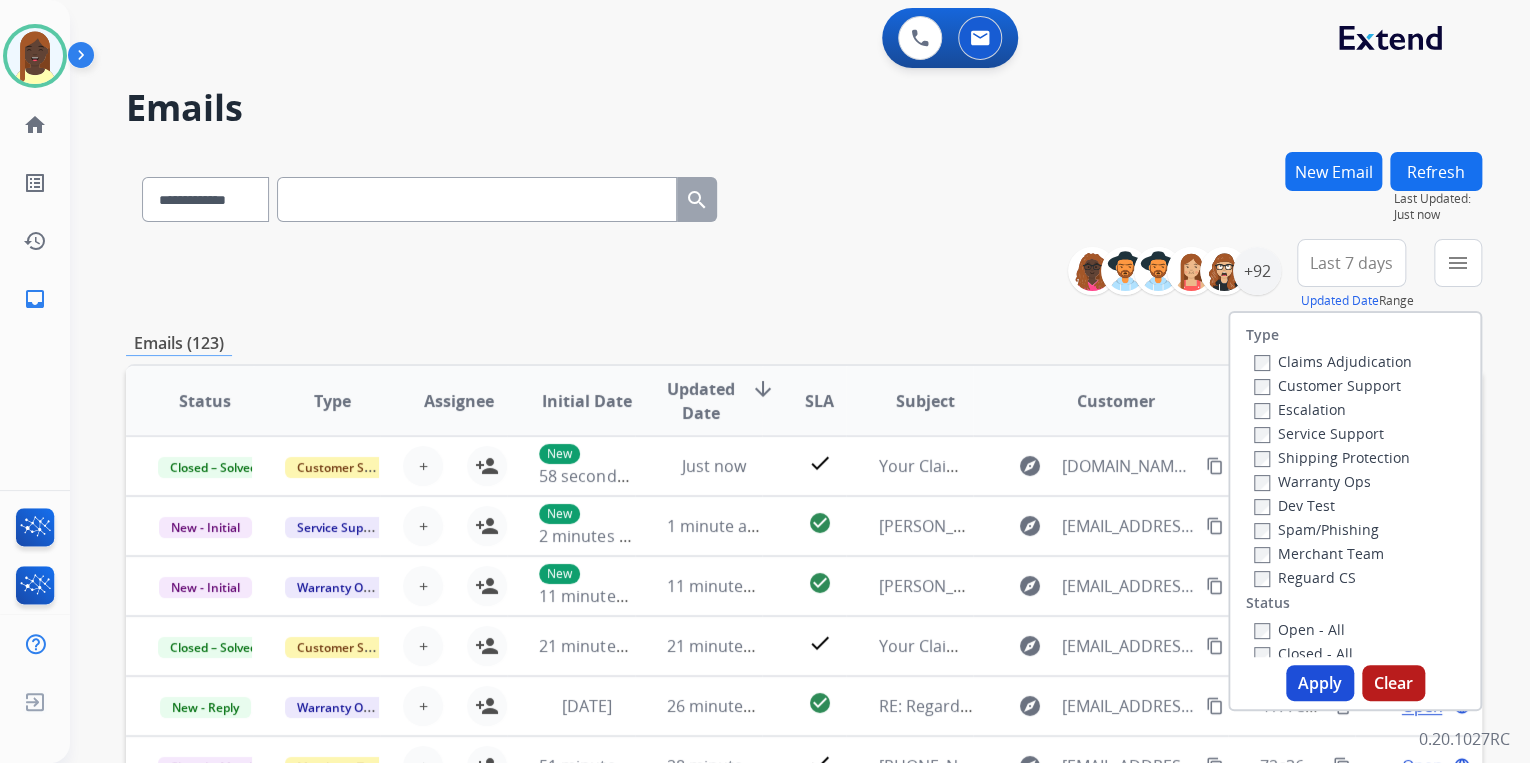 click on "**********" at bounding box center [804, 645] 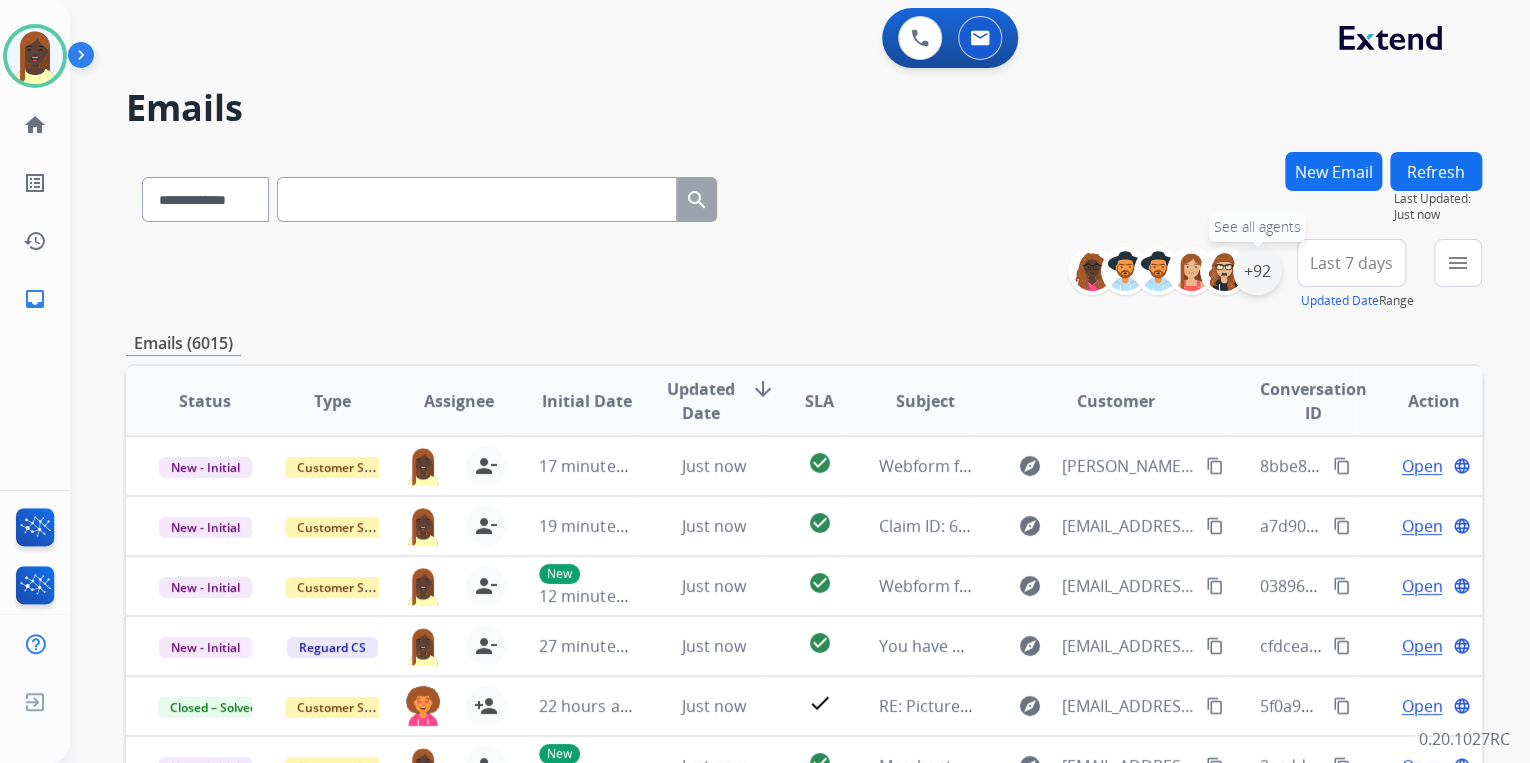 click on "+92" at bounding box center [1257, 271] 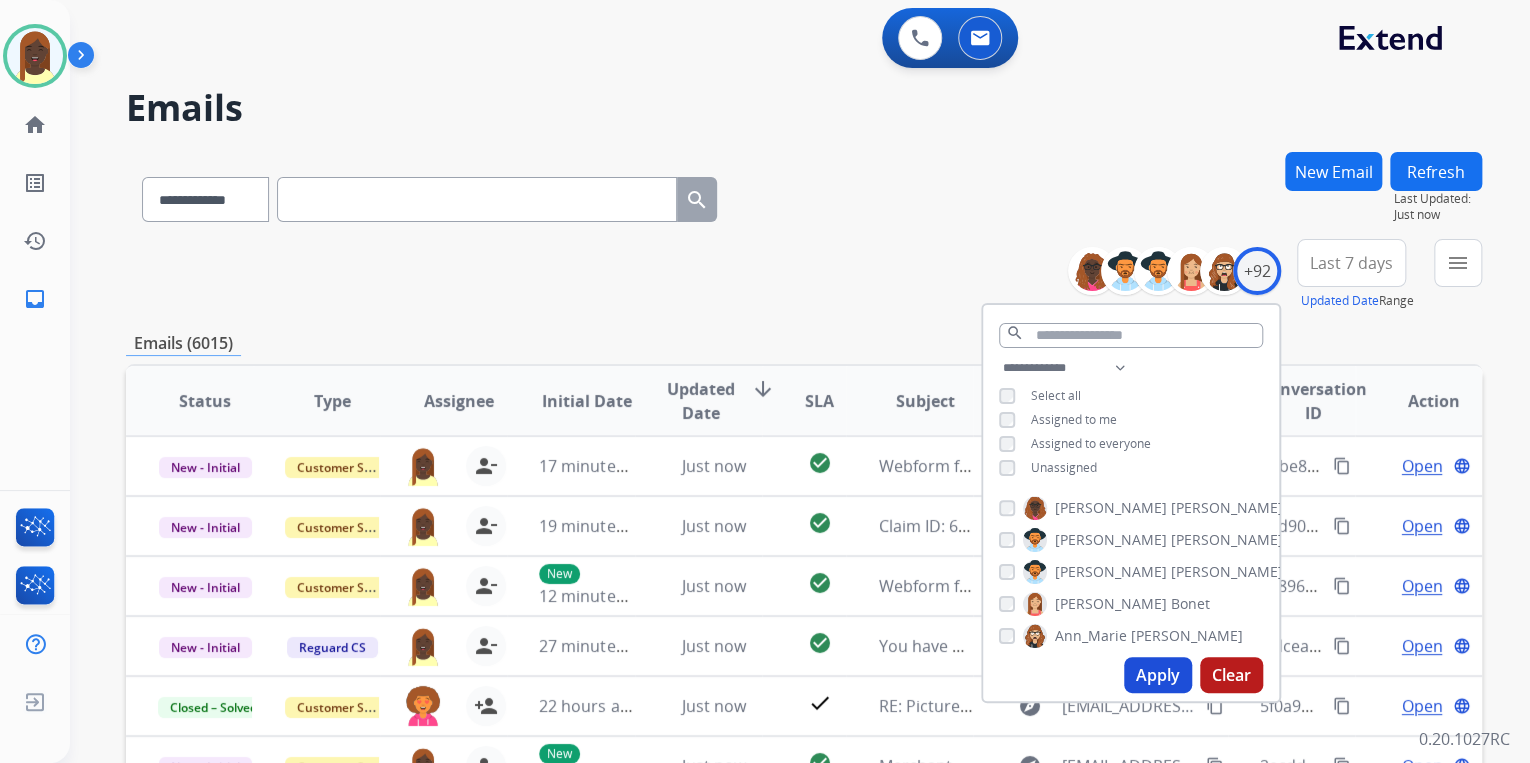 drag, startPoint x: 1156, startPoint y: 677, endPoint x: 1101, endPoint y: 548, distance: 140.23552 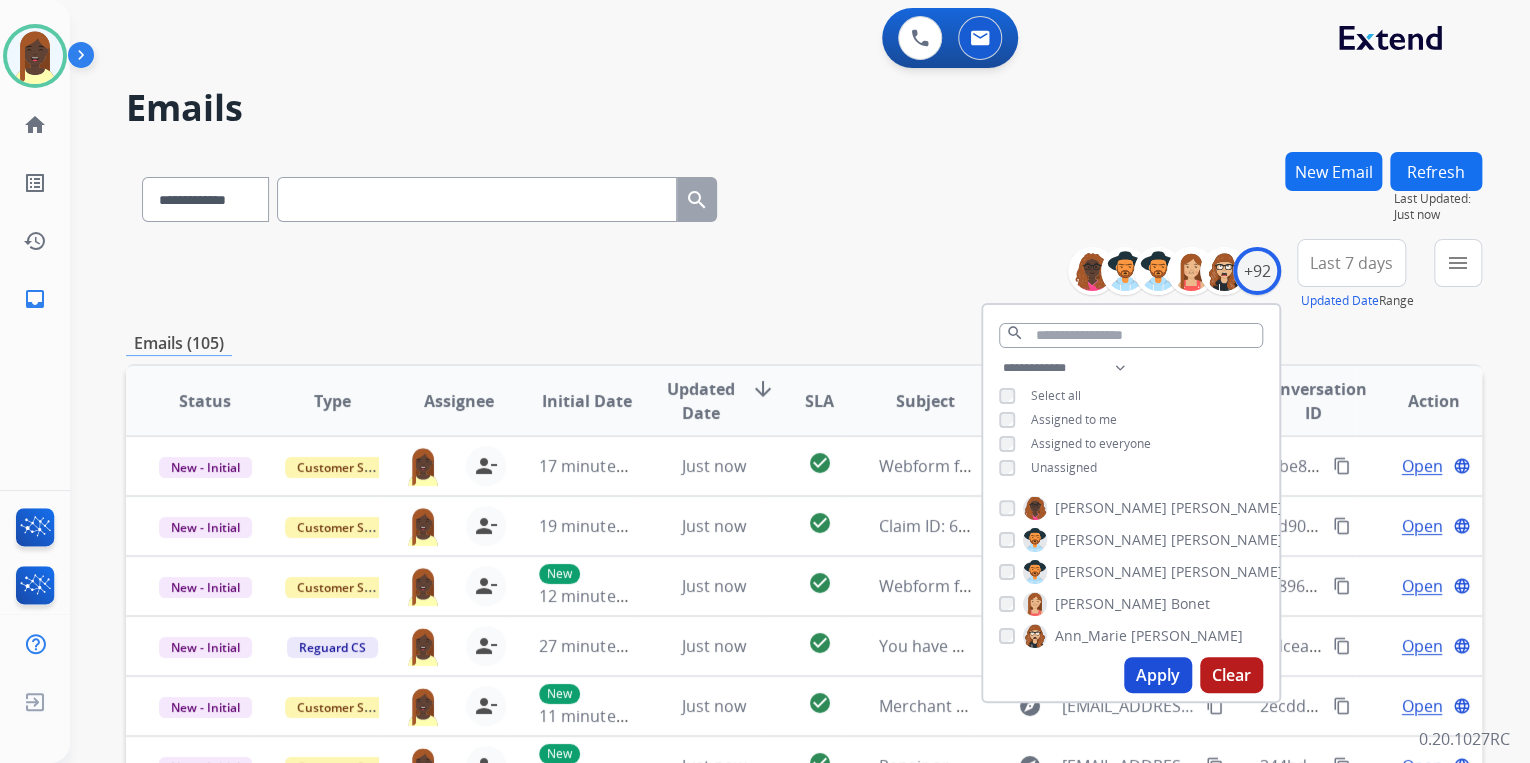 click on "**********" at bounding box center [804, 645] 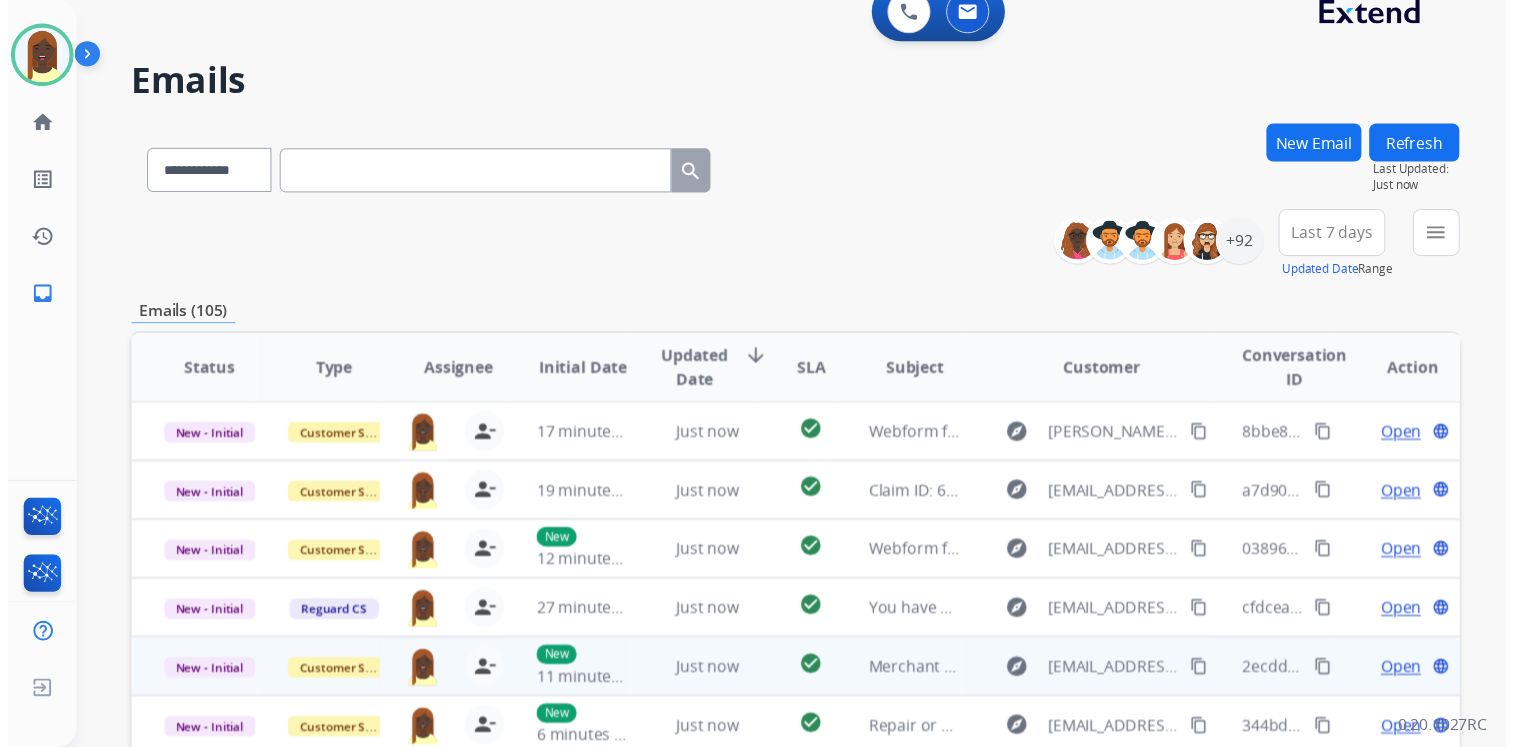 scroll, scrollTop: 0, scrollLeft: 0, axis: both 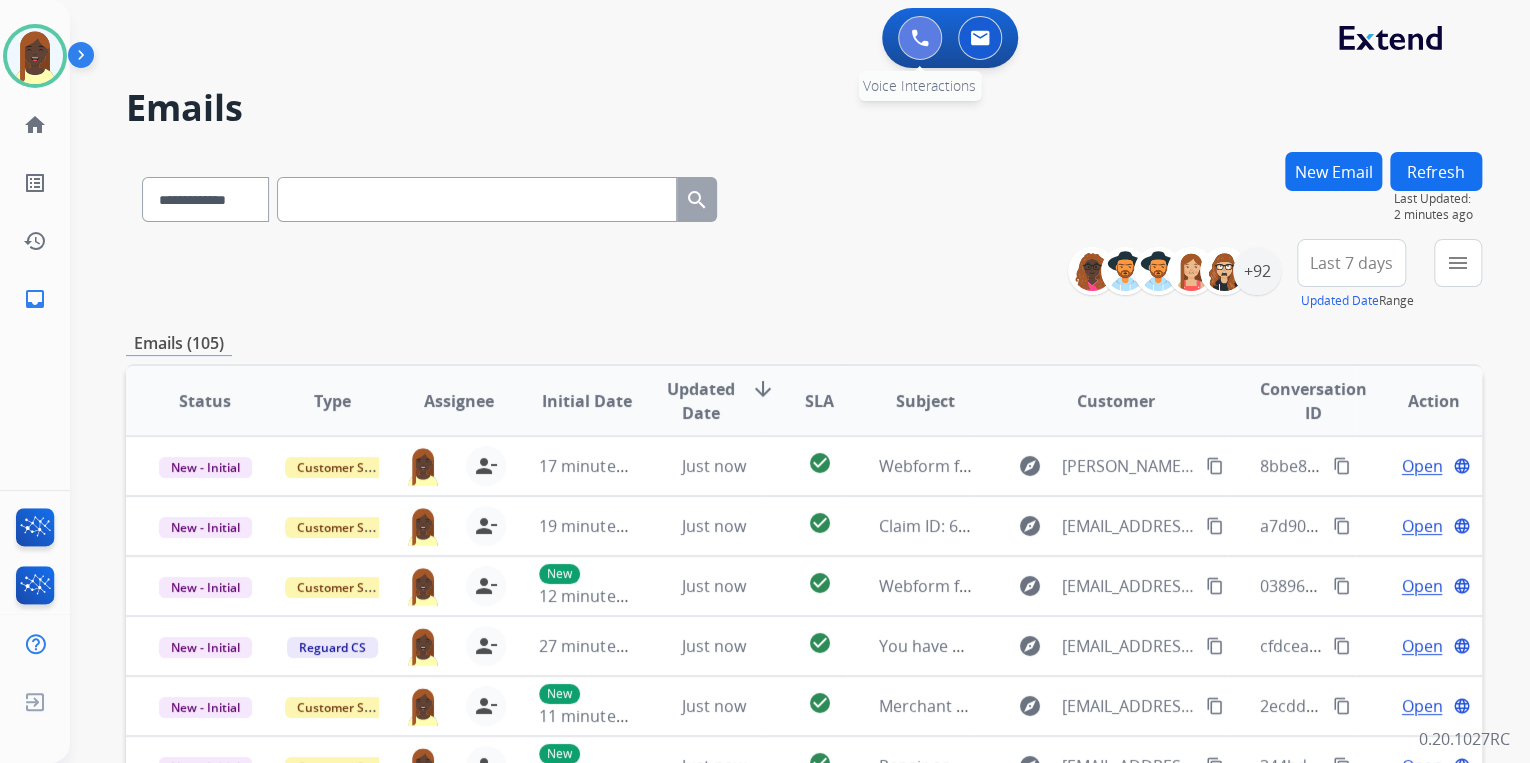 click at bounding box center [920, 38] 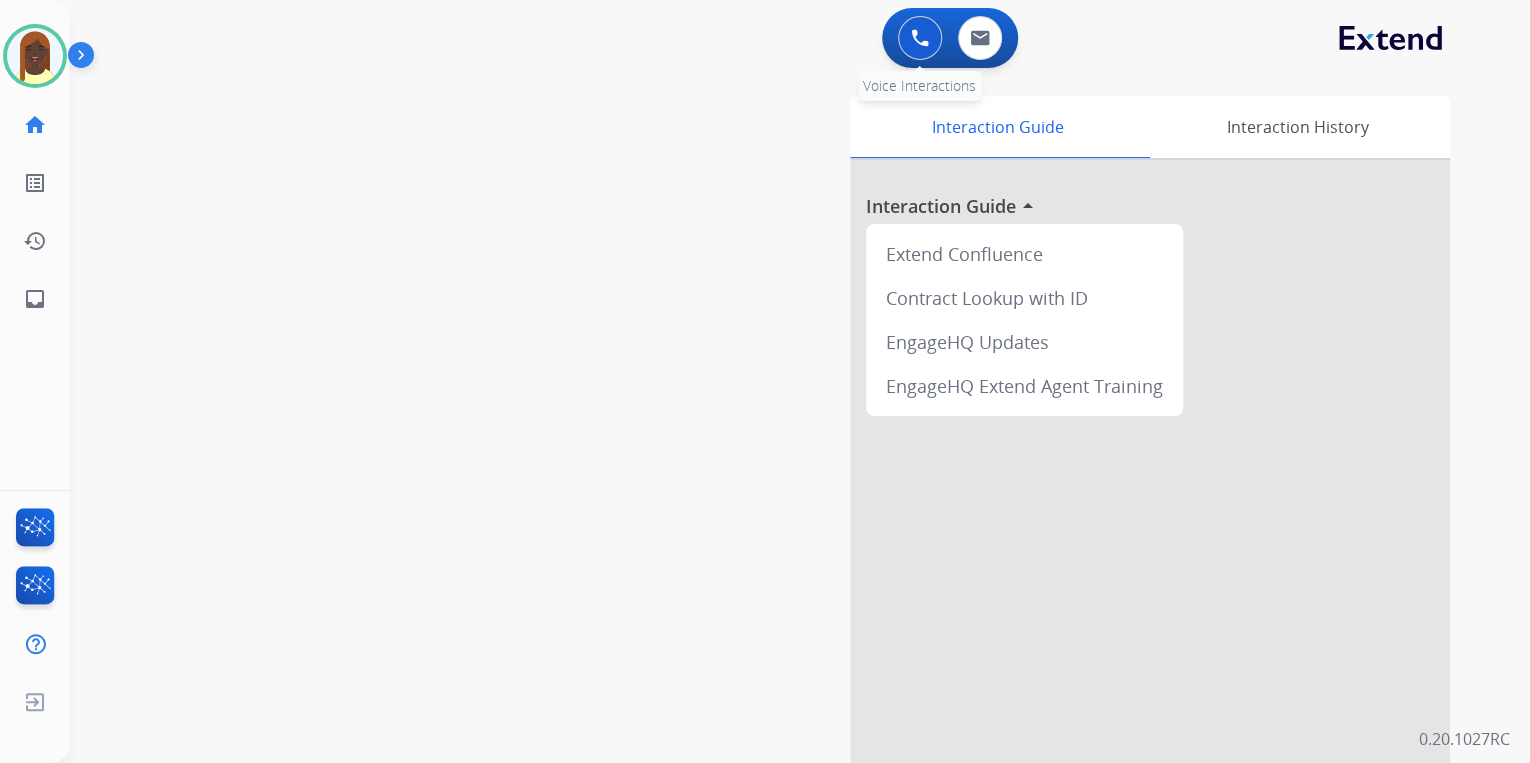 click at bounding box center (920, 38) 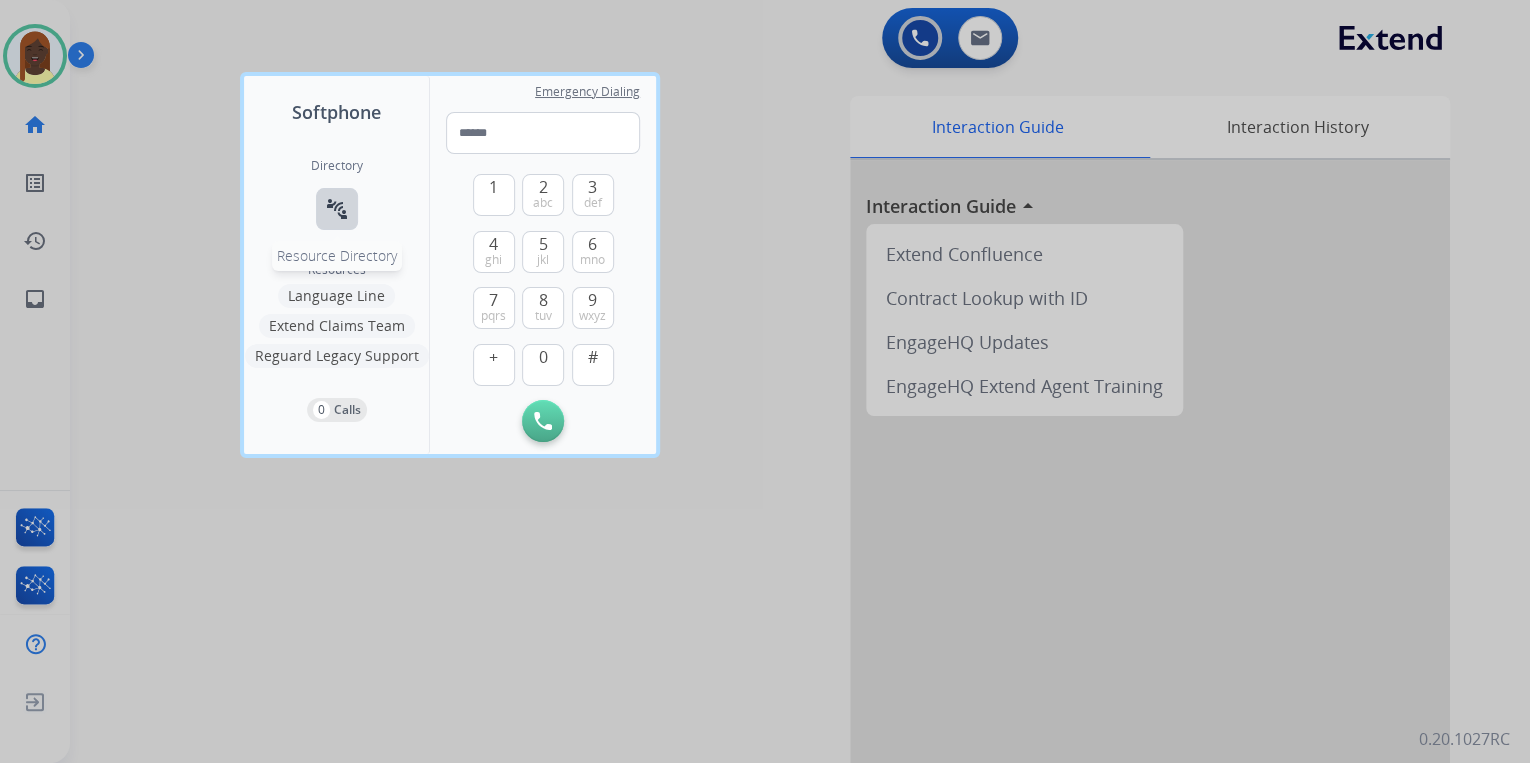 click on "connect_without_contact" at bounding box center (337, 209) 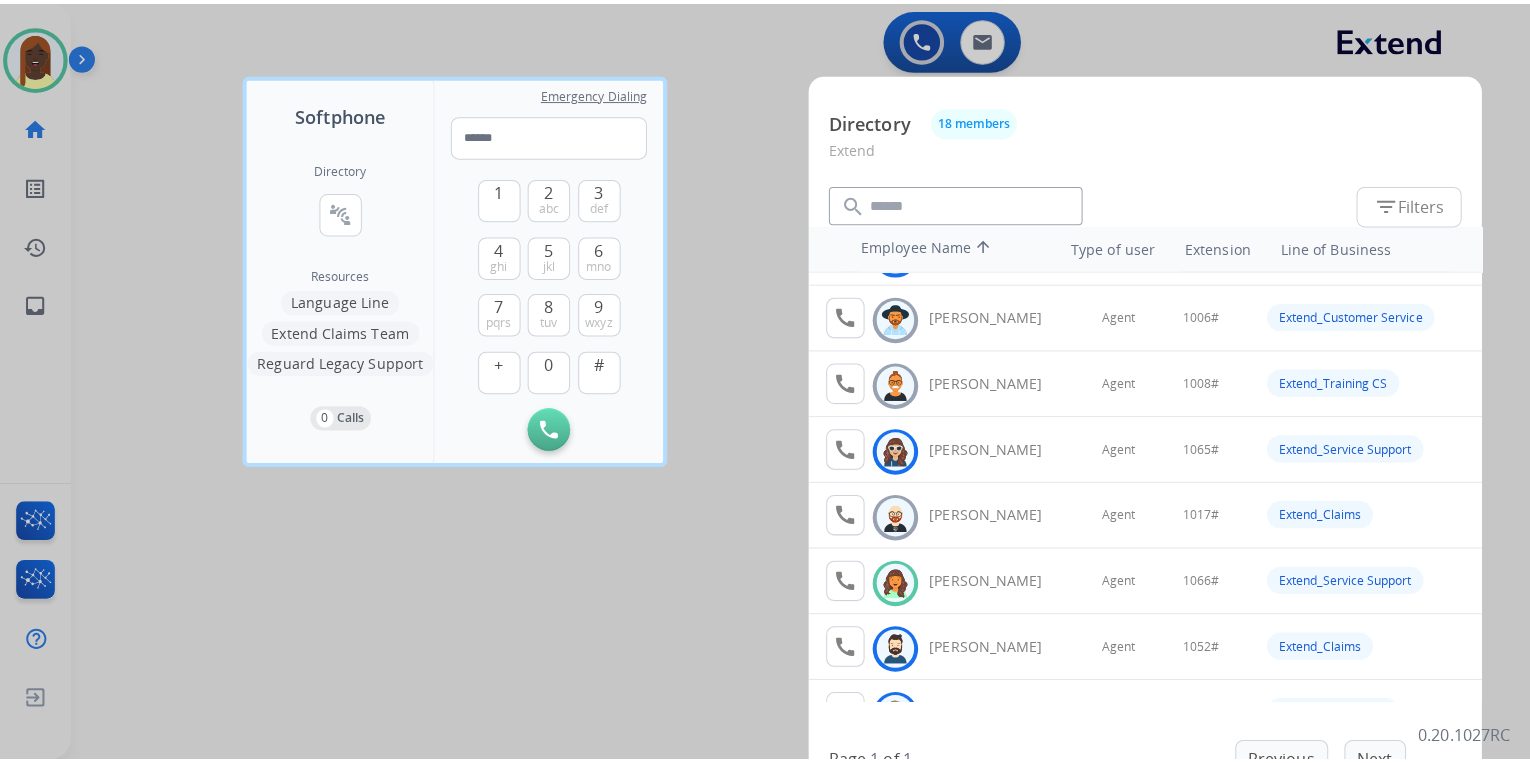 scroll, scrollTop: 160, scrollLeft: 0, axis: vertical 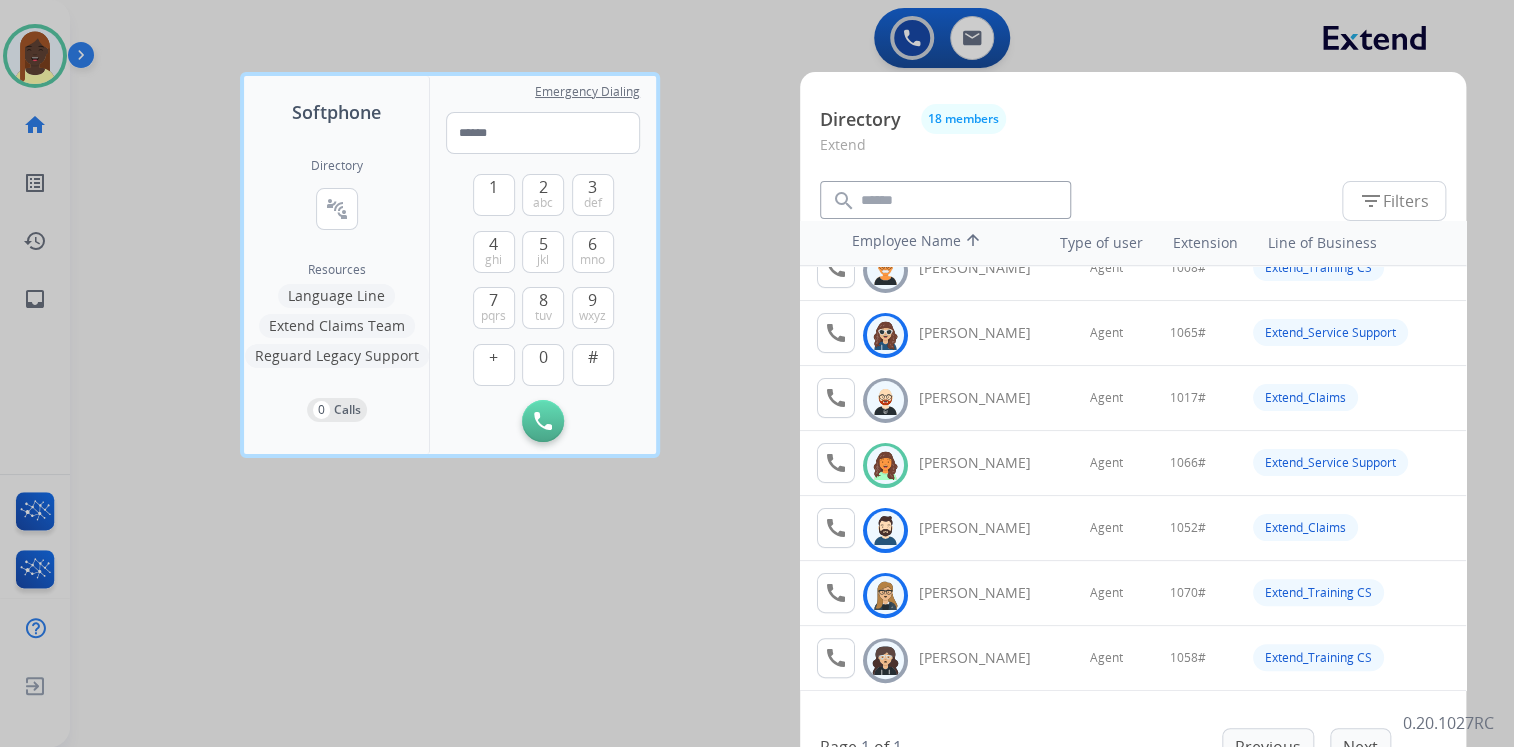 click at bounding box center [757, 373] 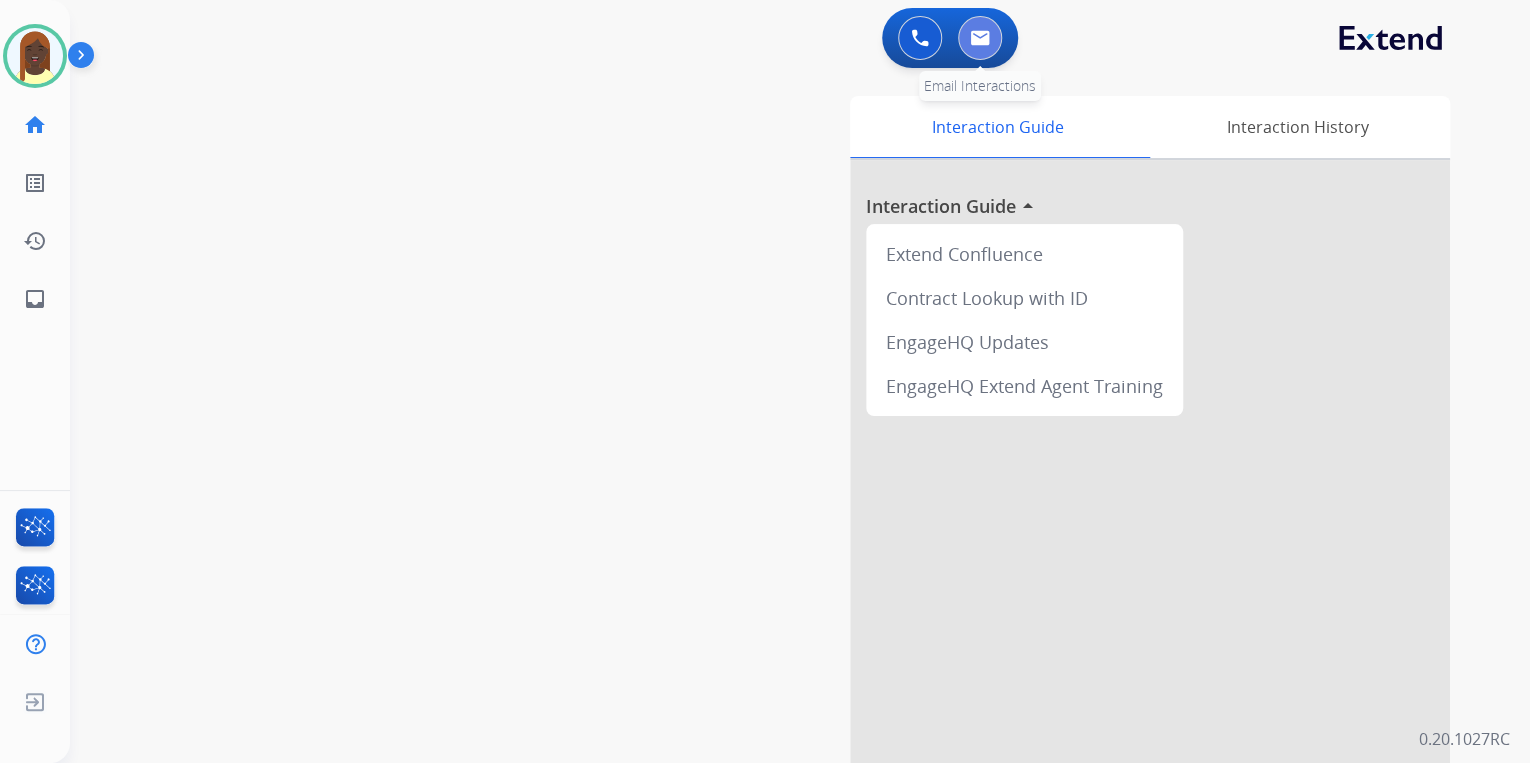 click at bounding box center [980, 38] 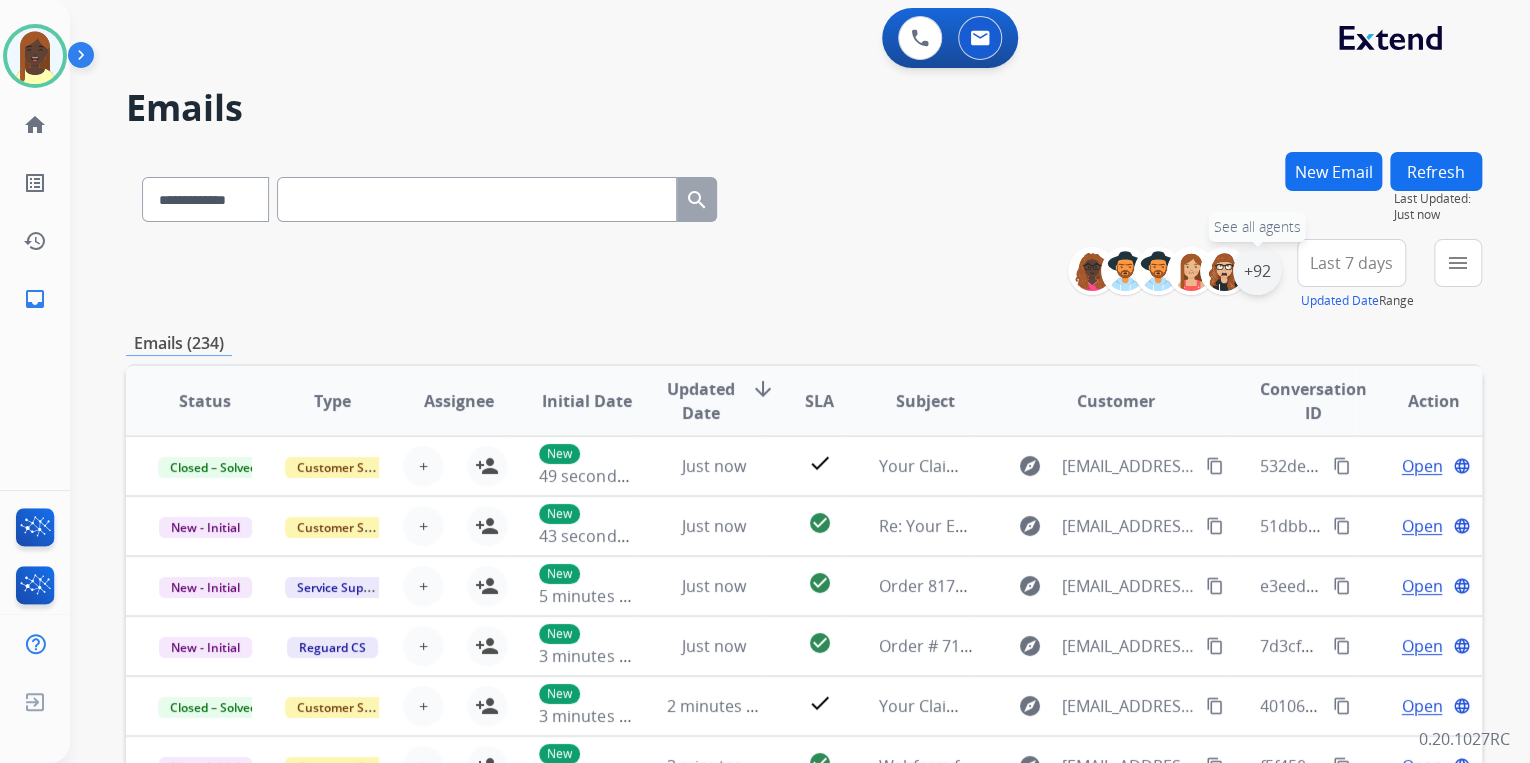 click on "+92" at bounding box center [1257, 271] 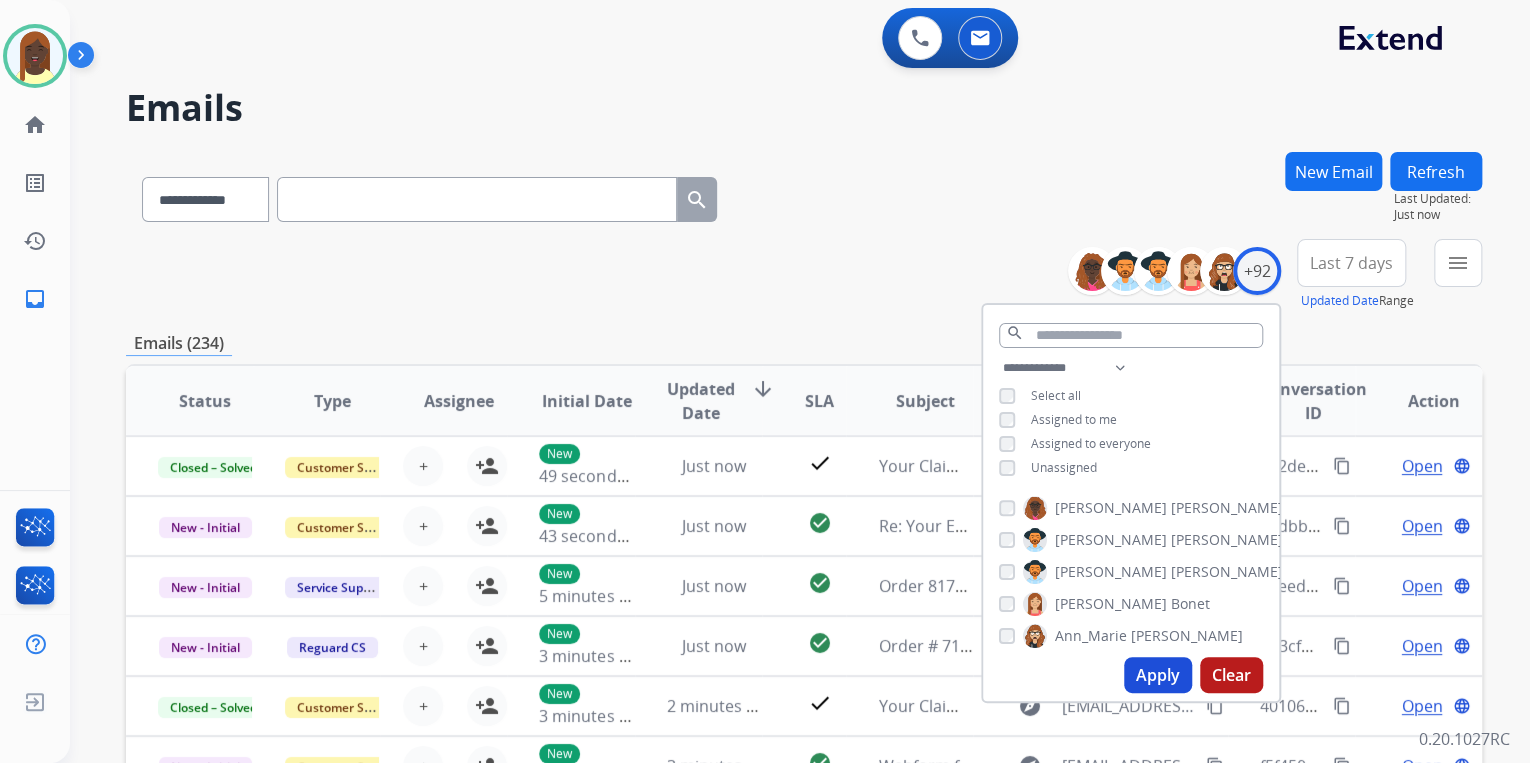 click on "Apply" at bounding box center (1158, 675) 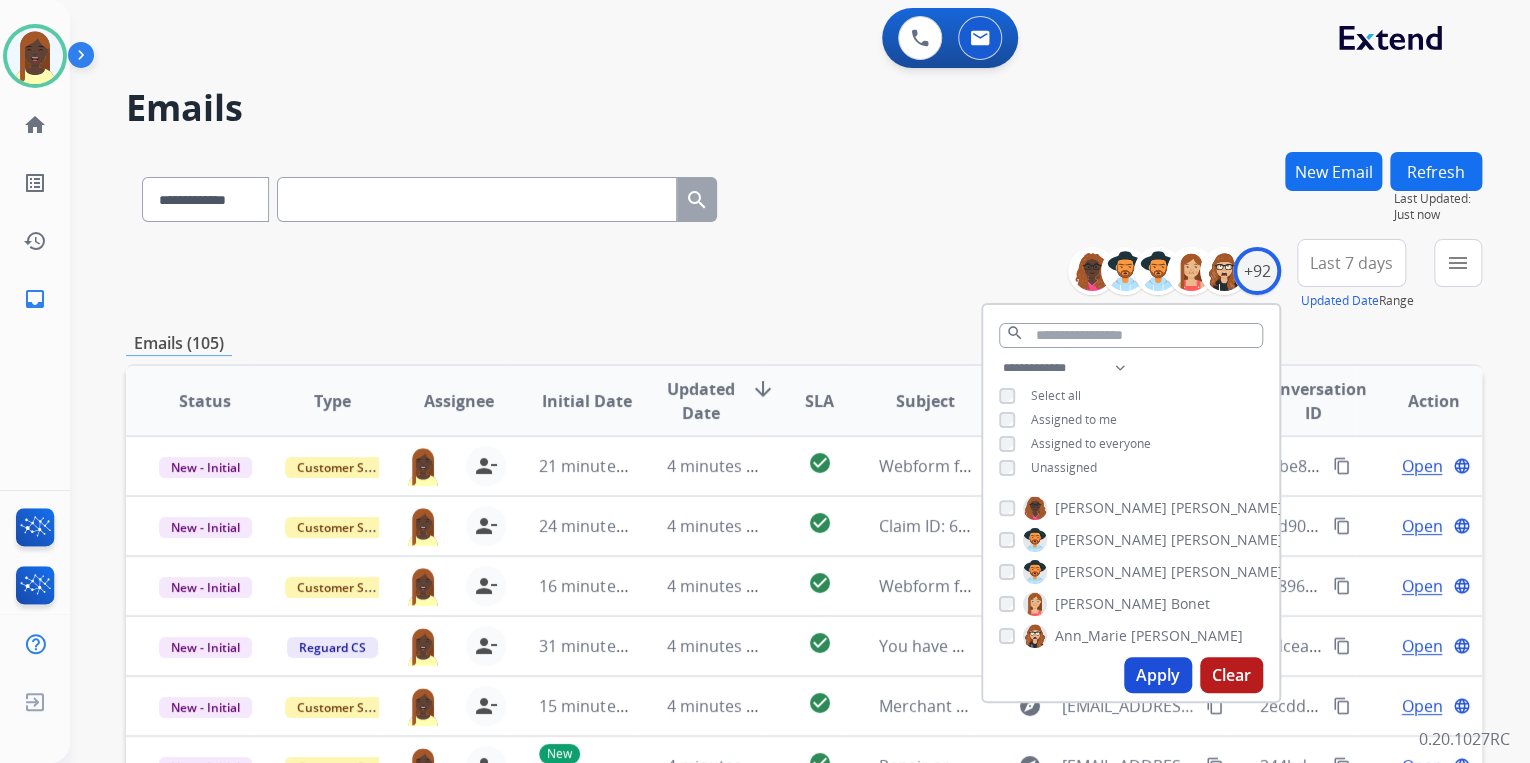click on "**********" at bounding box center (804, 275) 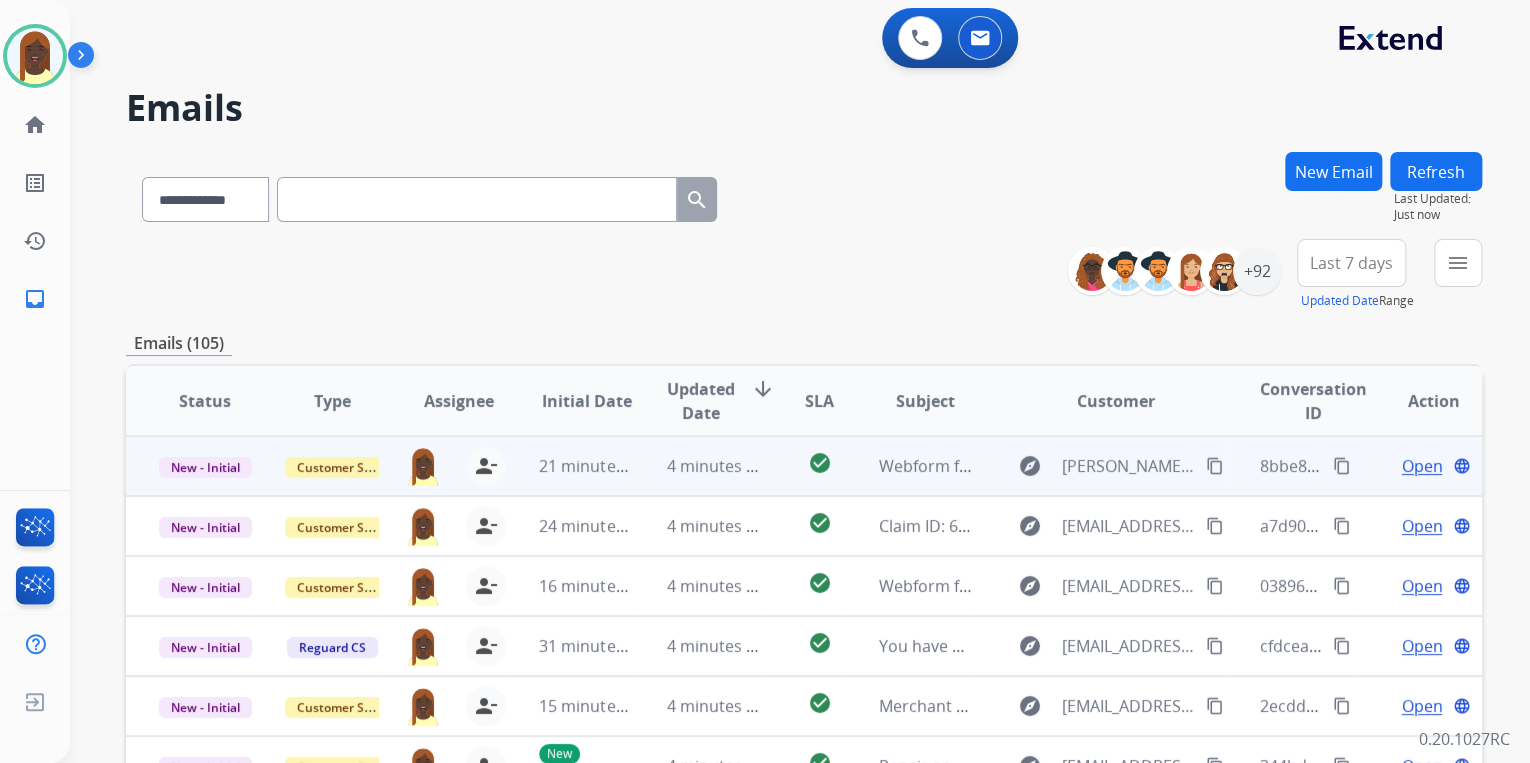 click on "content_copy" at bounding box center [1342, 466] 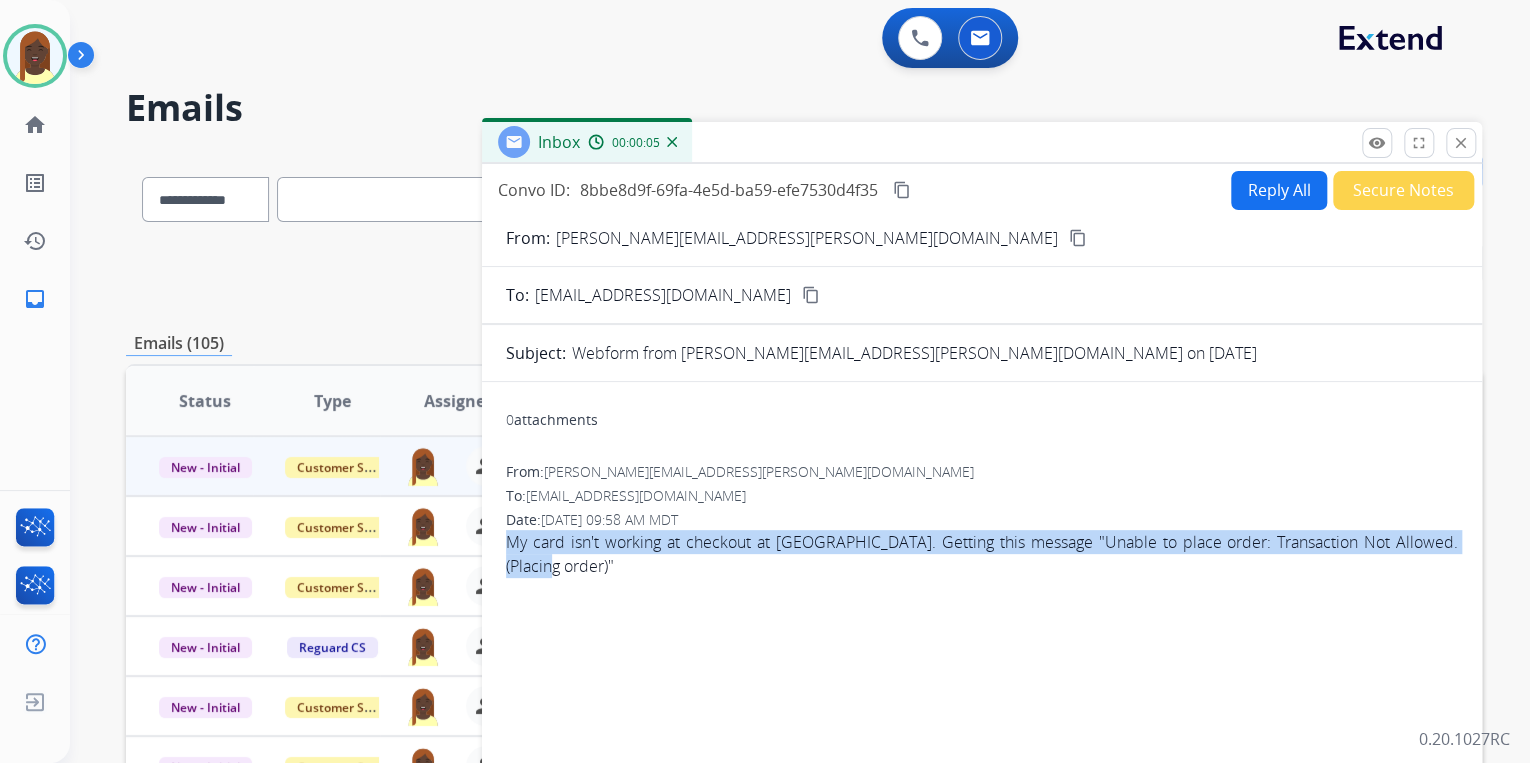 drag, startPoint x: 504, startPoint y: 541, endPoint x: 558, endPoint y: 570, distance: 61.294373 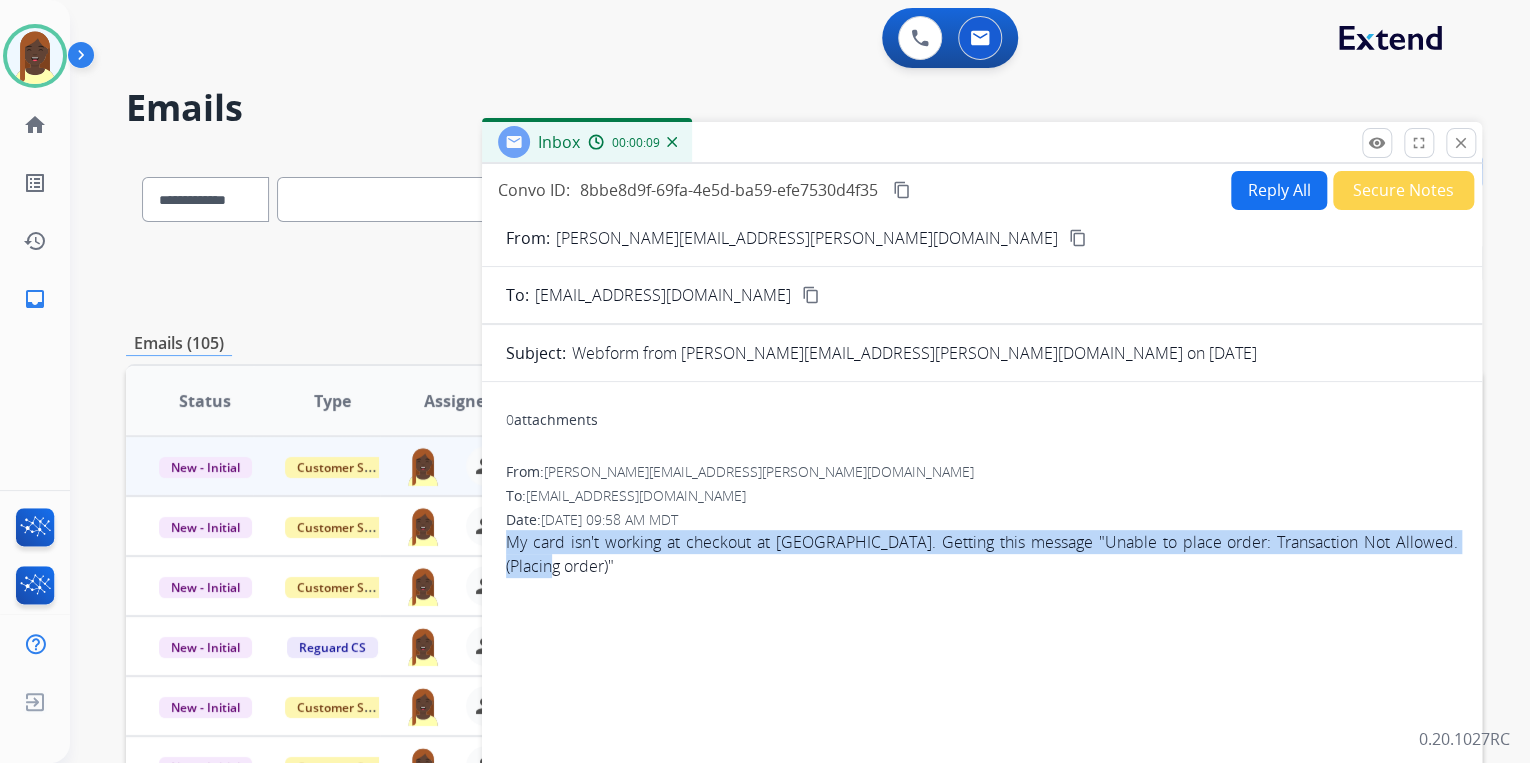 copy on "My card isn't working at checkout at [GEOGRAPHIC_DATA].
Getting this message
"Unable to place order: Transaction Not Allowed. (Placing order)"" 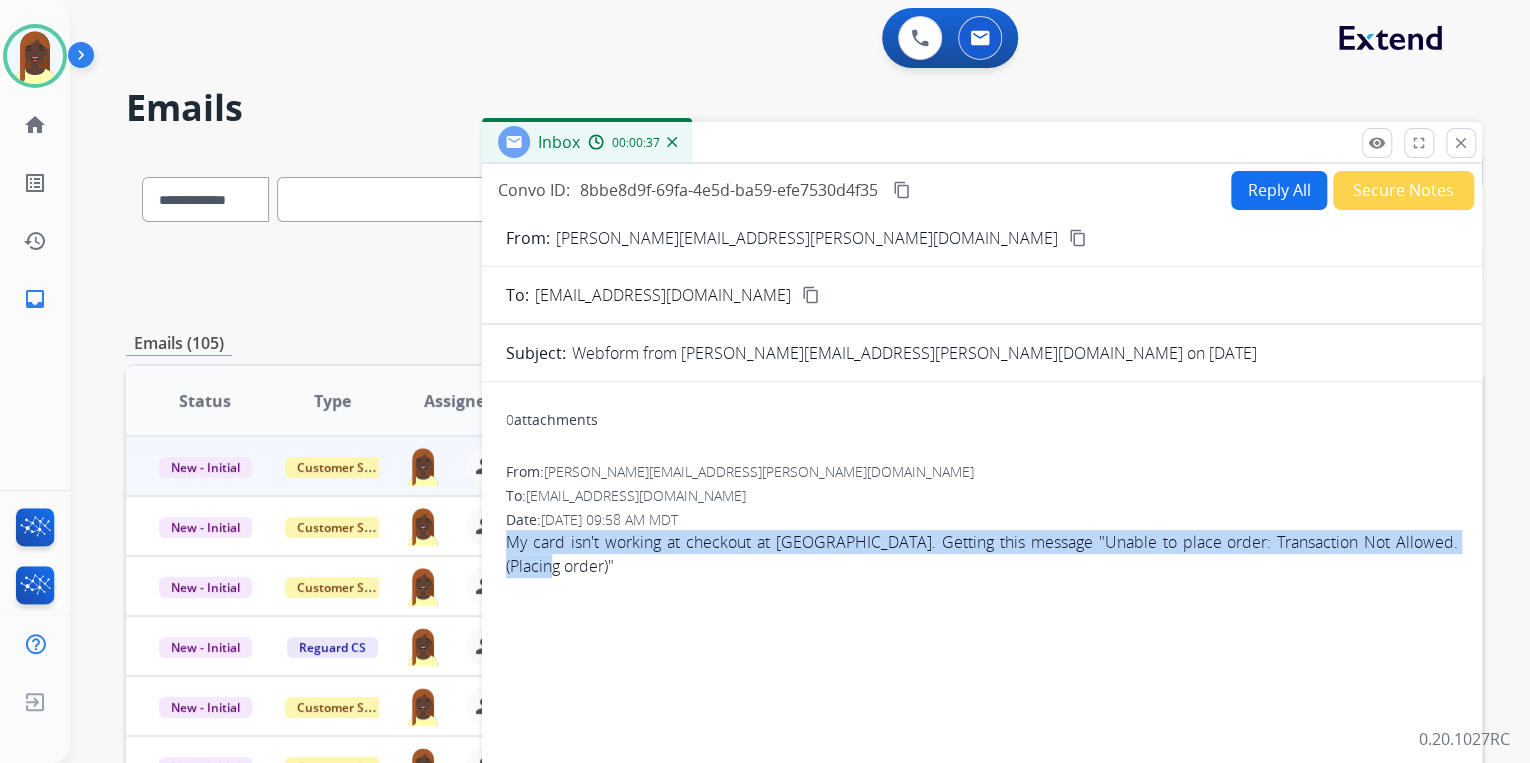 click on "content_copy" at bounding box center [1078, 238] 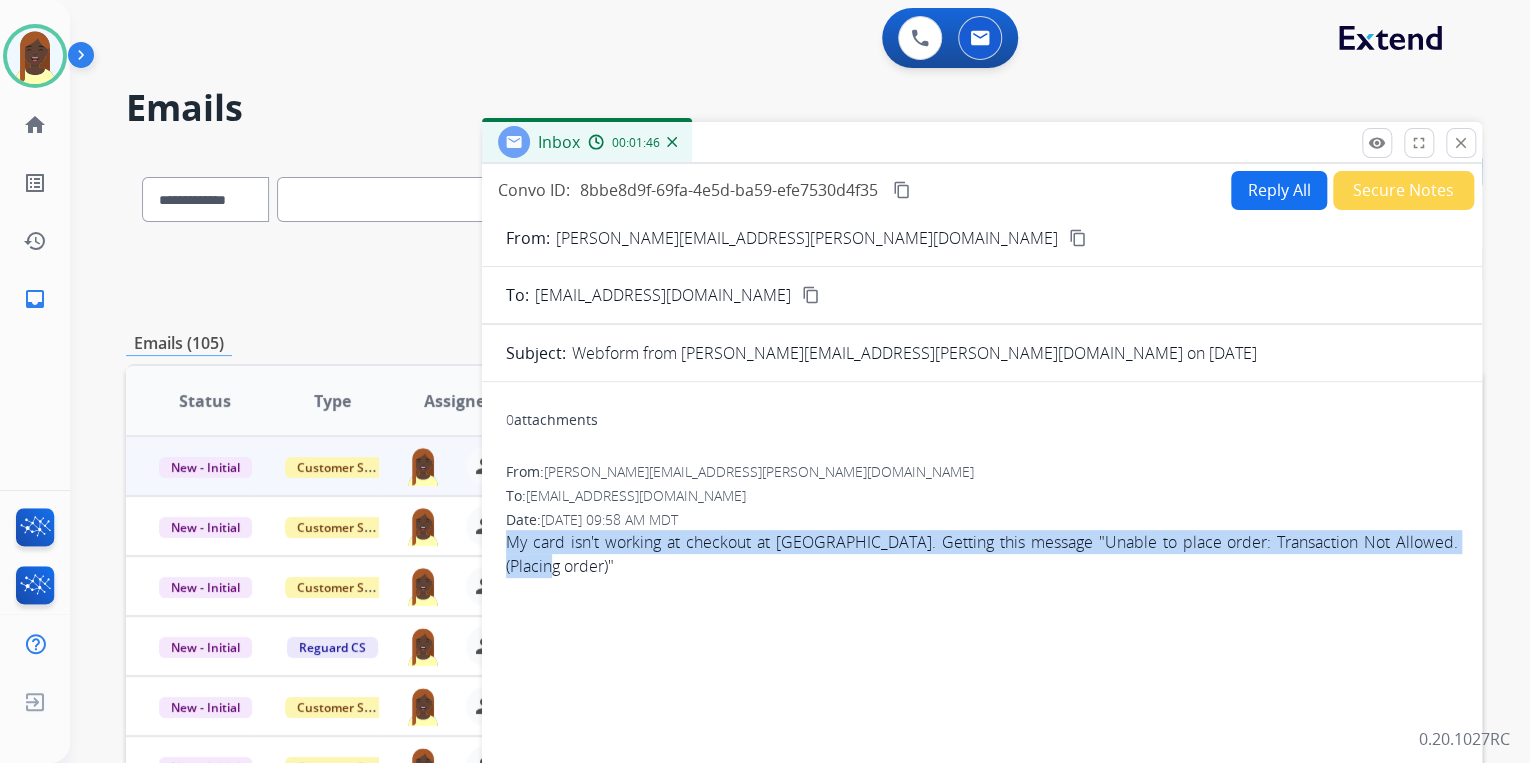 click on "Reply All" at bounding box center [1279, 190] 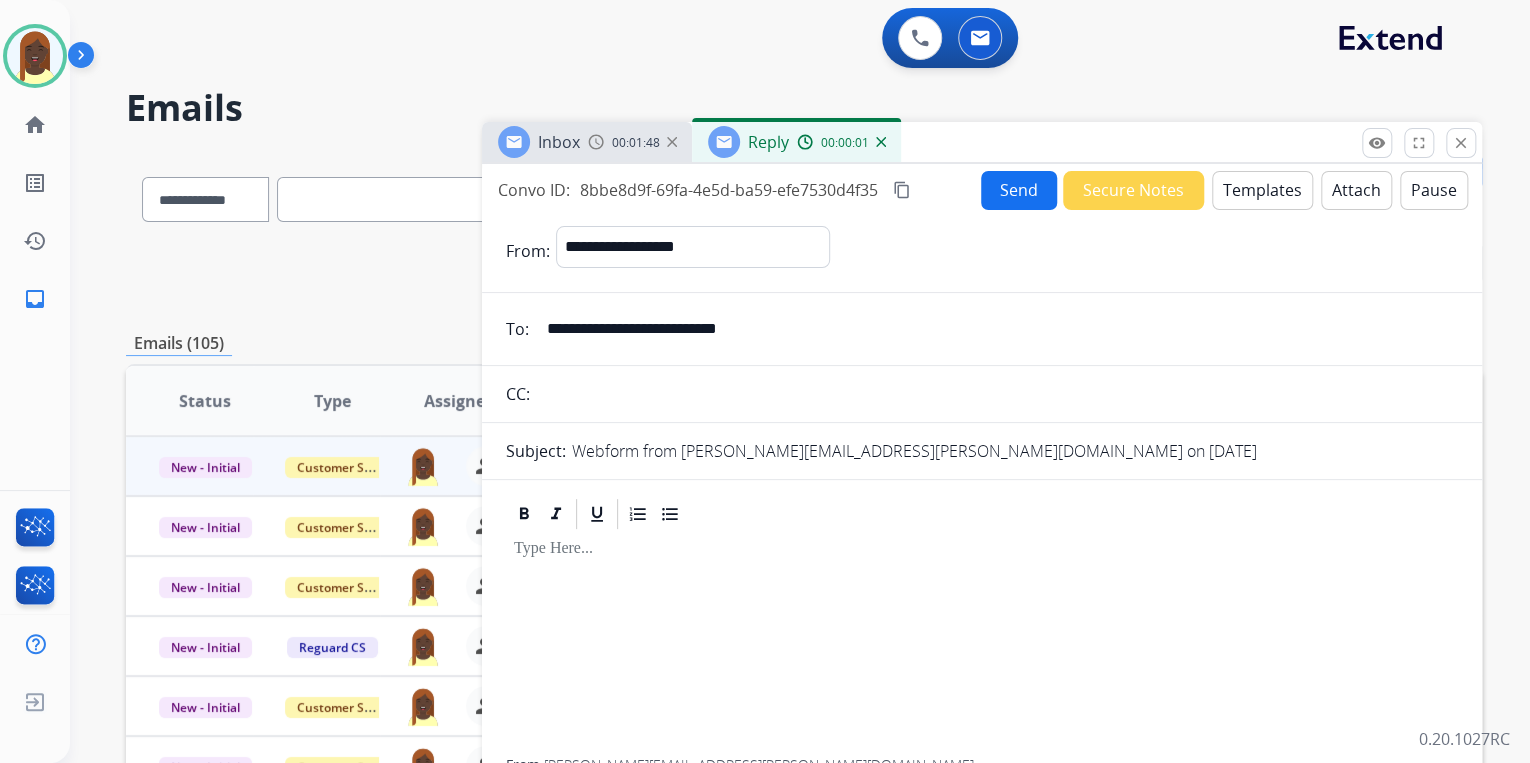 click on "Templates" at bounding box center (1262, 190) 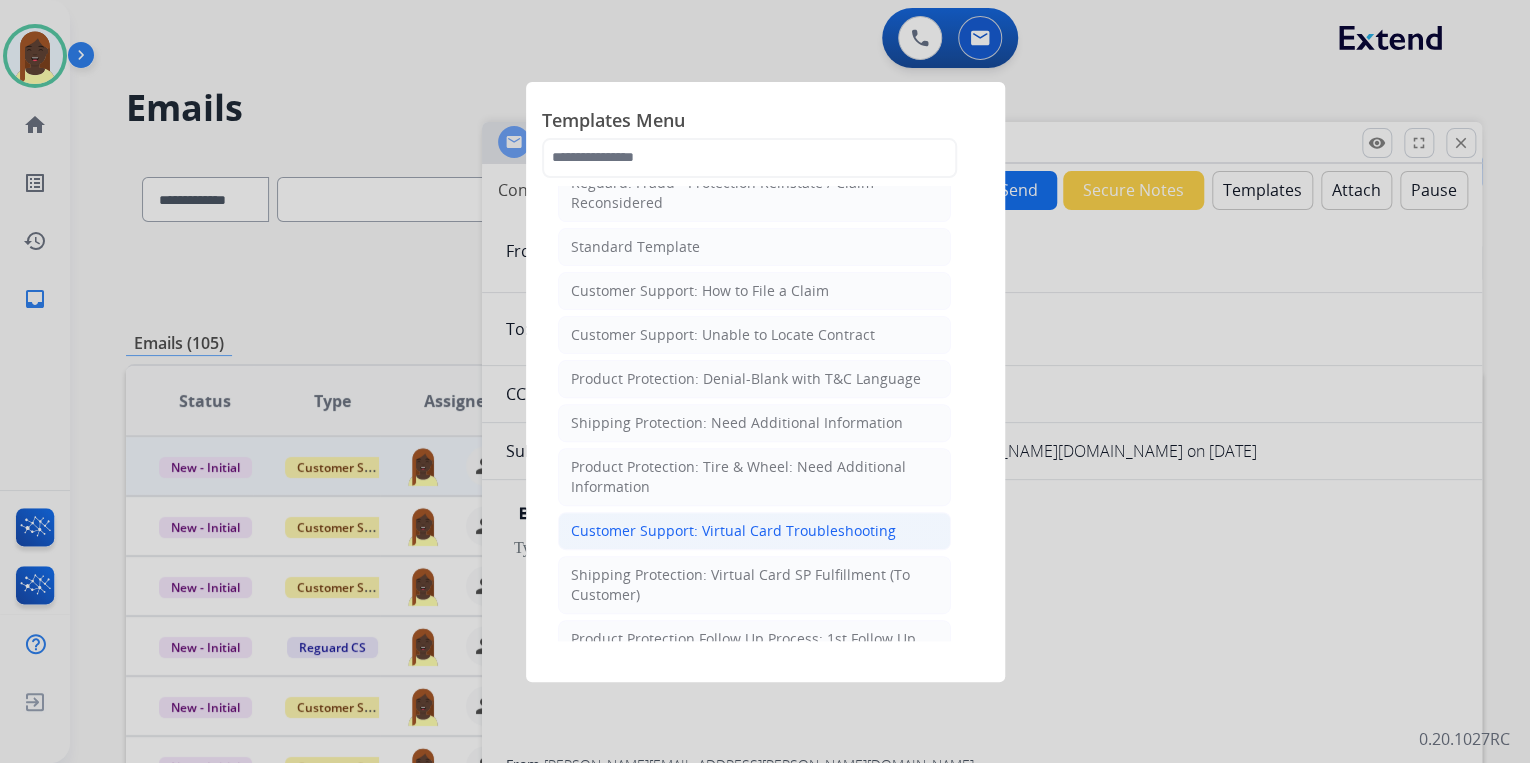 scroll, scrollTop: 320, scrollLeft: 0, axis: vertical 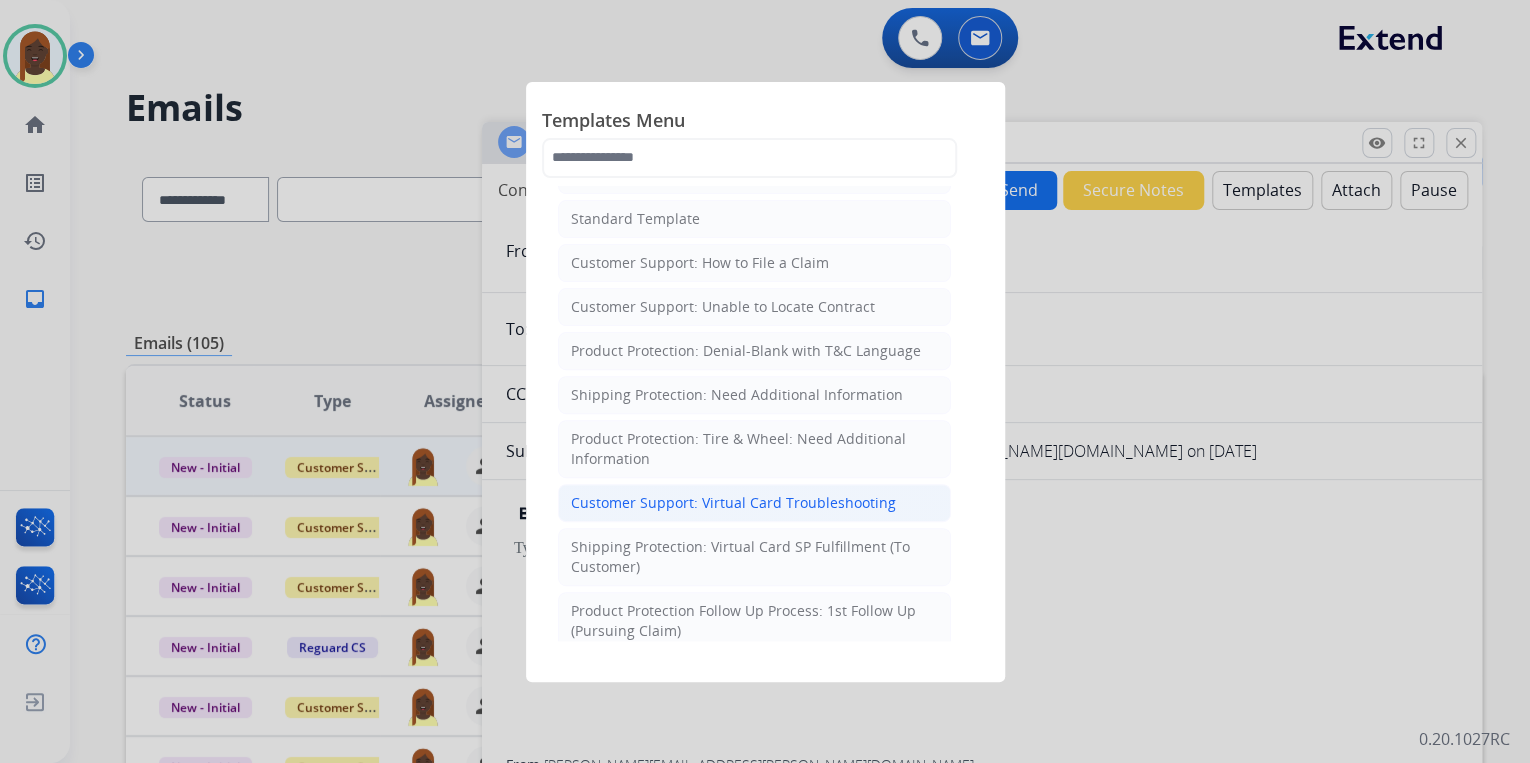 click on "Customer Support: Virtual Card Troubleshooting" 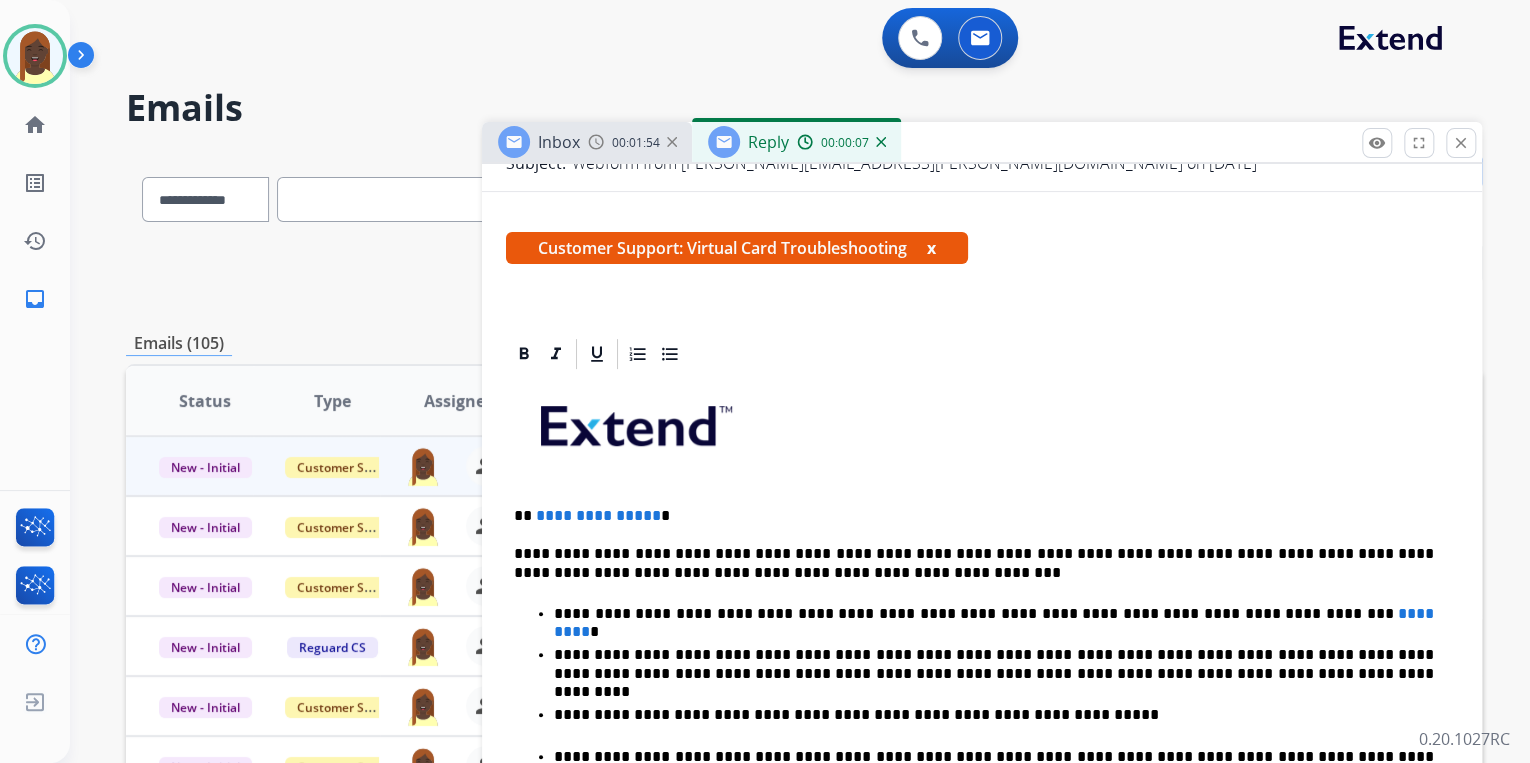 scroll, scrollTop: 320, scrollLeft: 0, axis: vertical 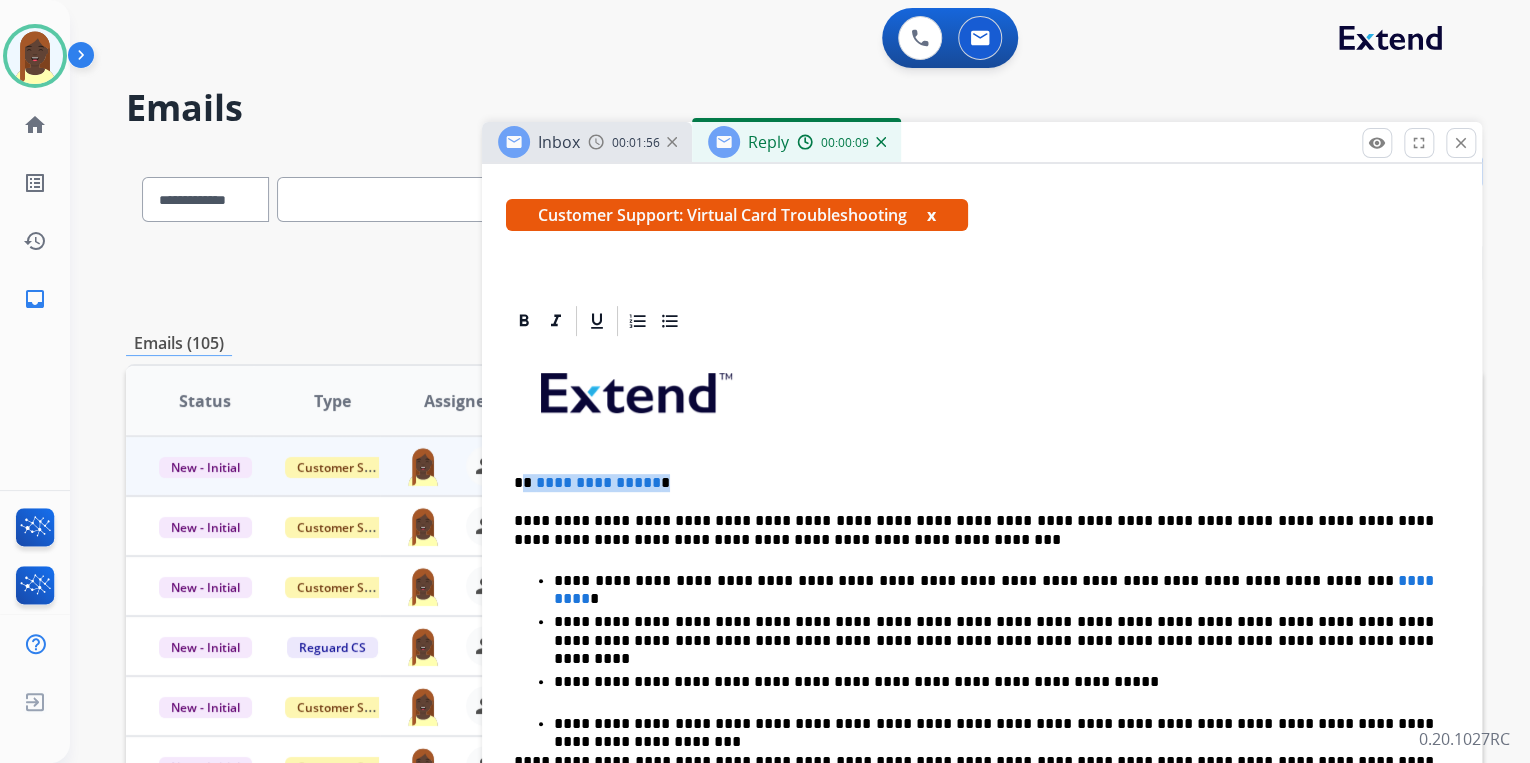 drag, startPoint x: 524, startPoint y: 482, endPoint x: 674, endPoint y: 485, distance: 150.03 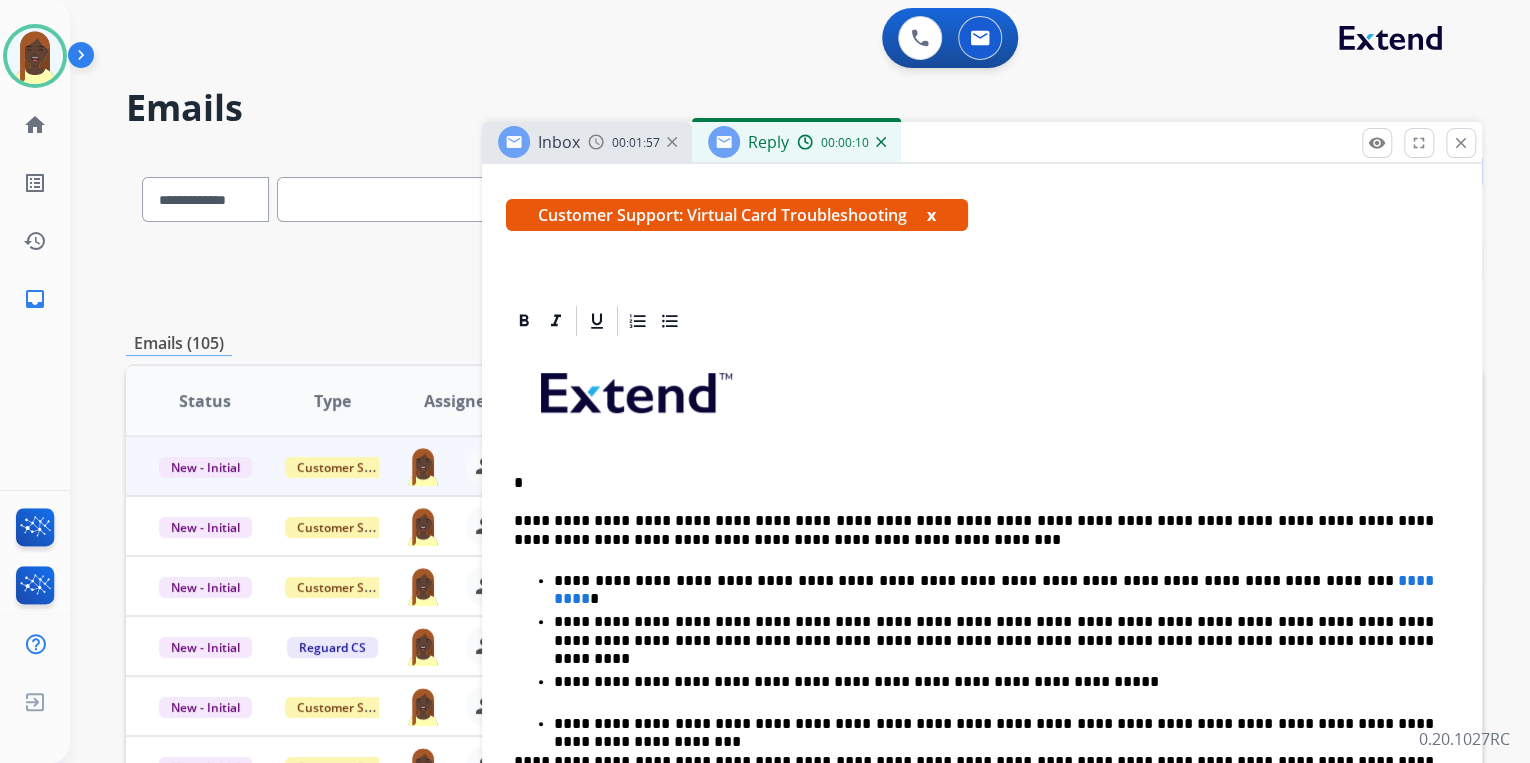 type 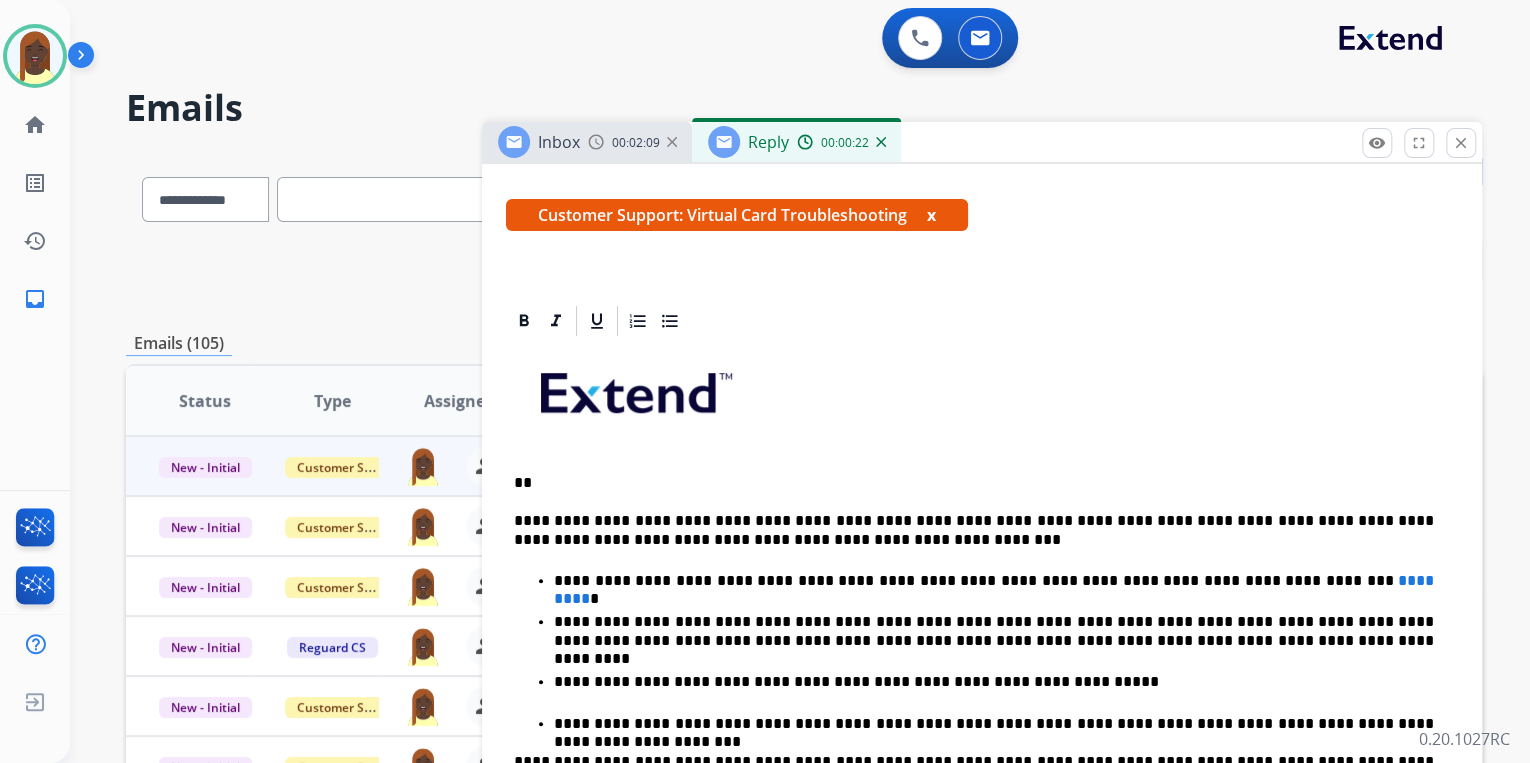 click on "**" at bounding box center (974, 483) 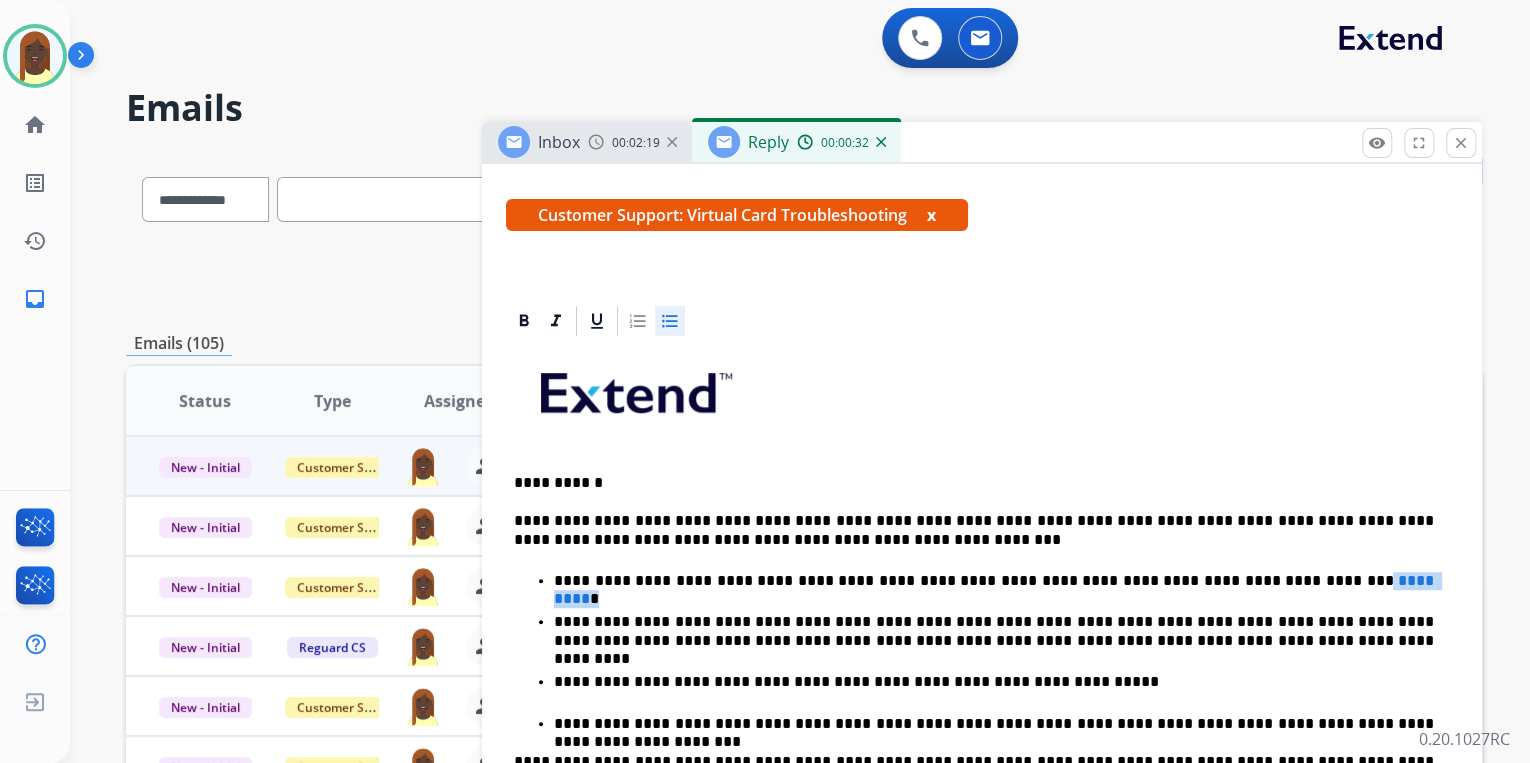 drag, startPoint x: 1200, startPoint y: 581, endPoint x: 1291, endPoint y: 588, distance: 91.26884 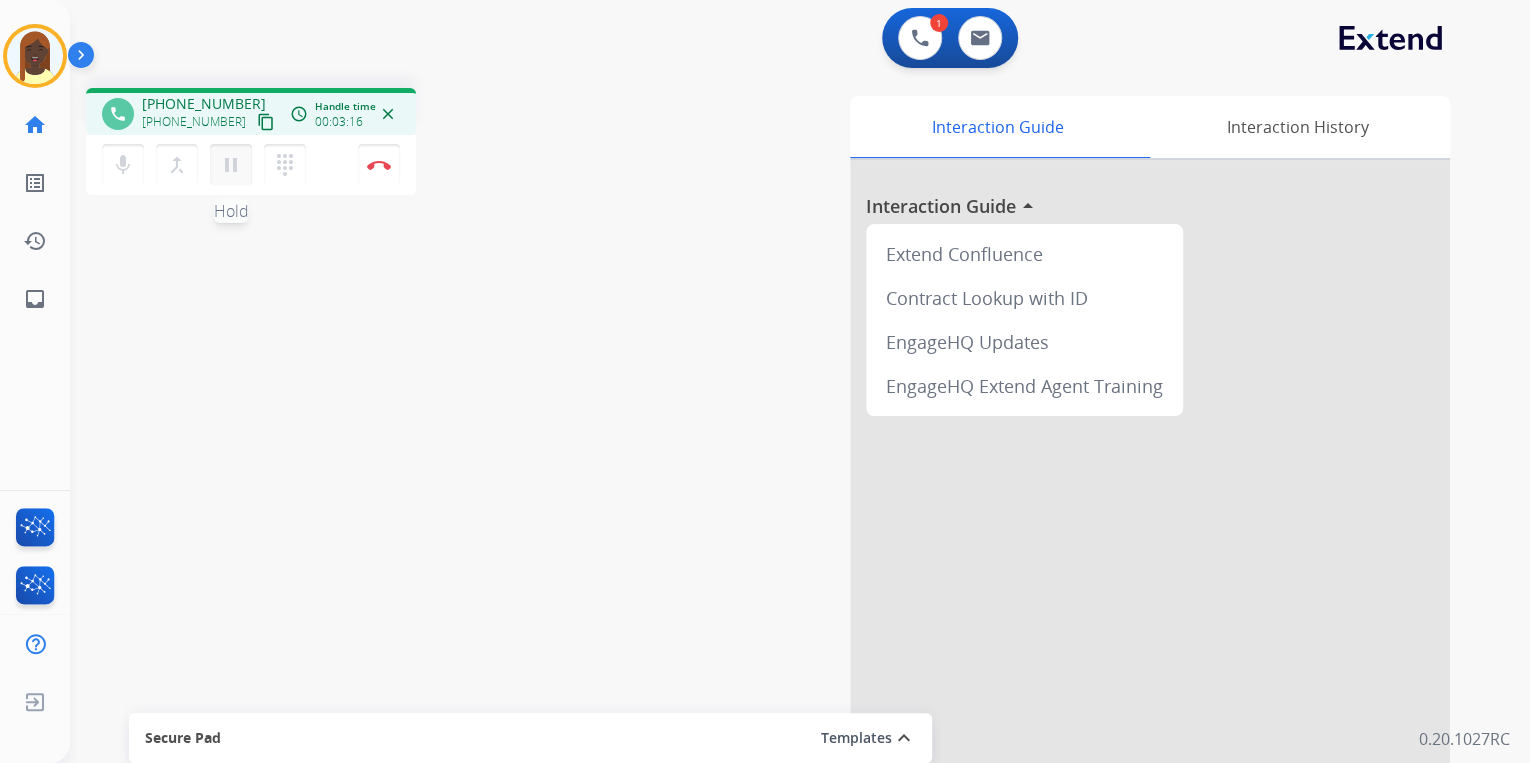 click on "pause" at bounding box center [231, 165] 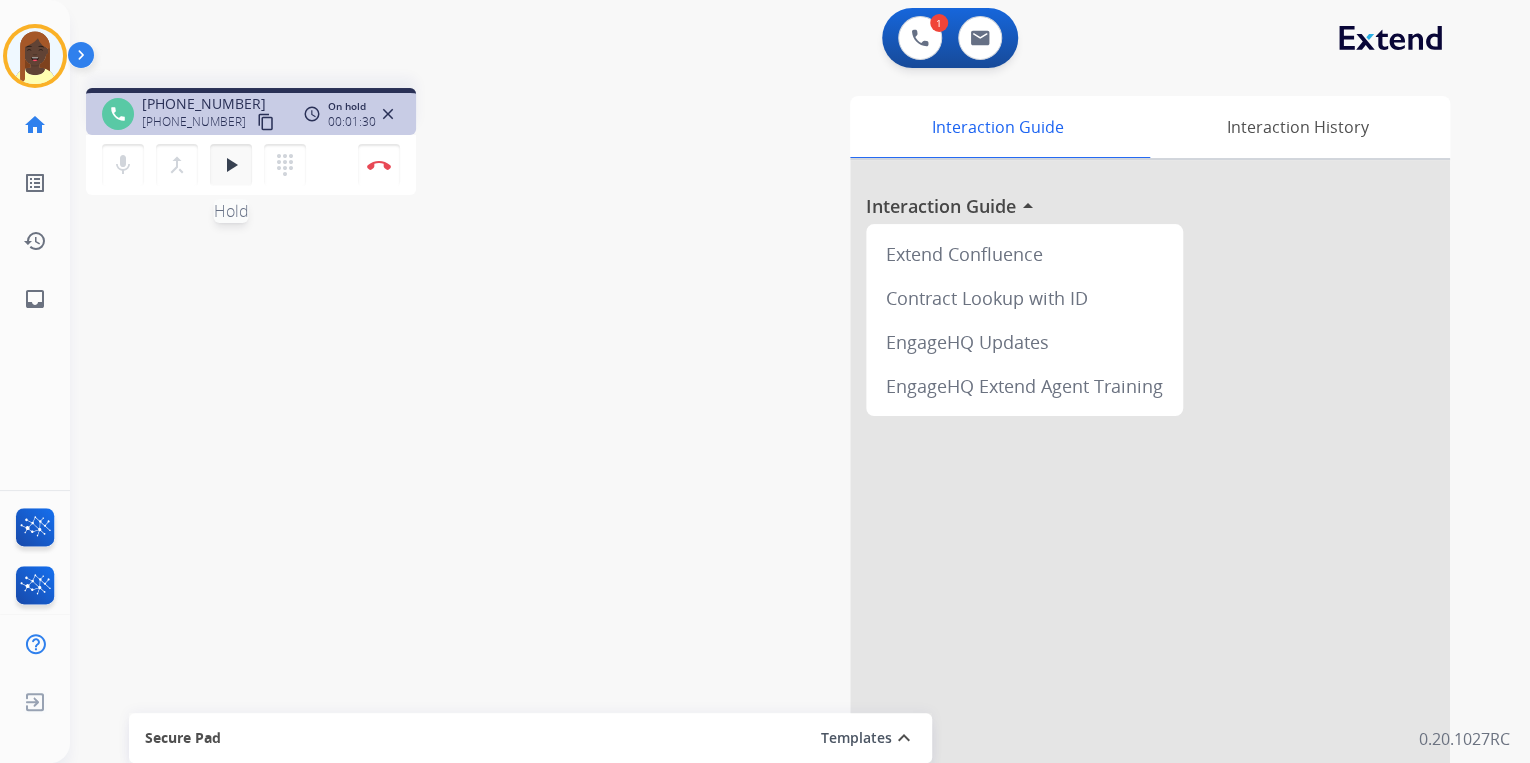 click on "play_arrow" at bounding box center [231, 165] 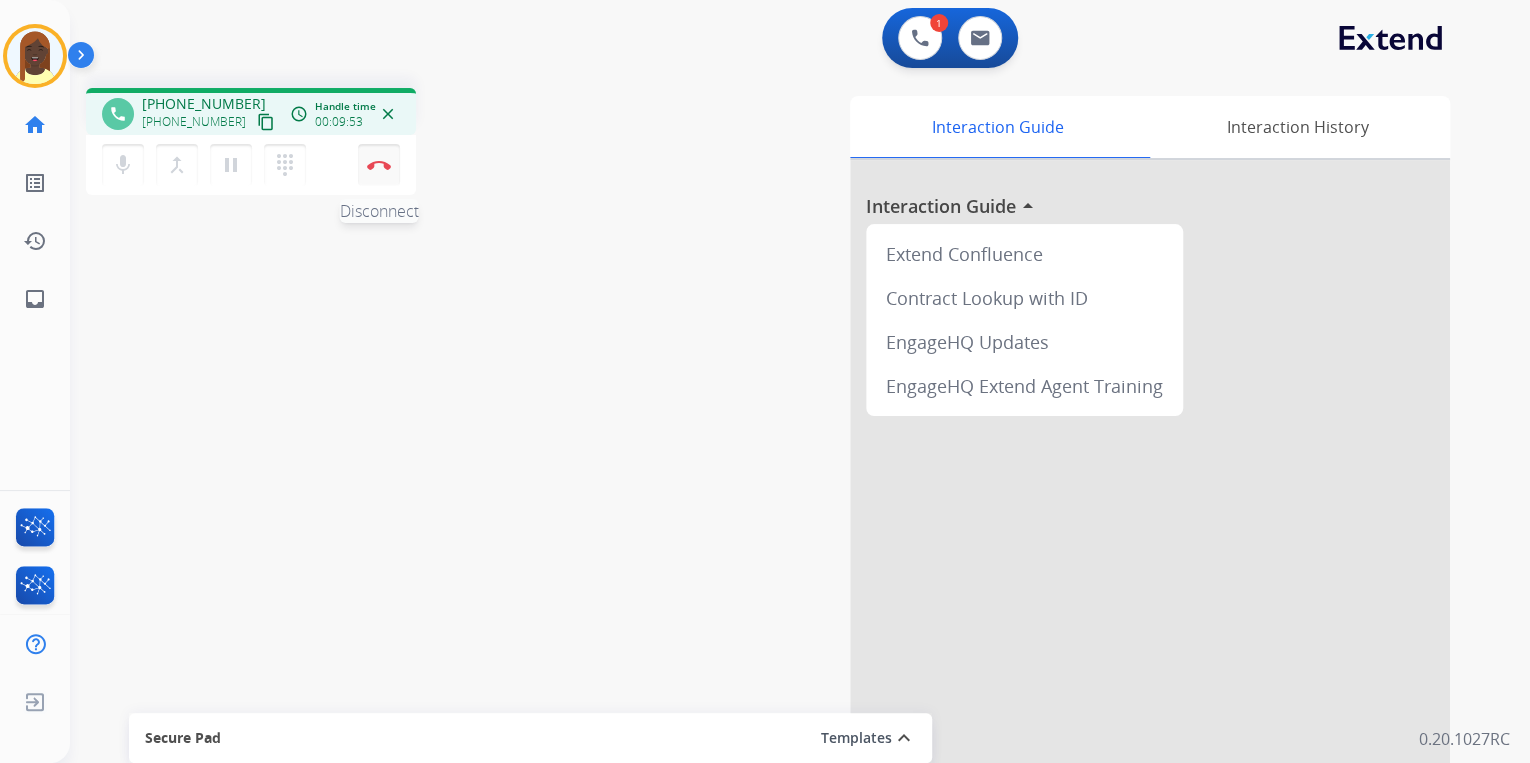 click on "Disconnect" at bounding box center [379, 165] 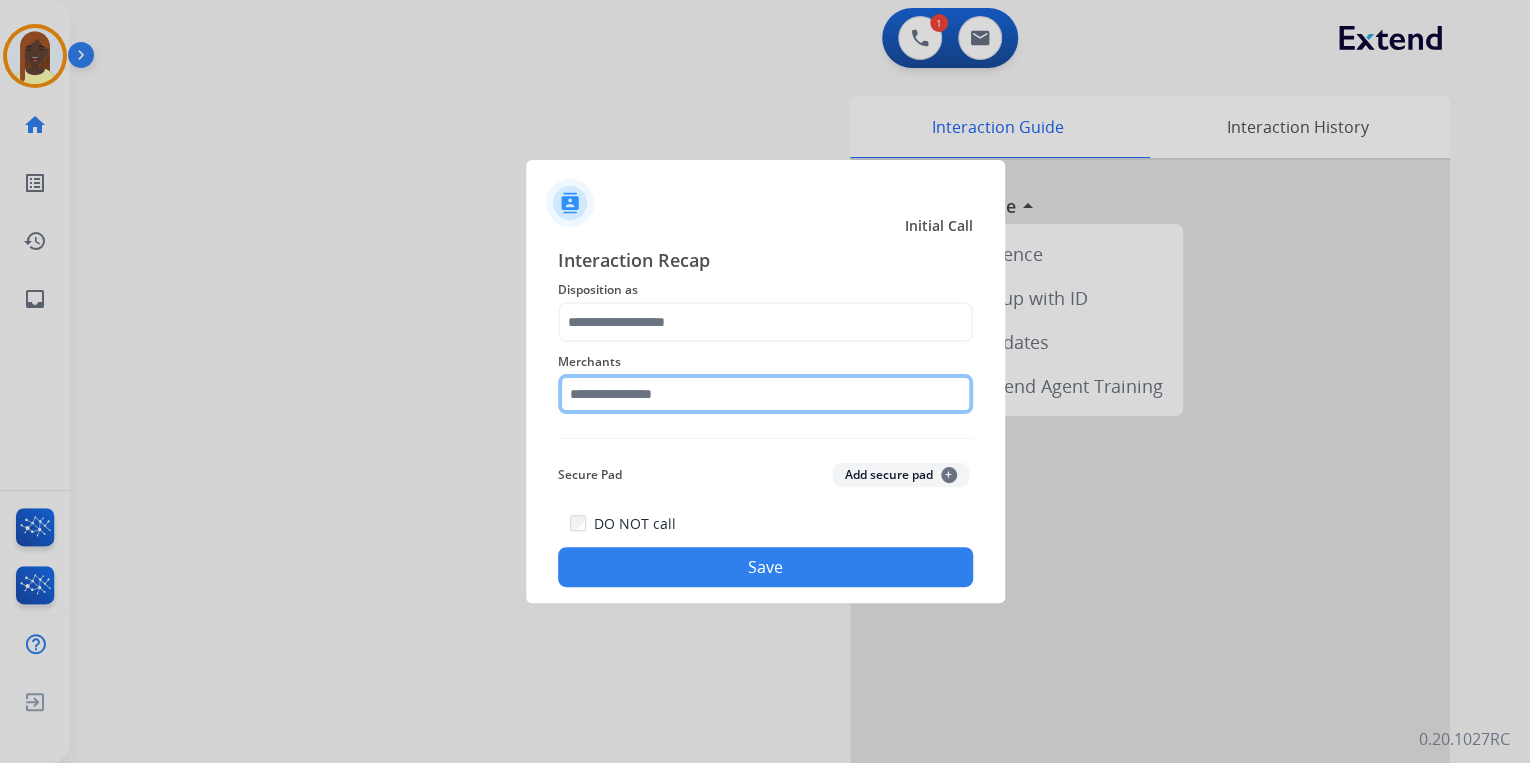 click 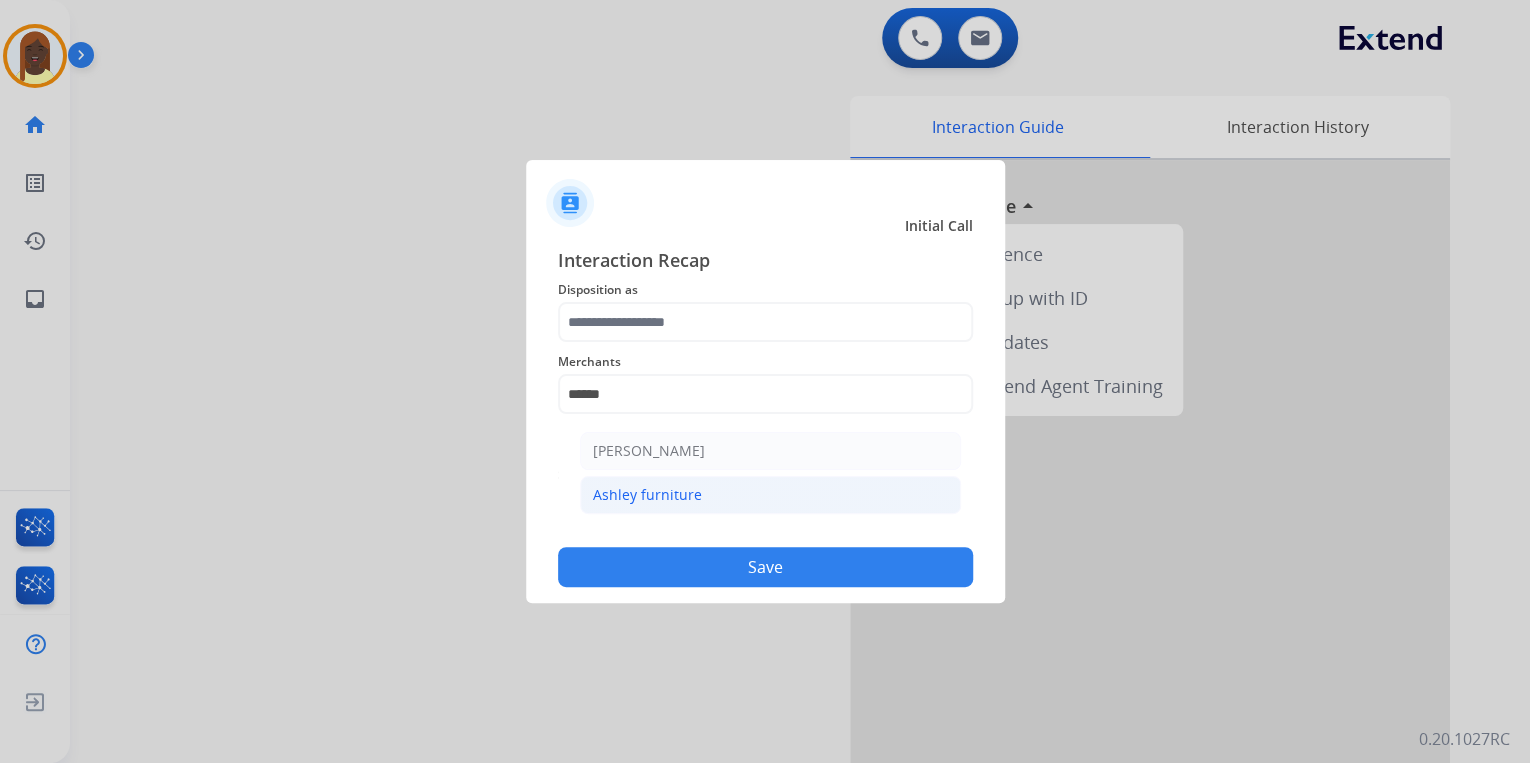 click on "Ashley furniture" 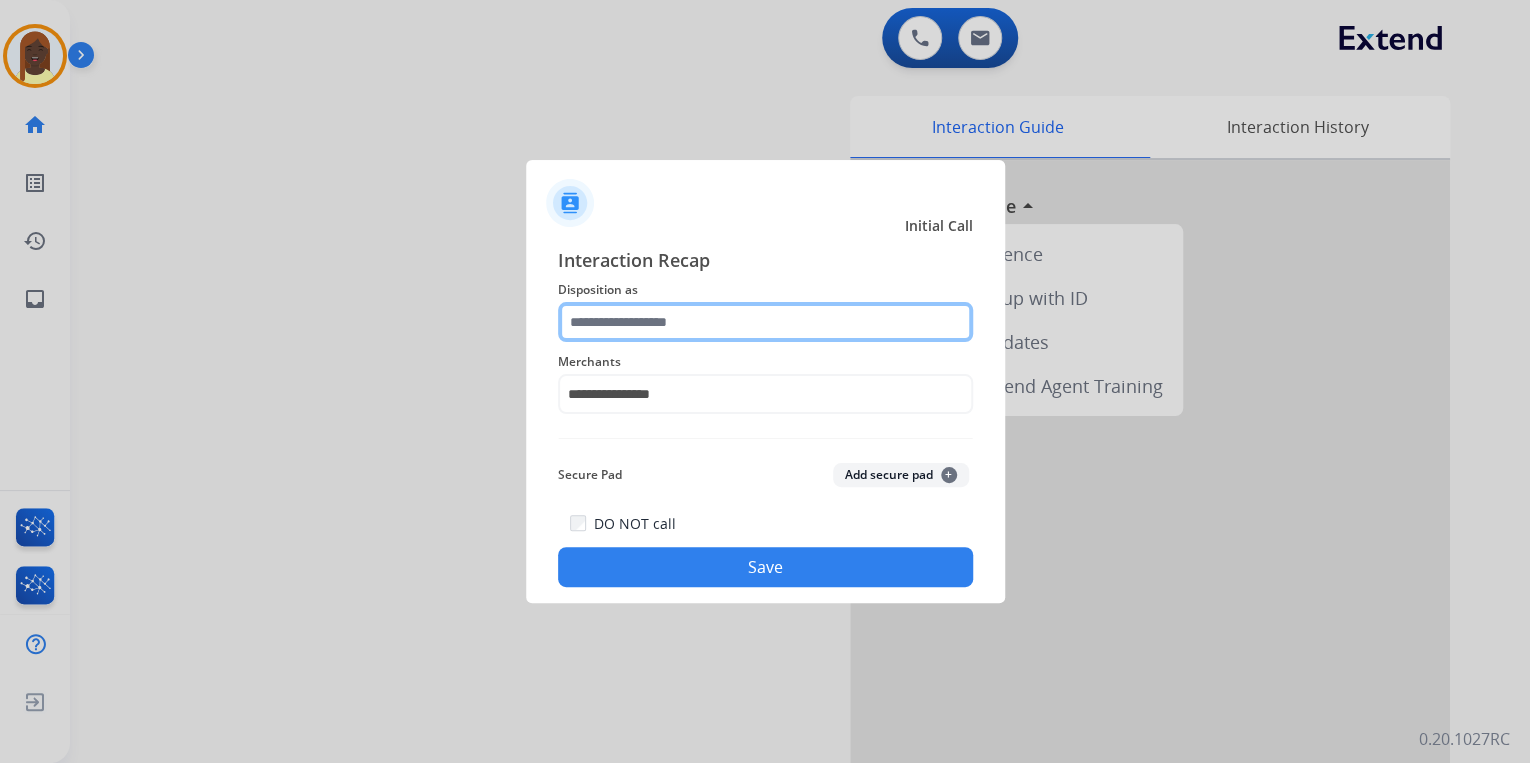 click 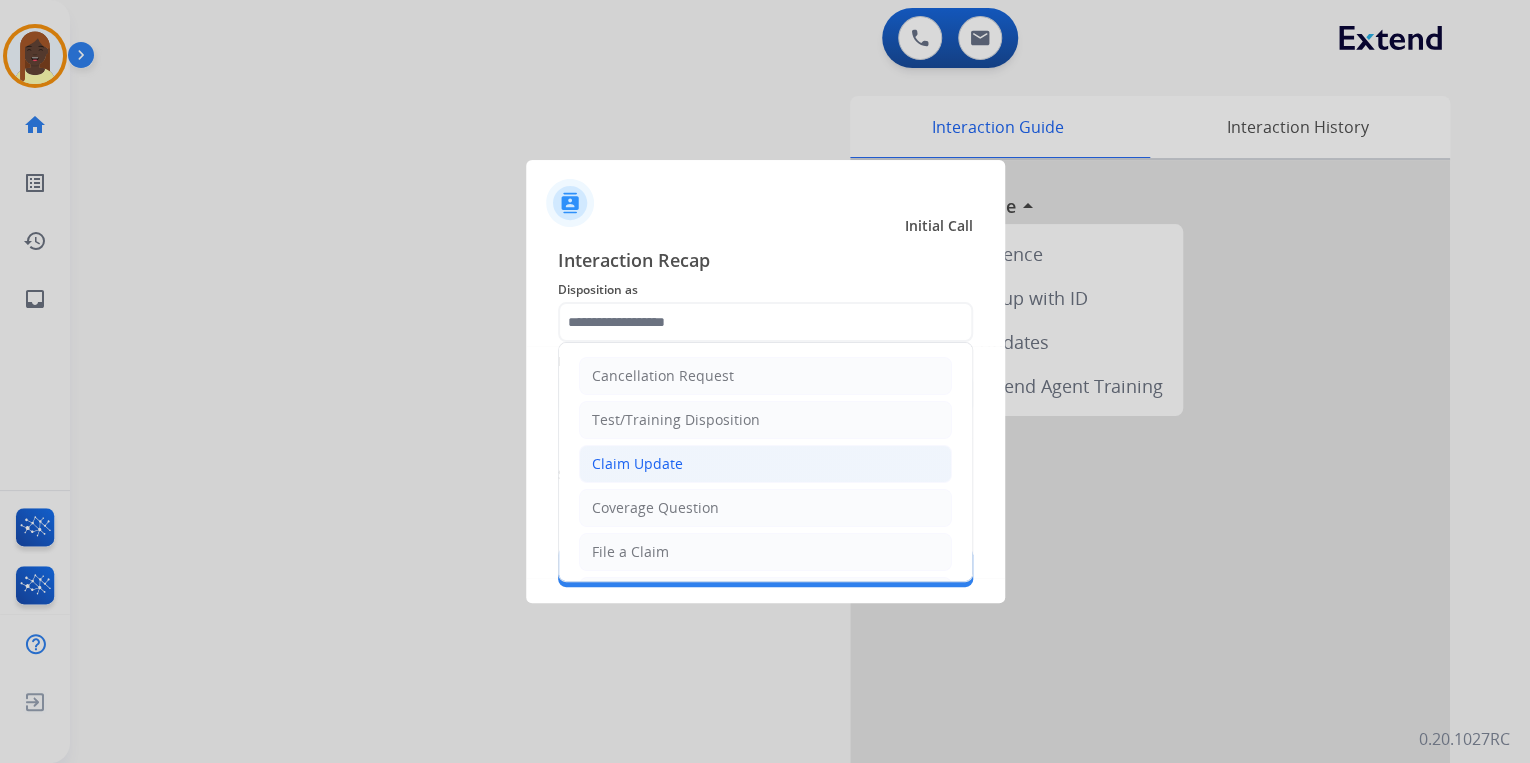 click on "Claim Update" 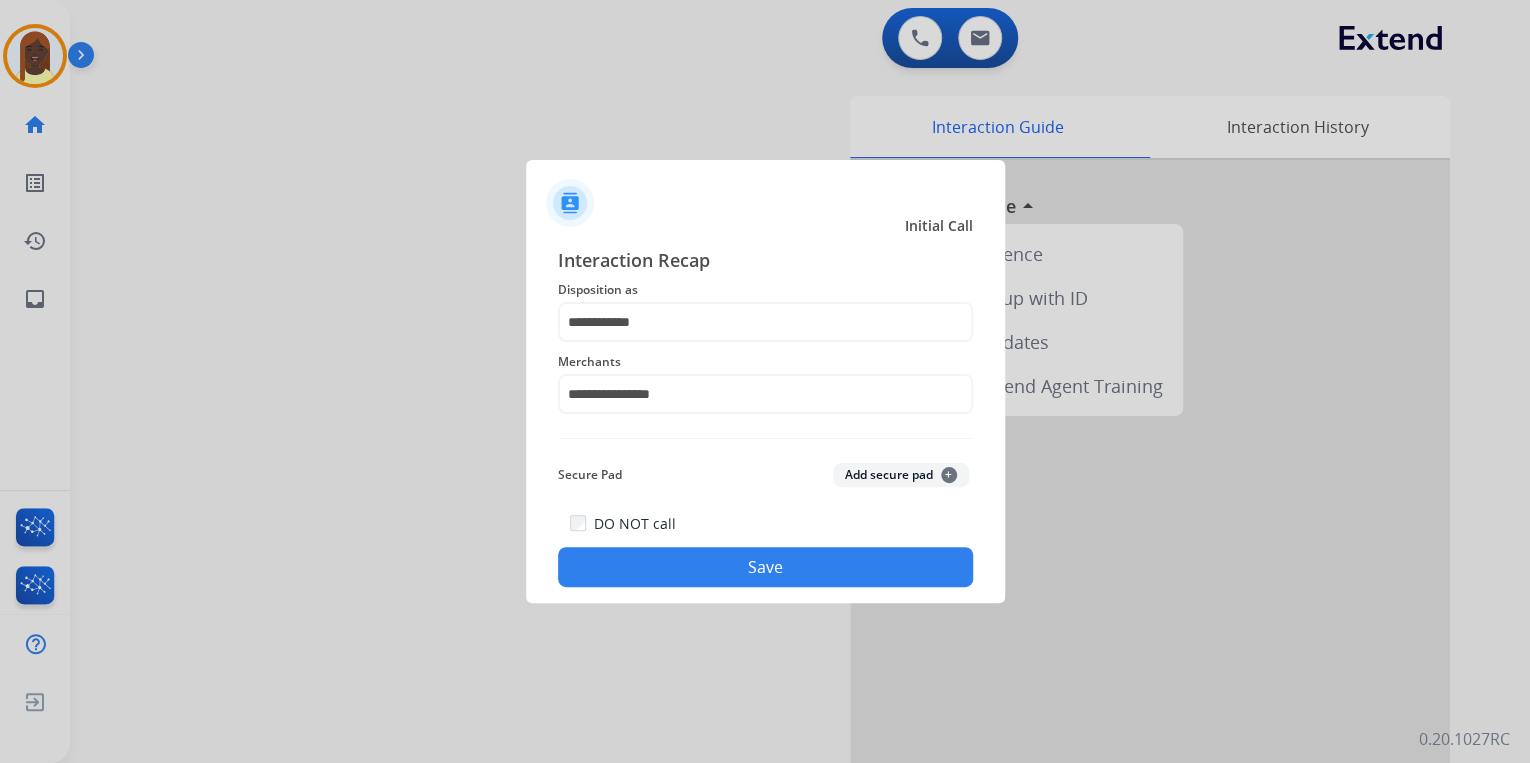 click on "Save" 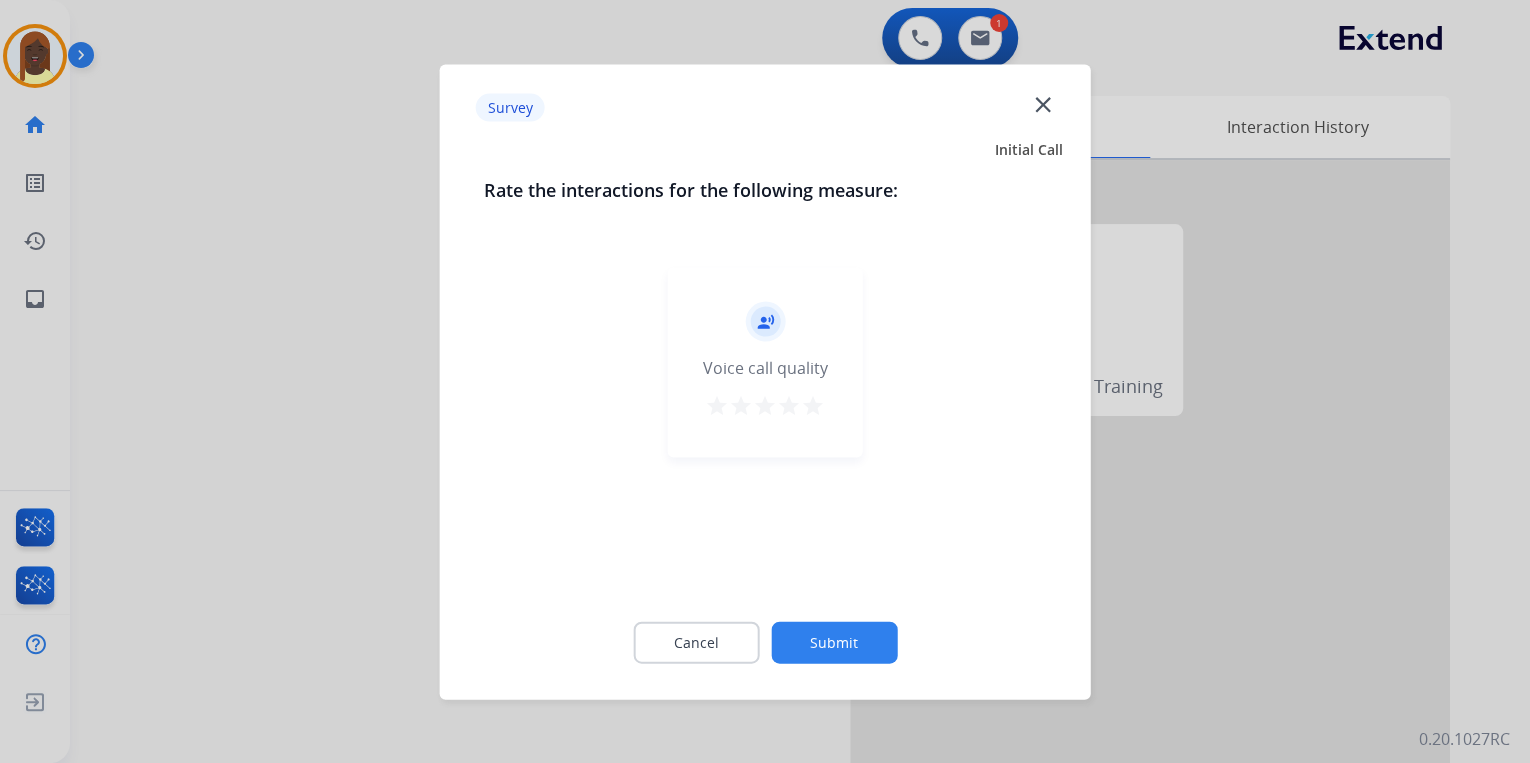 click on "star" at bounding box center [813, 405] 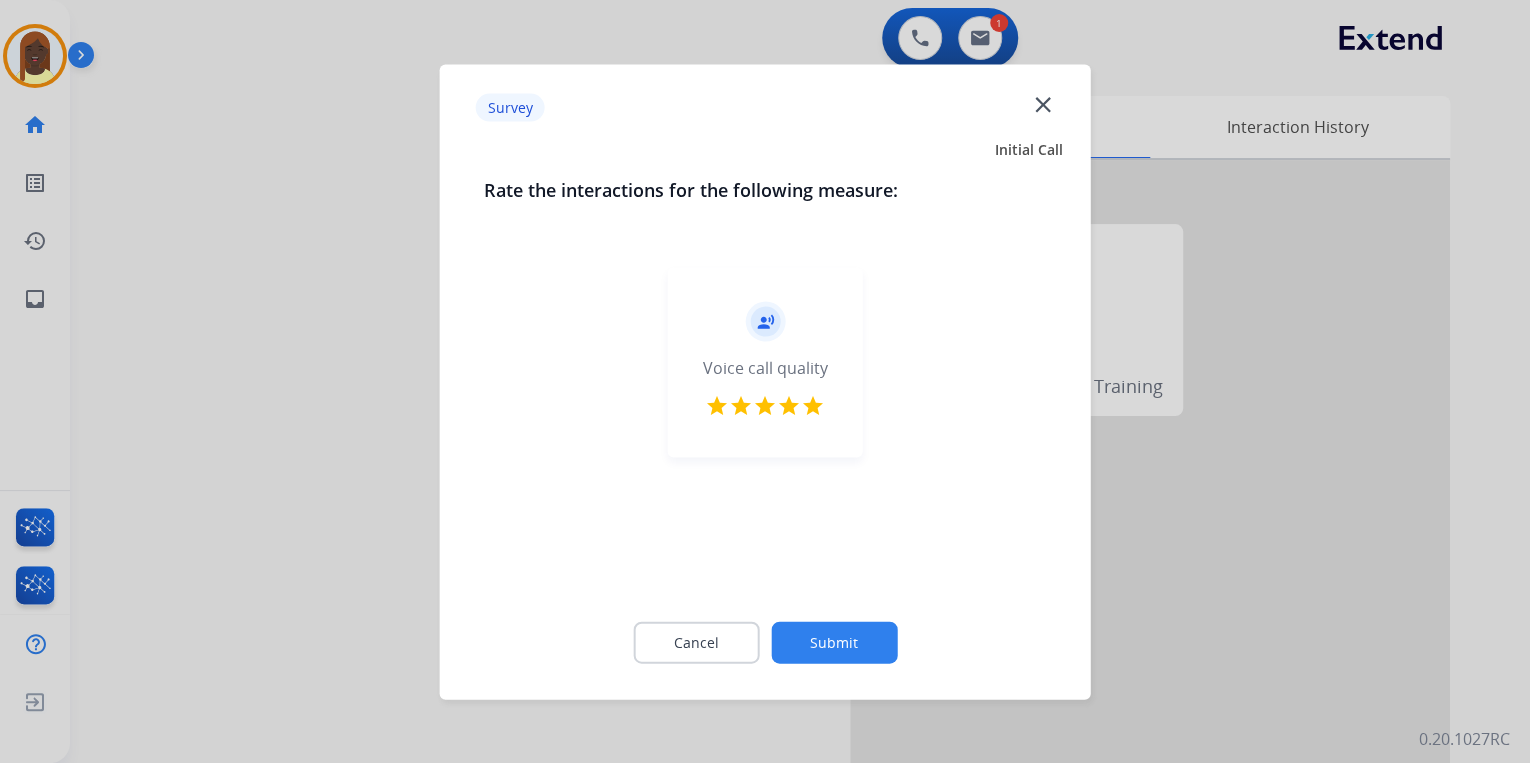 click on "Submit" 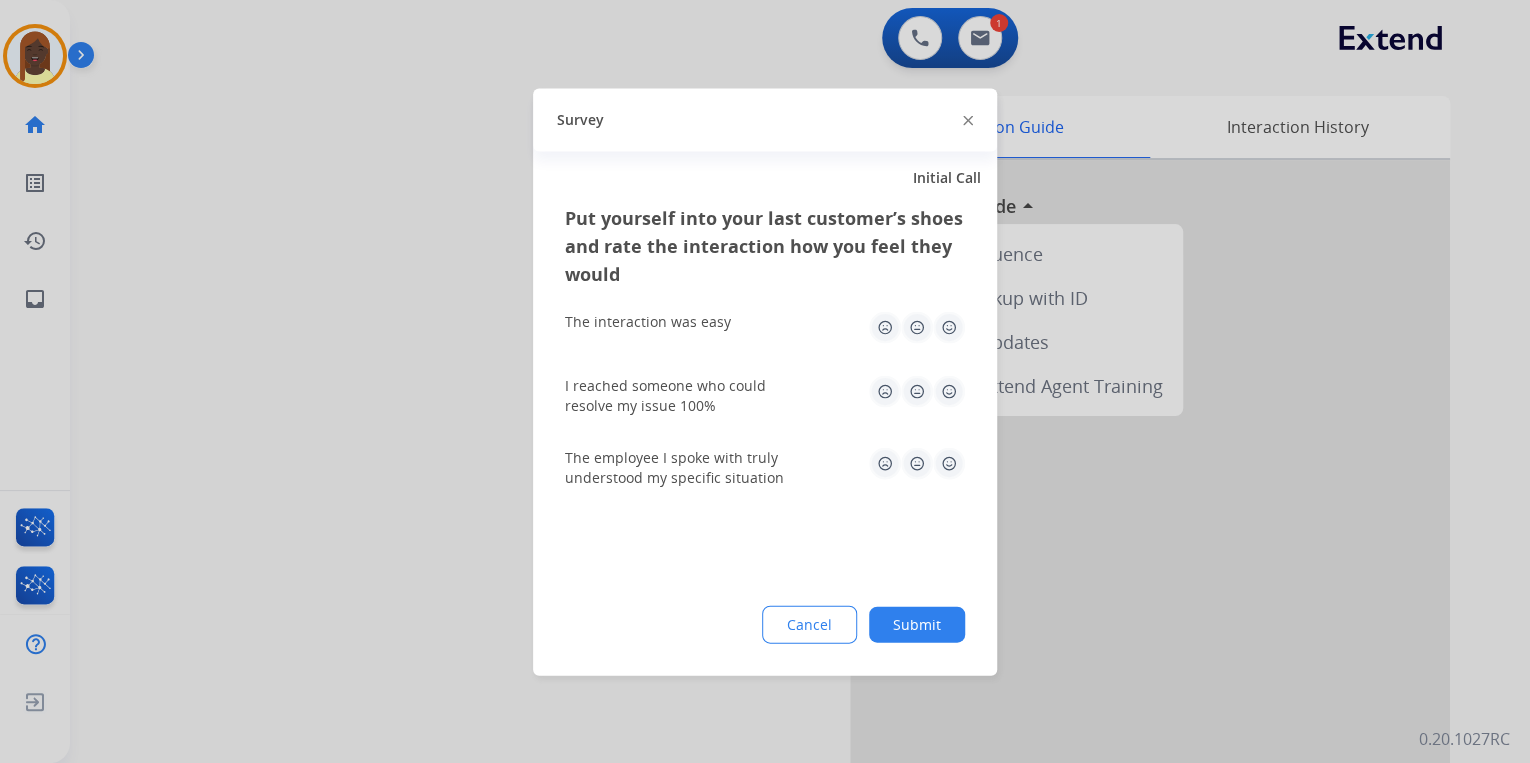 click 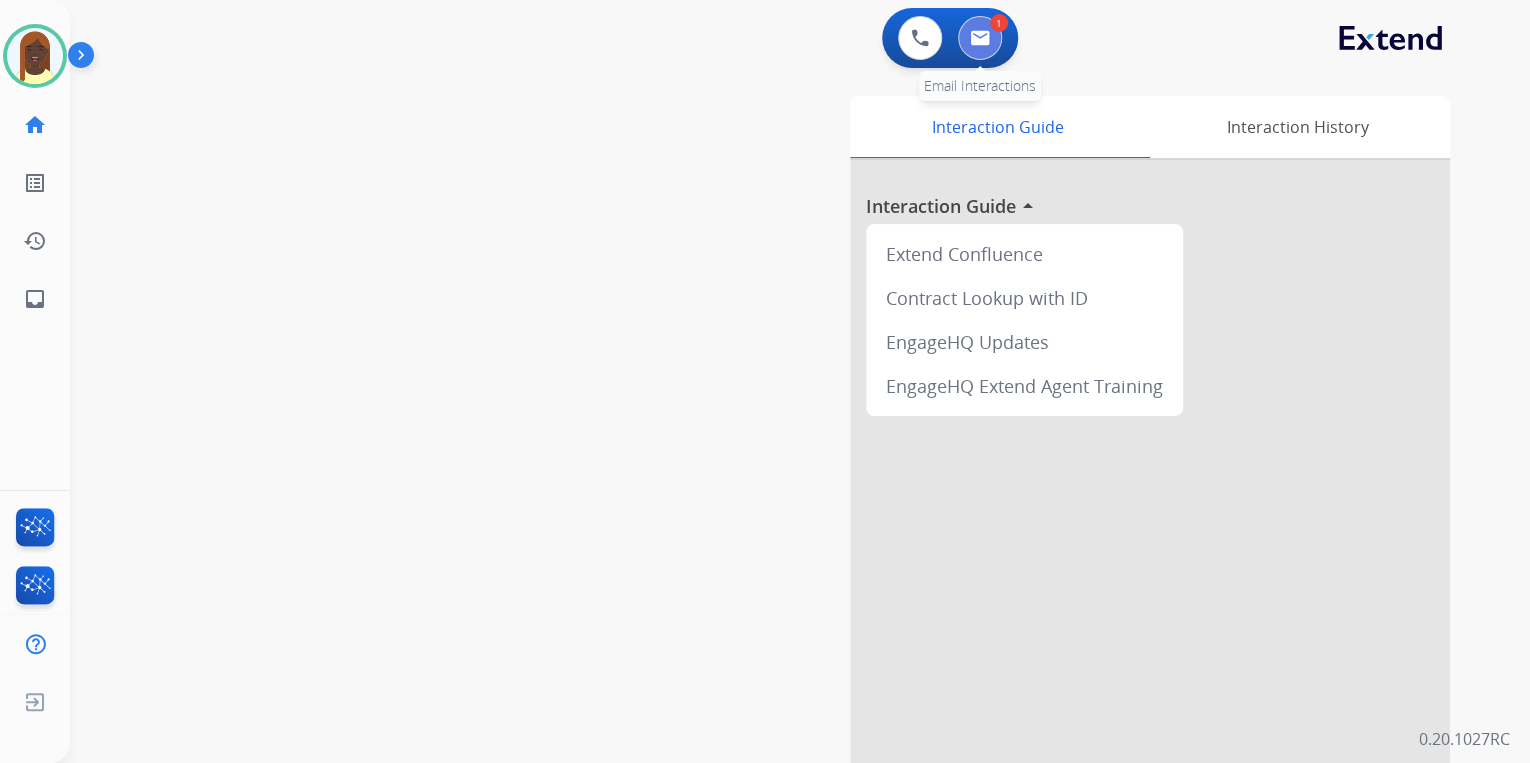 click at bounding box center [980, 38] 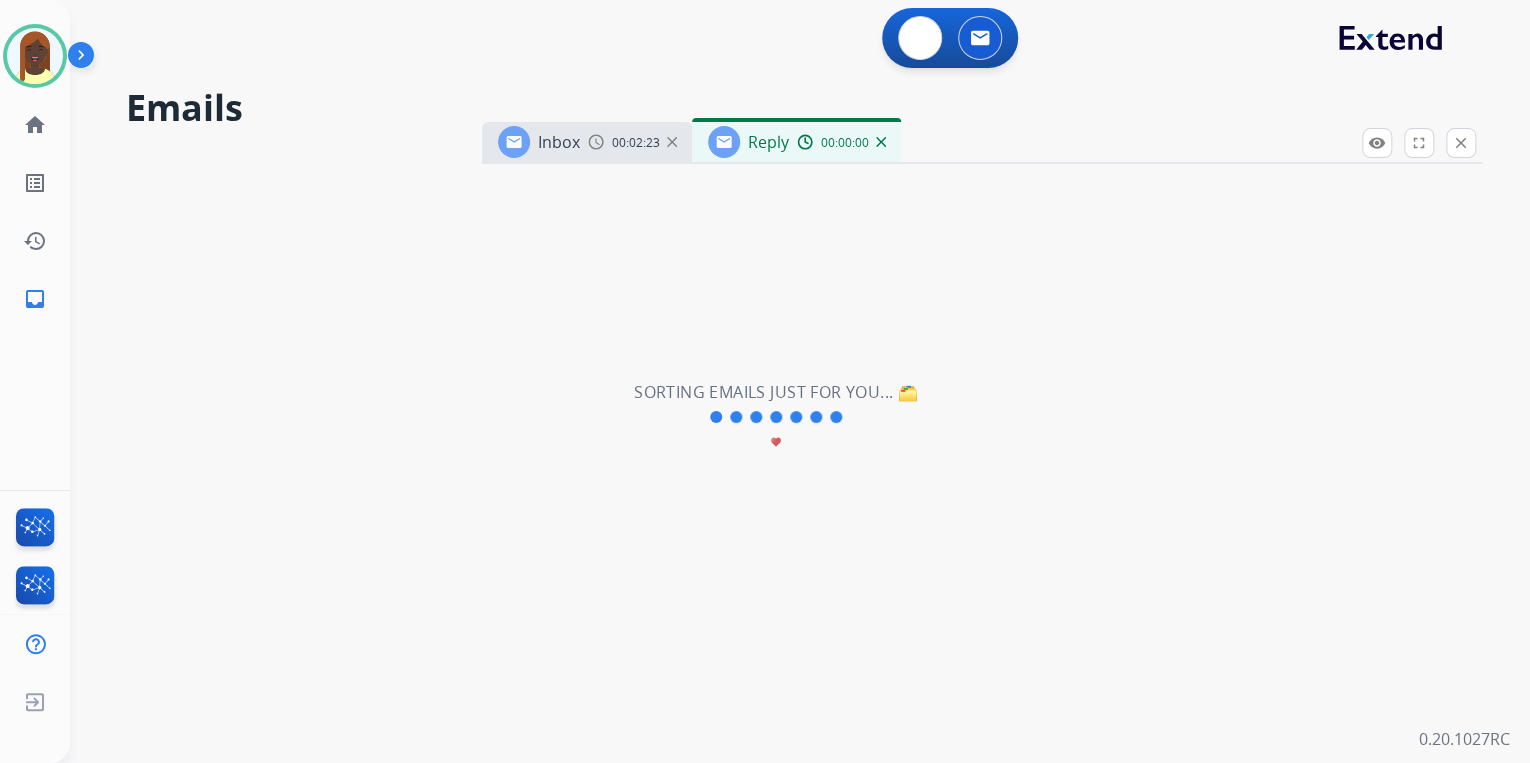 select on "**********" 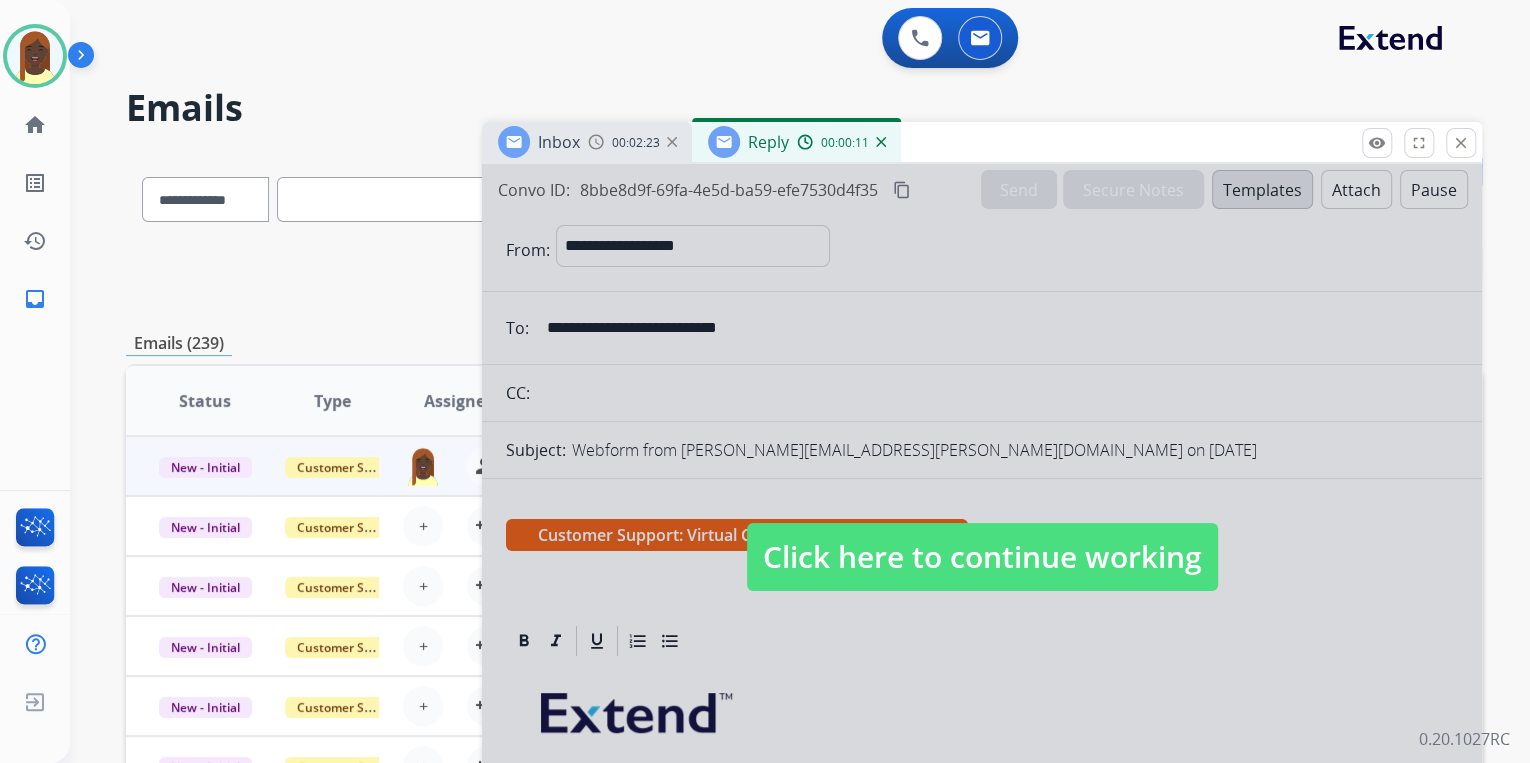 click on "Click here to continue working" at bounding box center [982, 557] 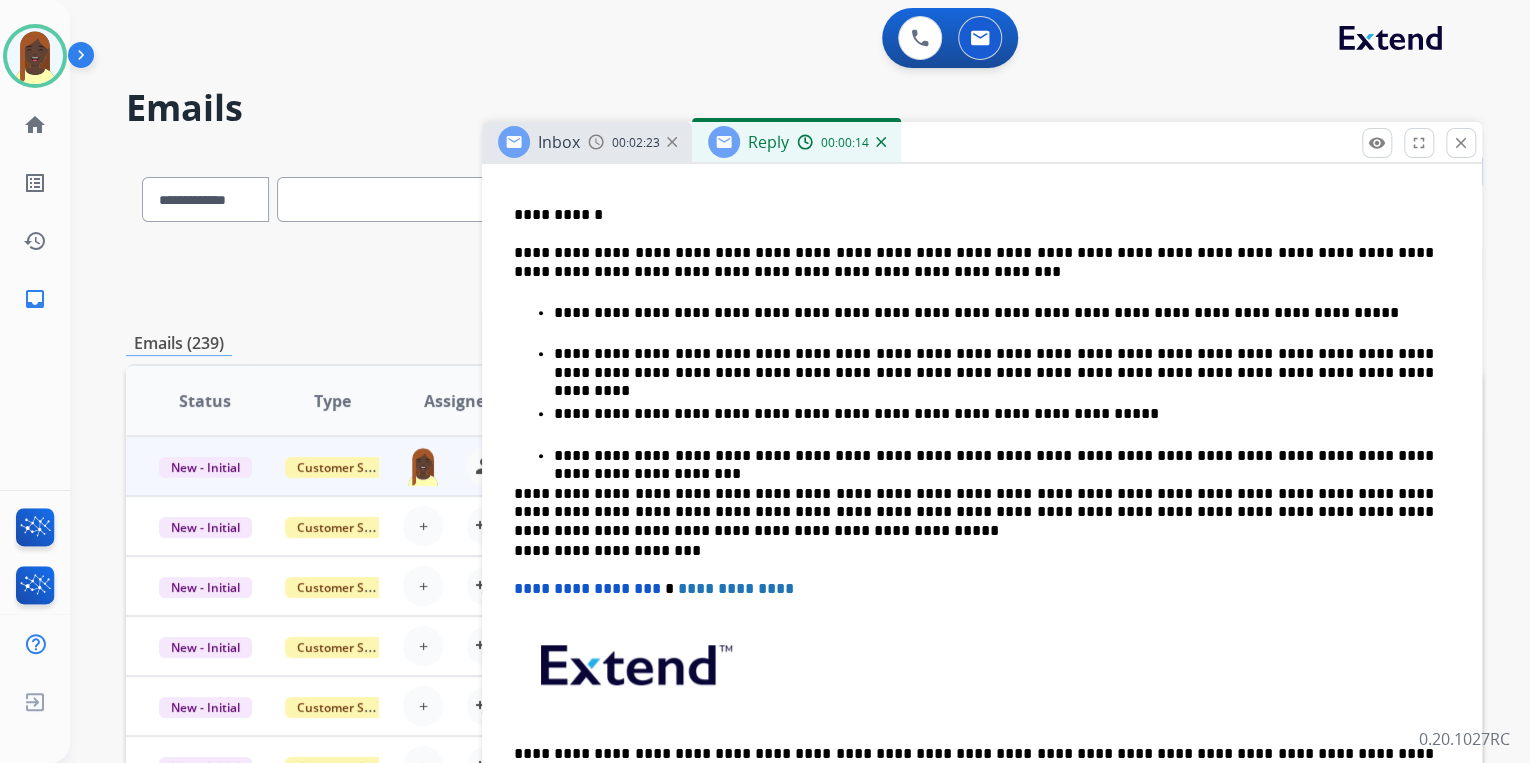 scroll, scrollTop: 640, scrollLeft: 0, axis: vertical 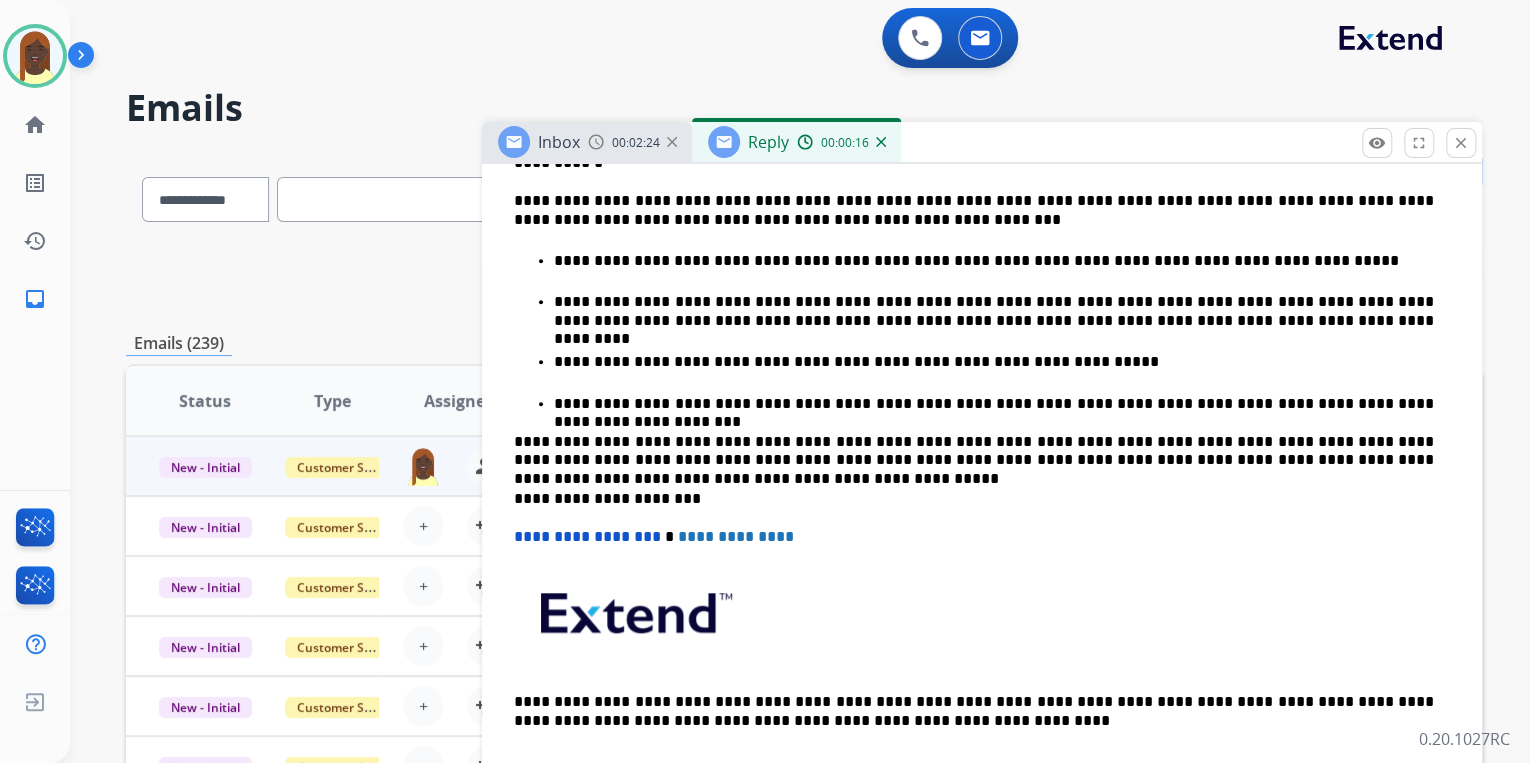 click on "**********" at bounding box center (994, 261) 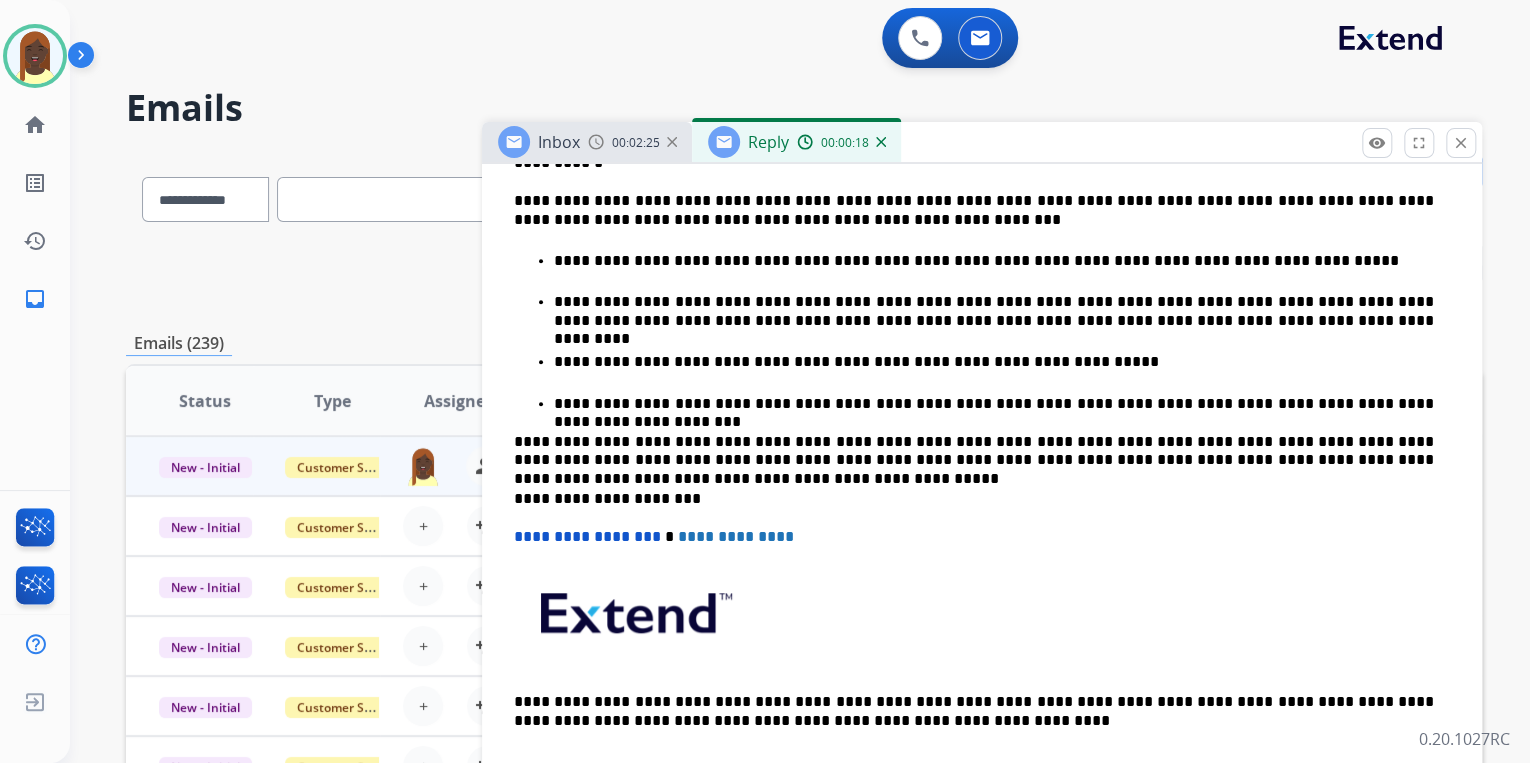 type 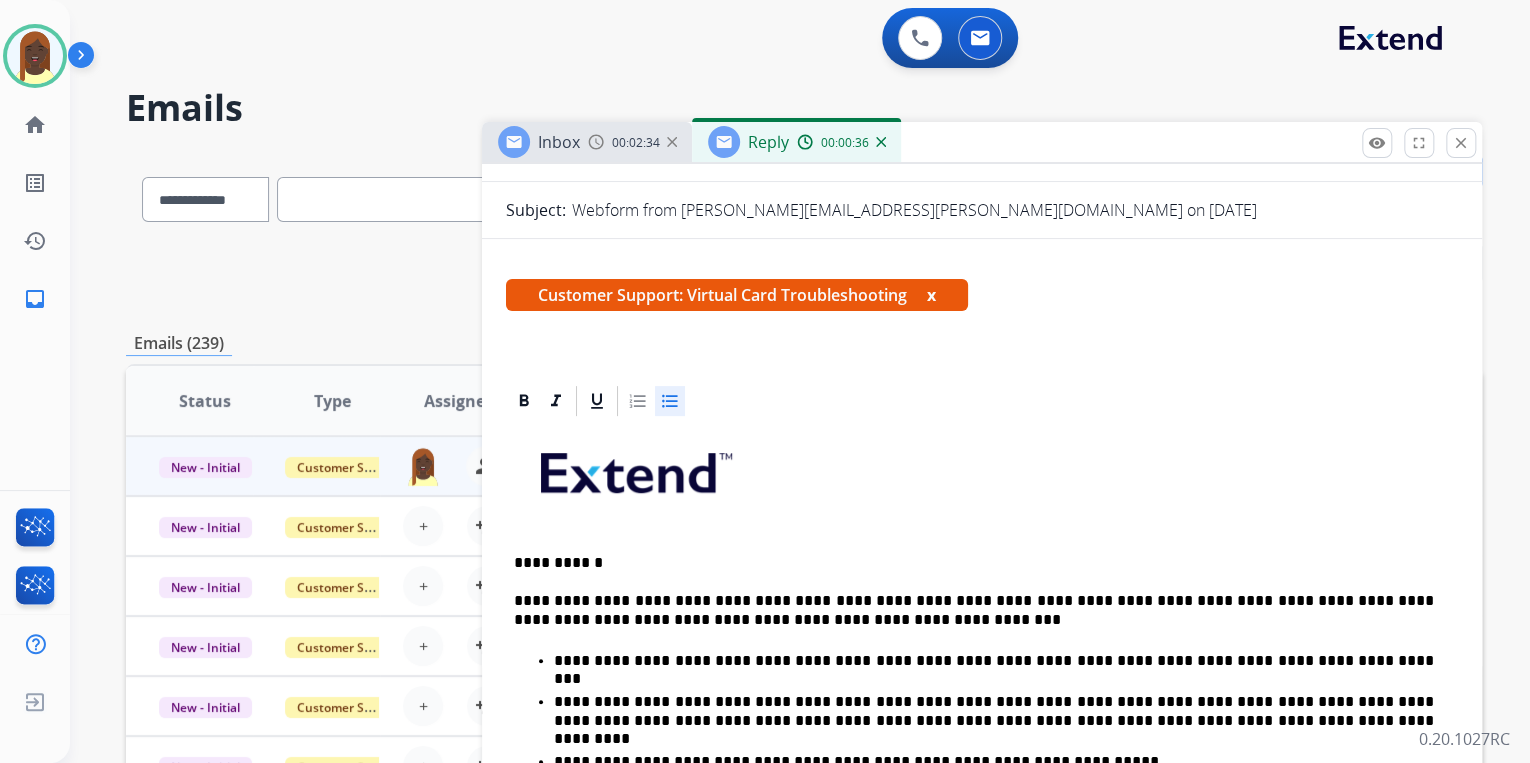 scroll, scrollTop: 0, scrollLeft: 0, axis: both 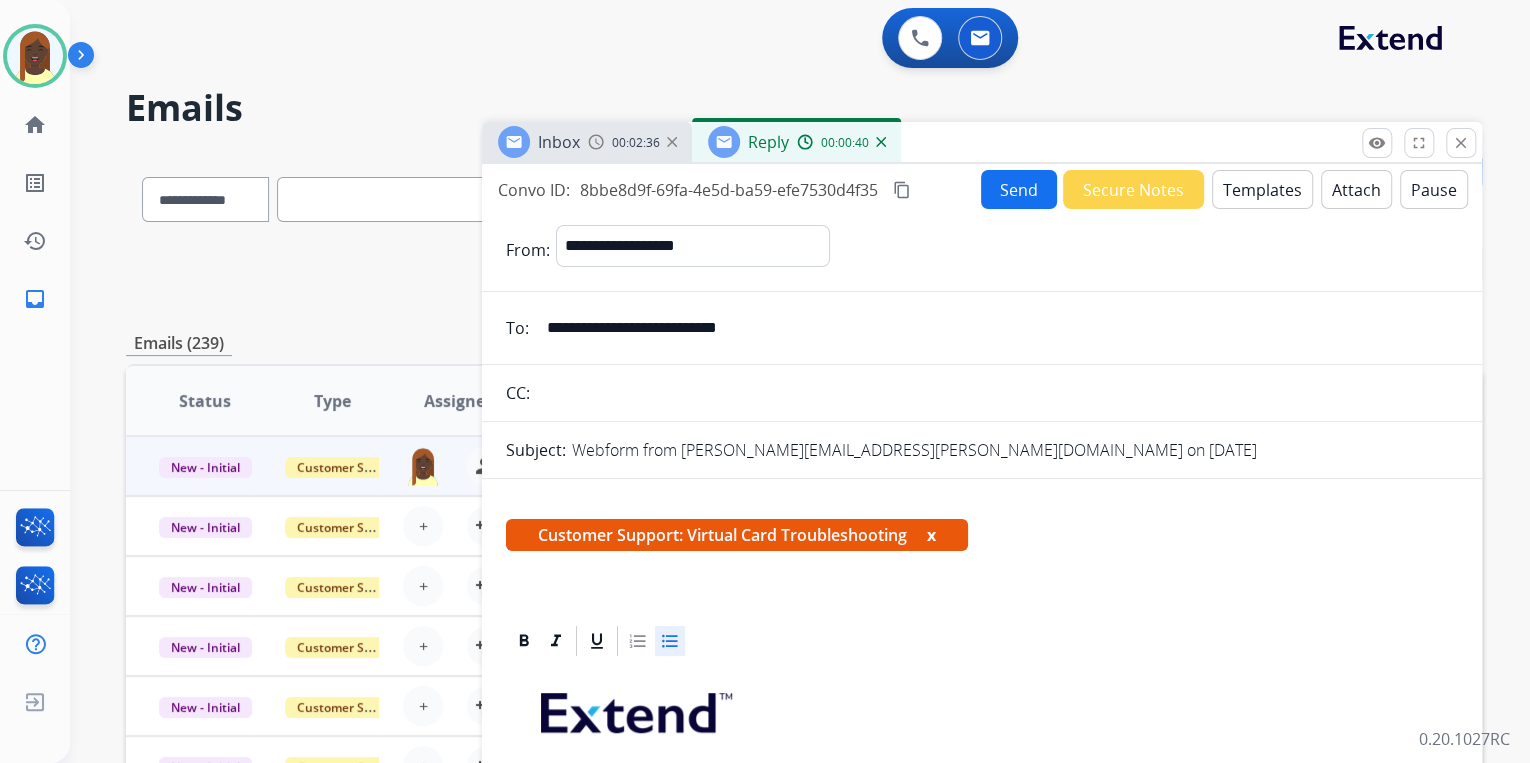 click on "Send" at bounding box center [1019, 189] 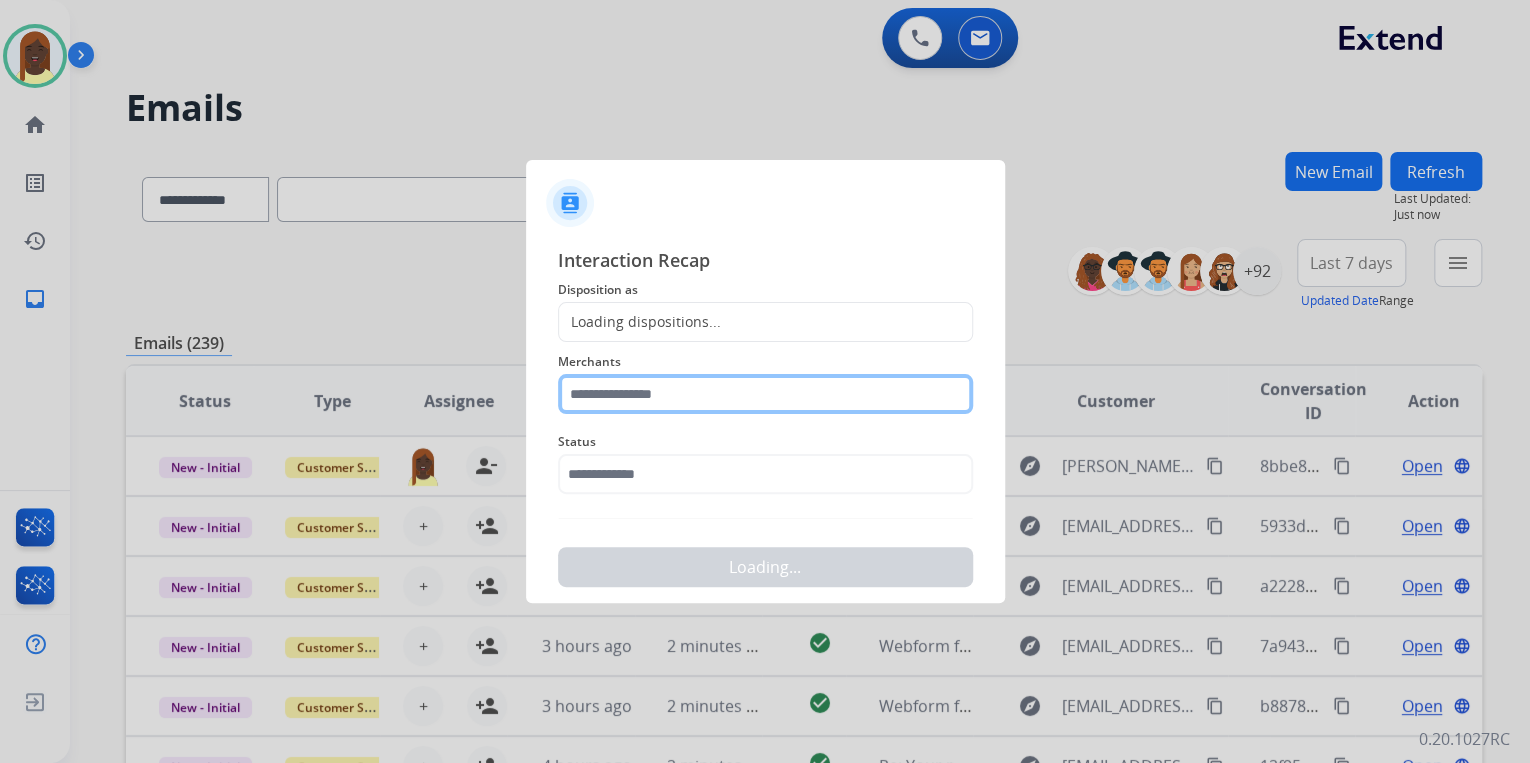 click 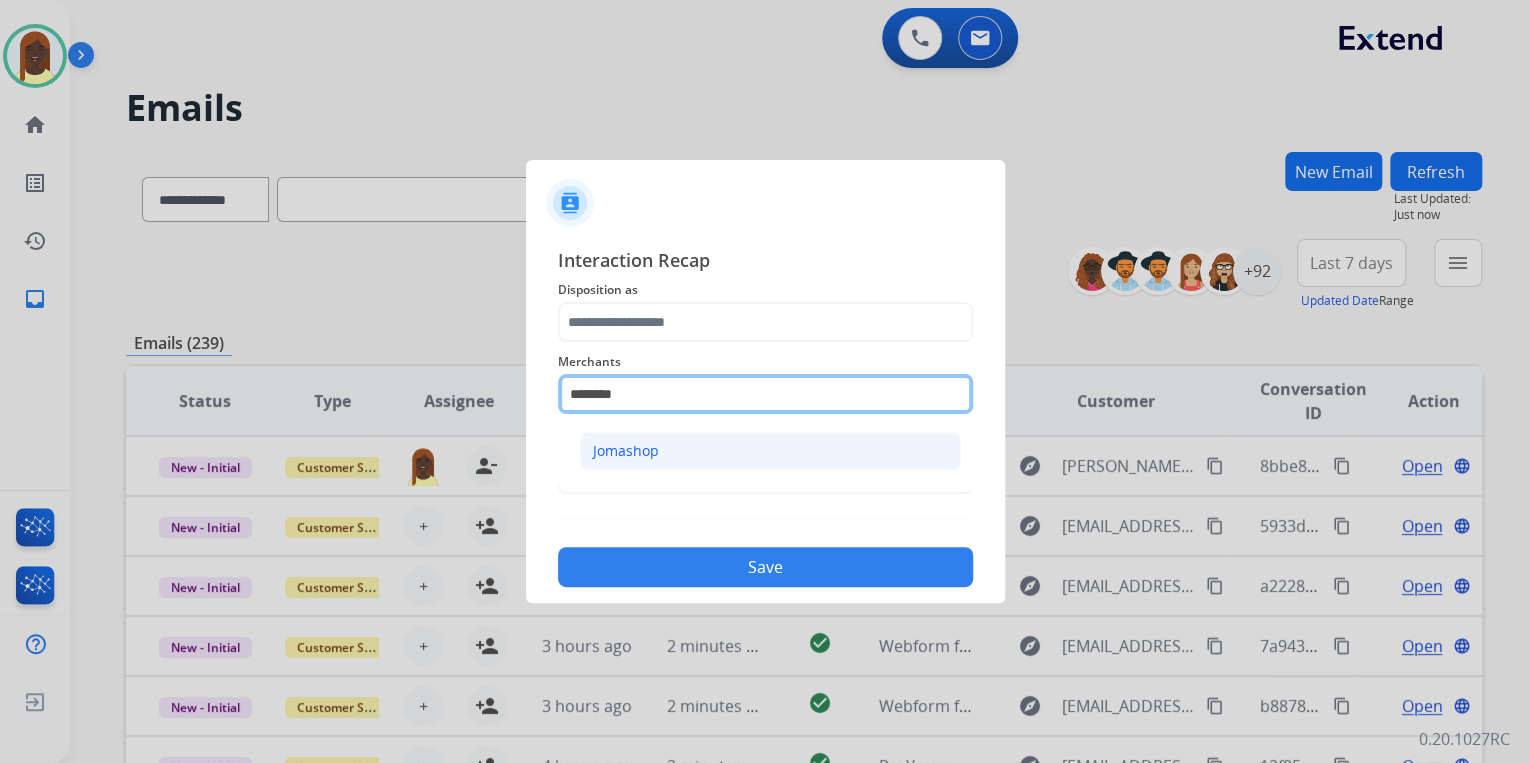 type on "********" 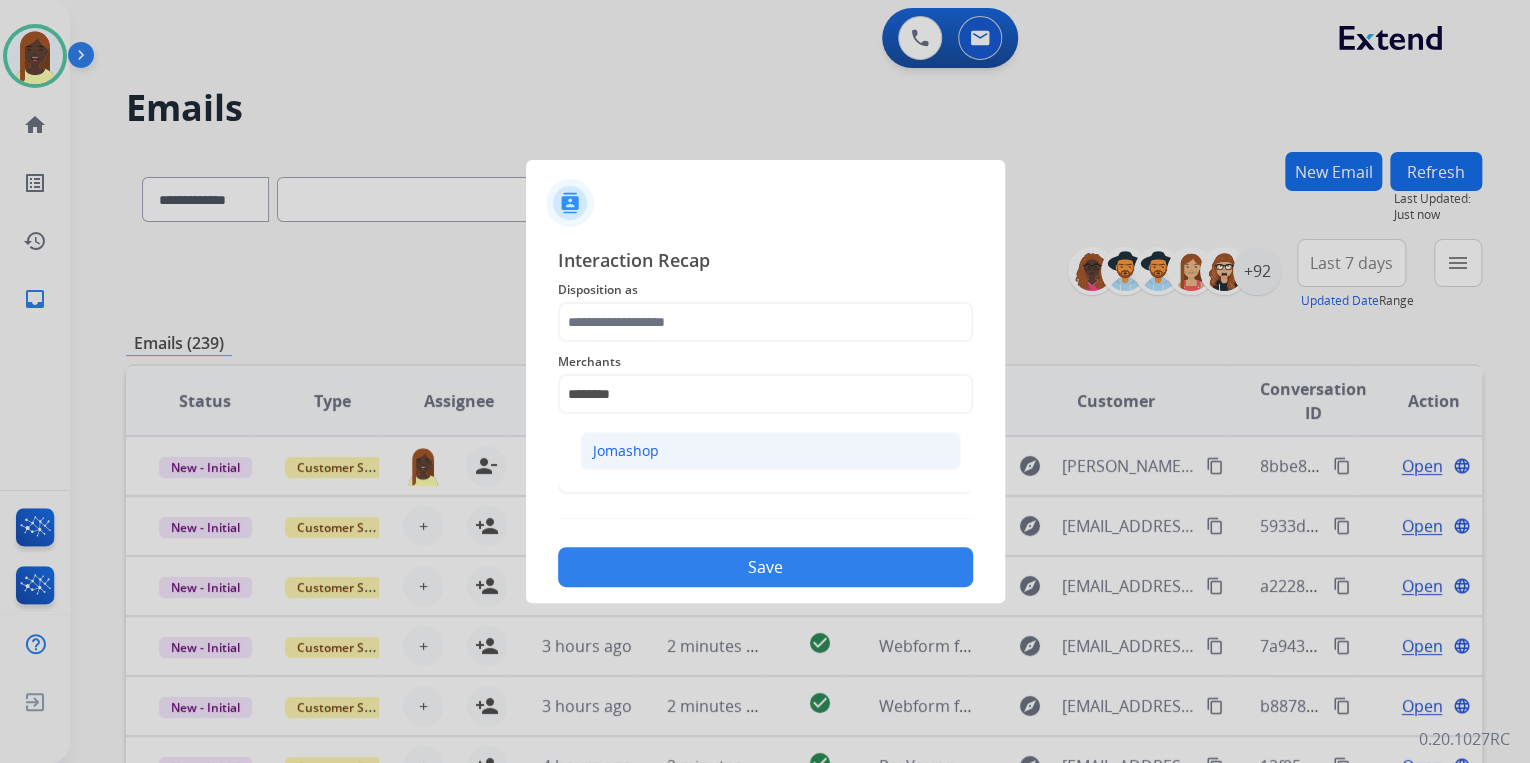 click on "Jomashop" 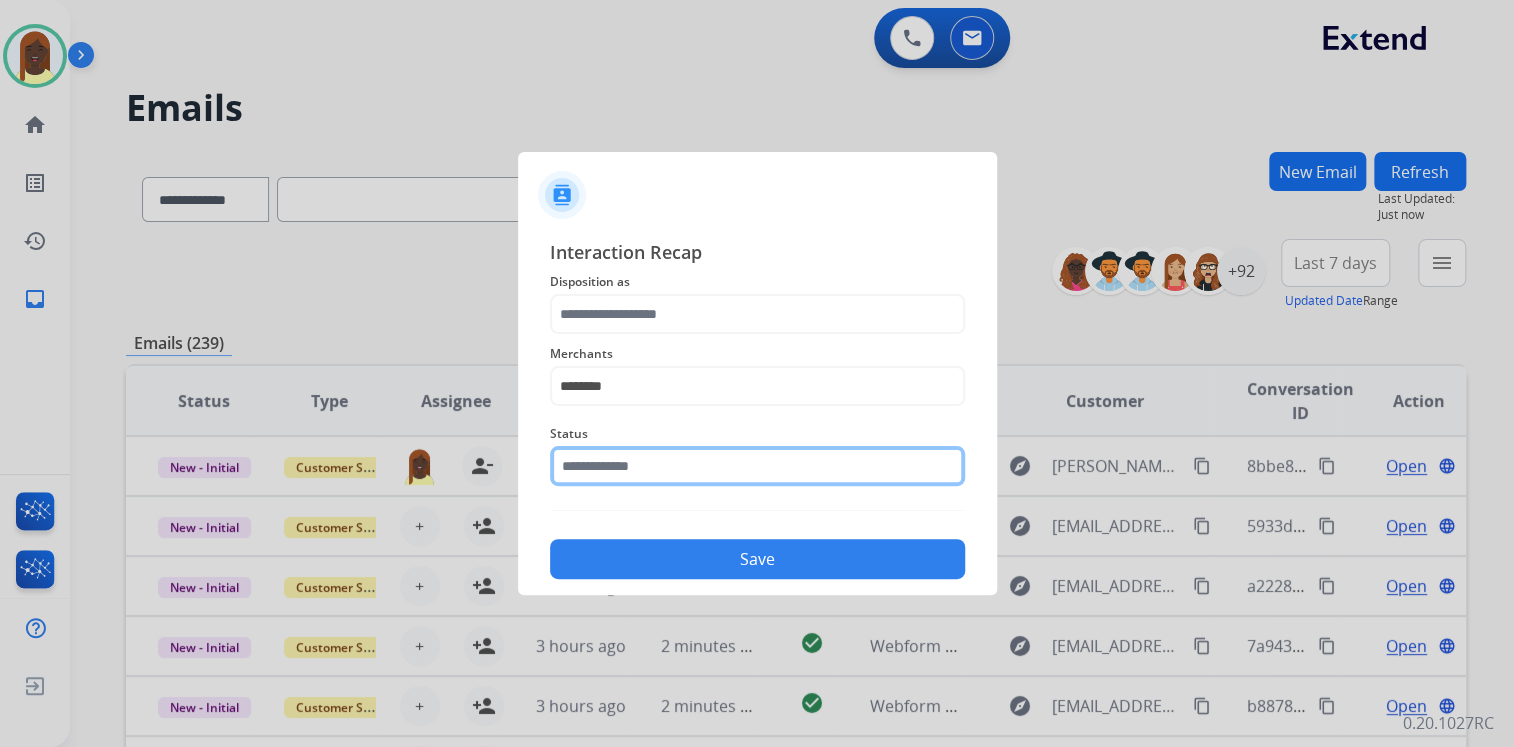 click 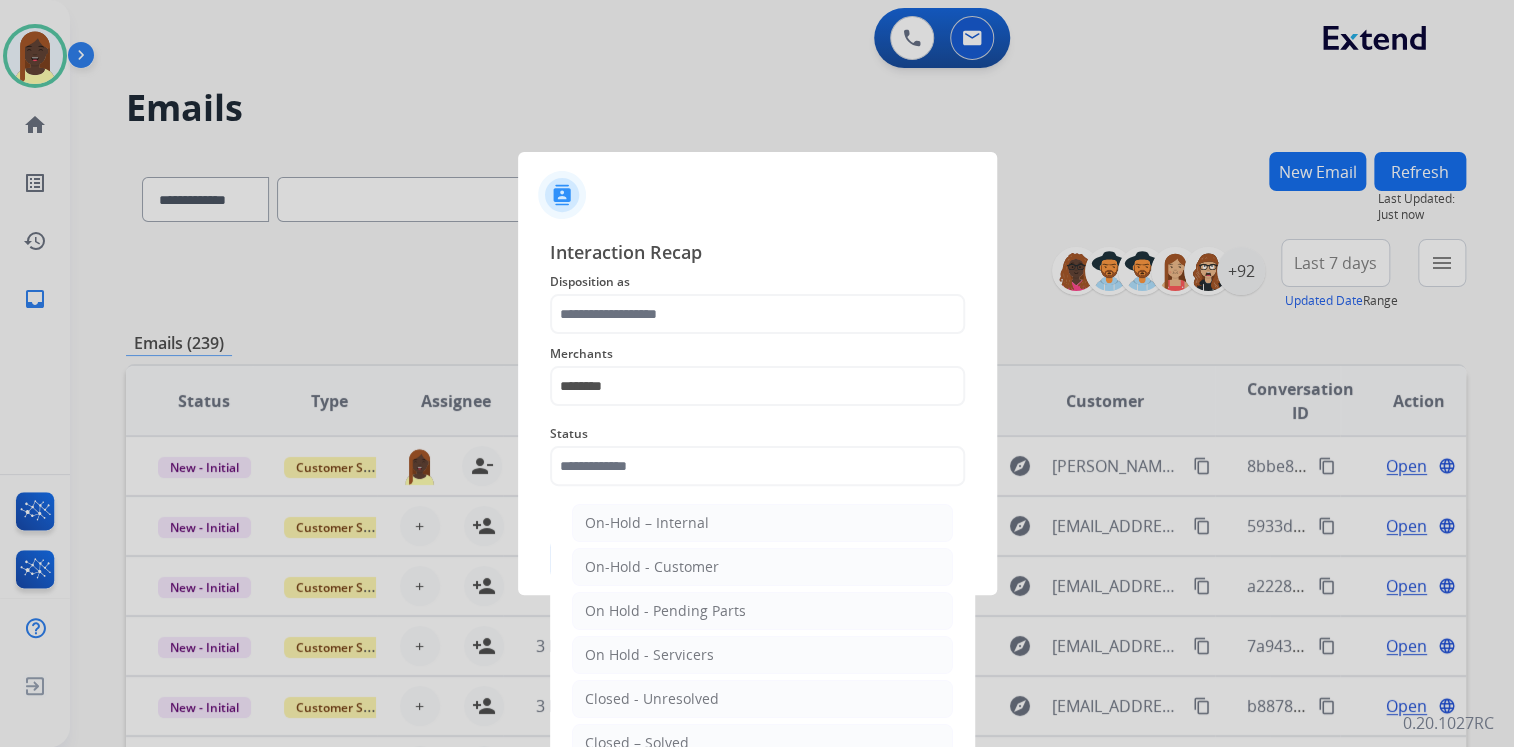 drag, startPoint x: 666, startPoint y: 733, endPoint x: 672, endPoint y: 651, distance: 82.219215 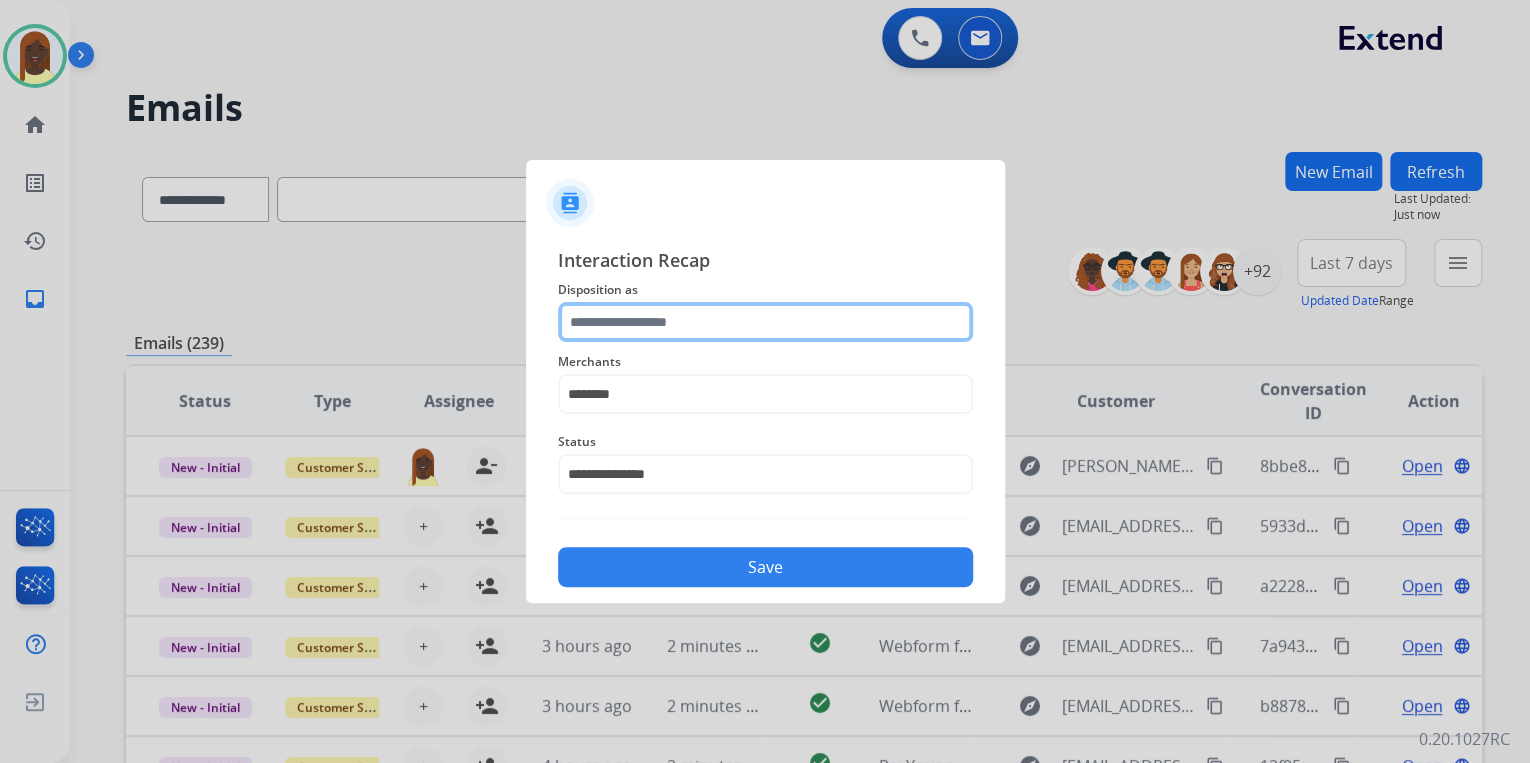 click 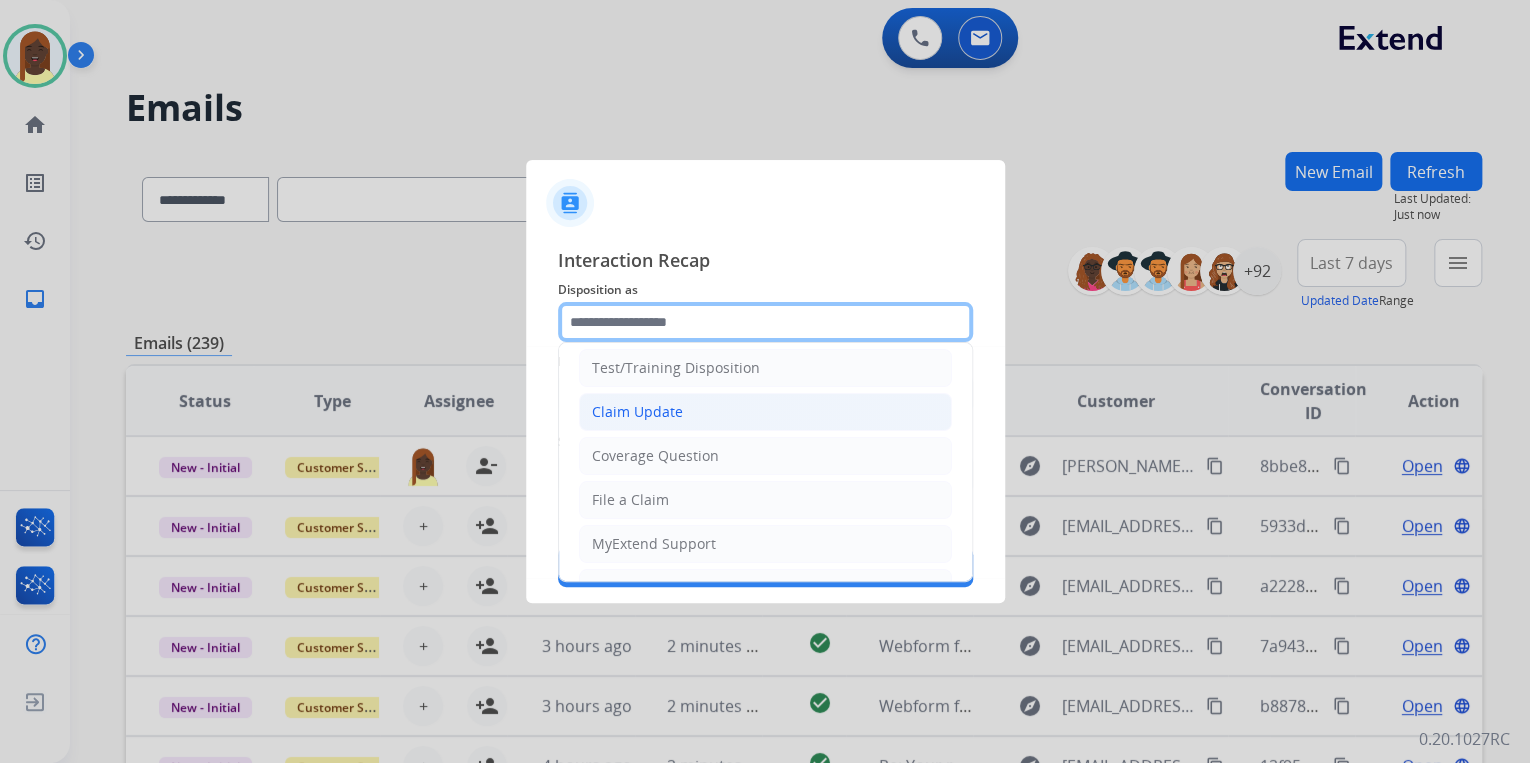 scroll, scrollTop: 80, scrollLeft: 0, axis: vertical 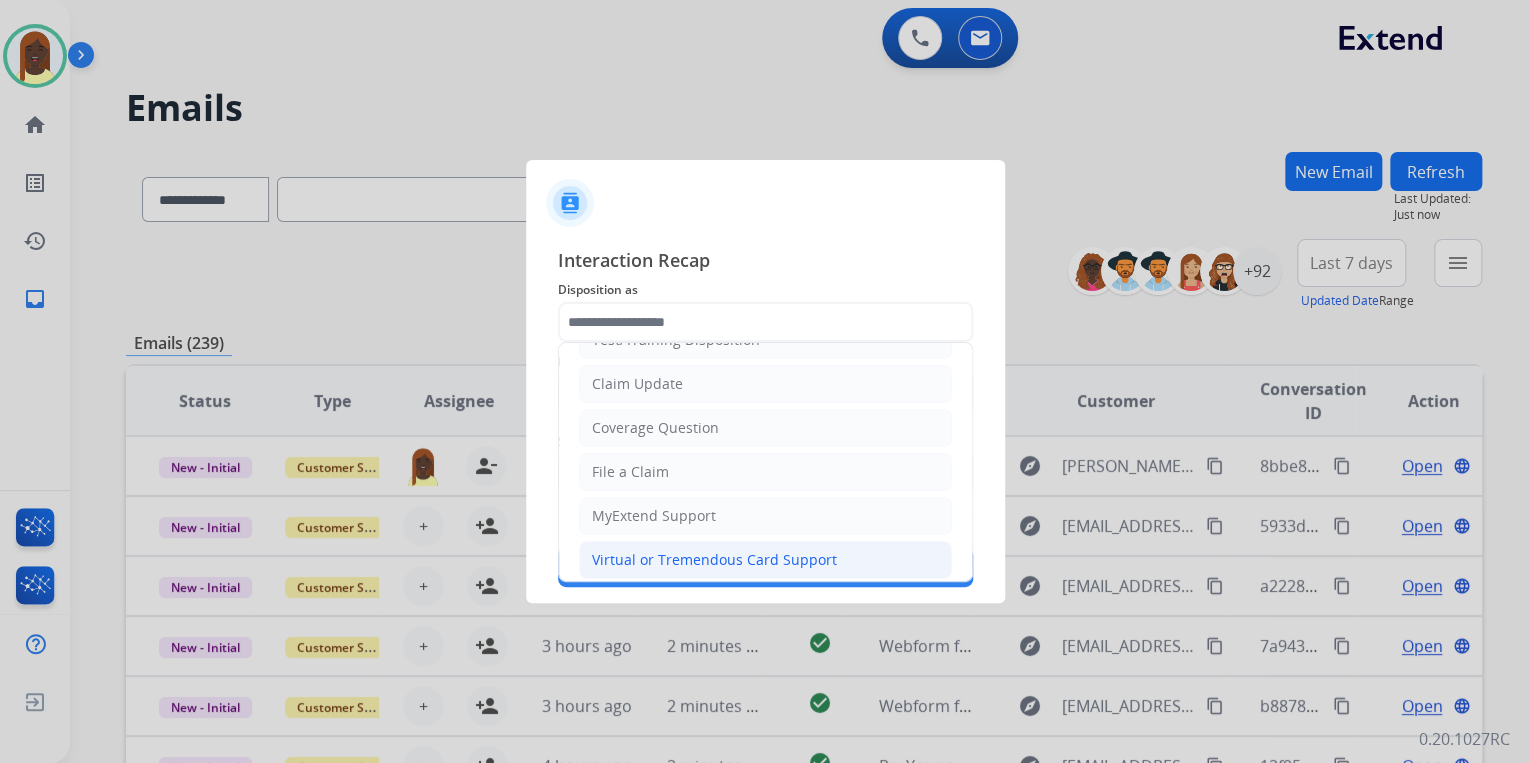 click on "Virtual or Tremendous Card Support" 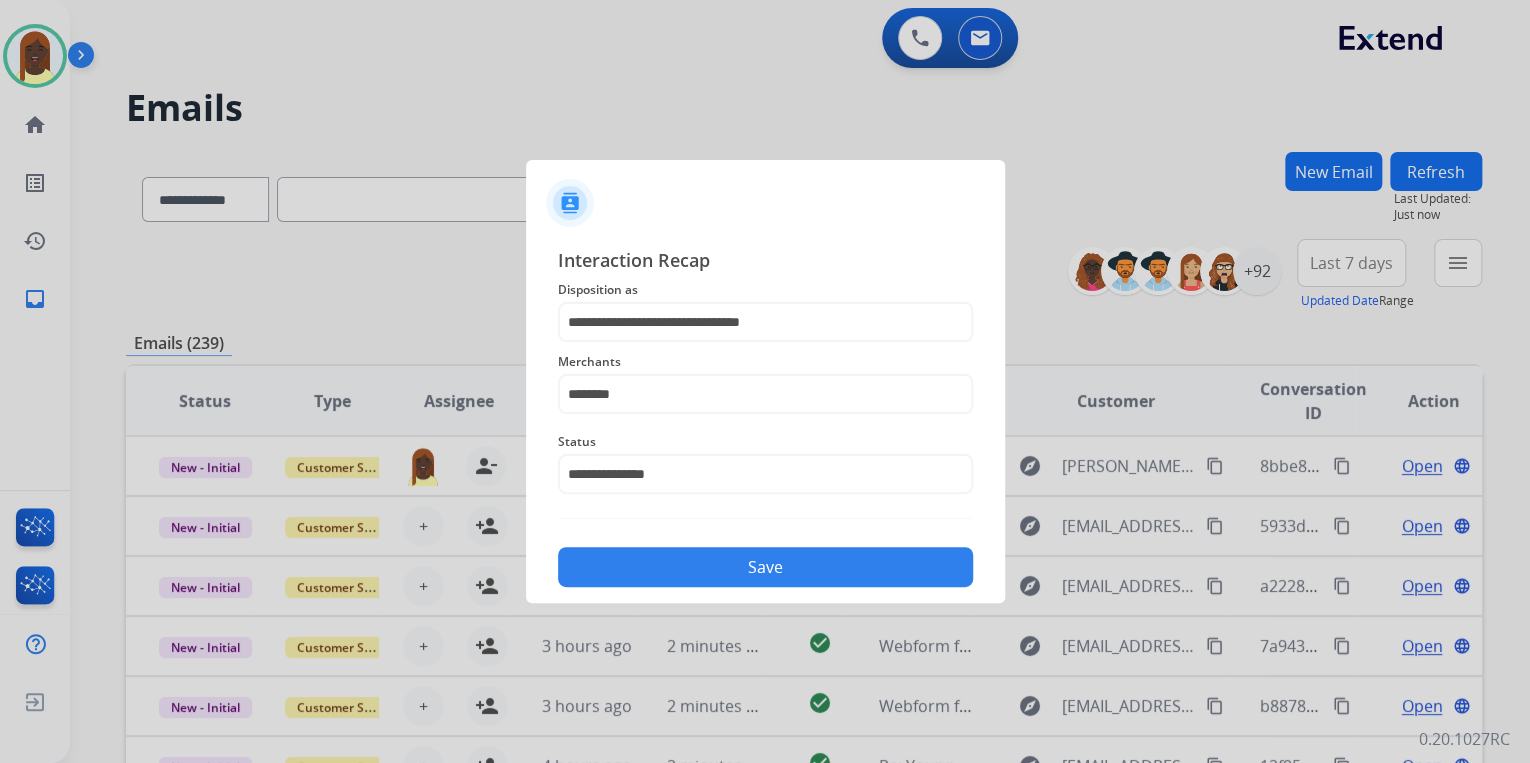click on "Save" 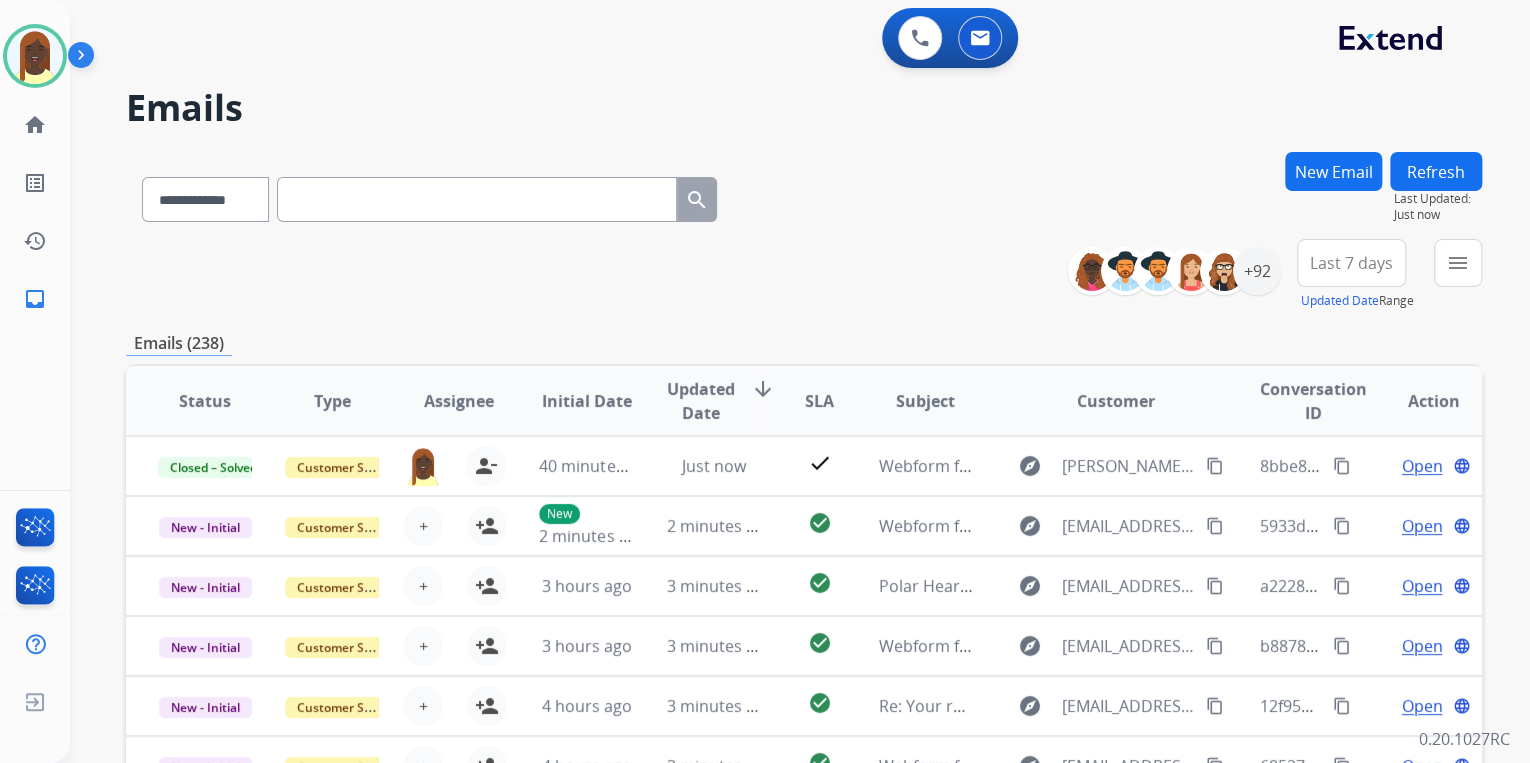 click on "**********" at bounding box center [804, 275] 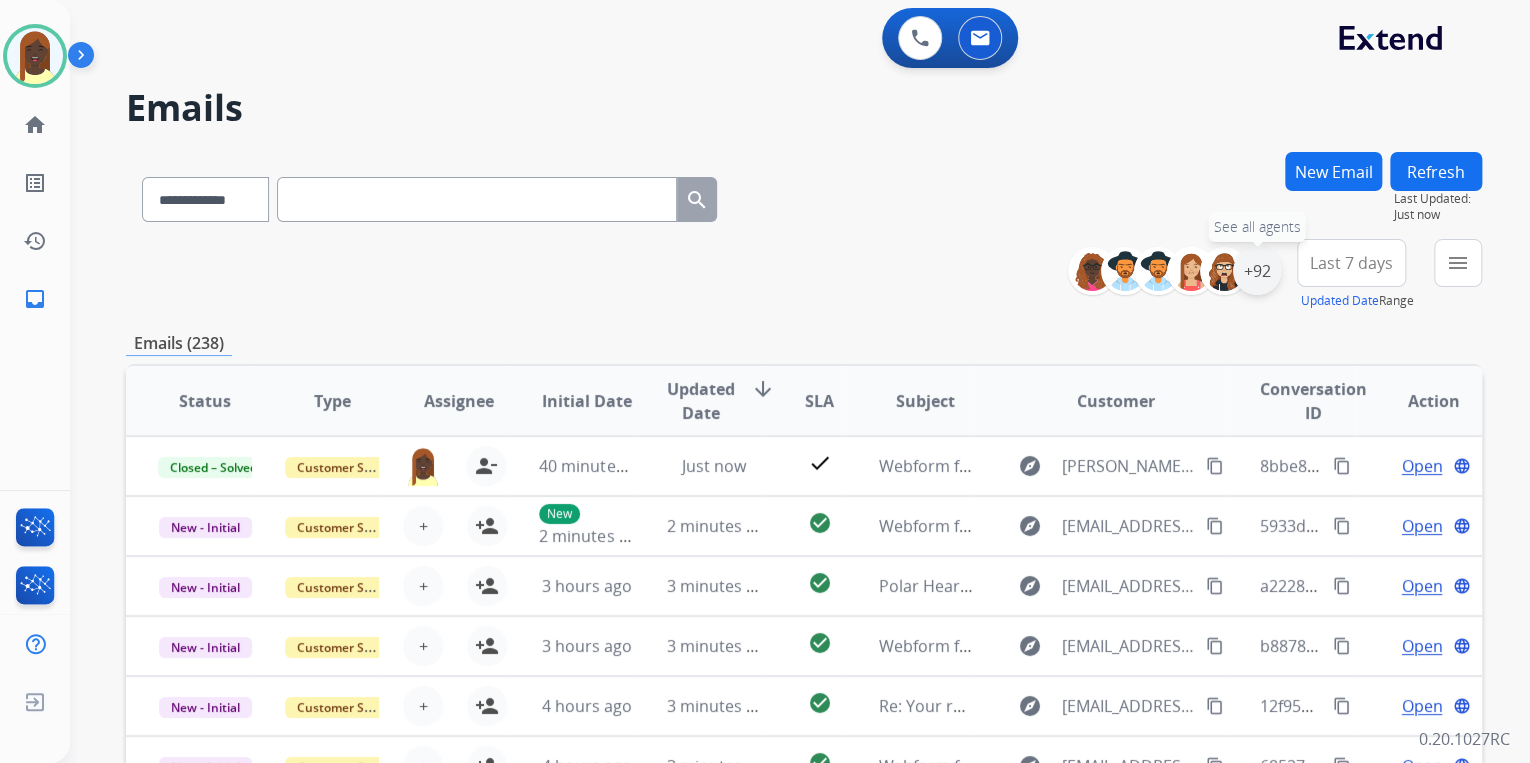 click on "+92" at bounding box center [1257, 271] 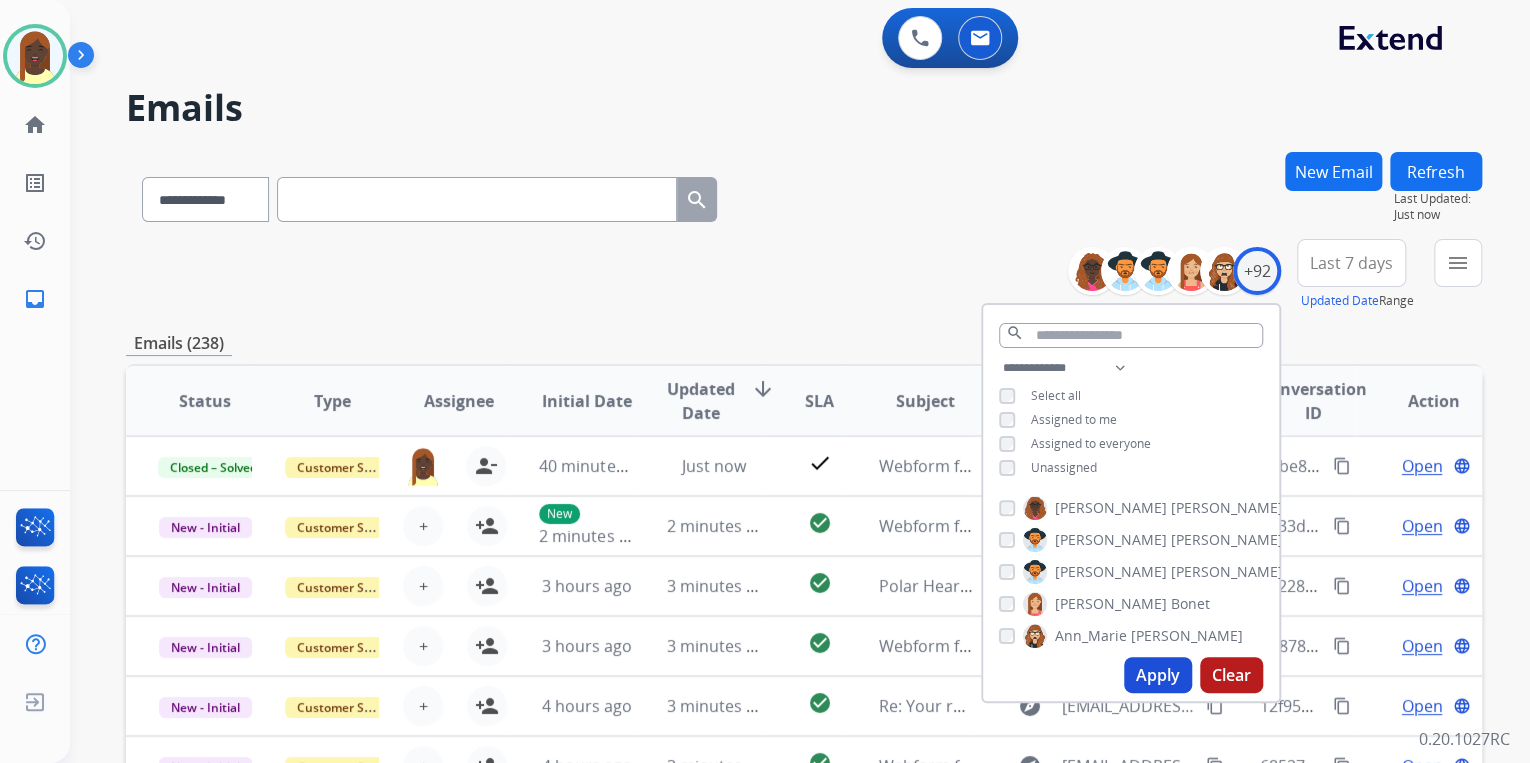 click on "Unassigned" at bounding box center [1048, 468] 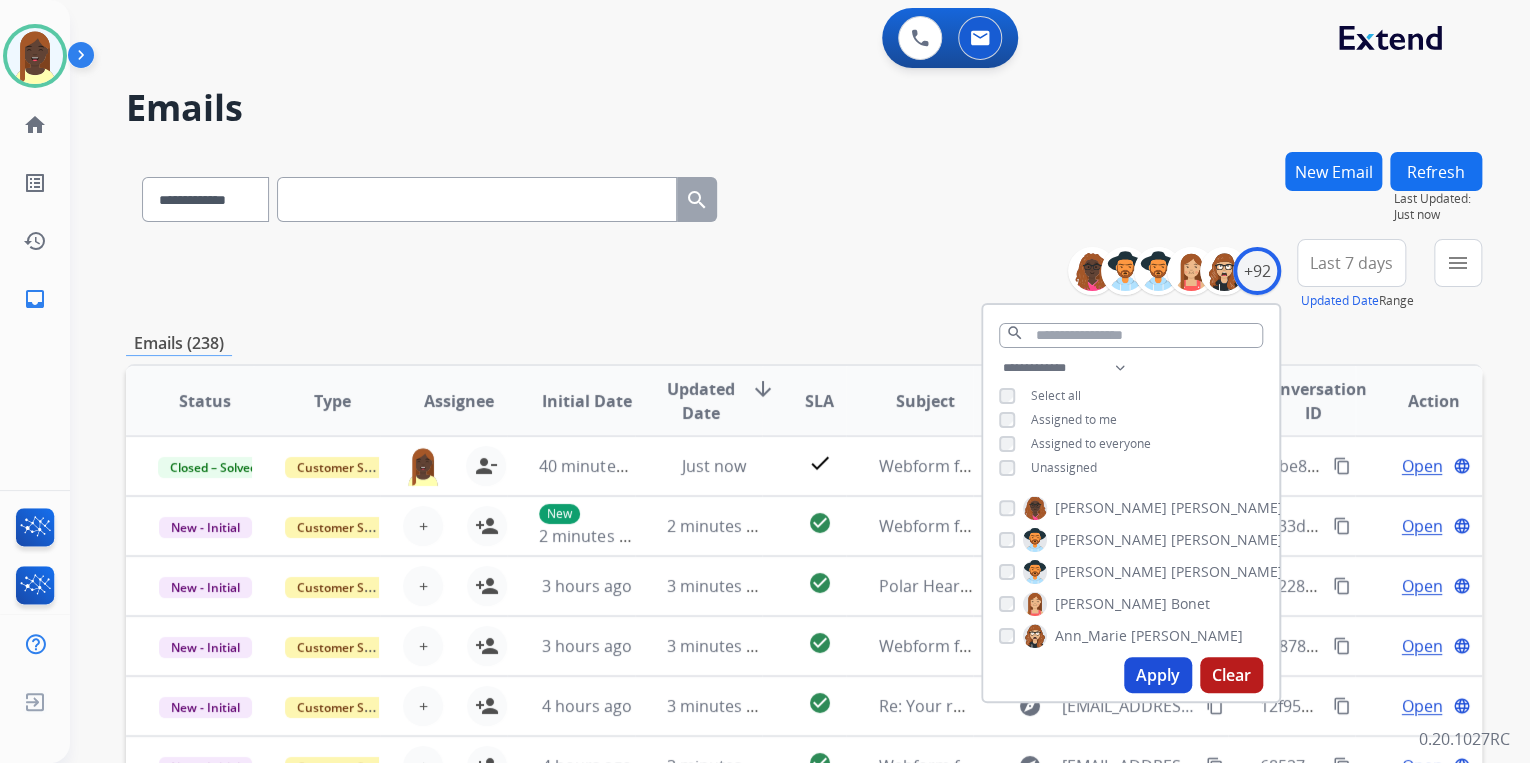 click on "Apply" at bounding box center [1158, 675] 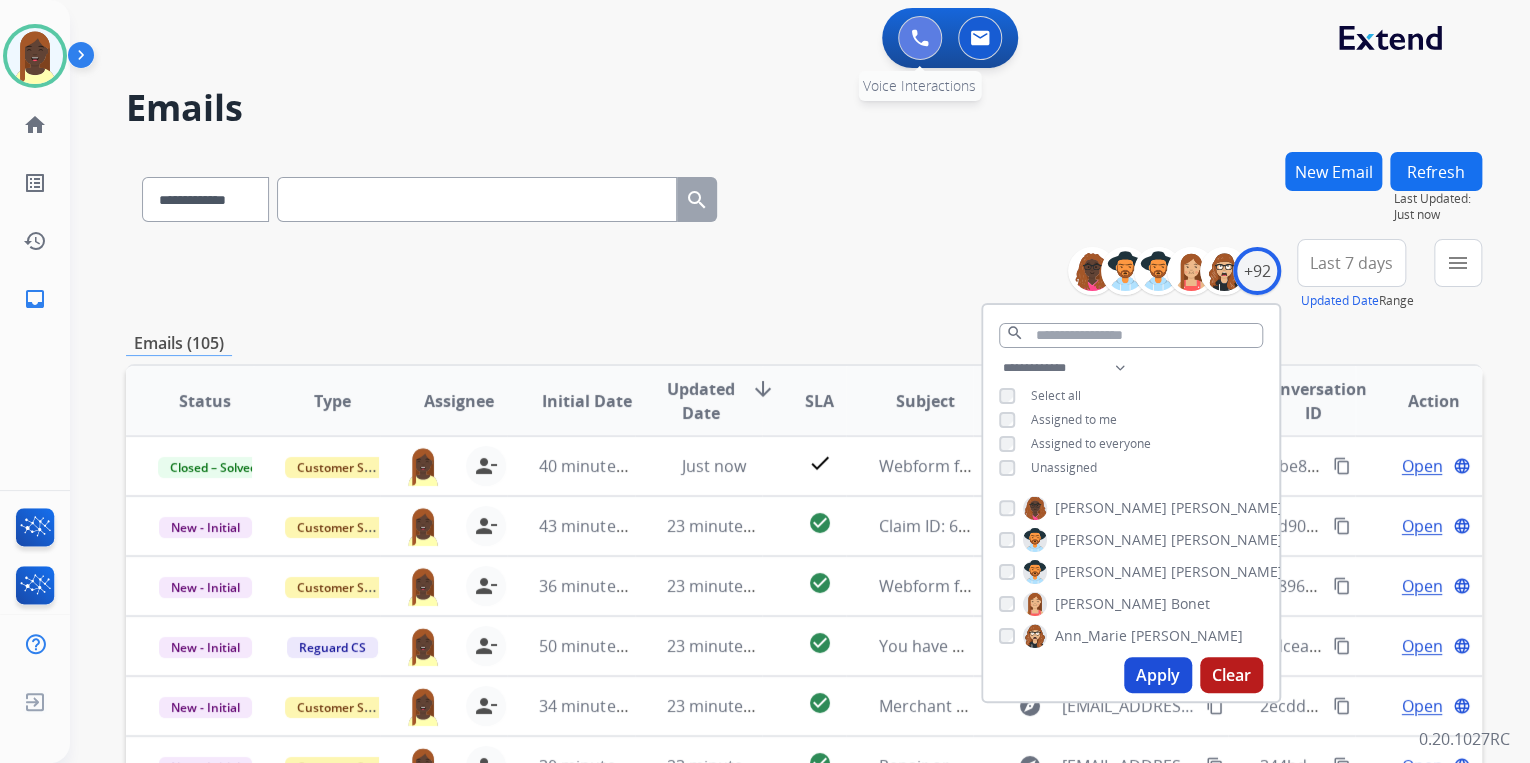 click at bounding box center (920, 38) 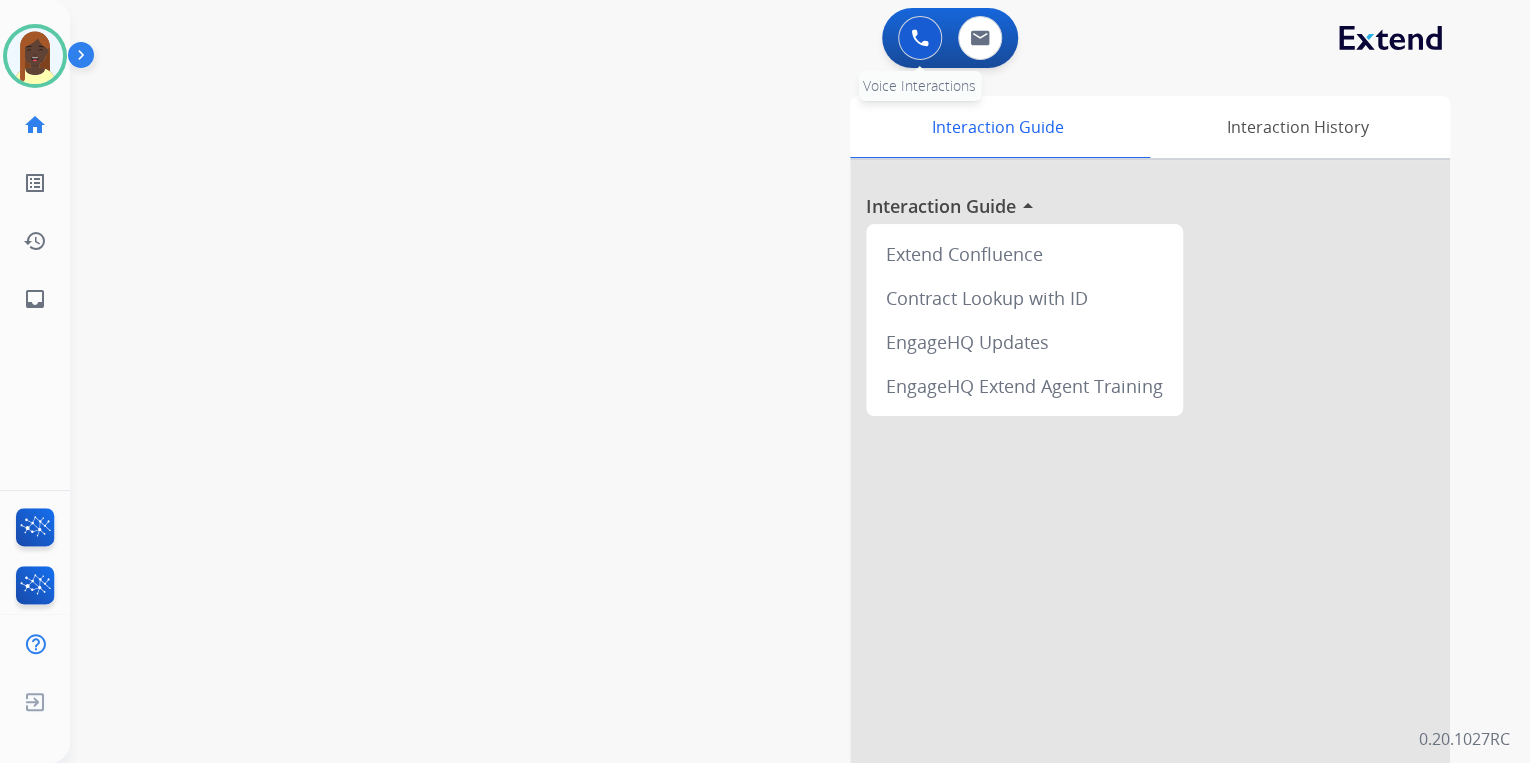 click at bounding box center (920, 38) 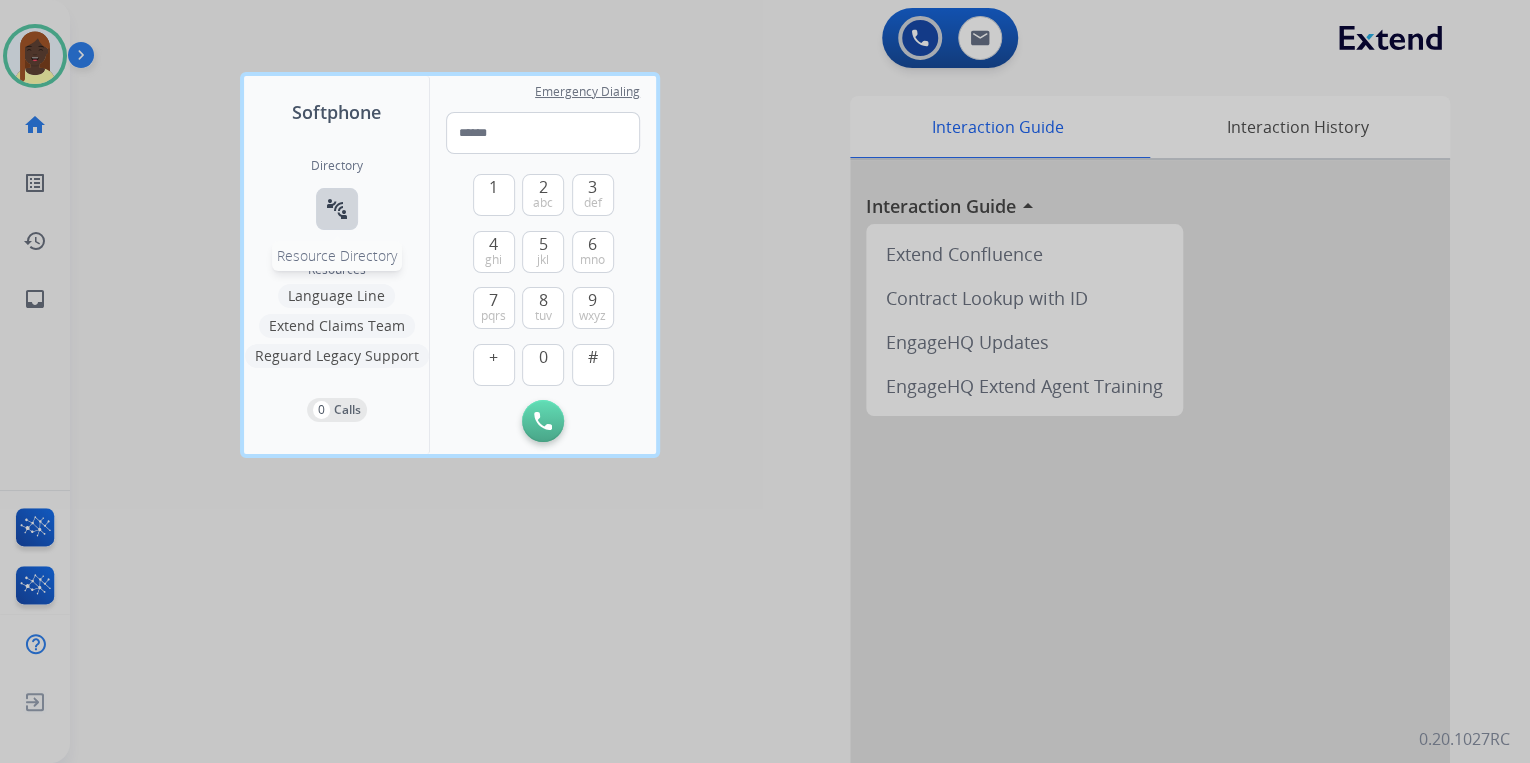 click on "connect_without_contact" at bounding box center (337, 209) 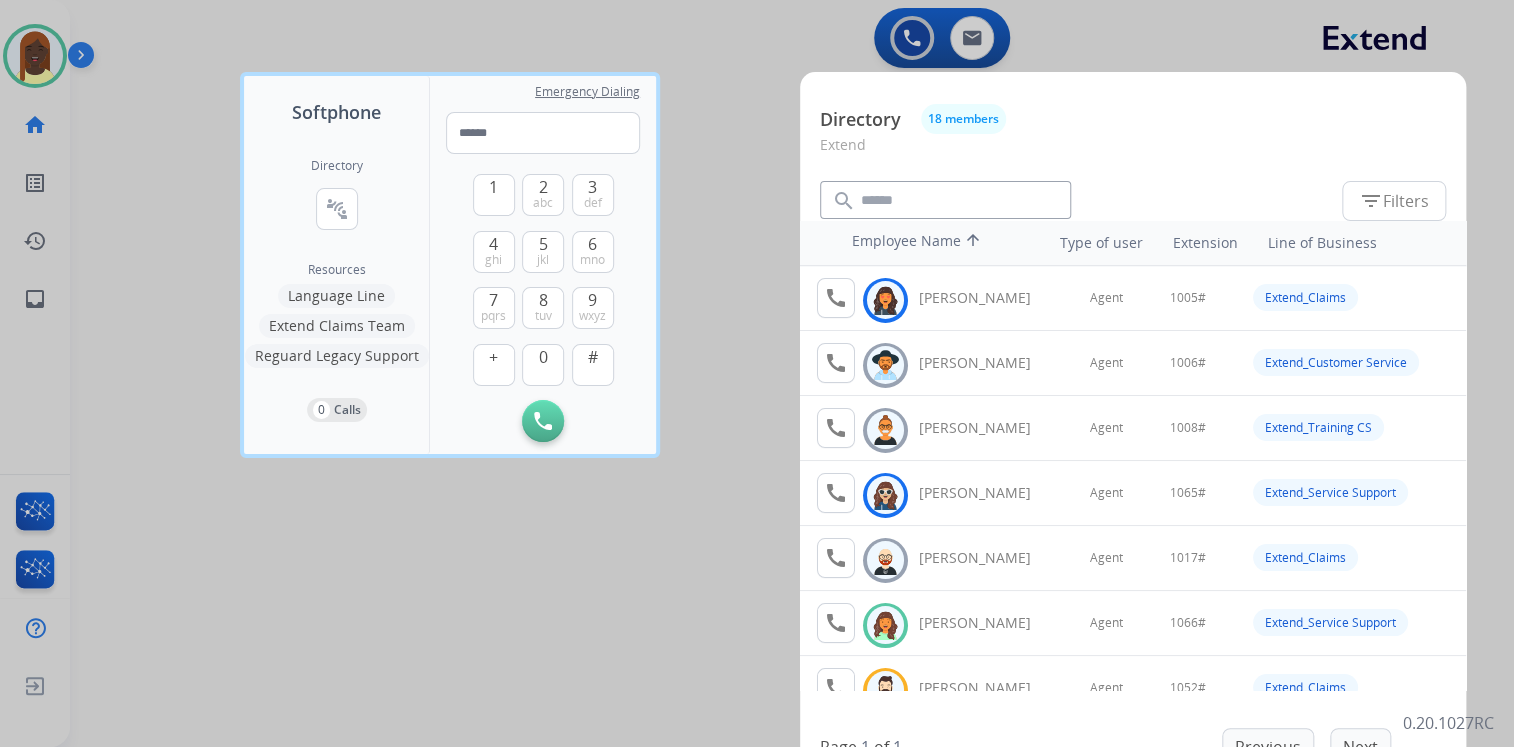 click at bounding box center [757, 373] 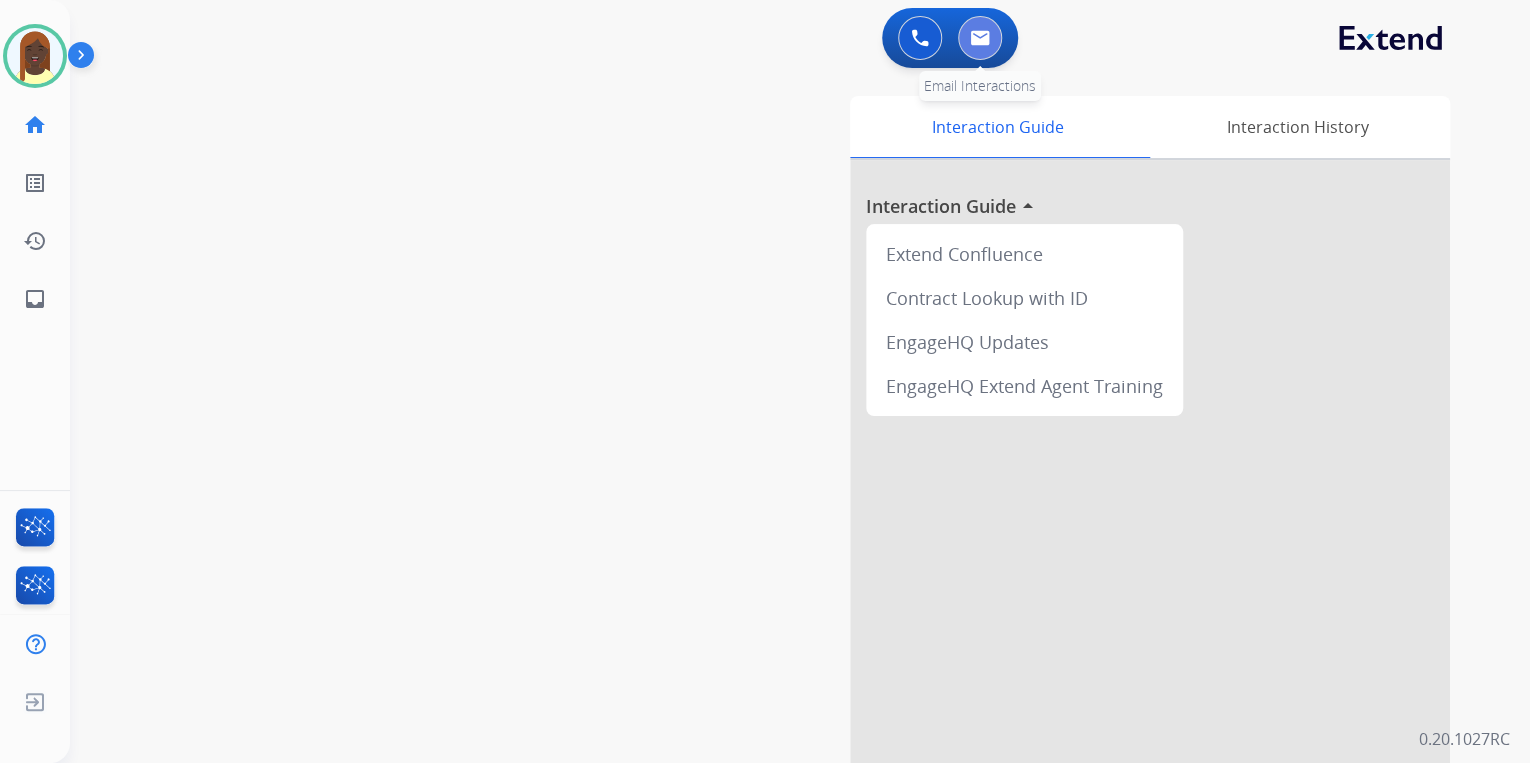 click at bounding box center (980, 38) 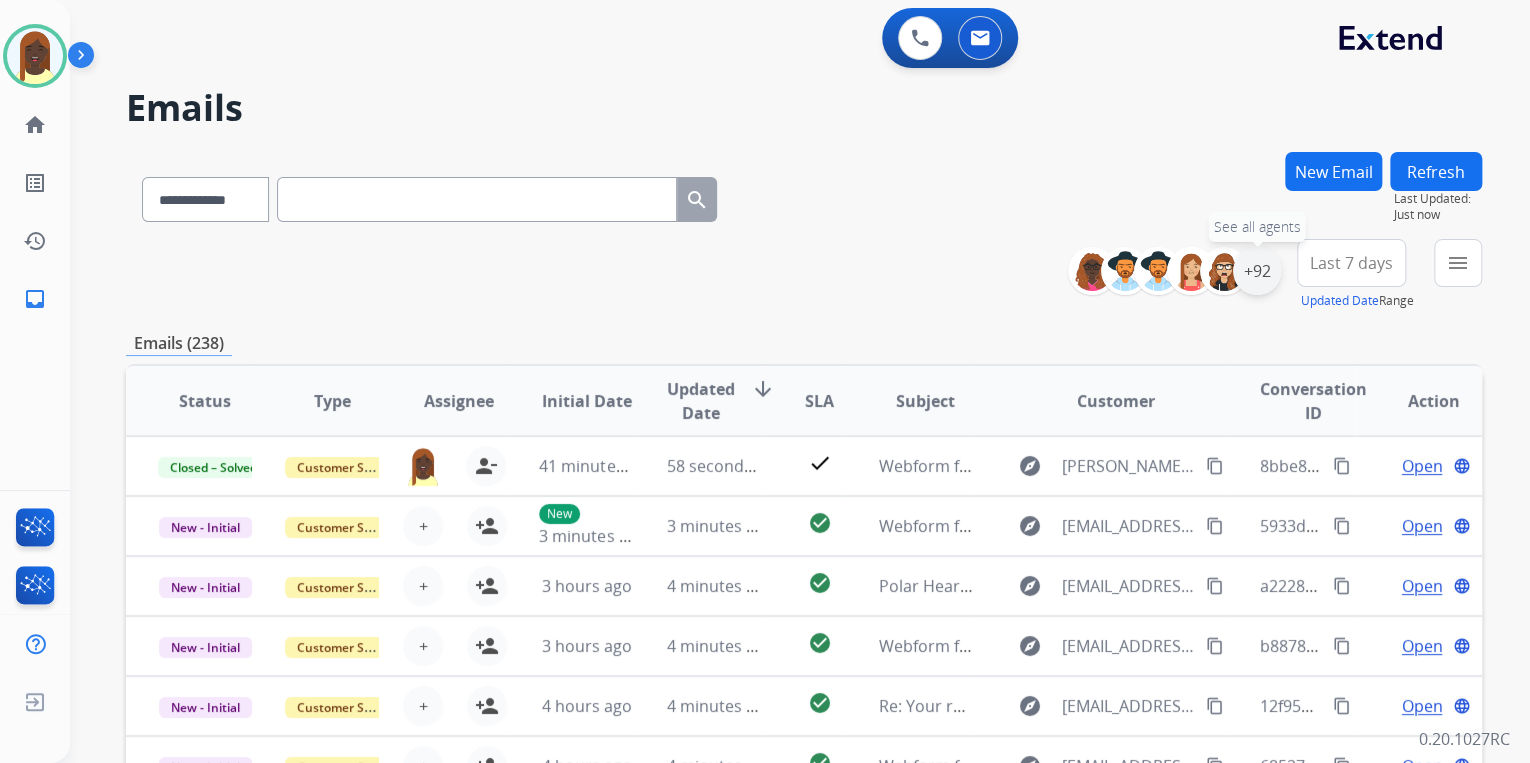 click on "+92" at bounding box center [1257, 271] 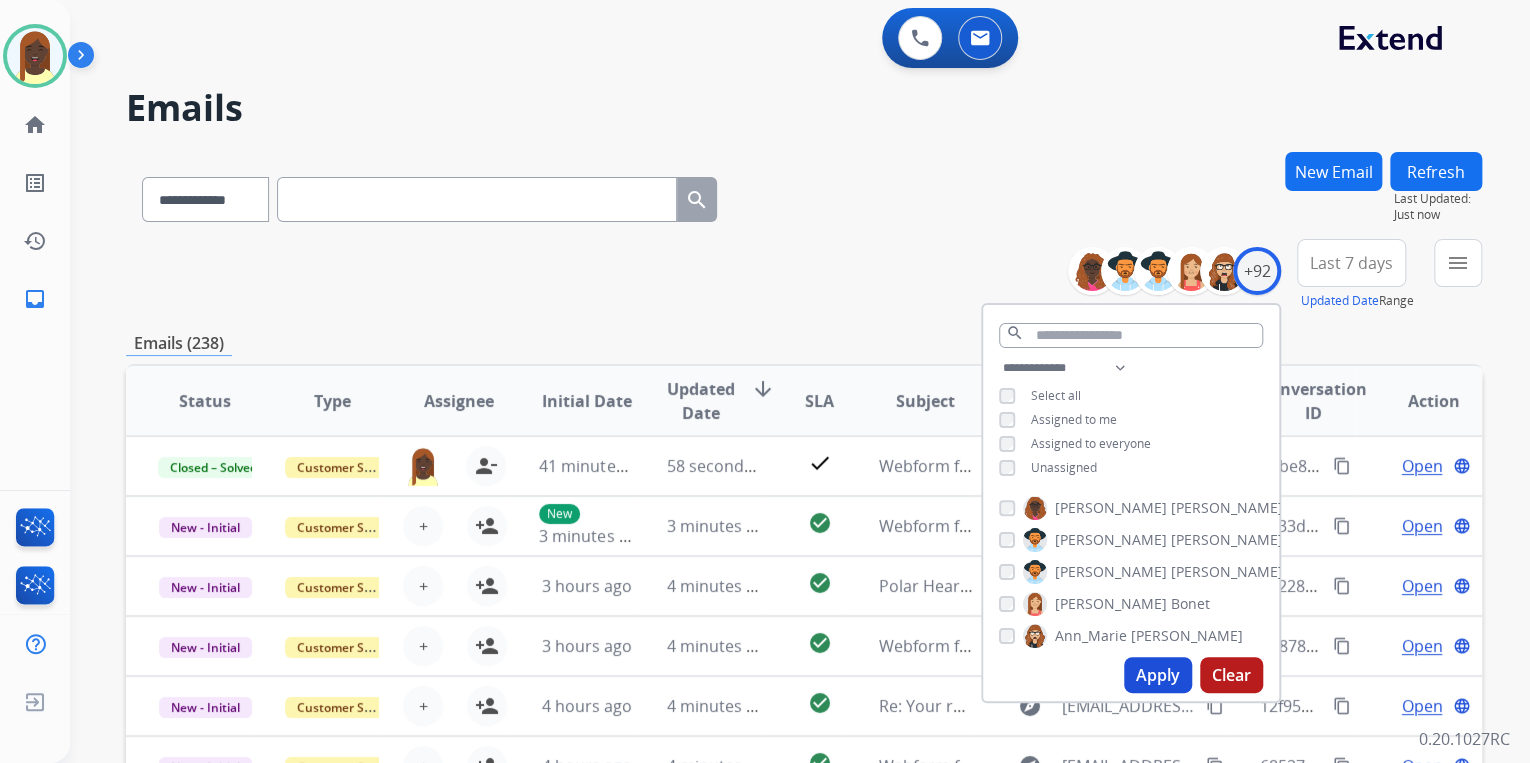drag, startPoint x: 1154, startPoint y: 668, endPoint x: 1136, endPoint y: 608, distance: 62.641838 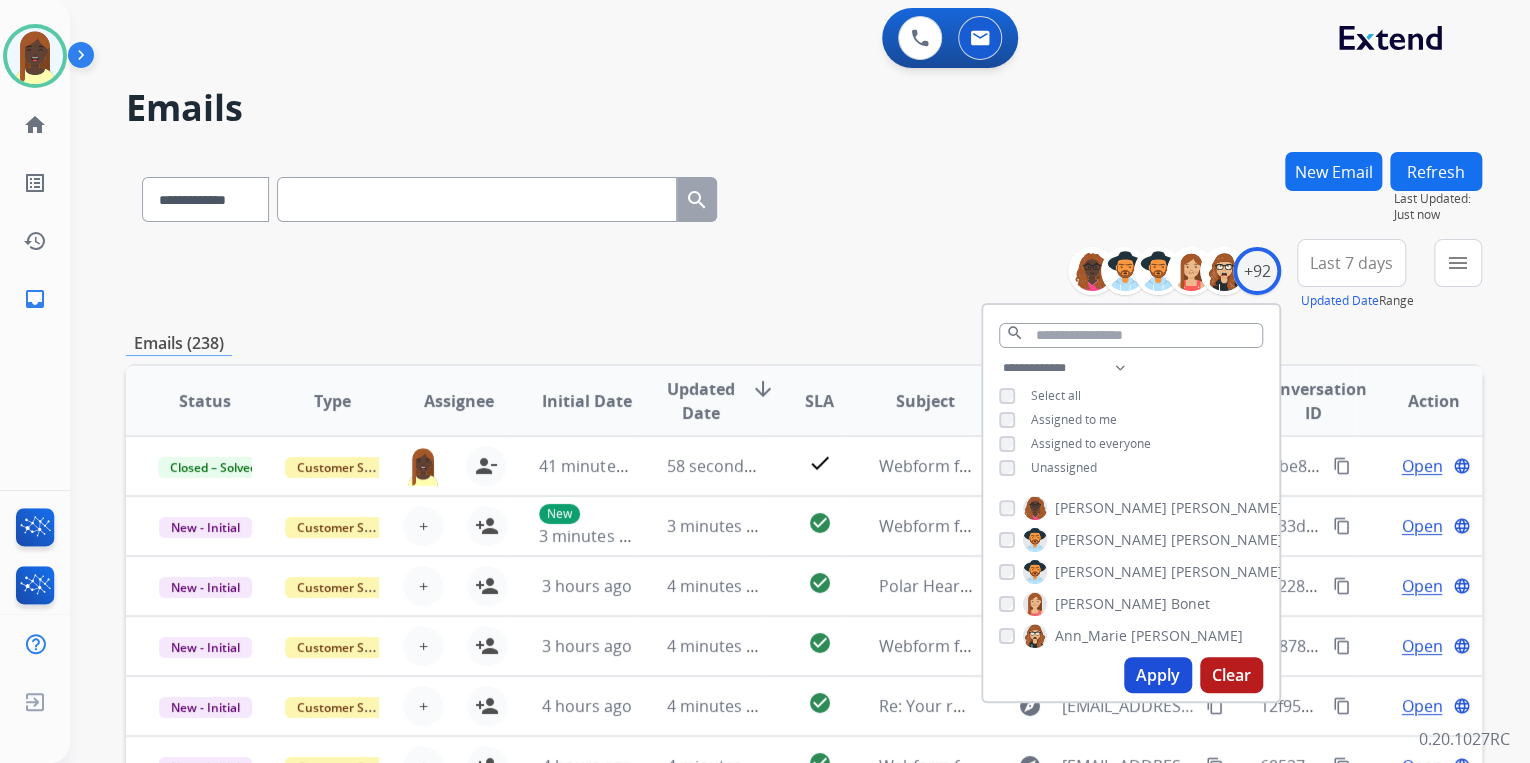 click on "Apply" at bounding box center (1158, 675) 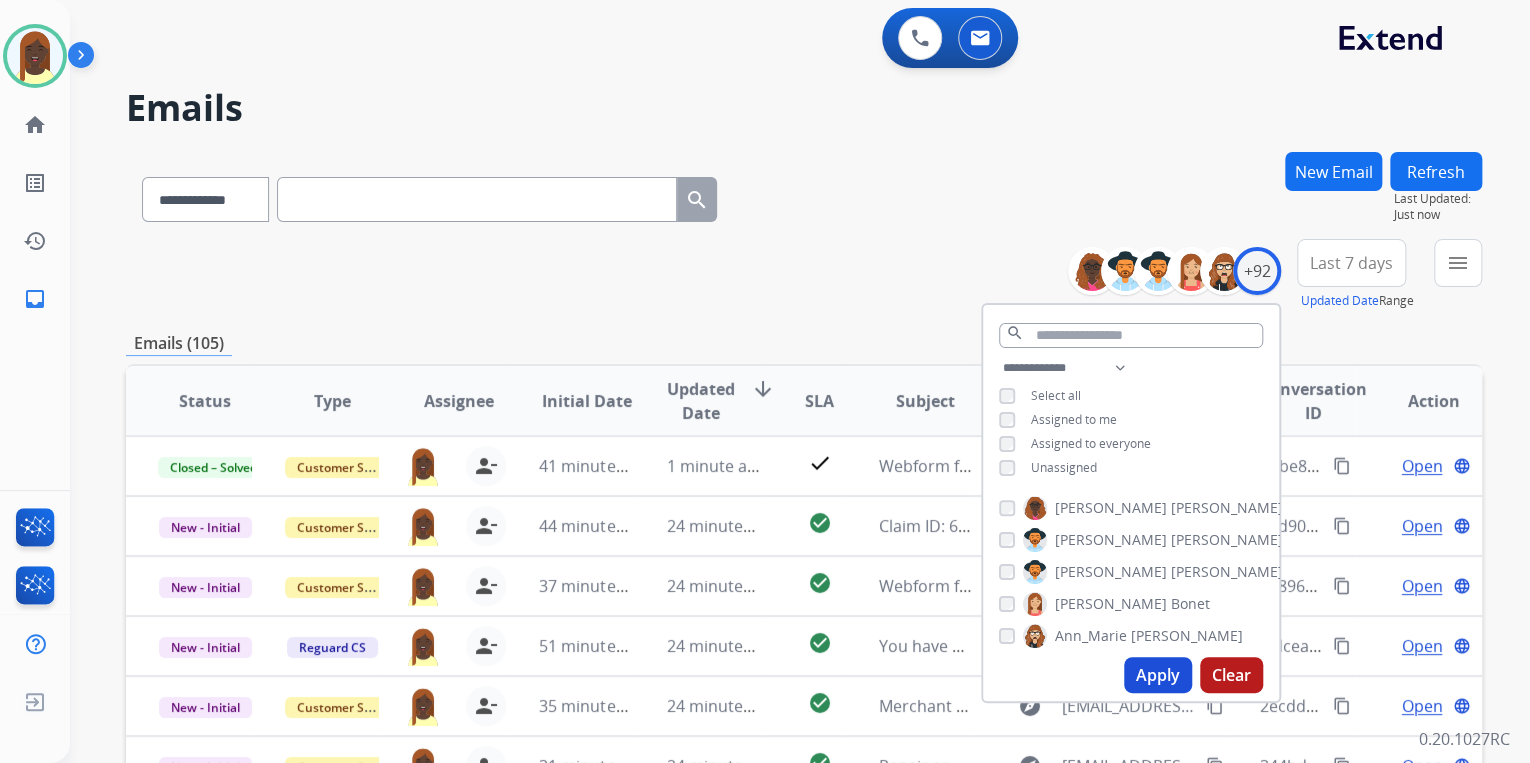 click on "**********" at bounding box center (804, 275) 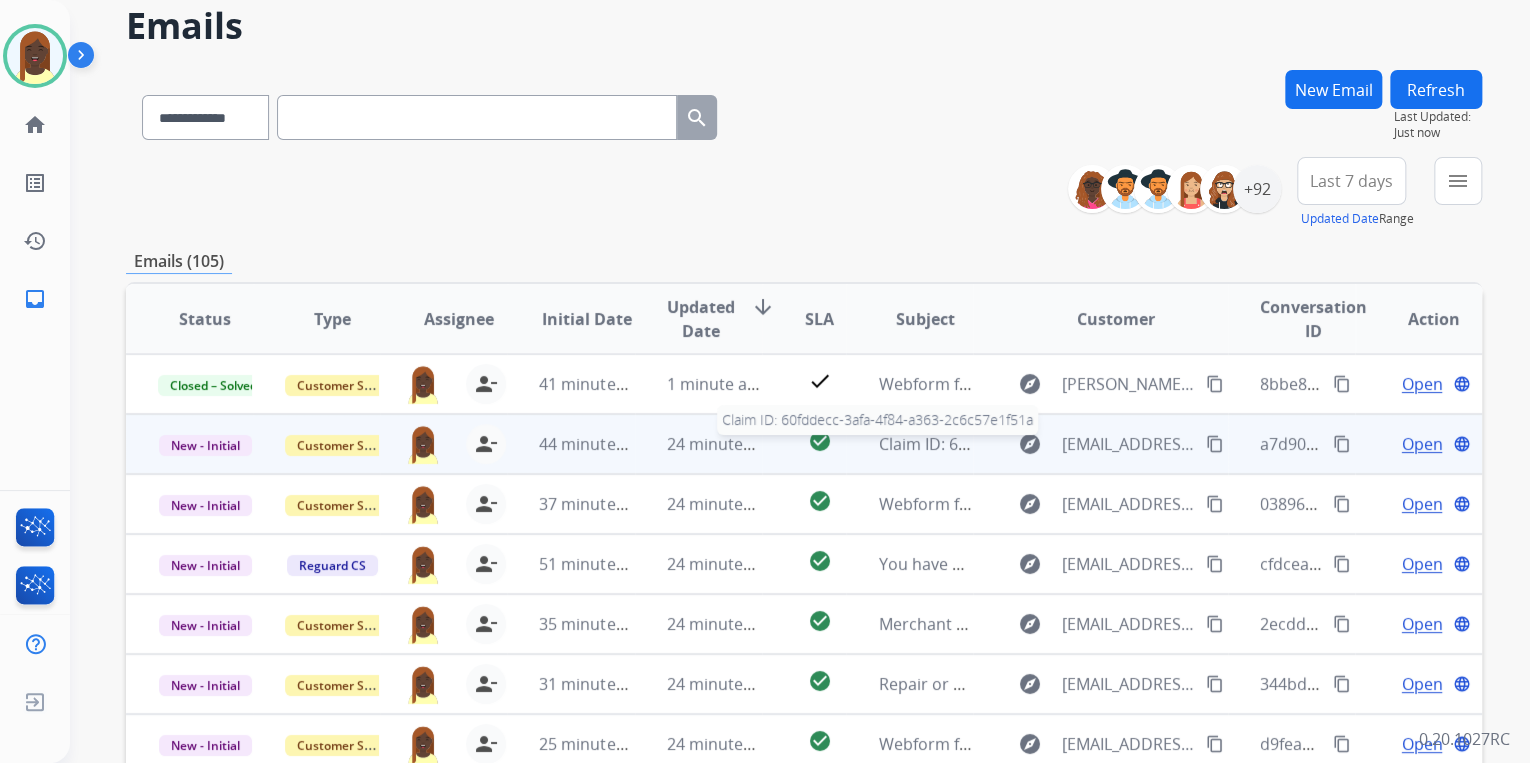 scroll, scrollTop: 0, scrollLeft: 0, axis: both 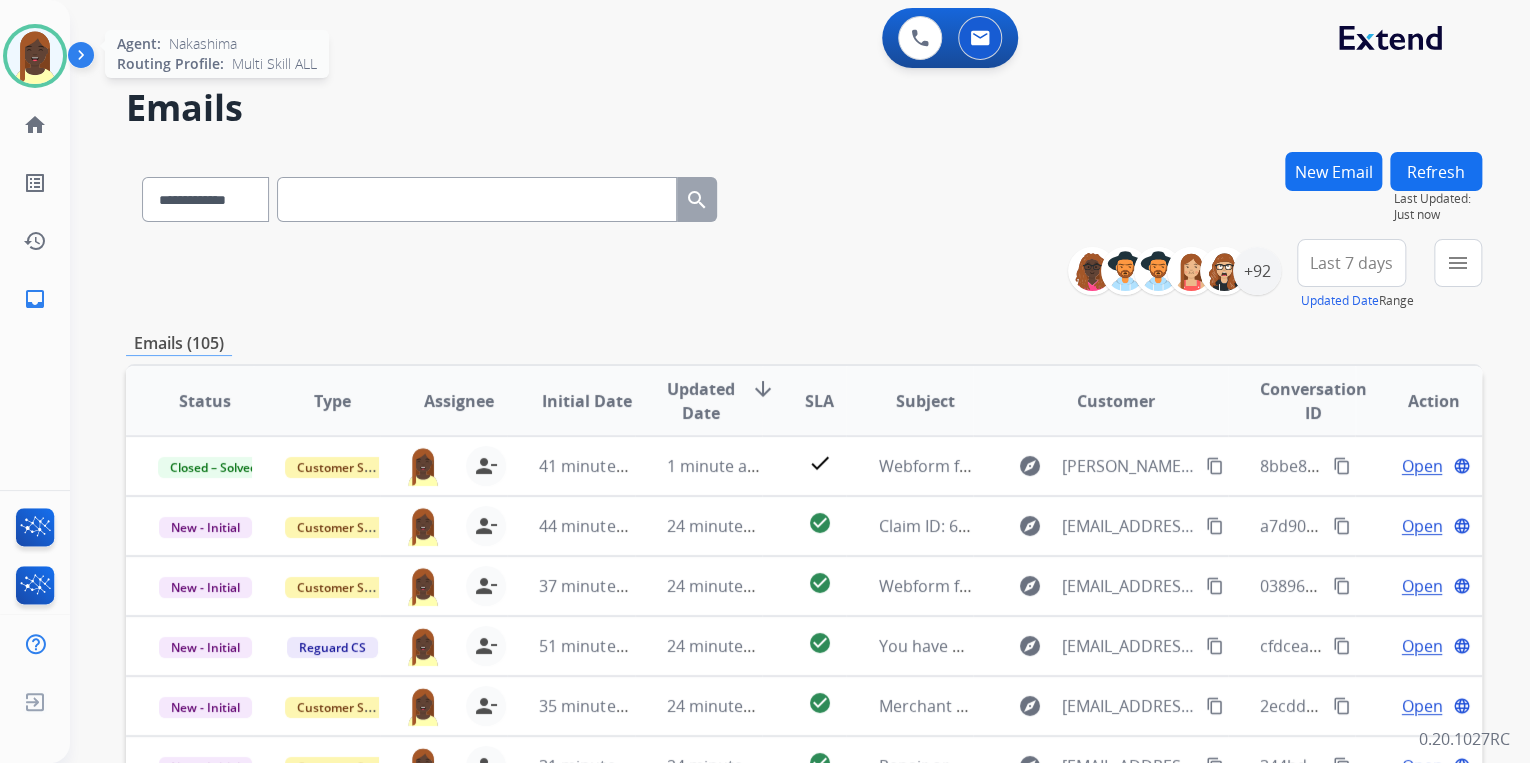 click at bounding box center [35, 56] 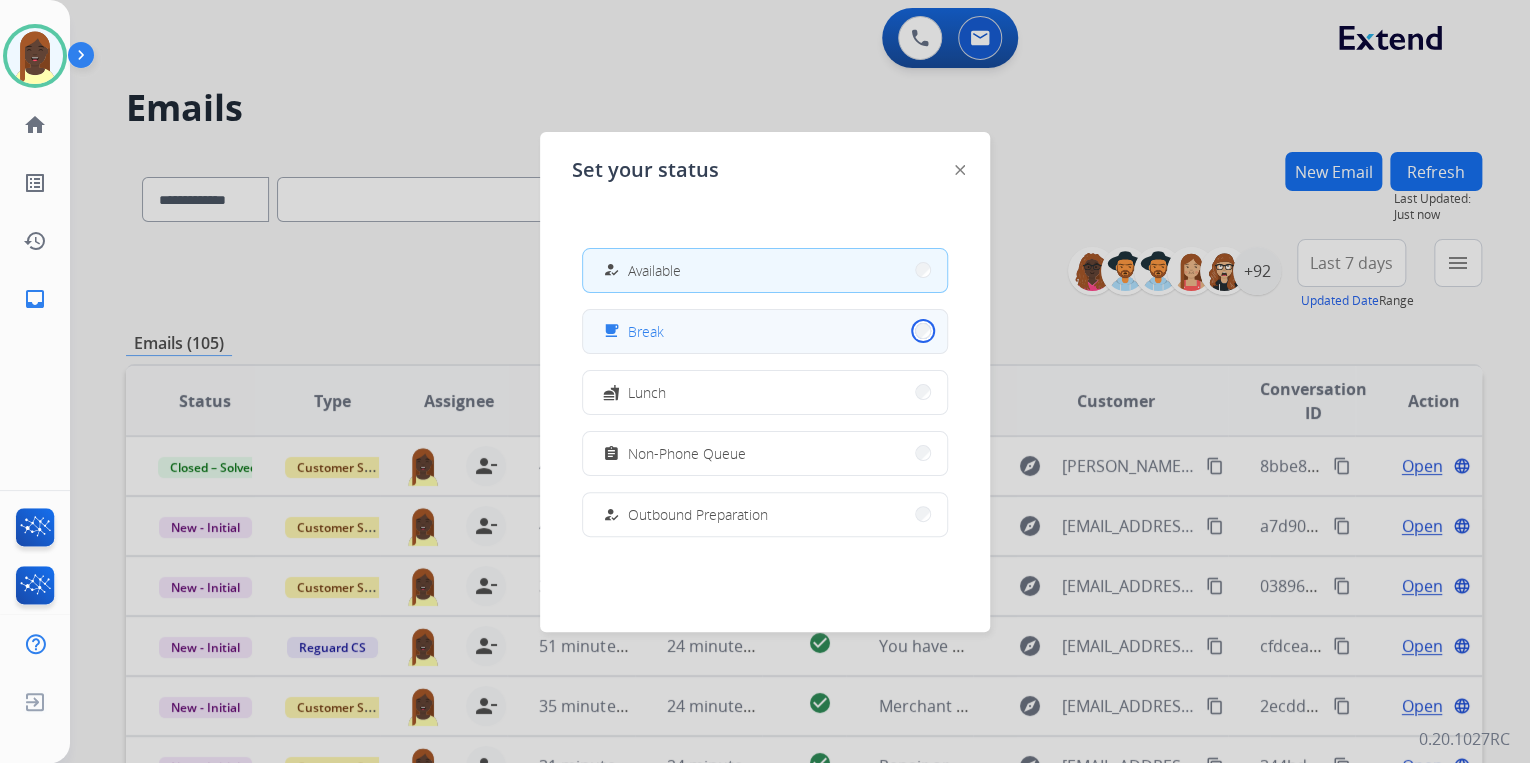 click on "free_breakfast Break" at bounding box center [765, 331] 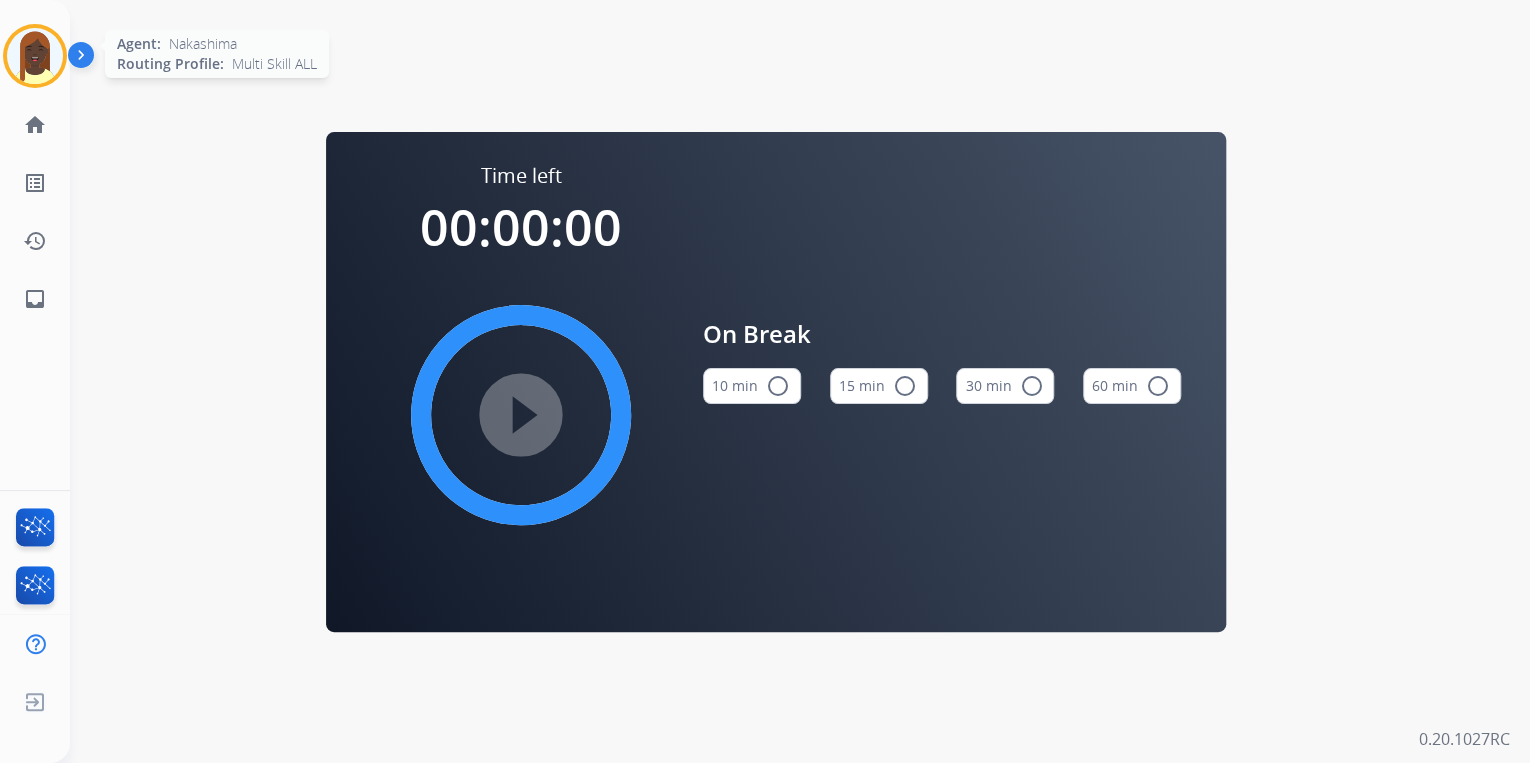 click at bounding box center [35, 56] 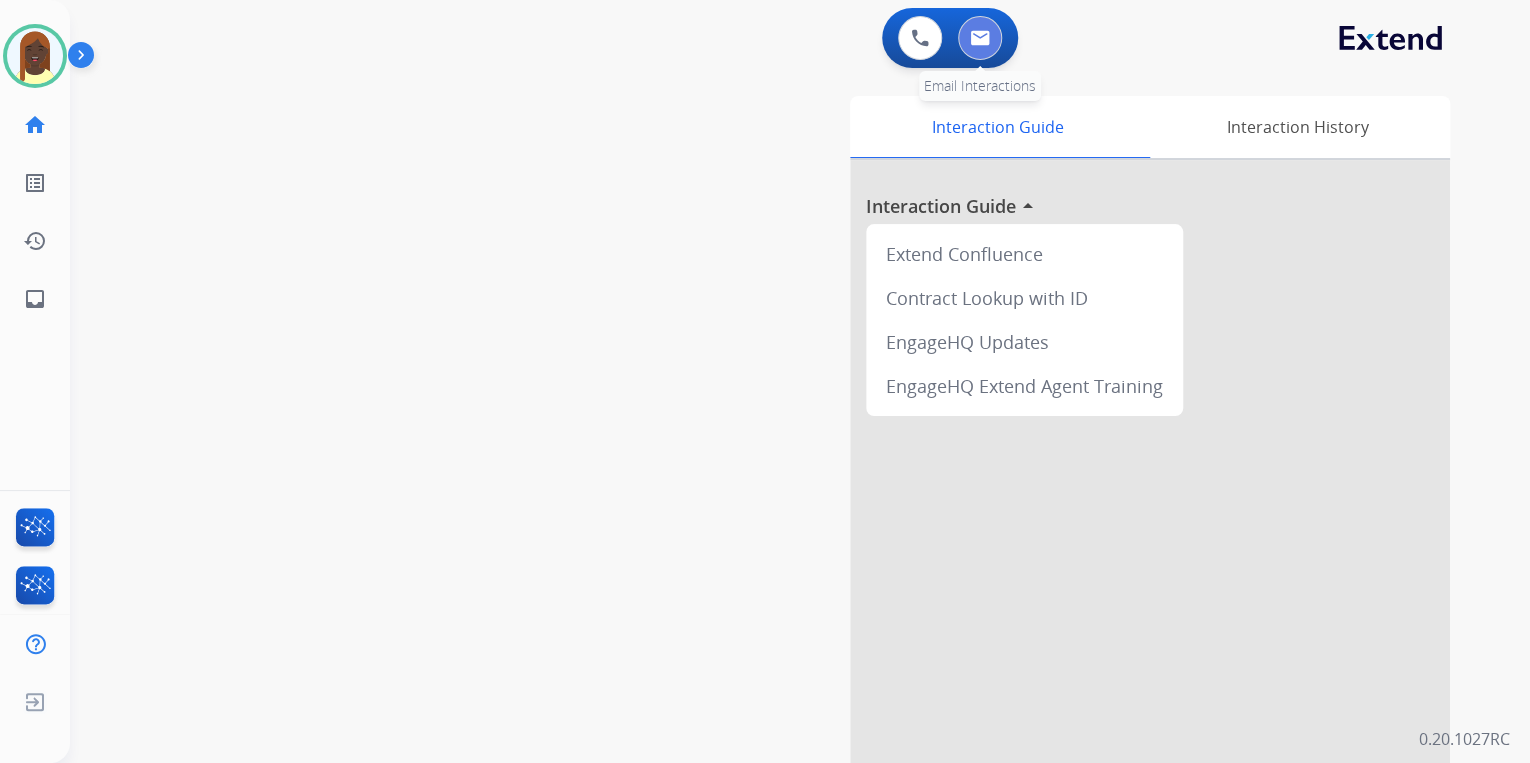 click at bounding box center [980, 38] 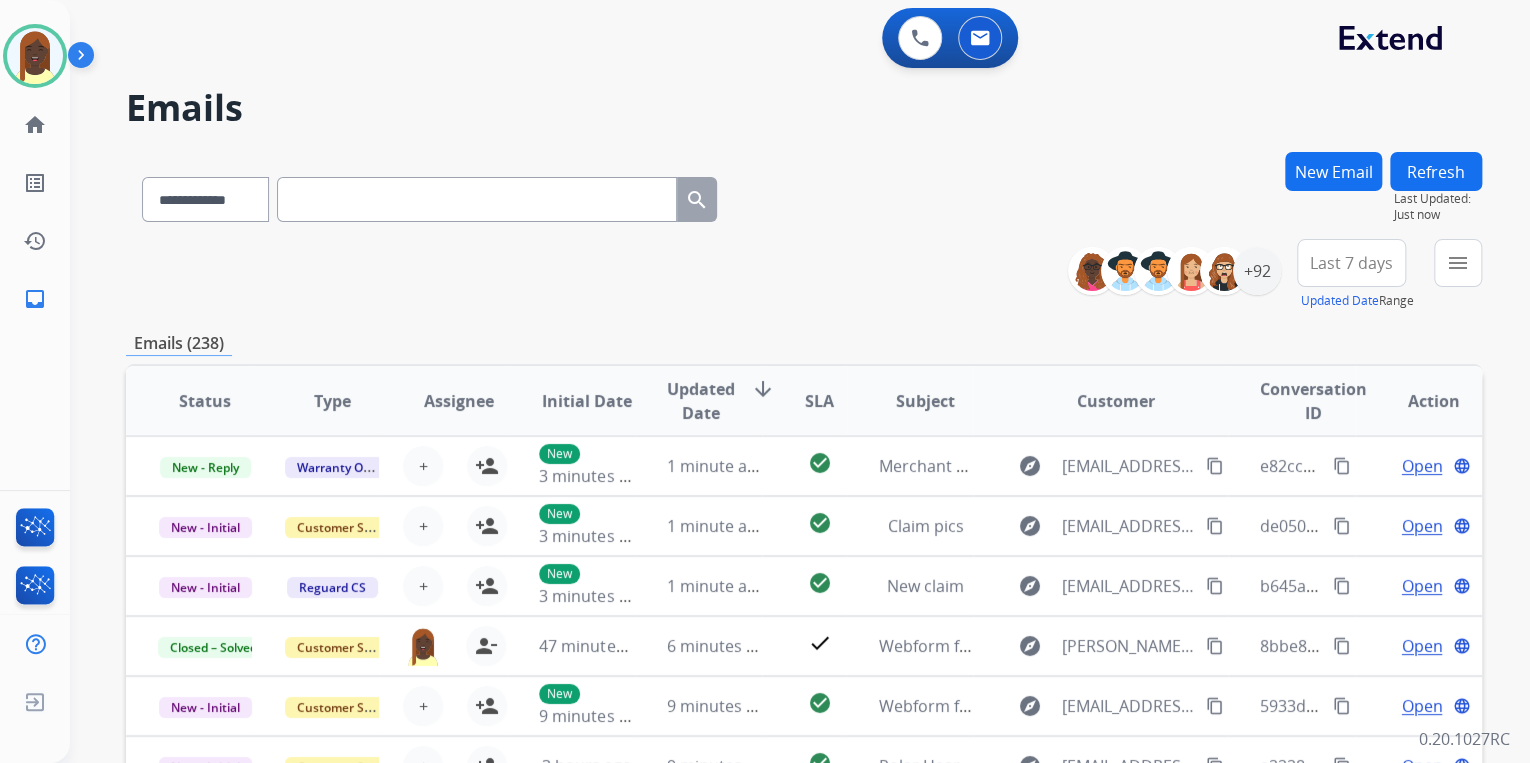 click on "**********" at bounding box center [804, 645] 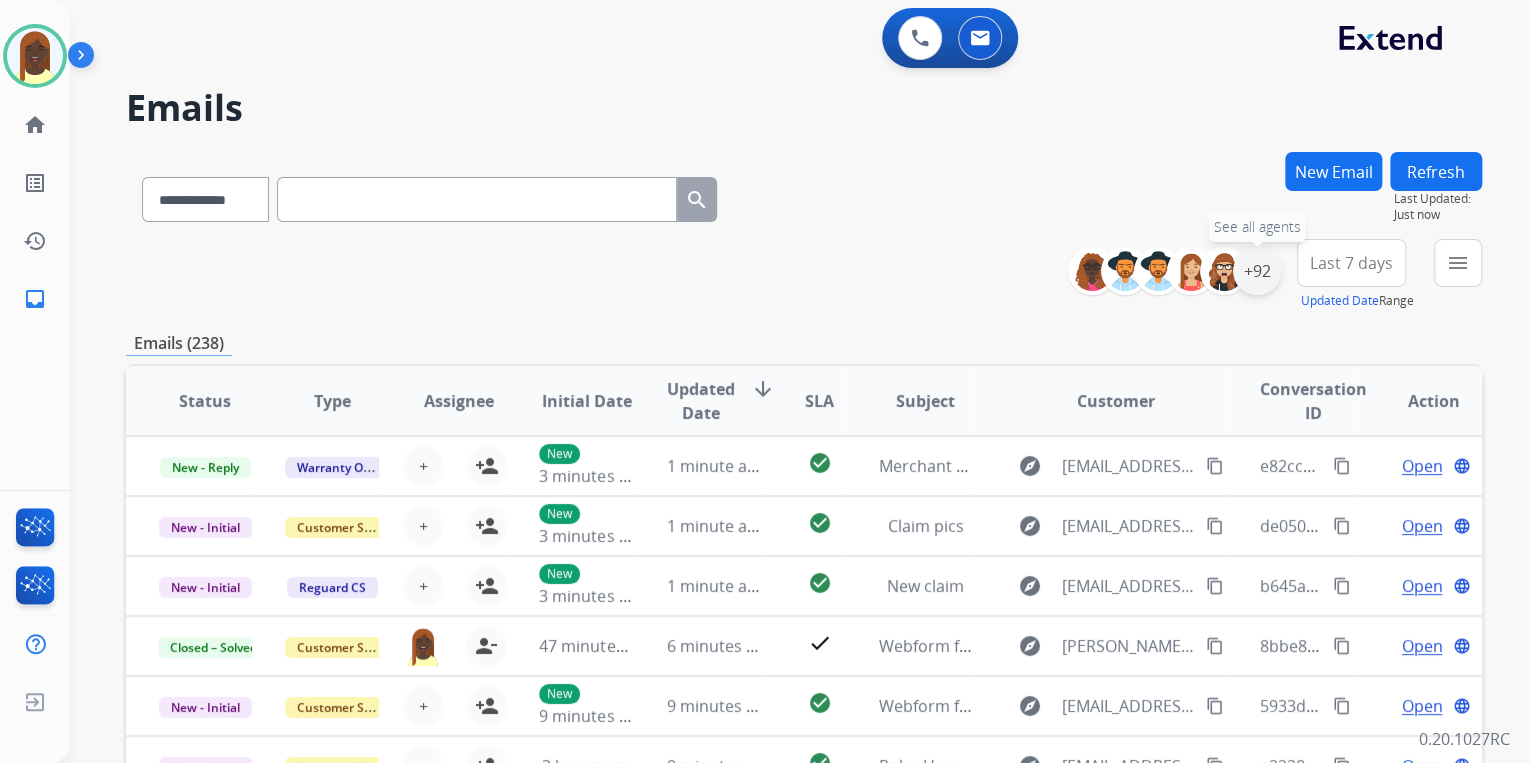 click on "+92" at bounding box center (1257, 271) 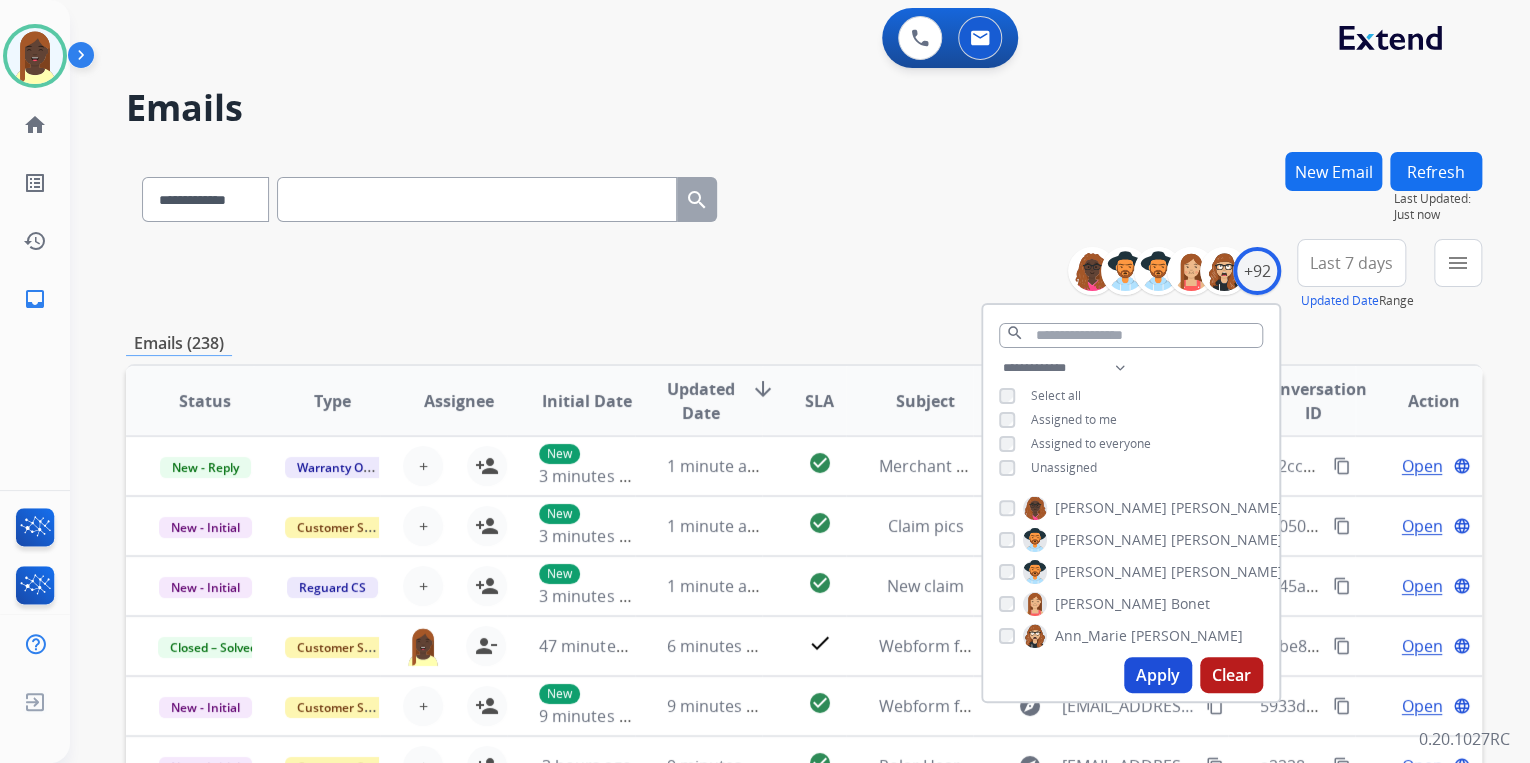 click on "Apply" at bounding box center [1158, 675] 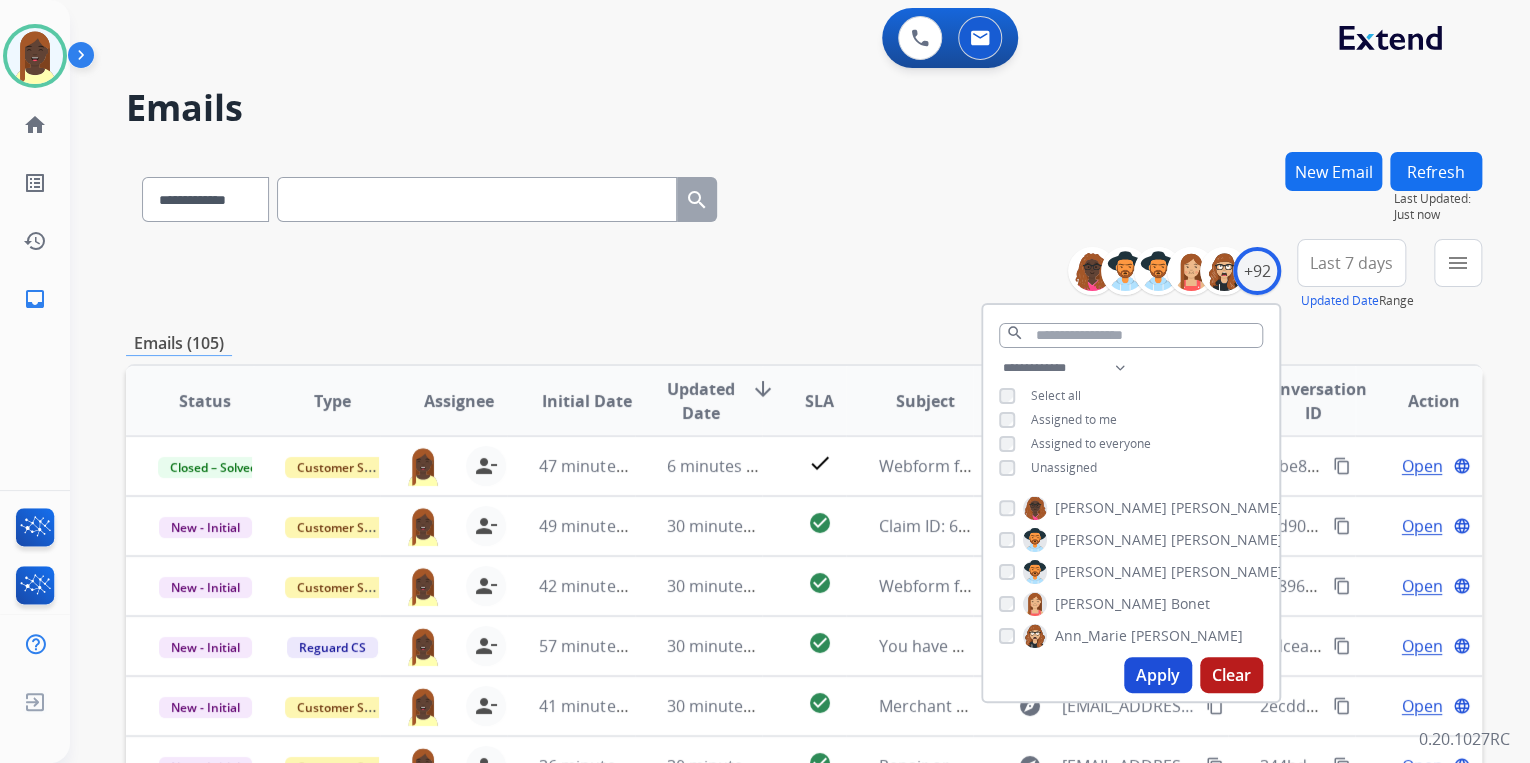 click on "**********" at bounding box center [804, 645] 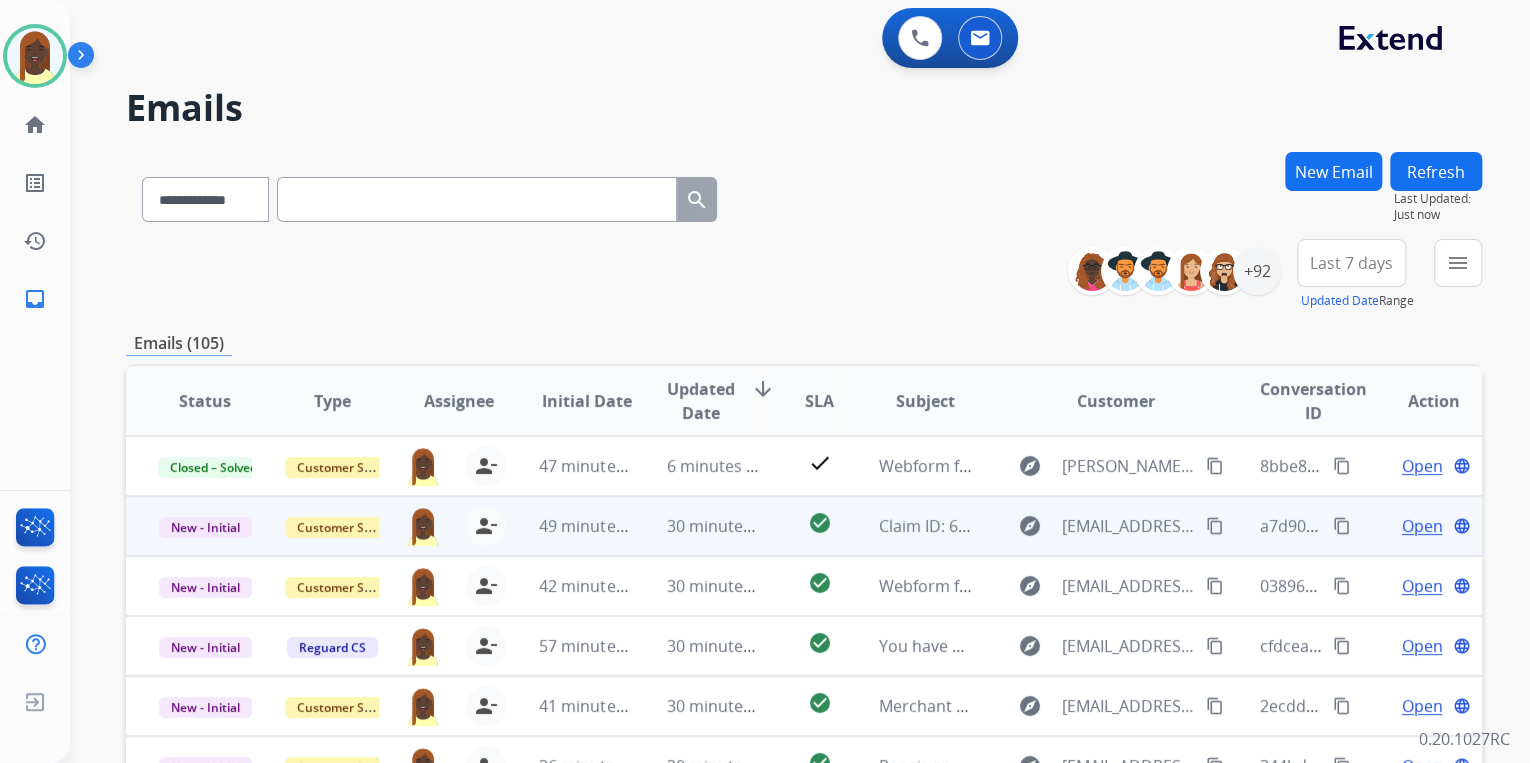 click on "content_copy" at bounding box center (1342, 526) 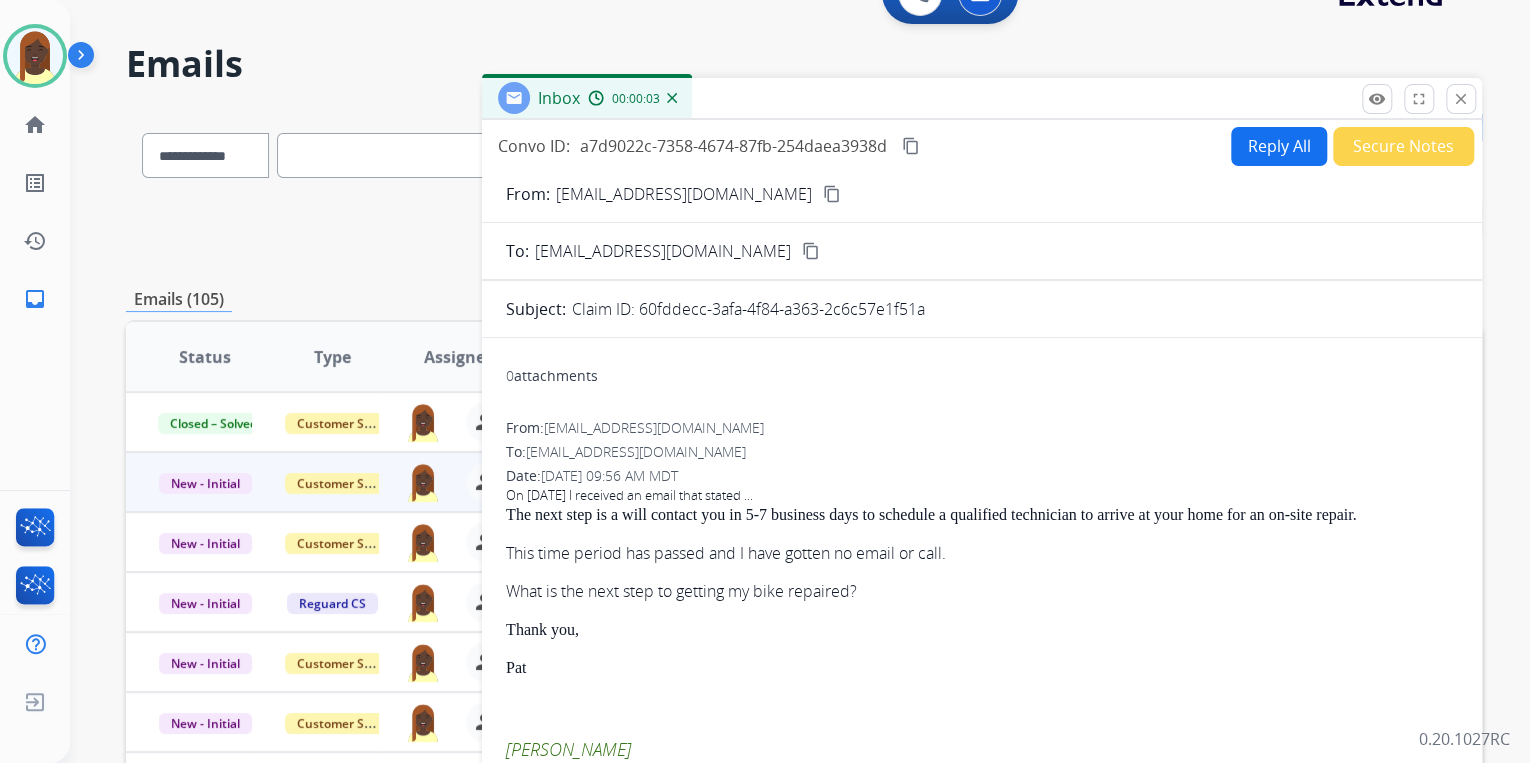 scroll, scrollTop: 80, scrollLeft: 0, axis: vertical 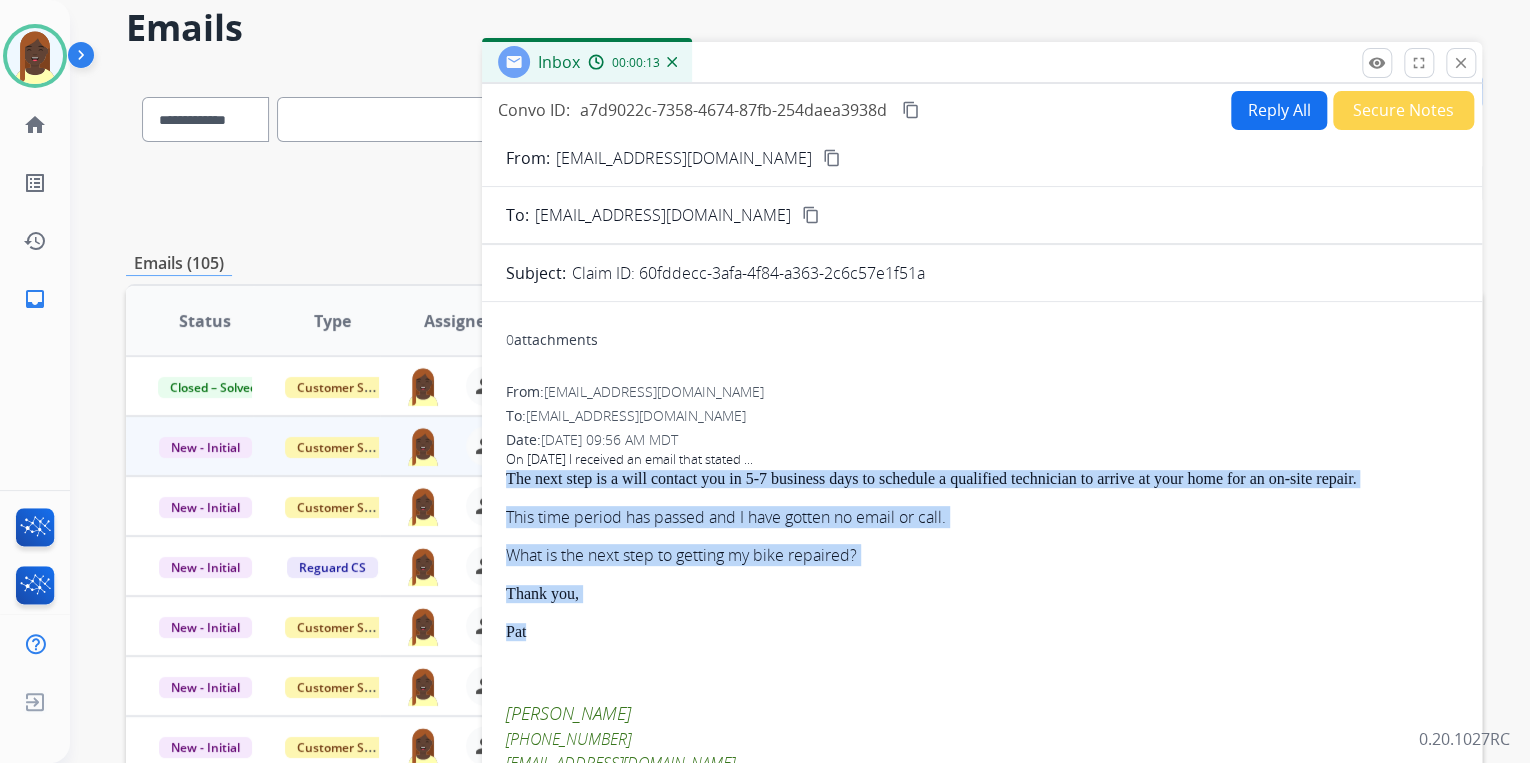 drag, startPoint x: 500, startPoint y: 473, endPoint x: 562, endPoint y: 621, distance: 160.46184 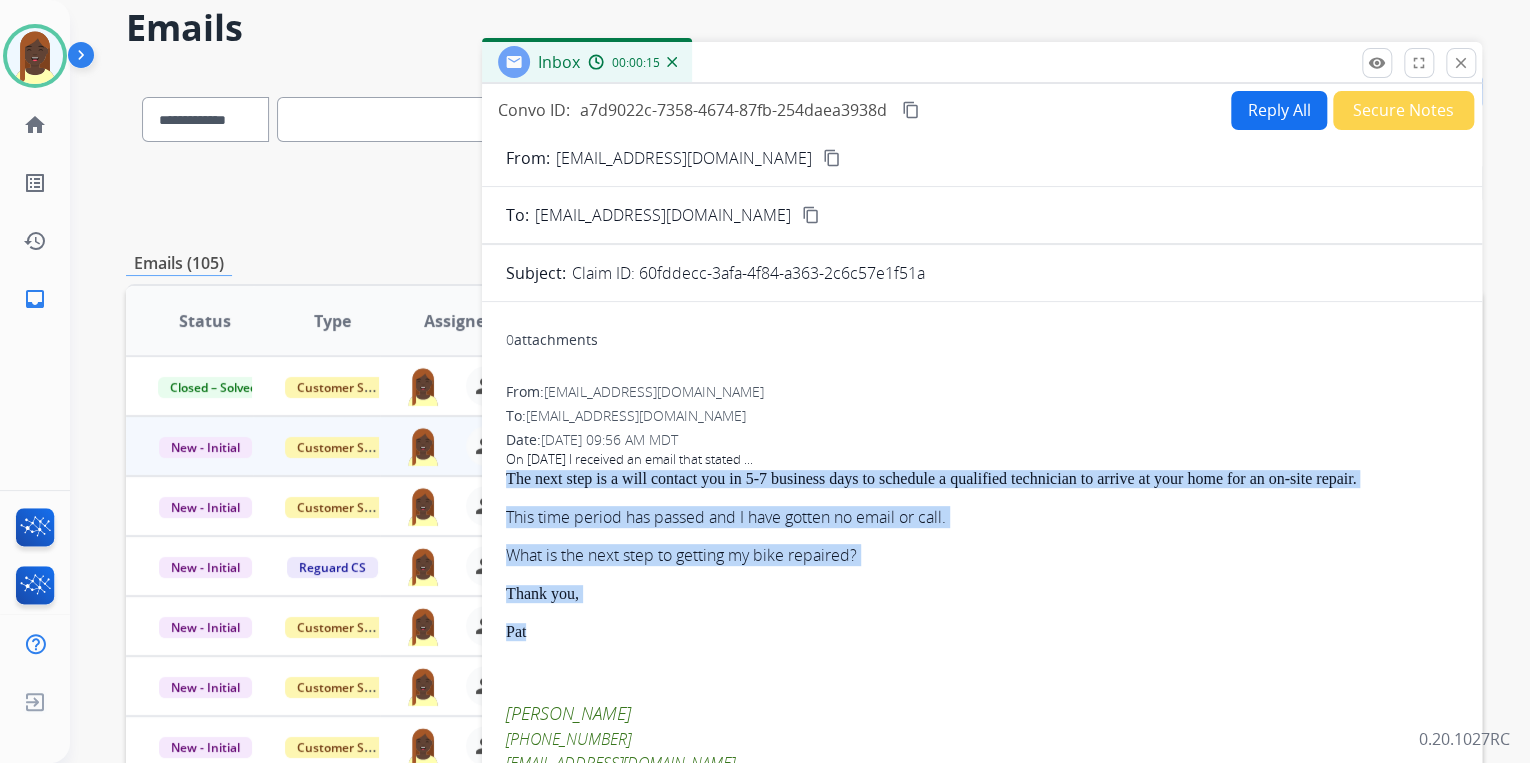 drag, startPoint x: 562, startPoint y: 621, endPoint x: 729, endPoint y: 482, distance: 217.27863 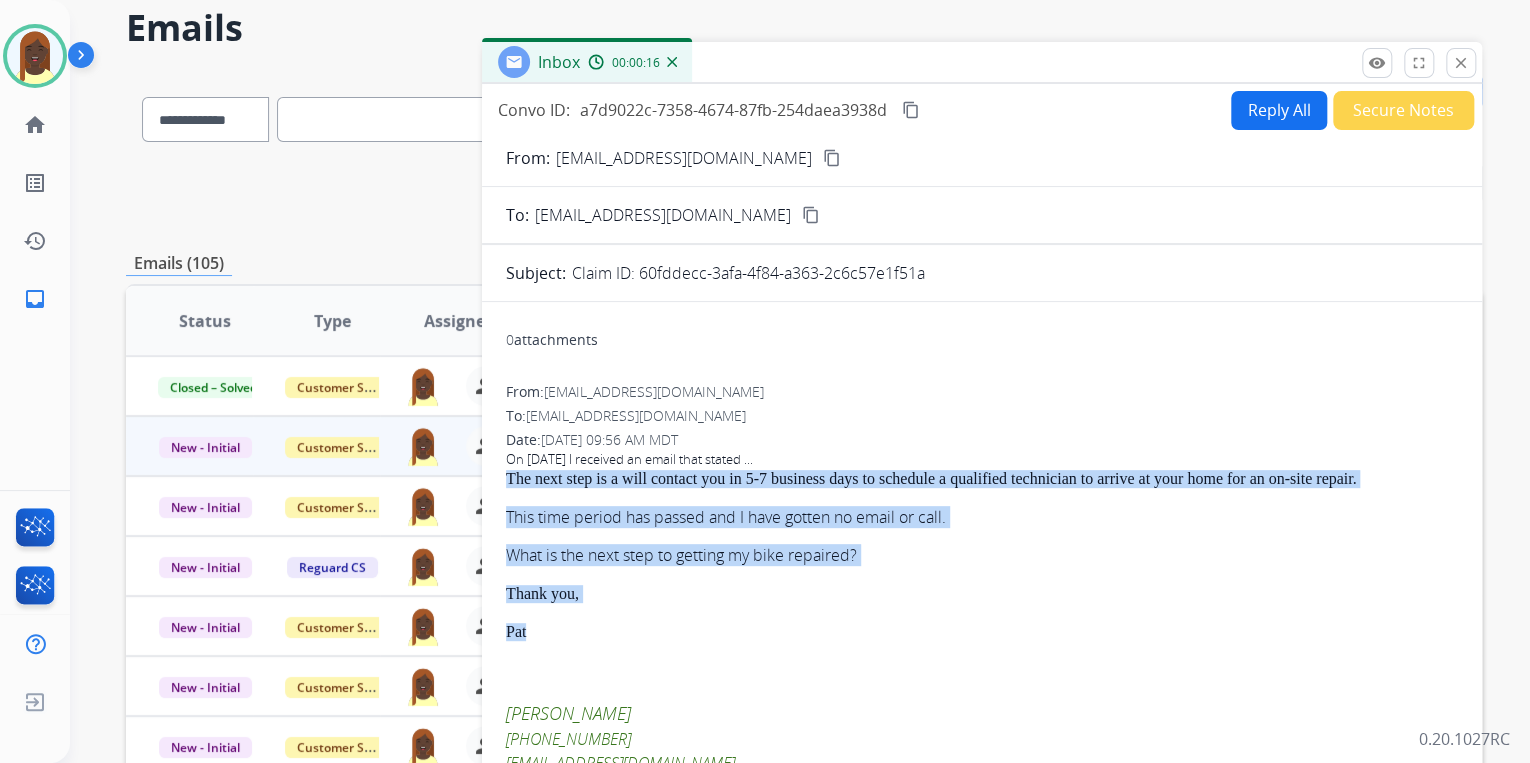 copy on "The next step is a will contact you in 5-7 business days to schedule a qualified technician to arrive at your home for an on-site repair. This time period has passed and I have gotten no email or call. What is the next step to getting my bike repaired? Thank you, [PERSON_NAME]" 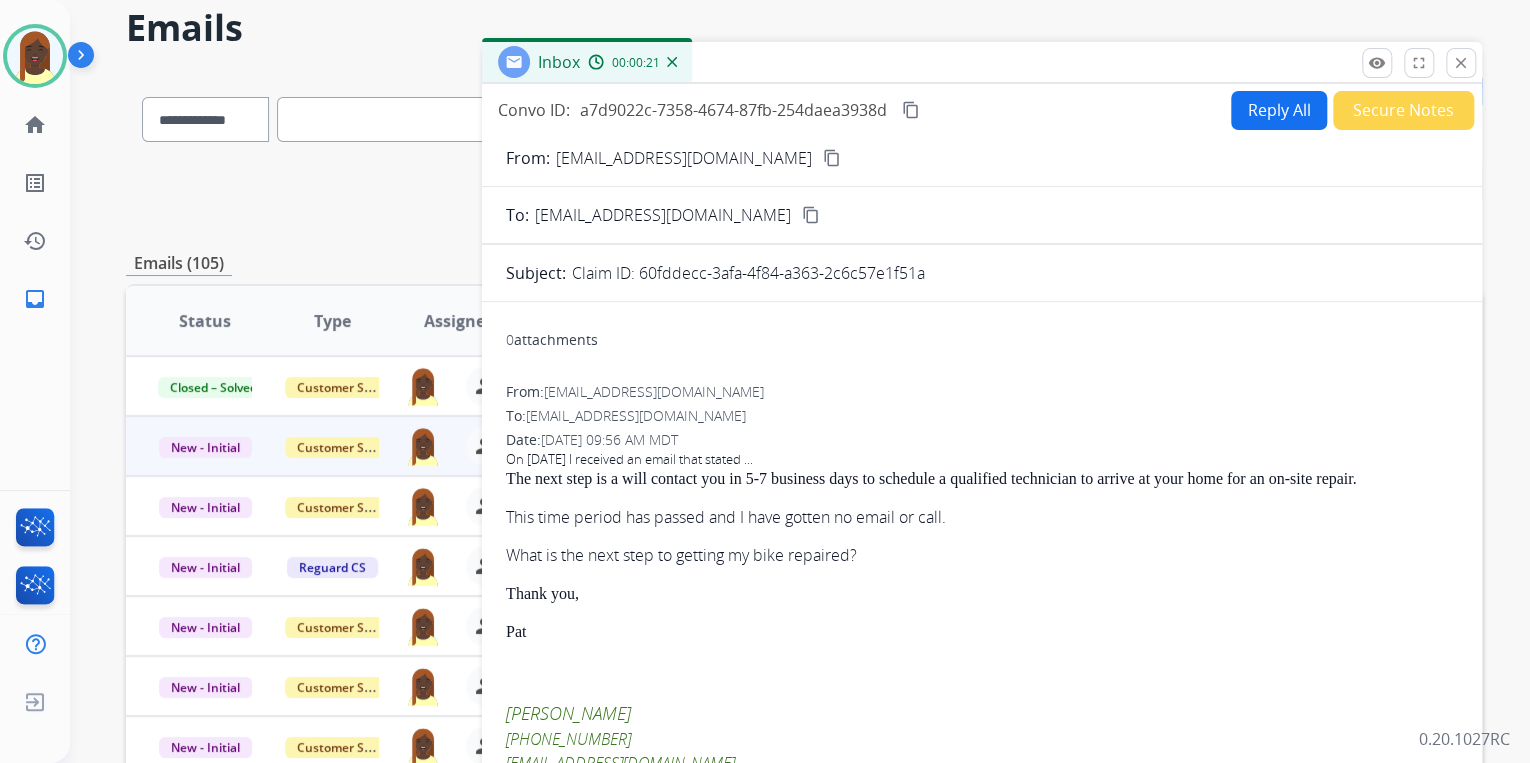 drag, startPoint x: 1006, startPoint y: 673, endPoint x: 870, endPoint y: 426, distance: 281.9663 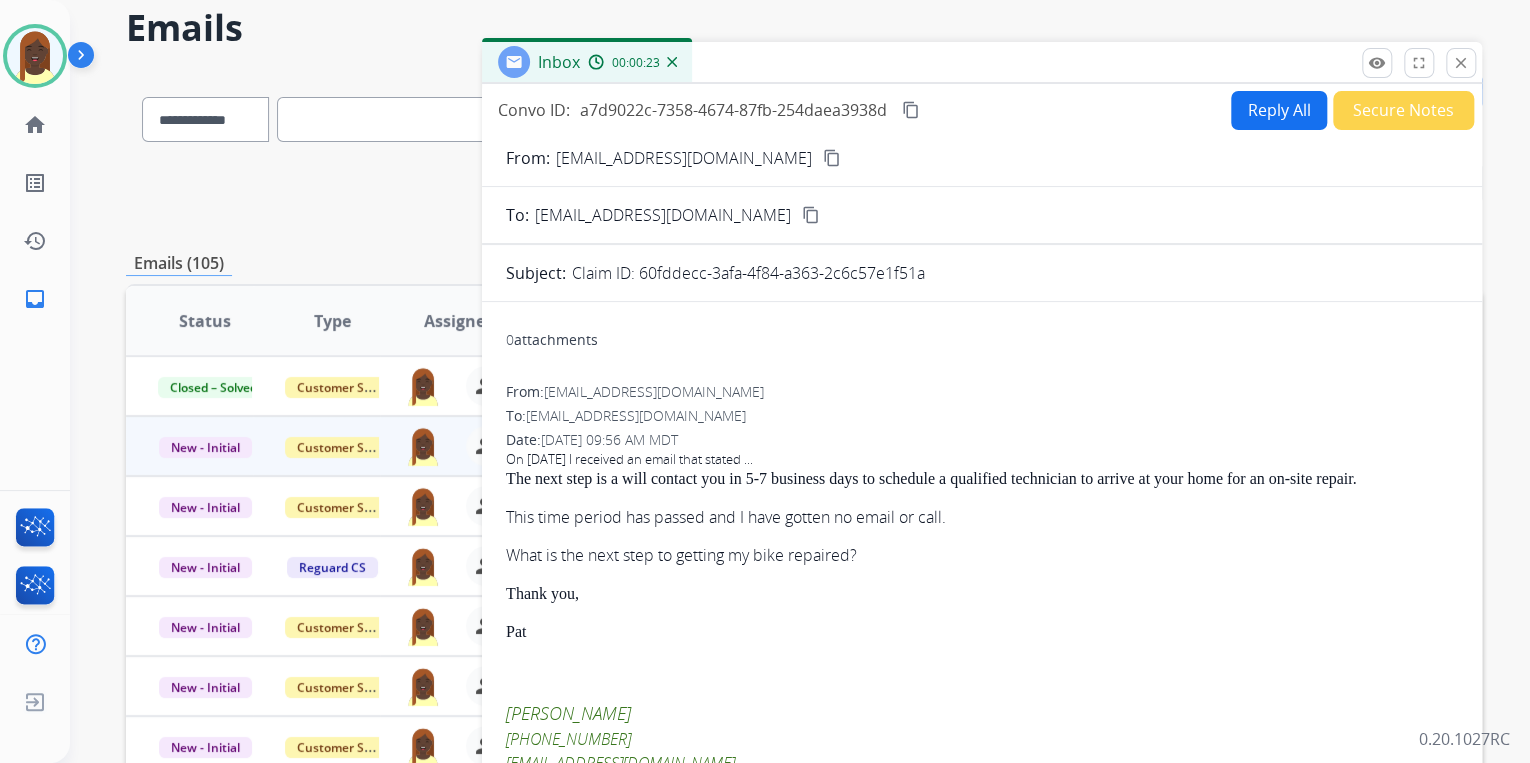 click on "content_copy" at bounding box center (832, 158) 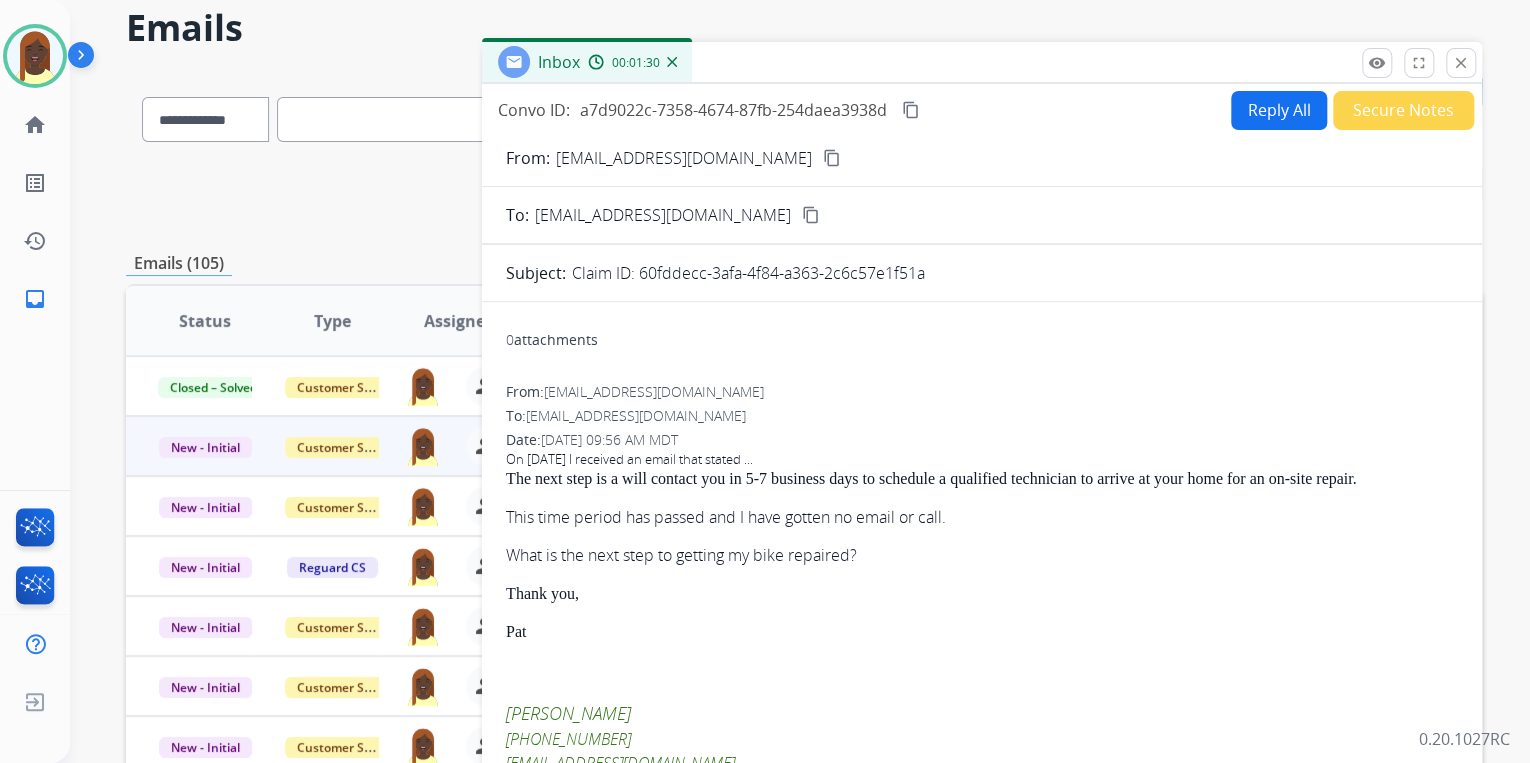 click on "Reply All" at bounding box center (1279, 110) 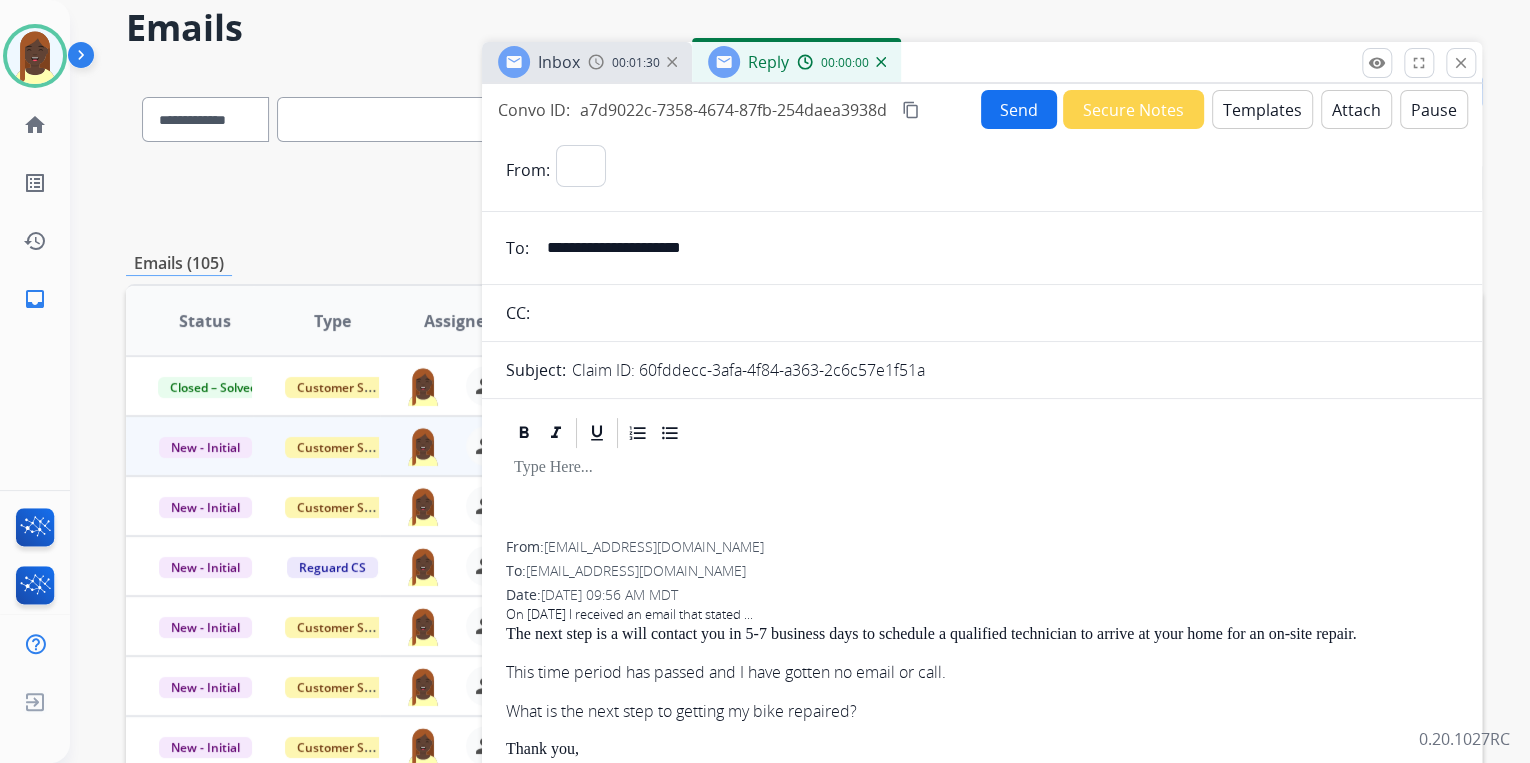 select on "**********" 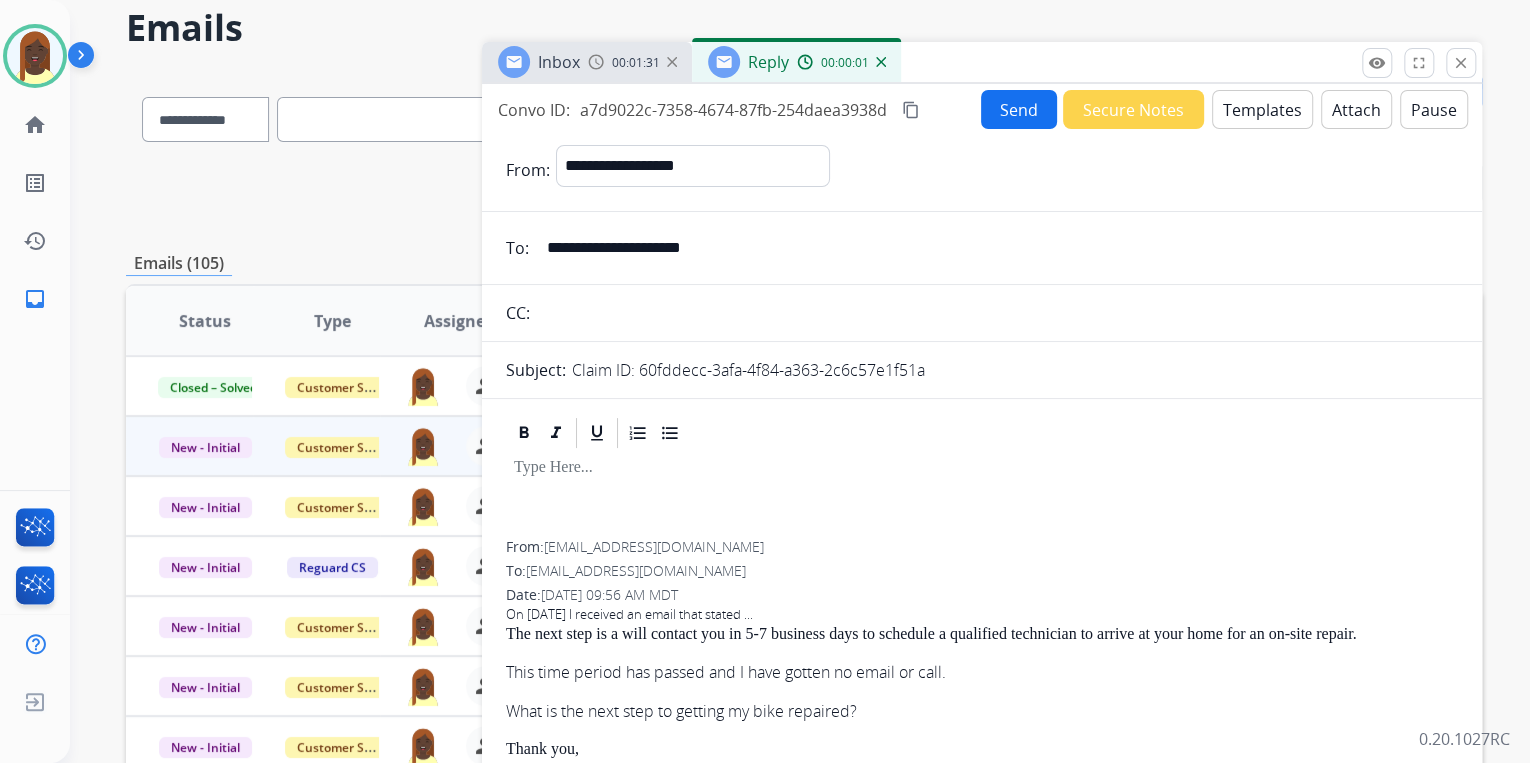 click on "Templates" at bounding box center [1262, 109] 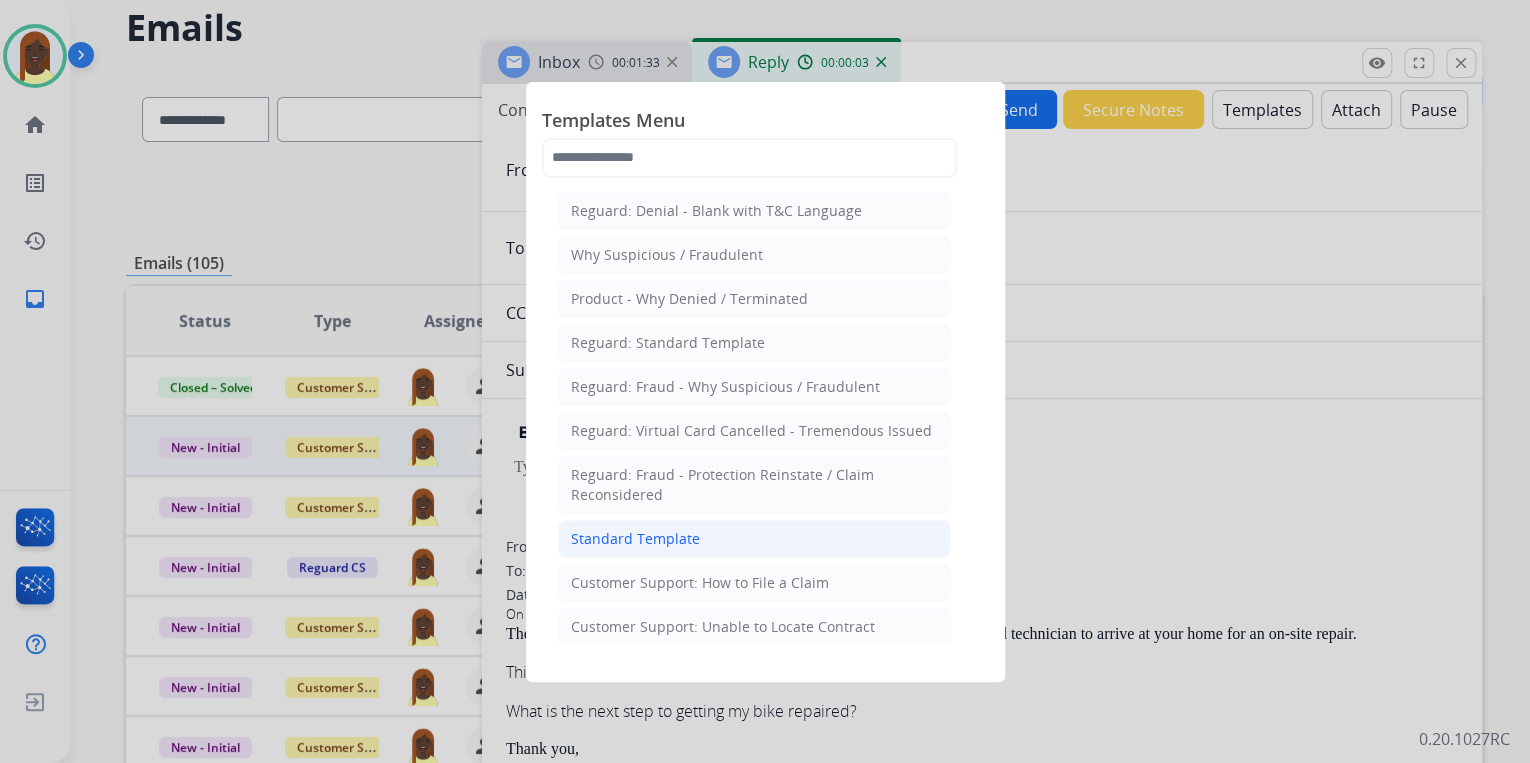 click on "Standard Template" 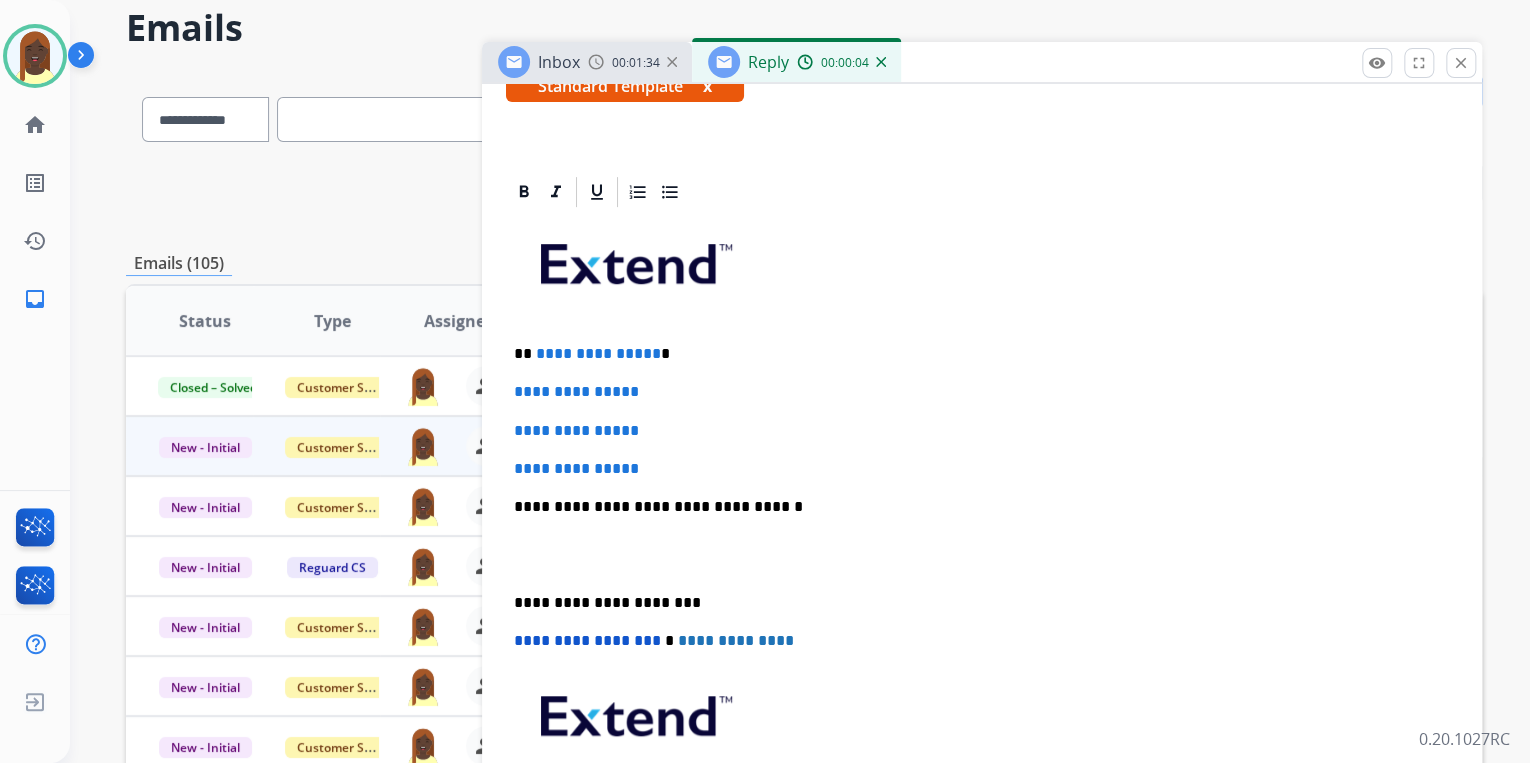 scroll, scrollTop: 400, scrollLeft: 0, axis: vertical 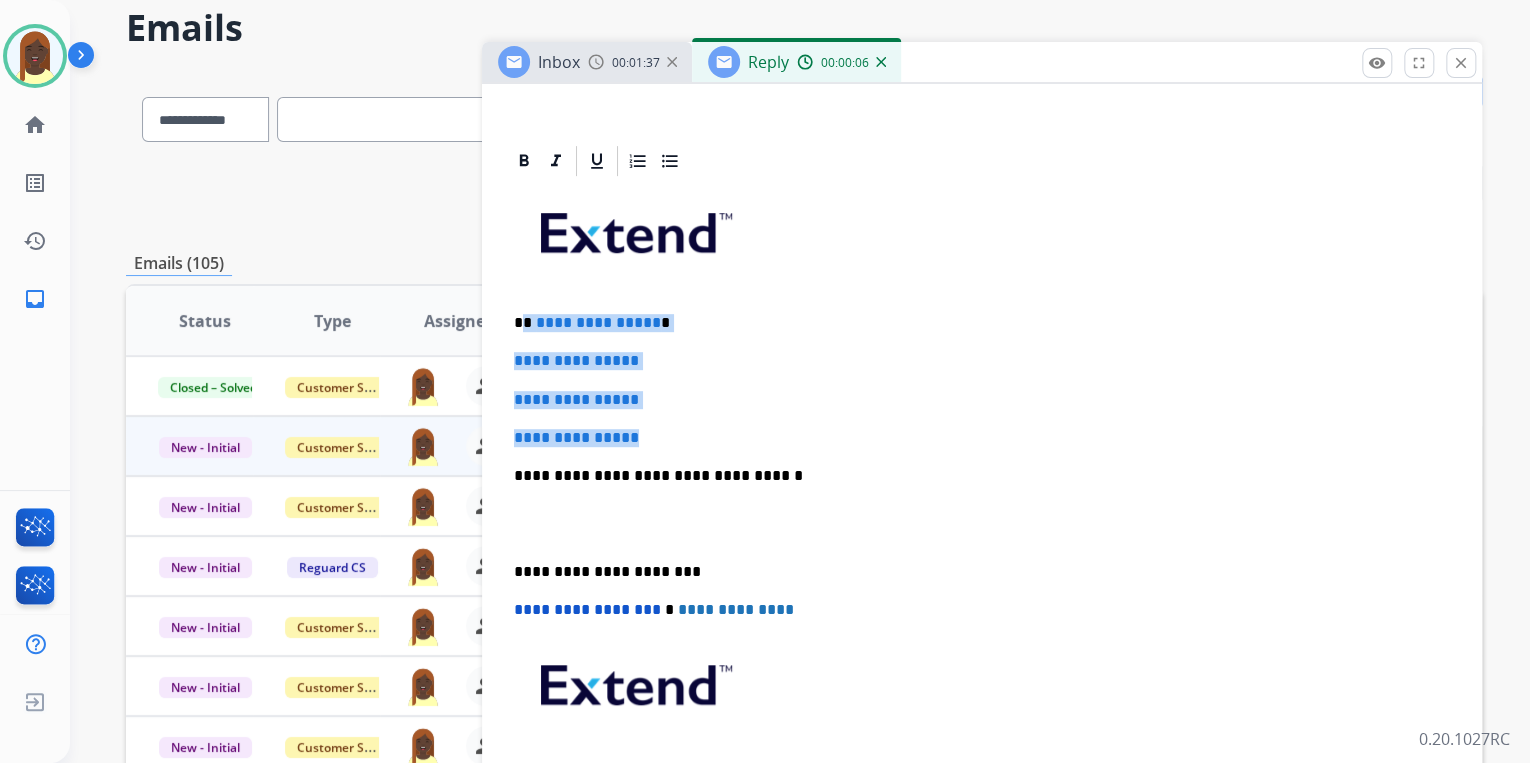 drag, startPoint x: 526, startPoint y: 320, endPoint x: 664, endPoint y: 422, distance: 171.6042 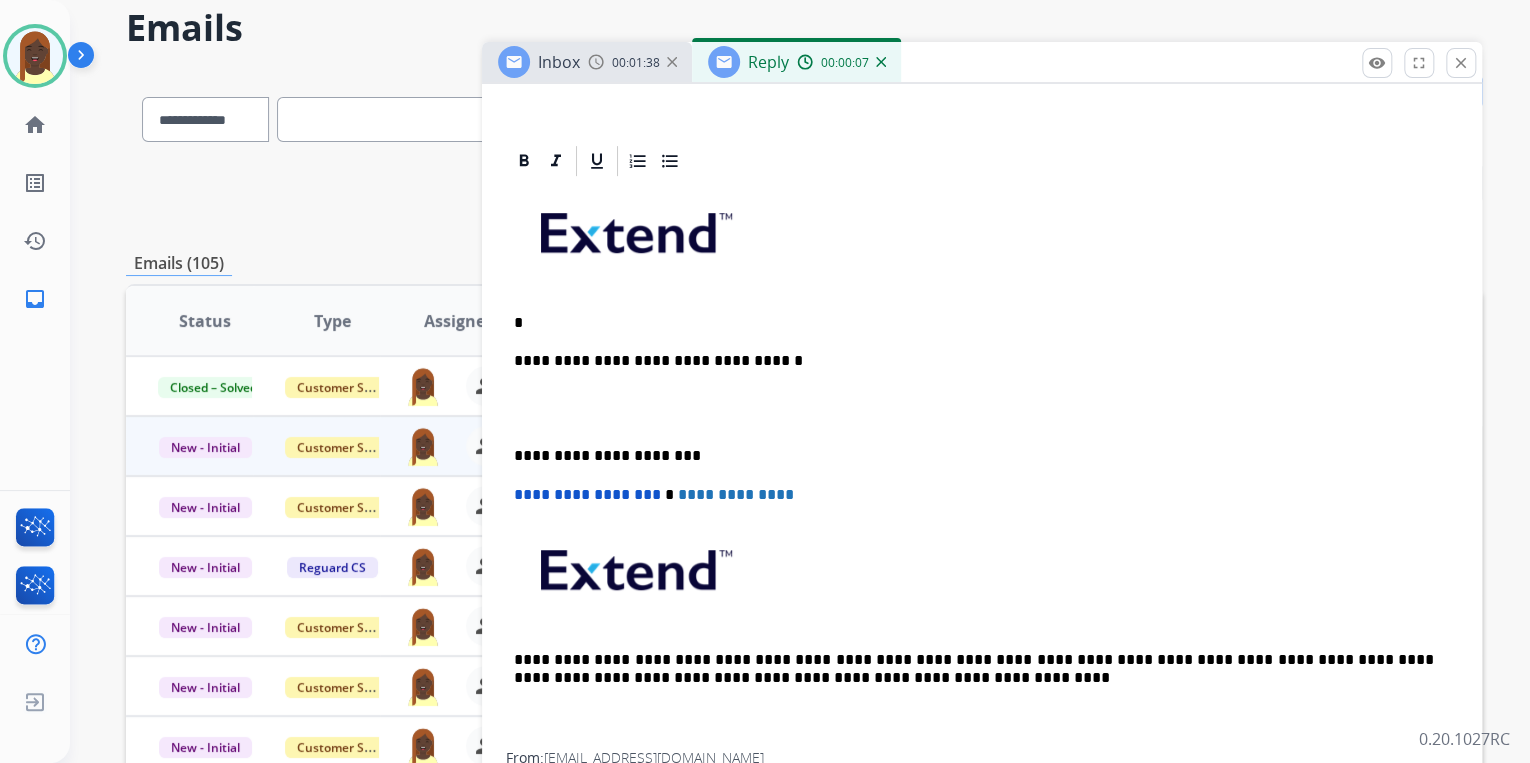 type 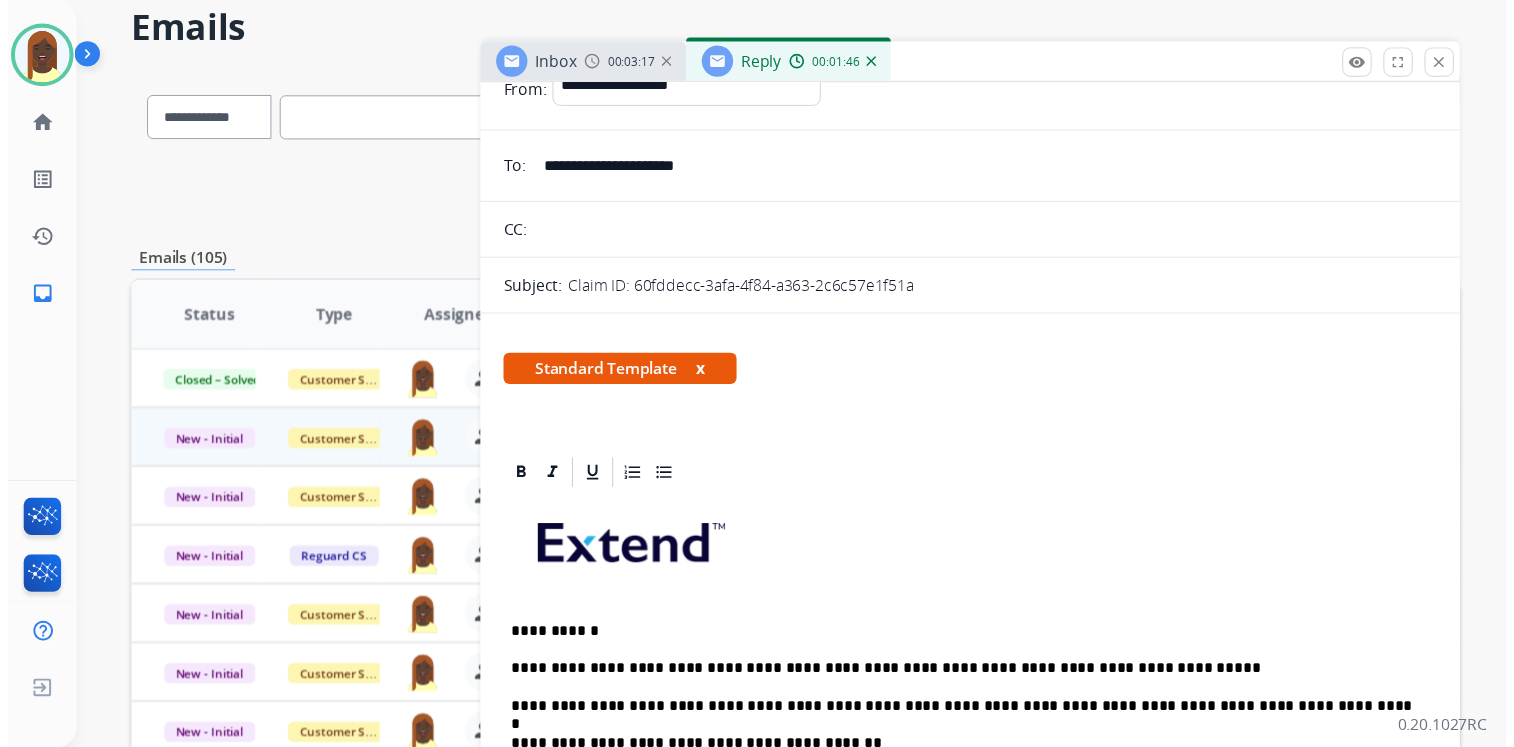 scroll, scrollTop: 0, scrollLeft: 0, axis: both 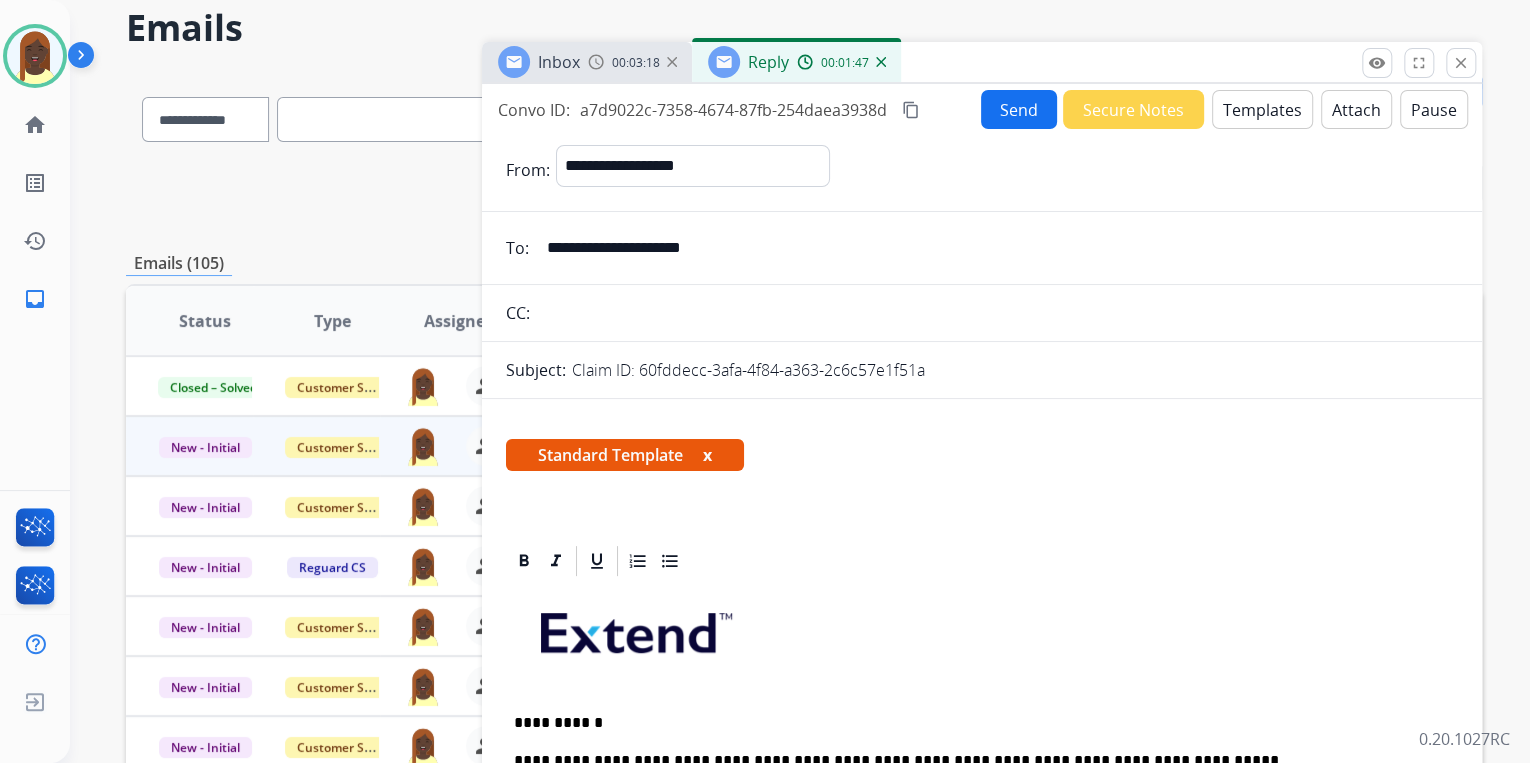 click on "Send" at bounding box center (1019, 109) 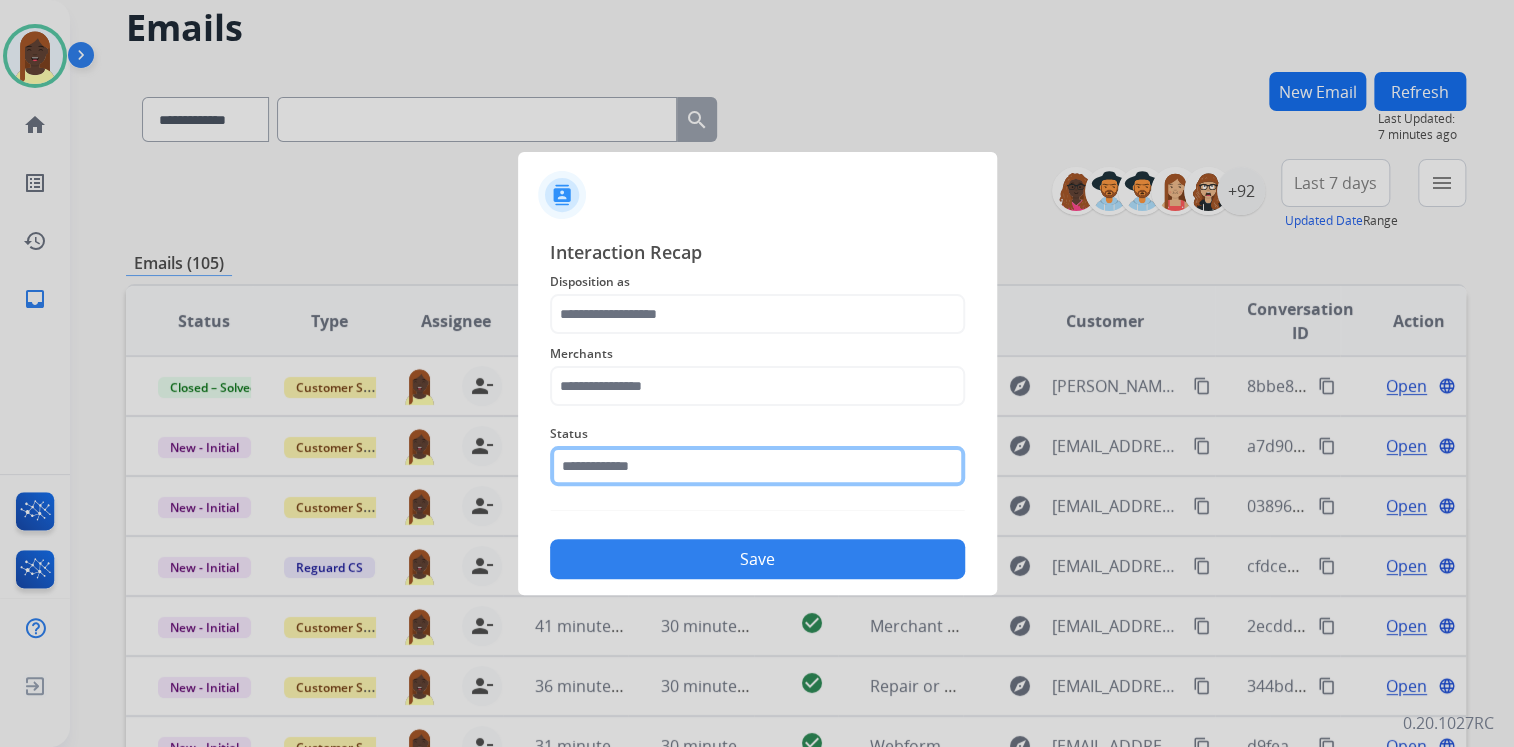 click 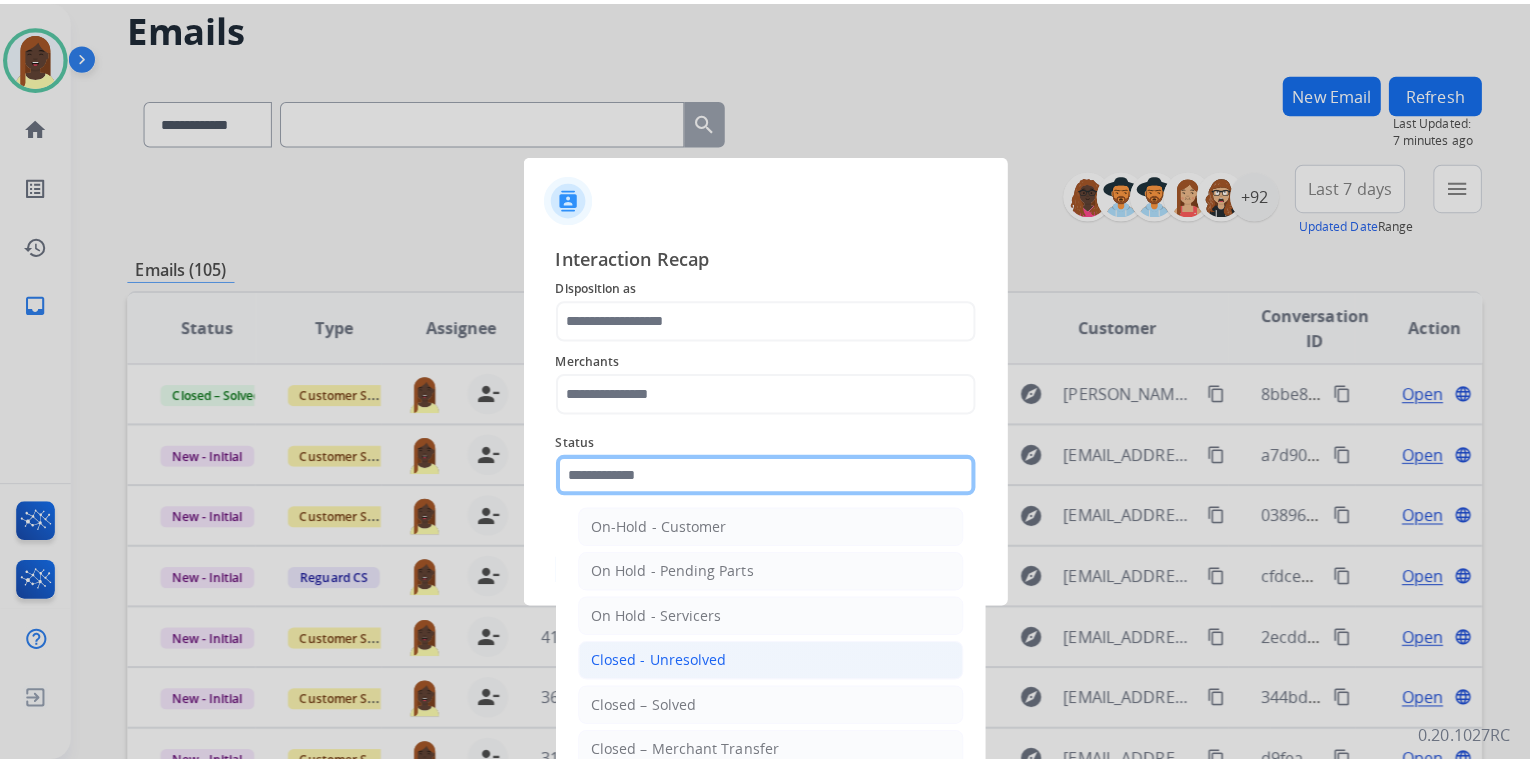 scroll, scrollTop: 116, scrollLeft: 0, axis: vertical 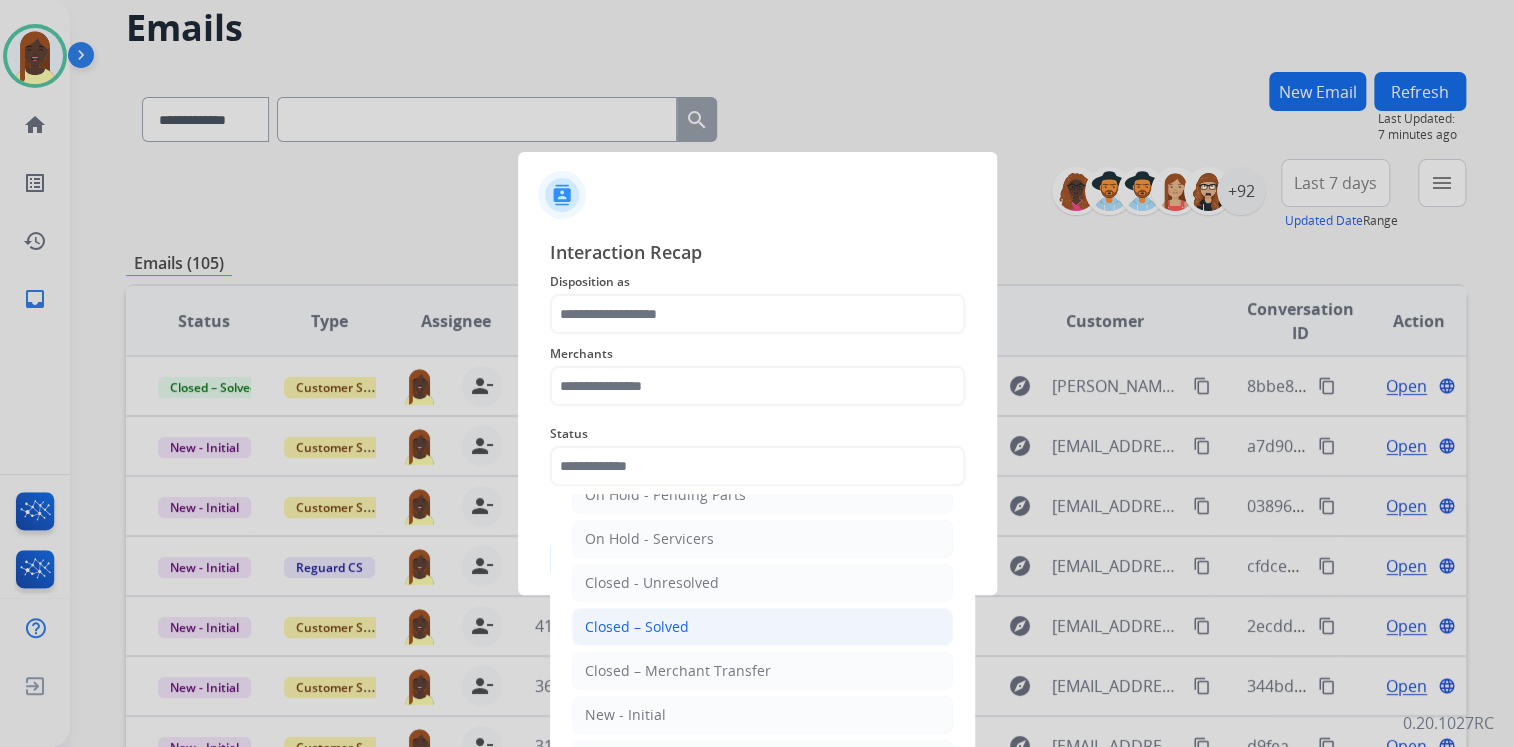 click on "Closed – Solved" 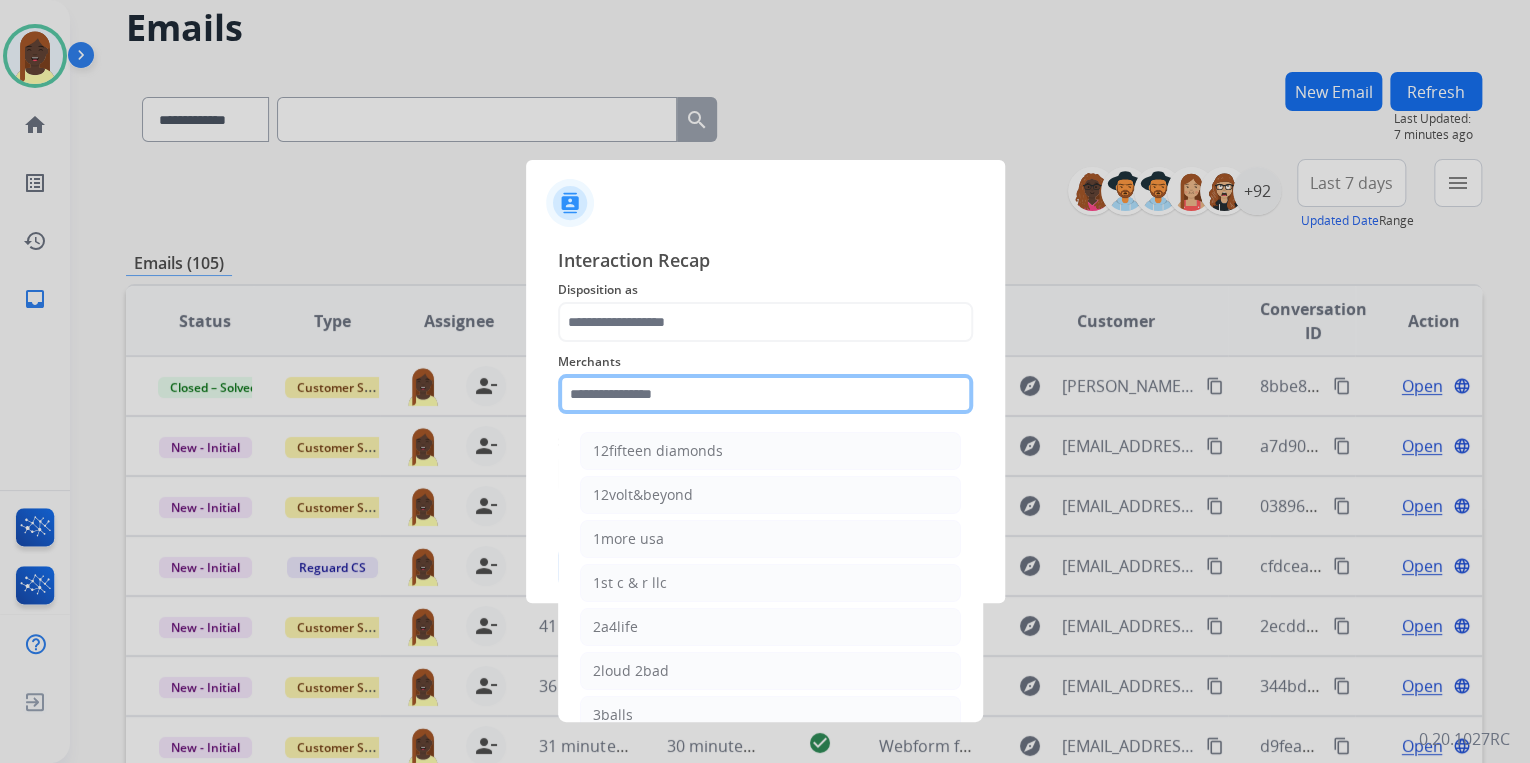 click 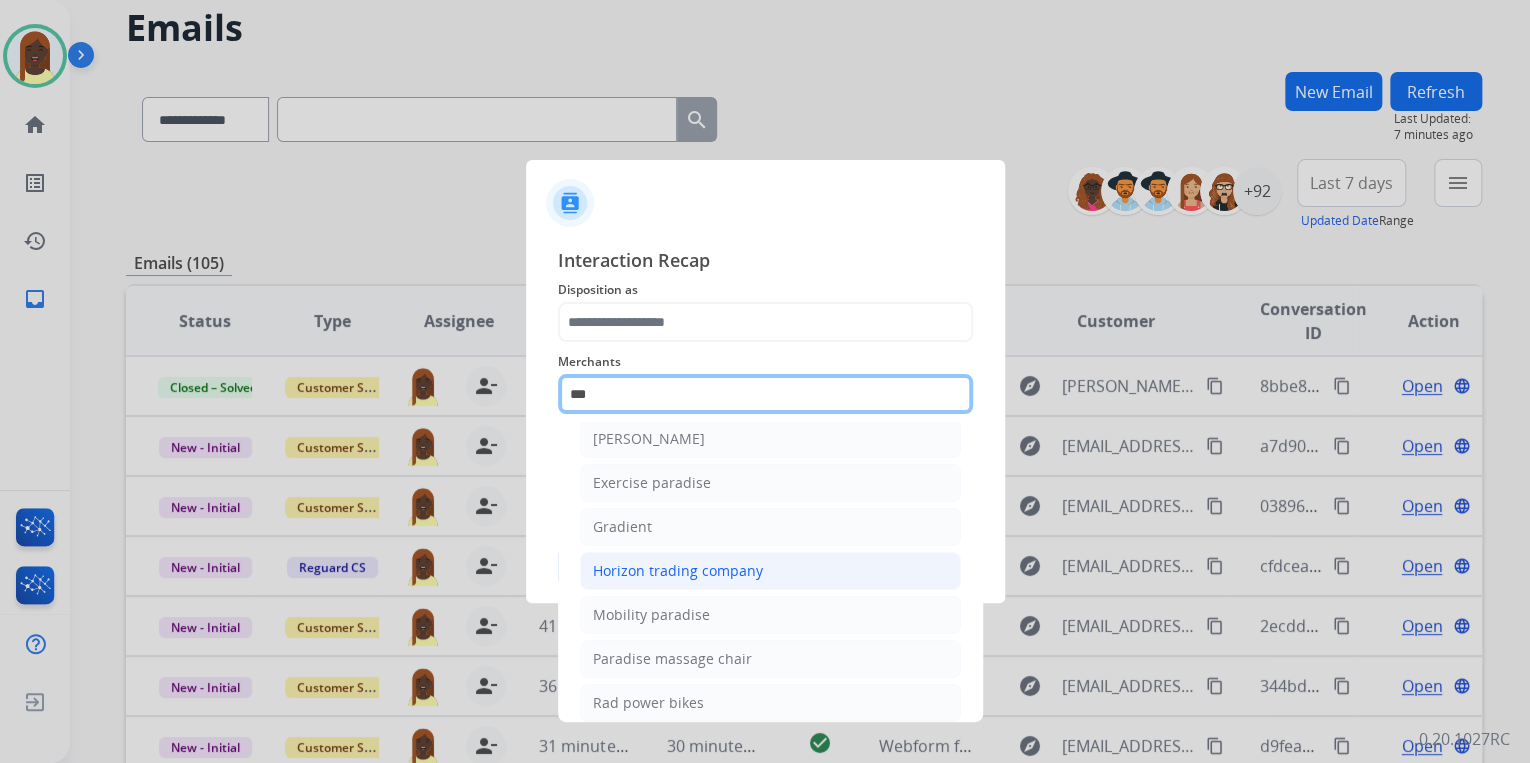 scroll, scrollTop: 160, scrollLeft: 0, axis: vertical 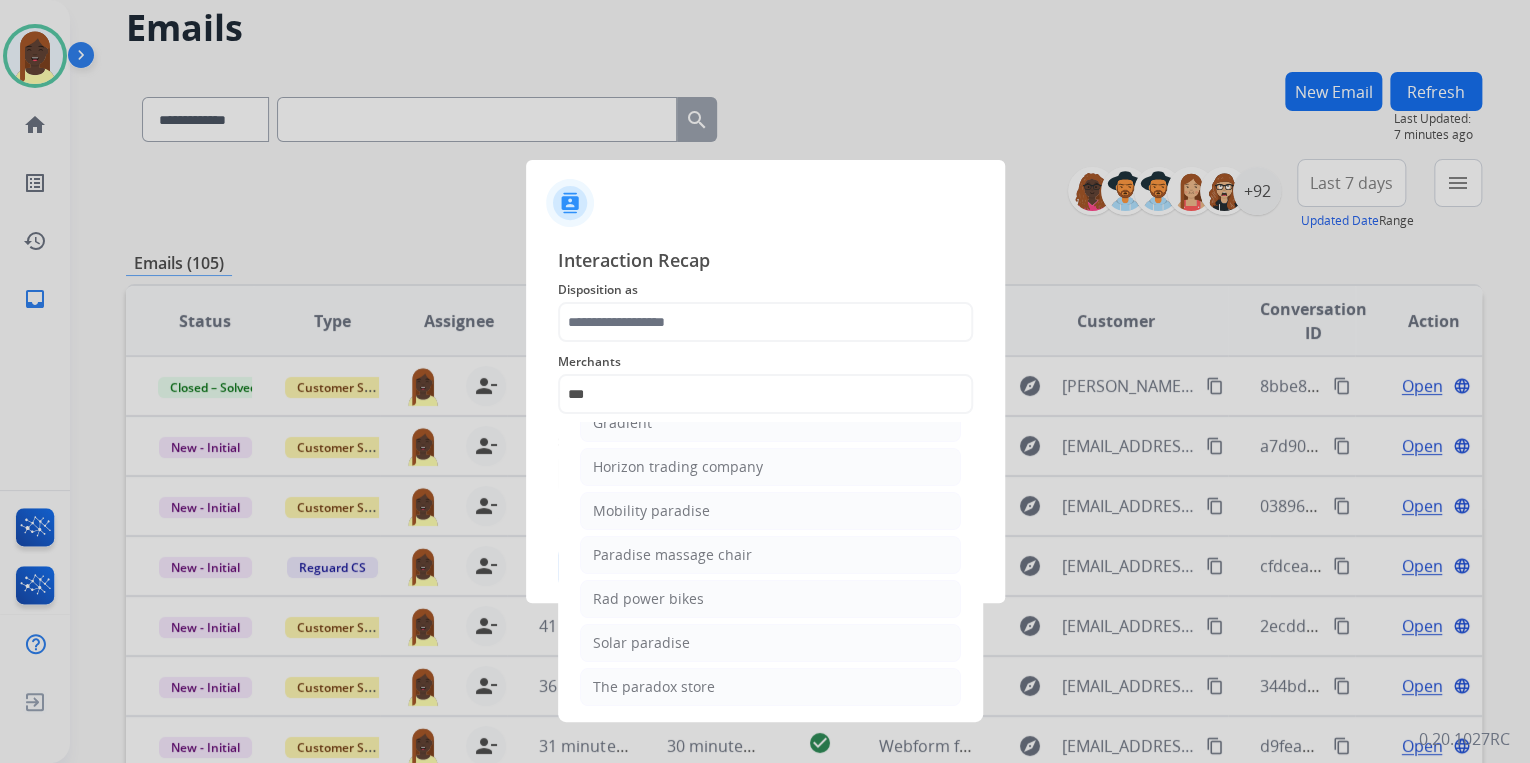 drag, startPoint x: 695, startPoint y: 597, endPoint x: 694, endPoint y: 583, distance: 14.035668 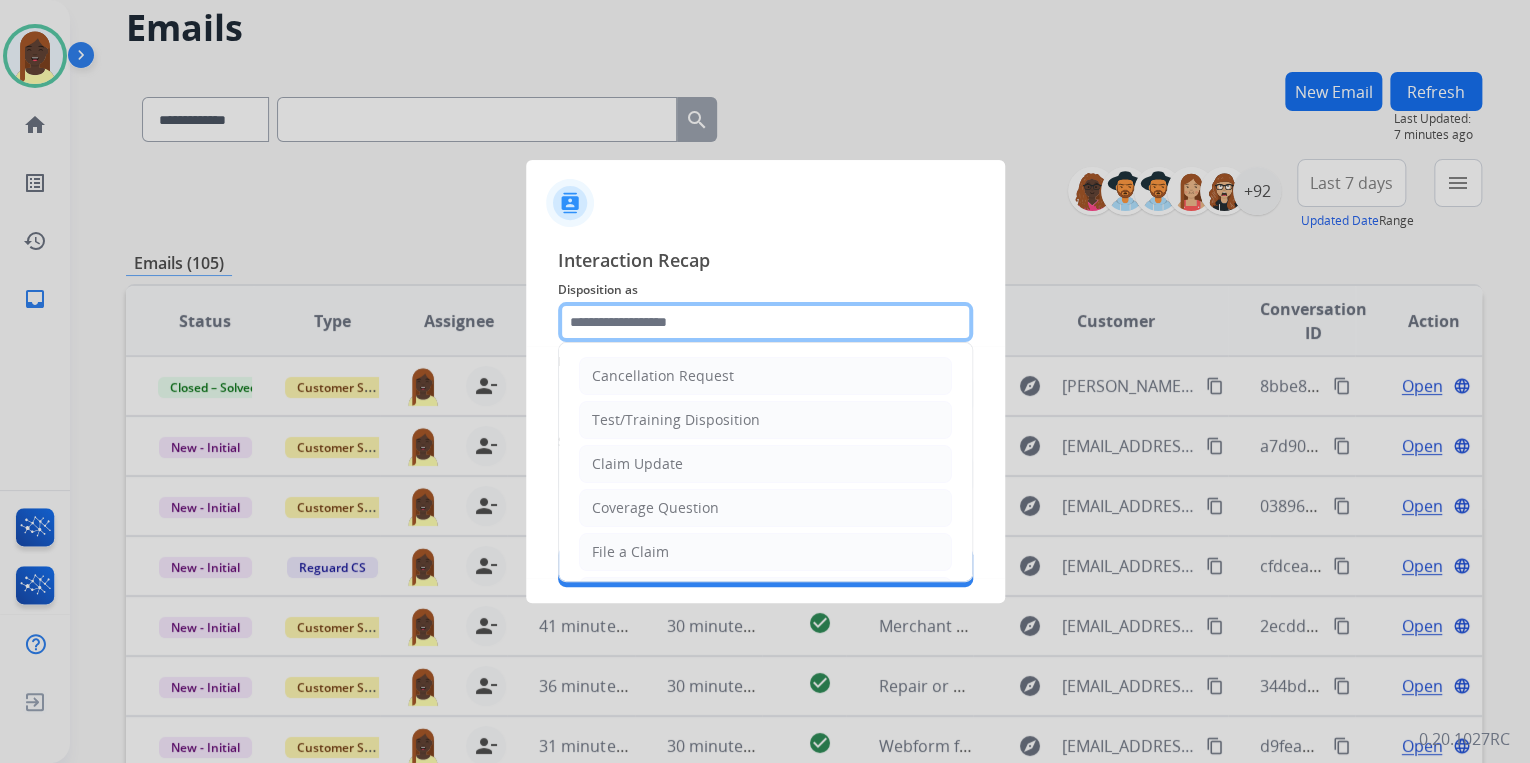 click 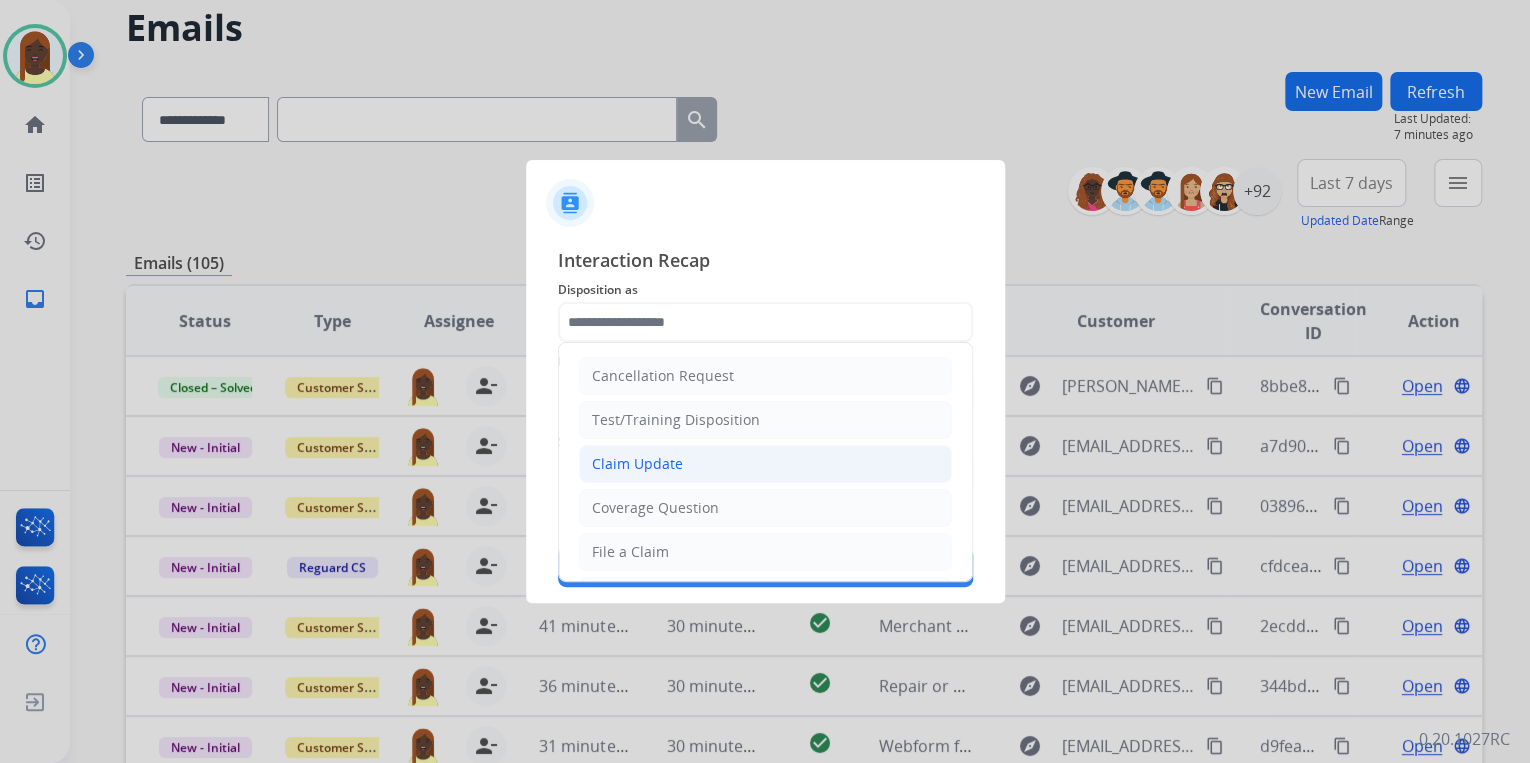click on "Claim Update" 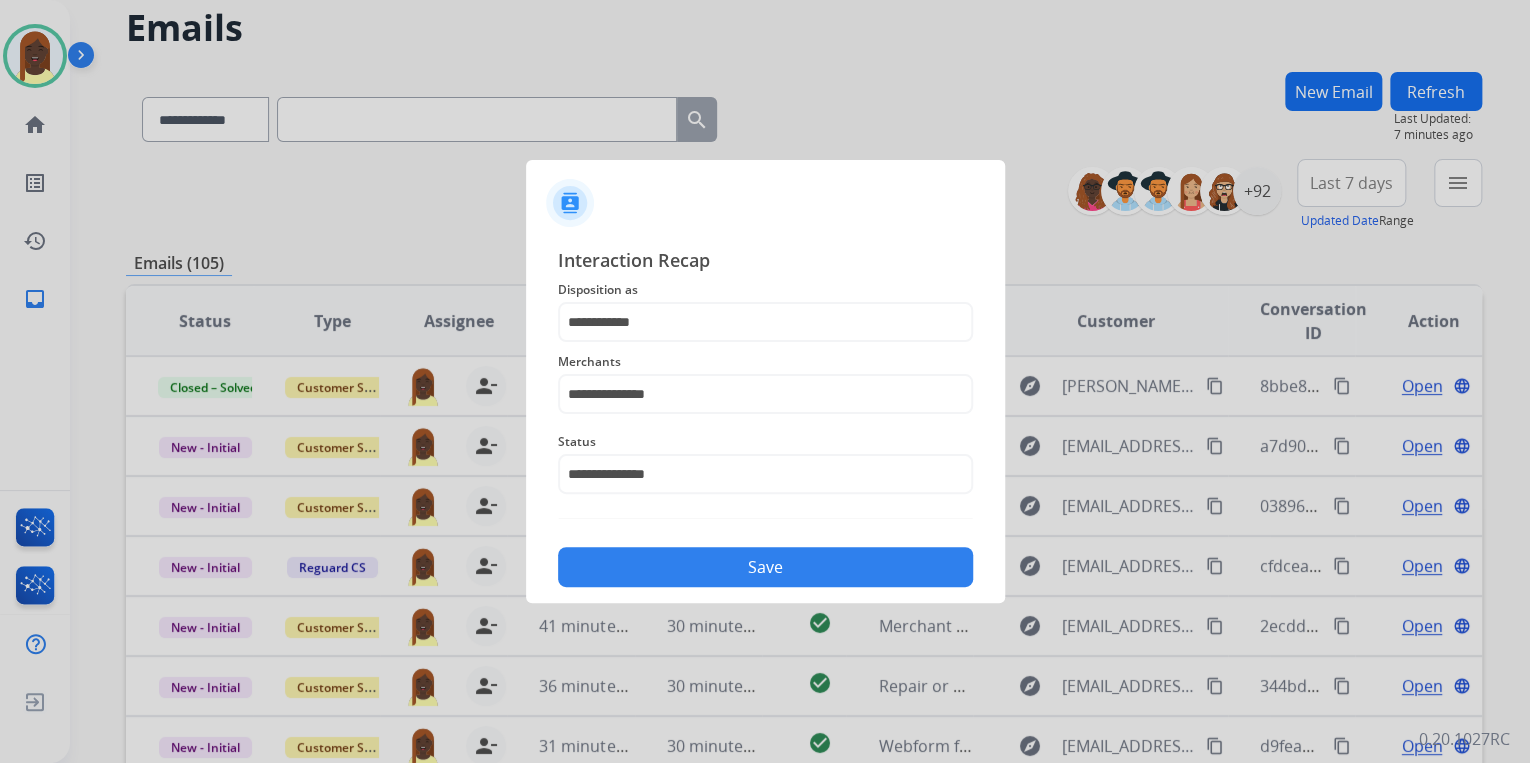 click on "Save" 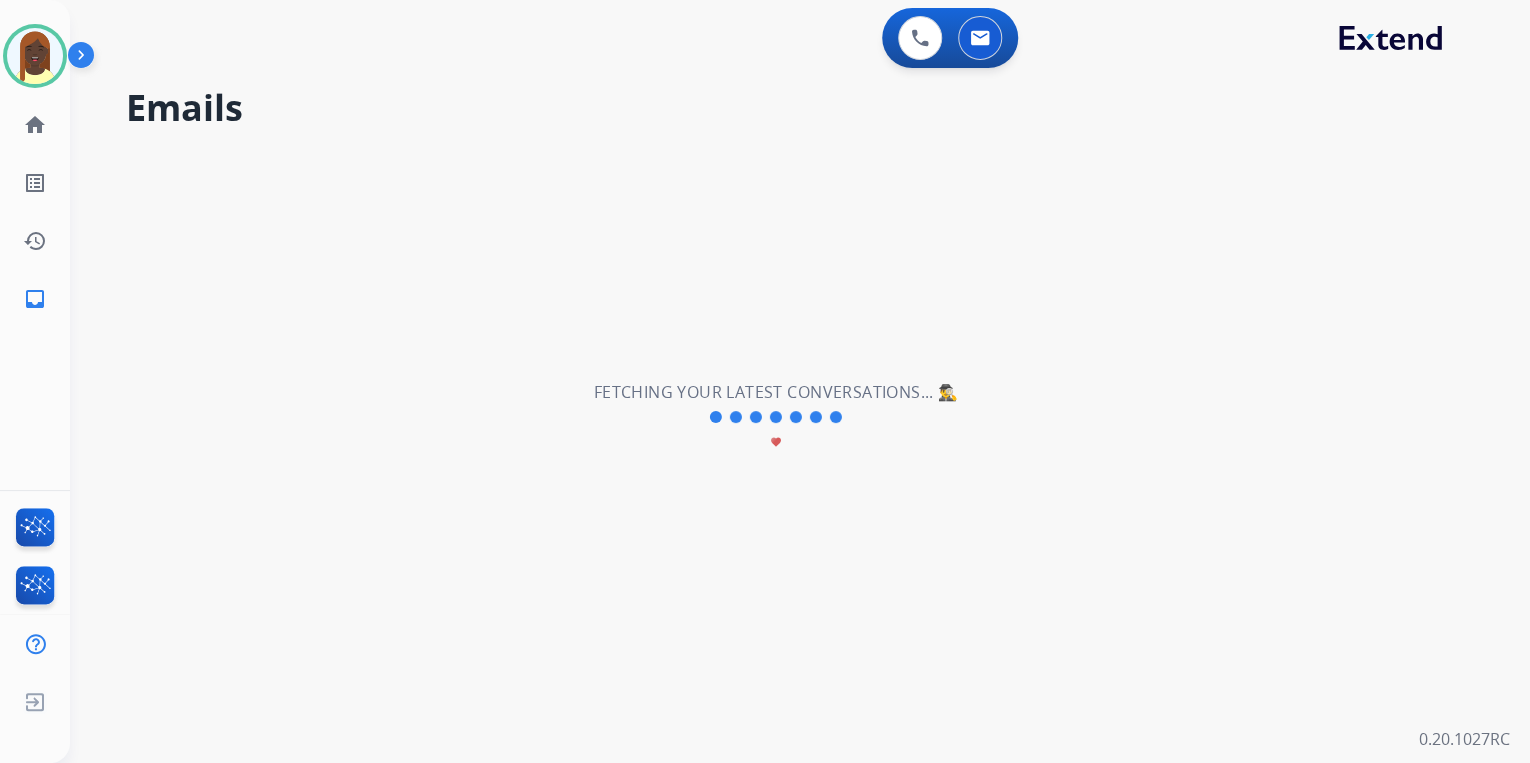 scroll, scrollTop: 0, scrollLeft: 0, axis: both 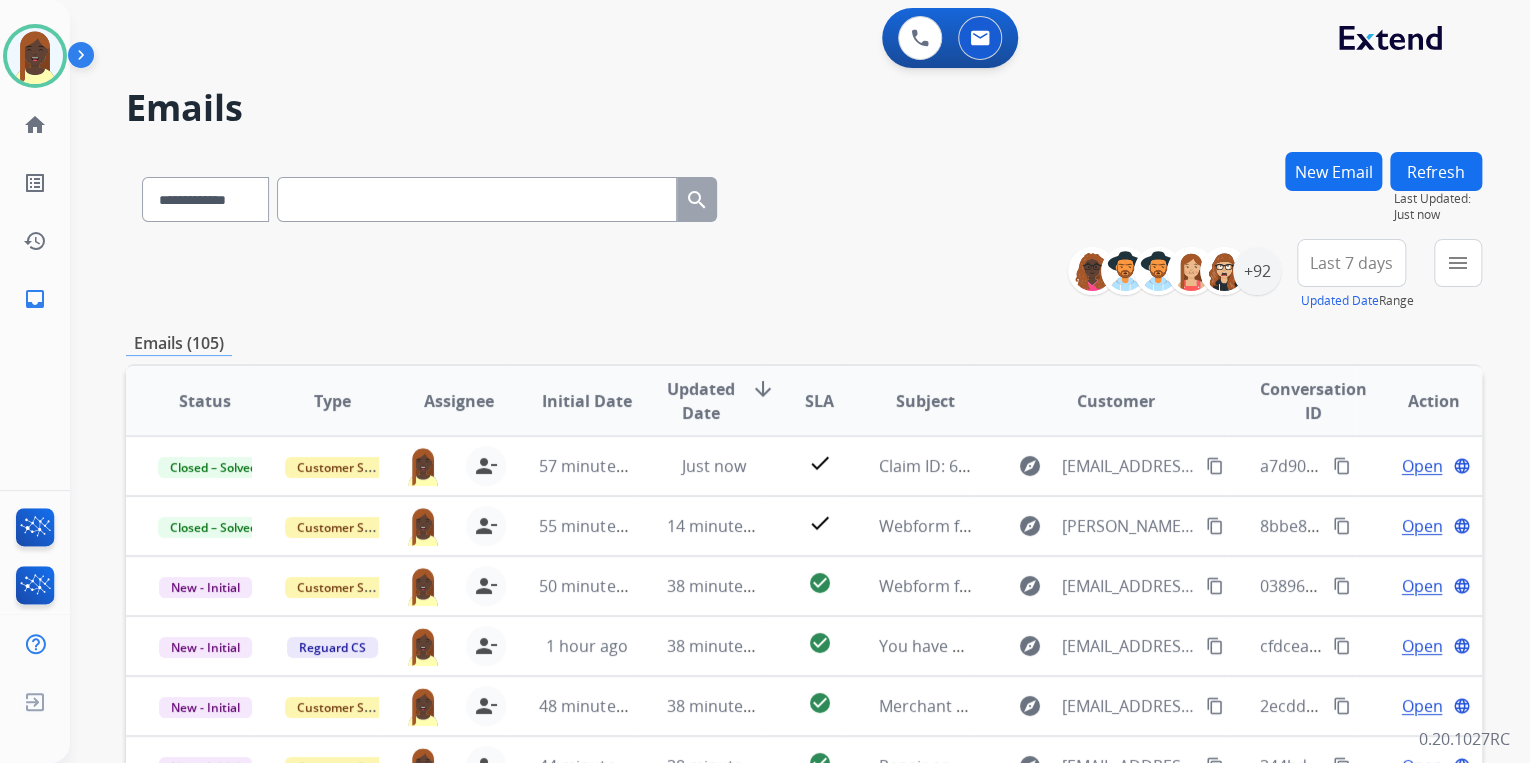 click on "**********" at bounding box center [804, 275] 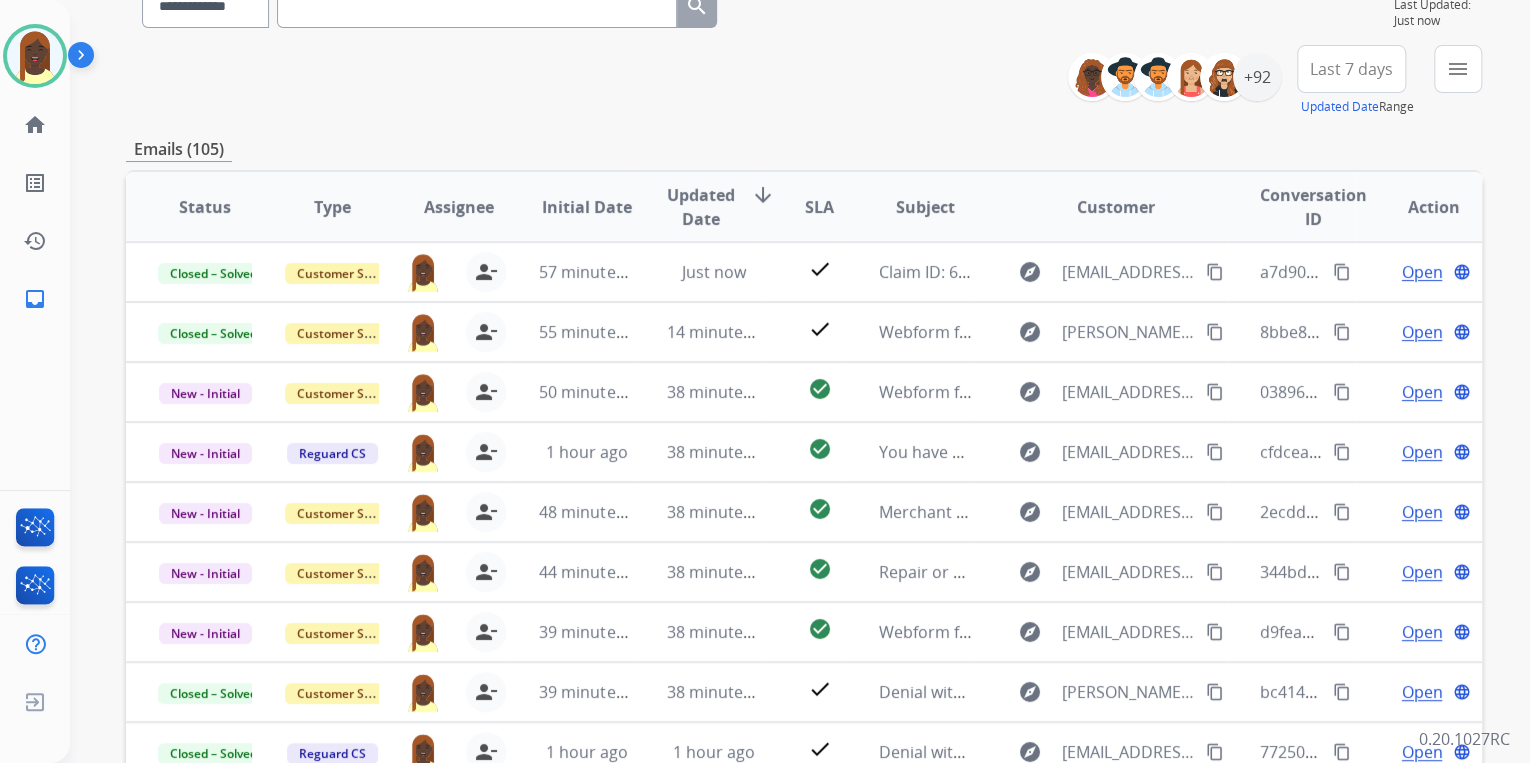 scroll, scrollTop: 240, scrollLeft: 0, axis: vertical 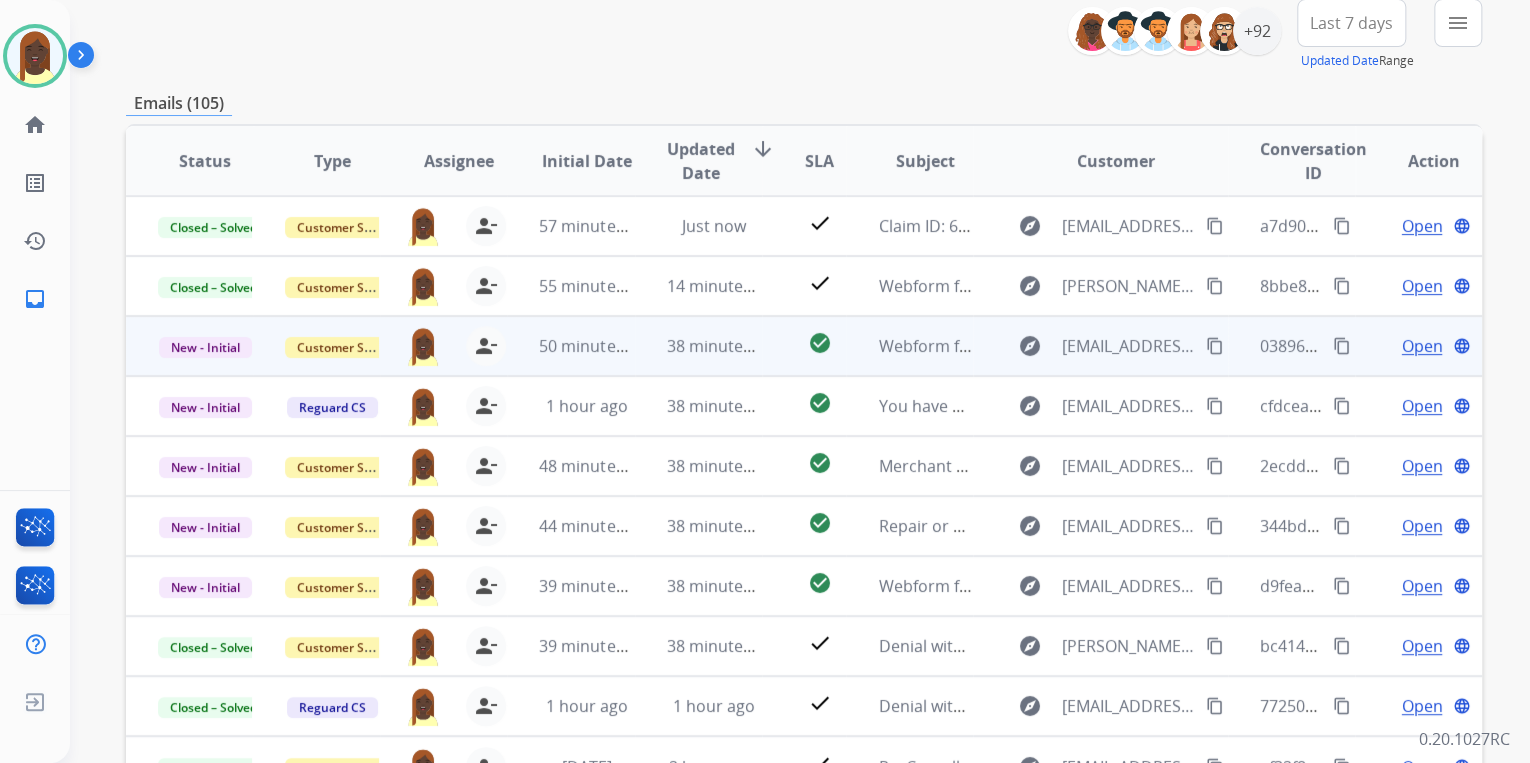 click on "content_copy" at bounding box center [1342, 346] 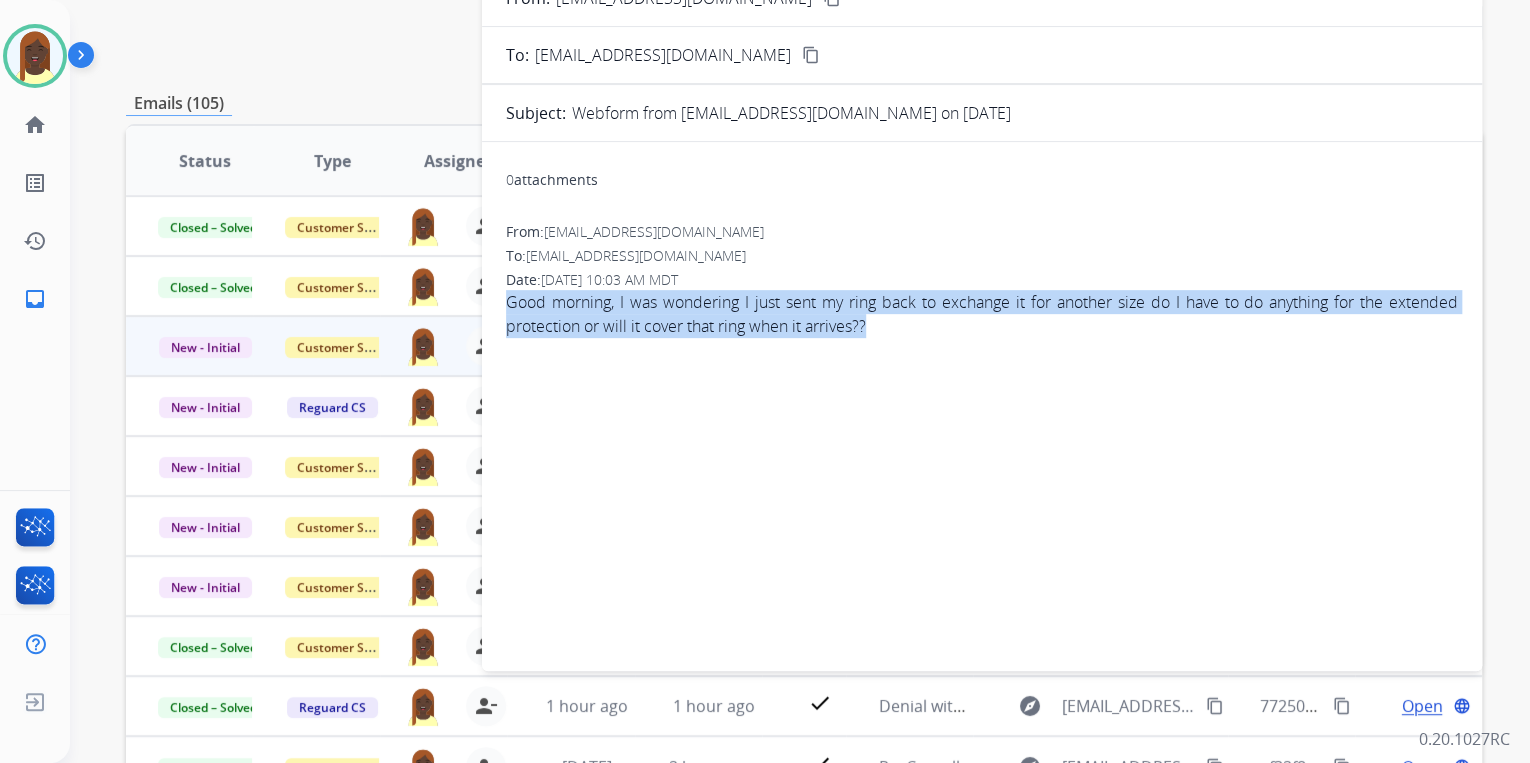 drag, startPoint x: 492, startPoint y: 292, endPoint x: 890, endPoint y: 339, distance: 400.7655 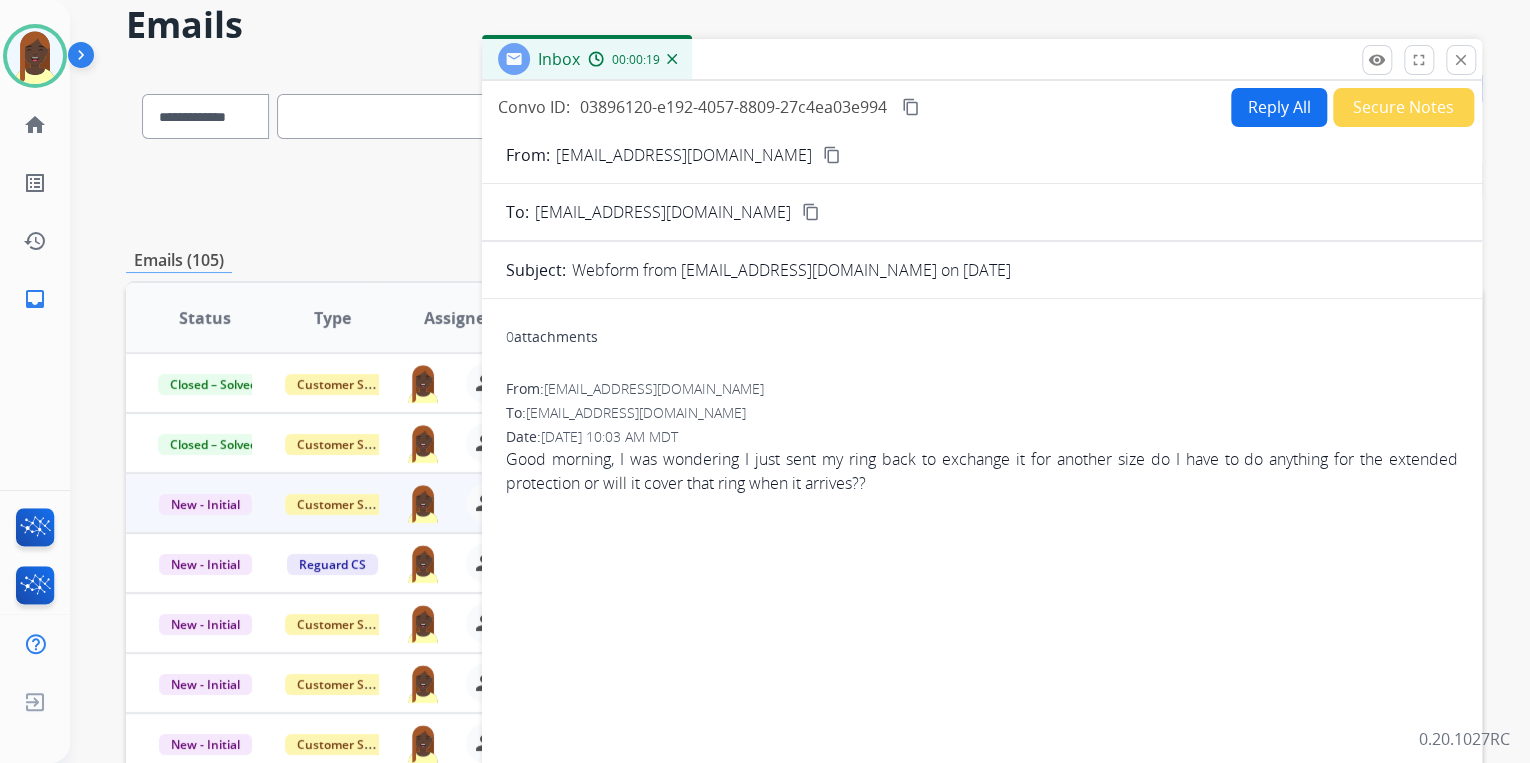 scroll, scrollTop: 80, scrollLeft: 0, axis: vertical 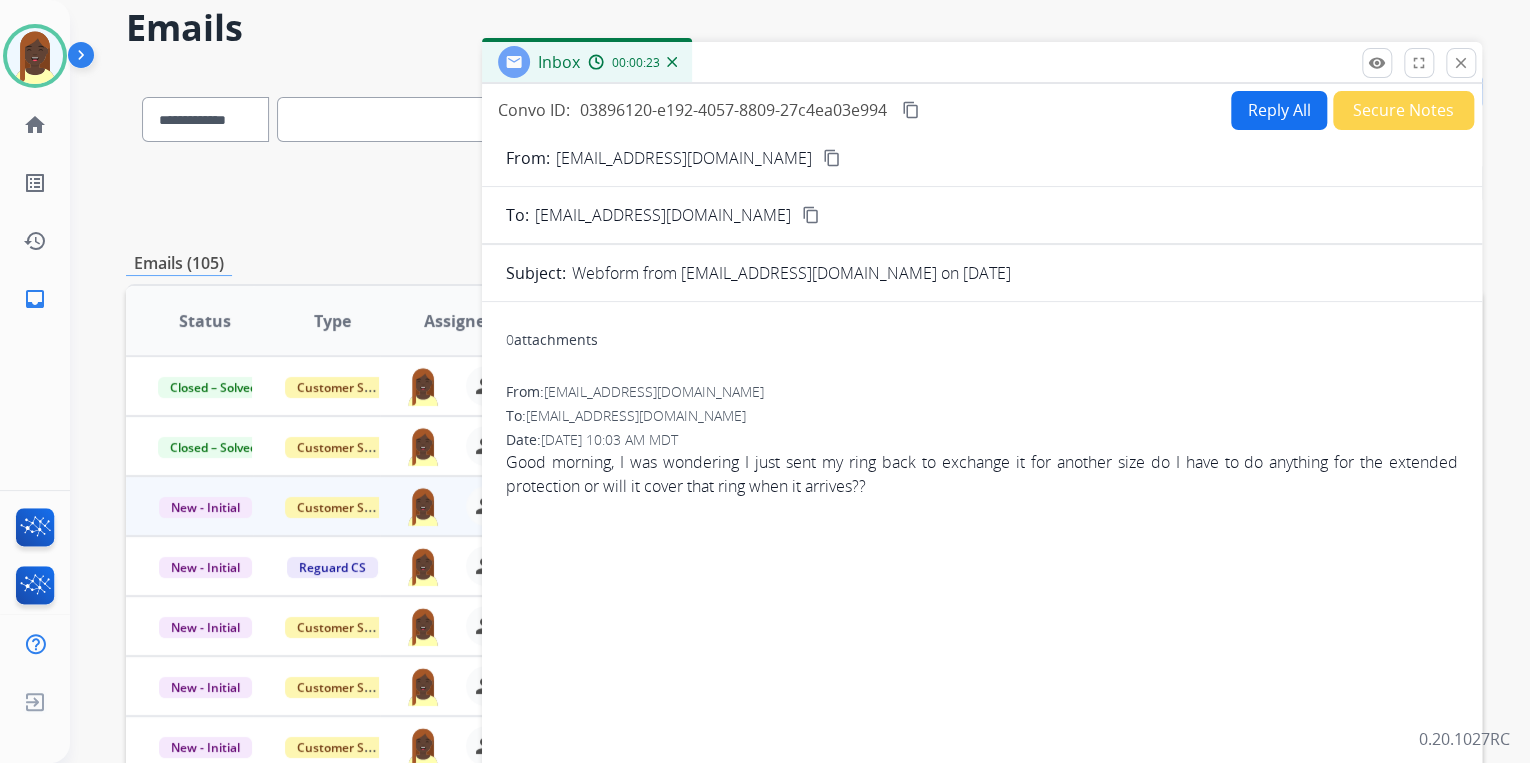 click on "content_copy" at bounding box center [832, 158] 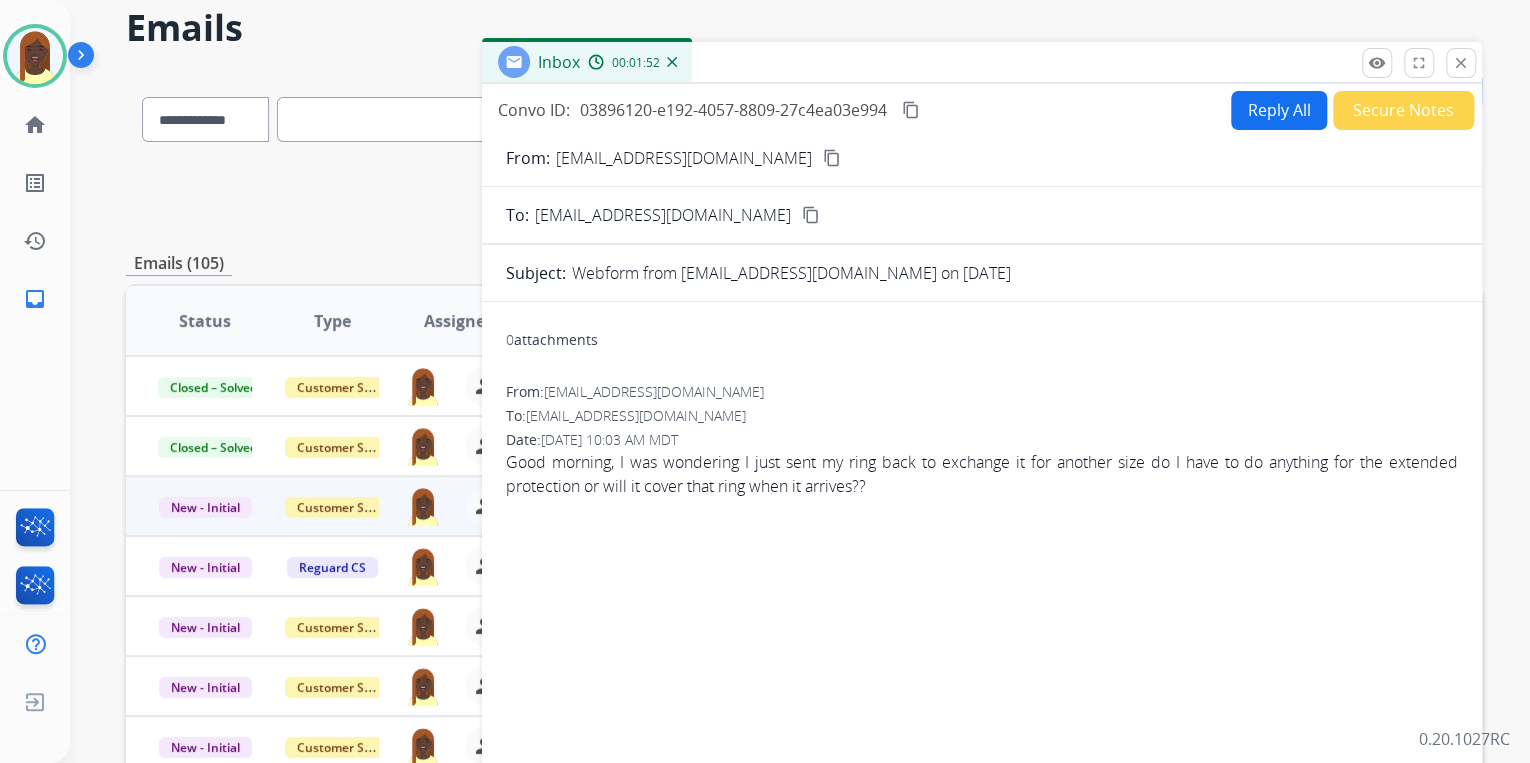 click on "Reply All" at bounding box center (1279, 110) 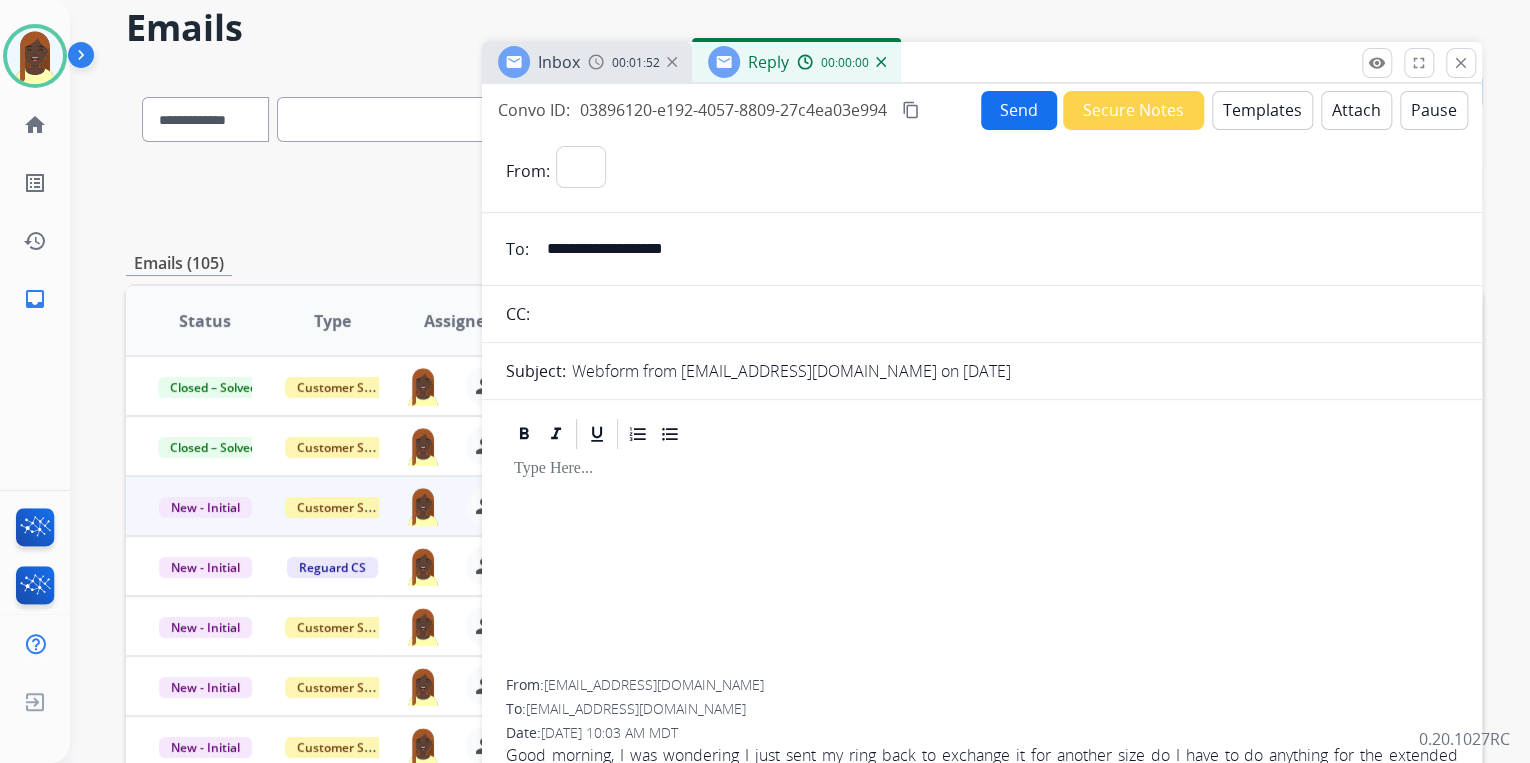 select on "**********" 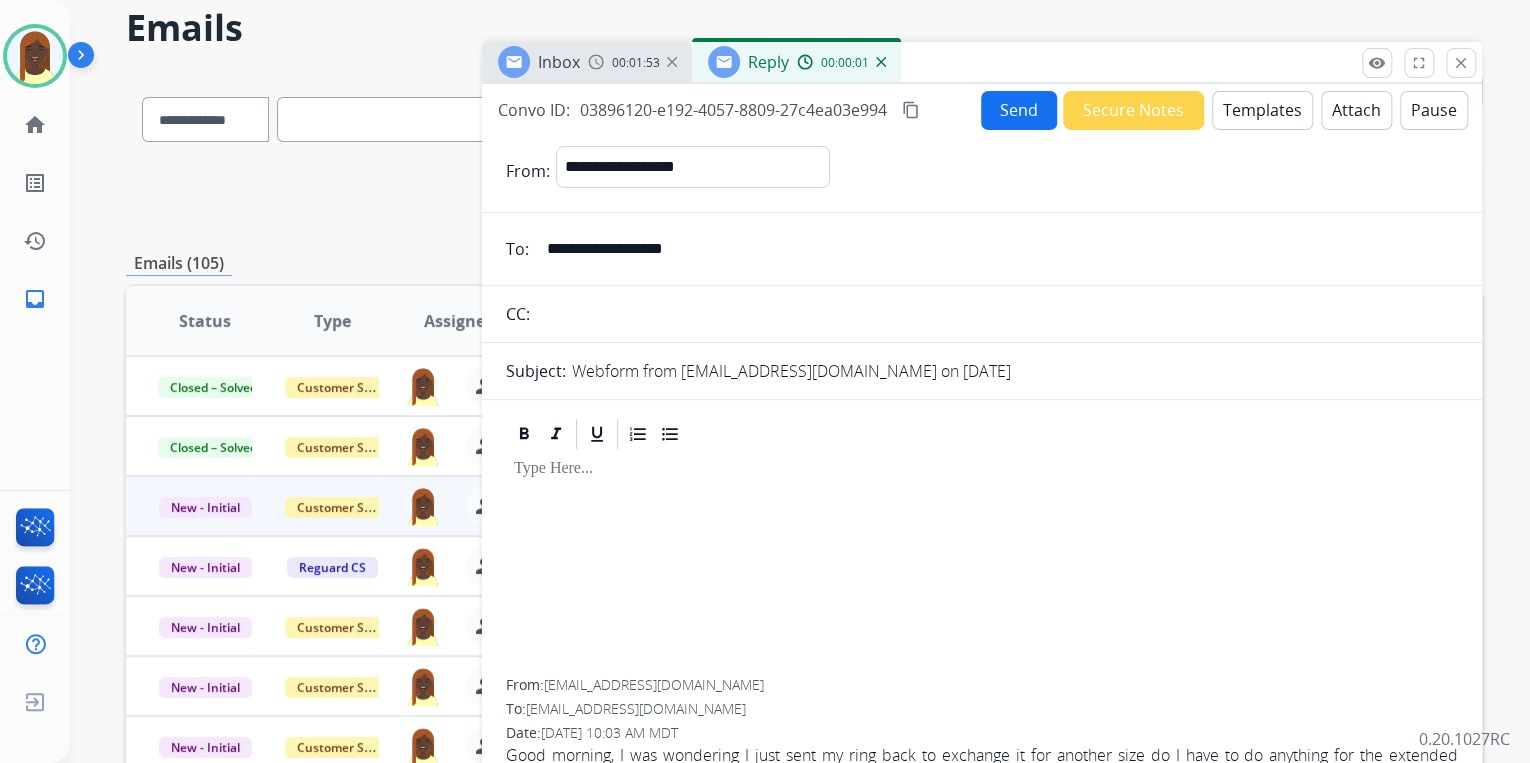 click on "Templates" at bounding box center [1262, 110] 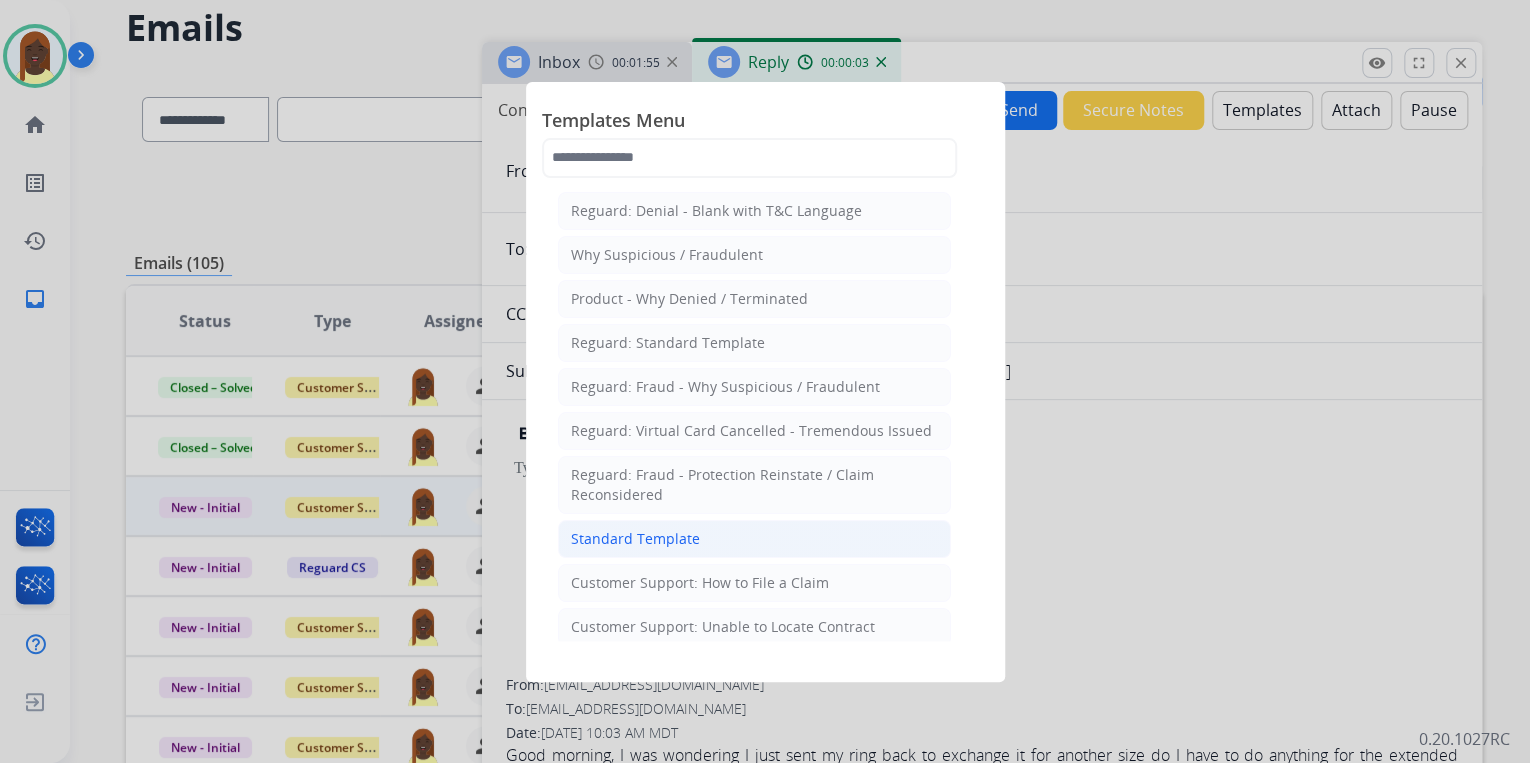 click on "Standard Template" 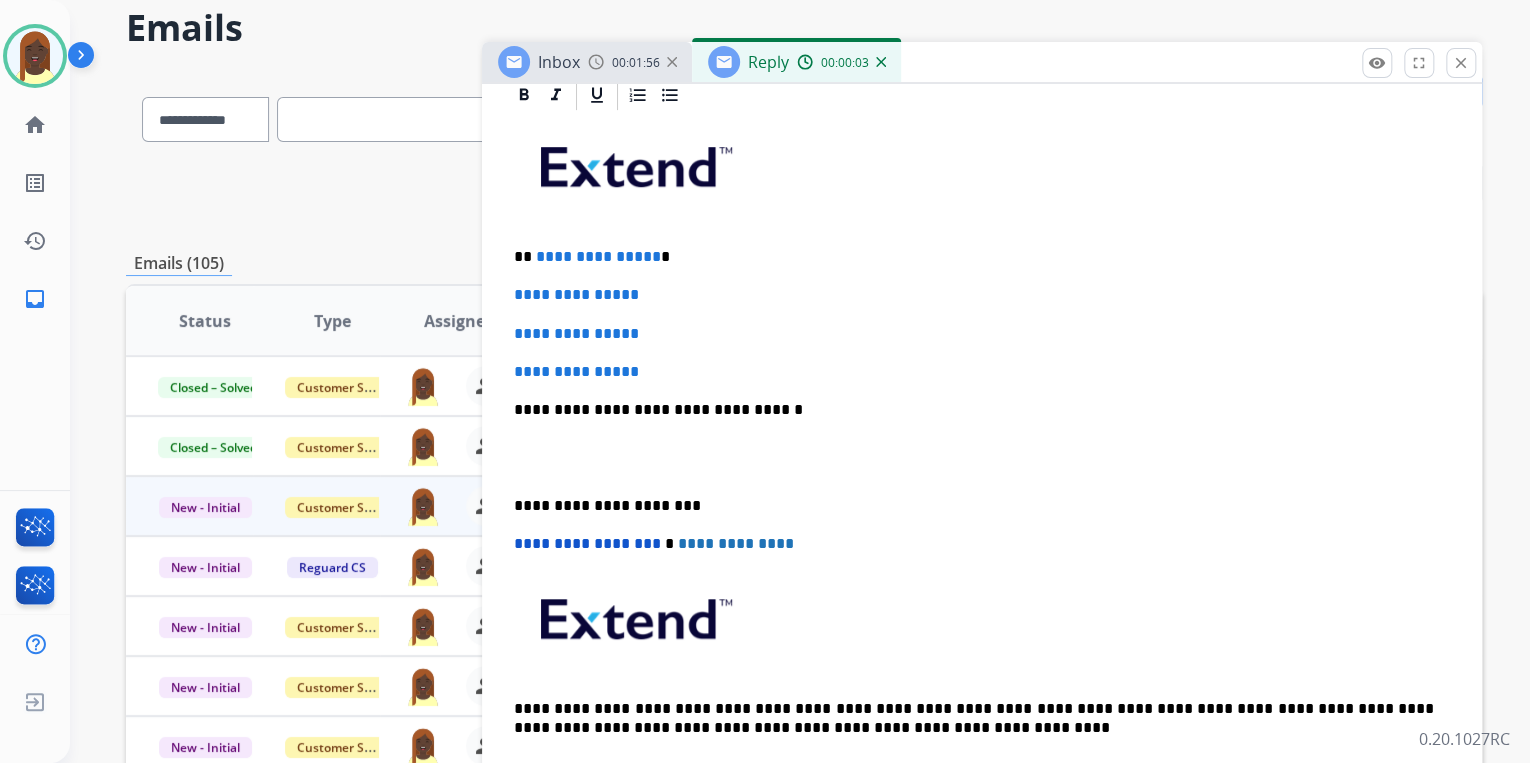 scroll, scrollTop: 480, scrollLeft: 0, axis: vertical 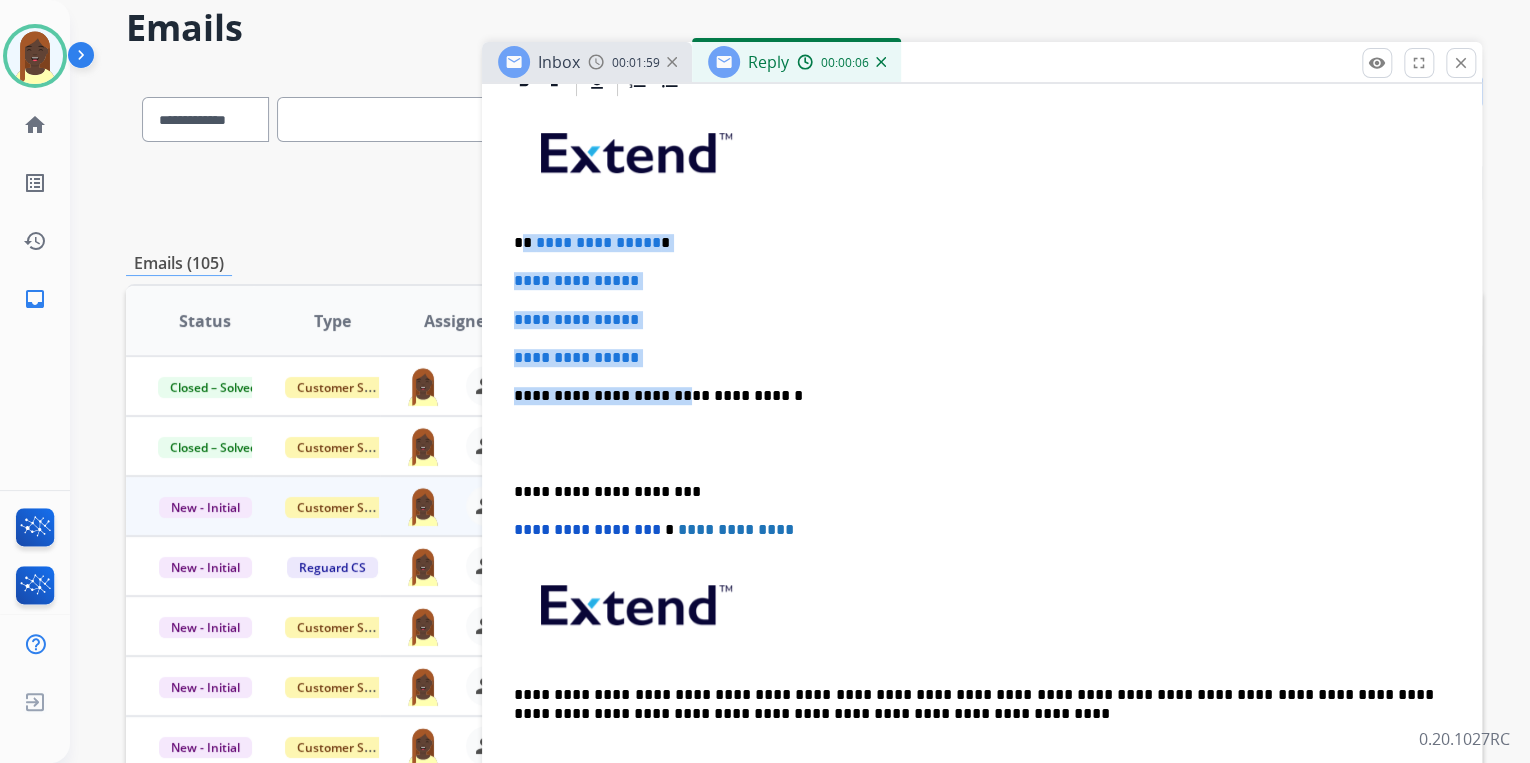 drag, startPoint x: 525, startPoint y: 242, endPoint x: 665, endPoint y: 368, distance: 188.35074 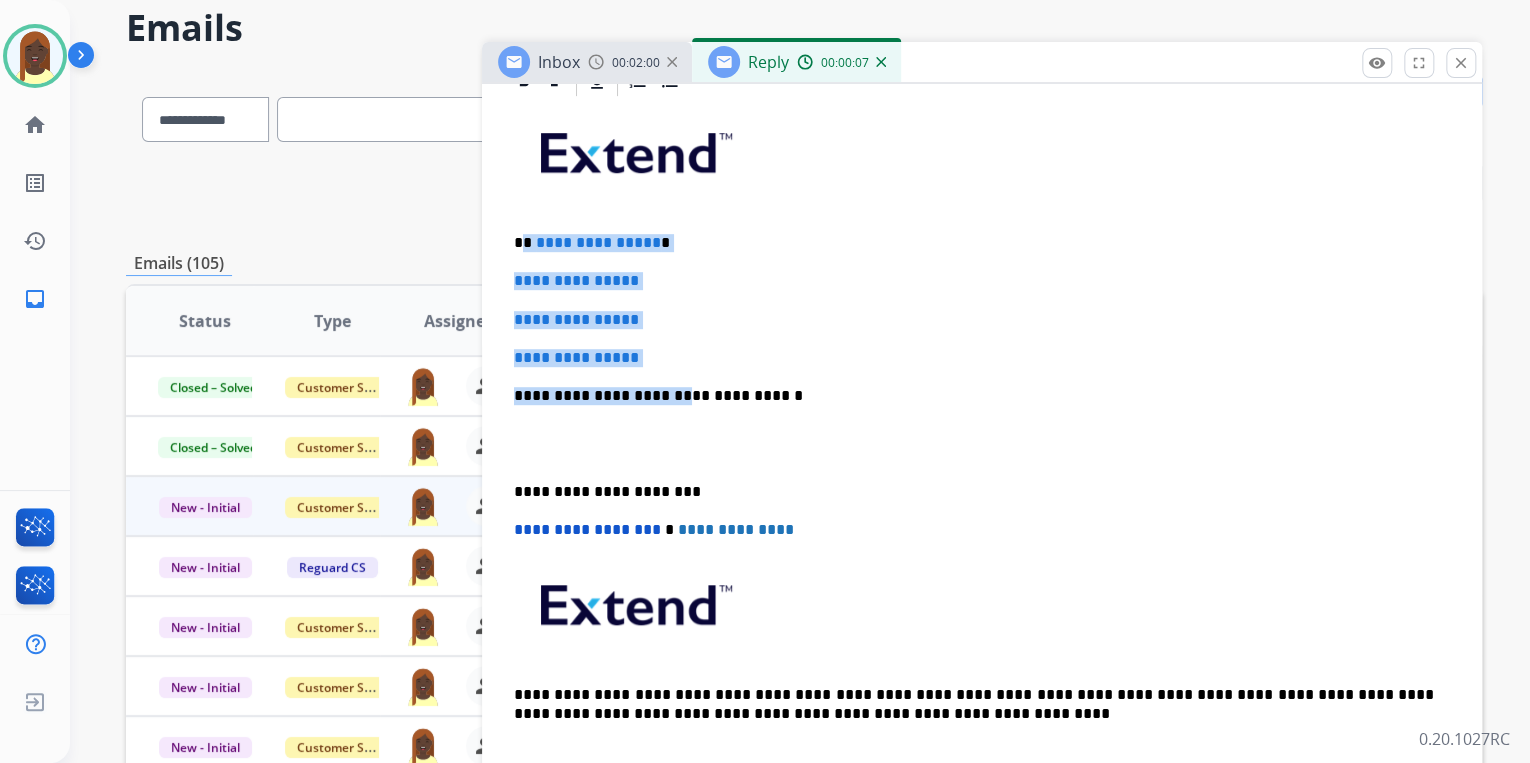 click on "**********" at bounding box center (982, 358) 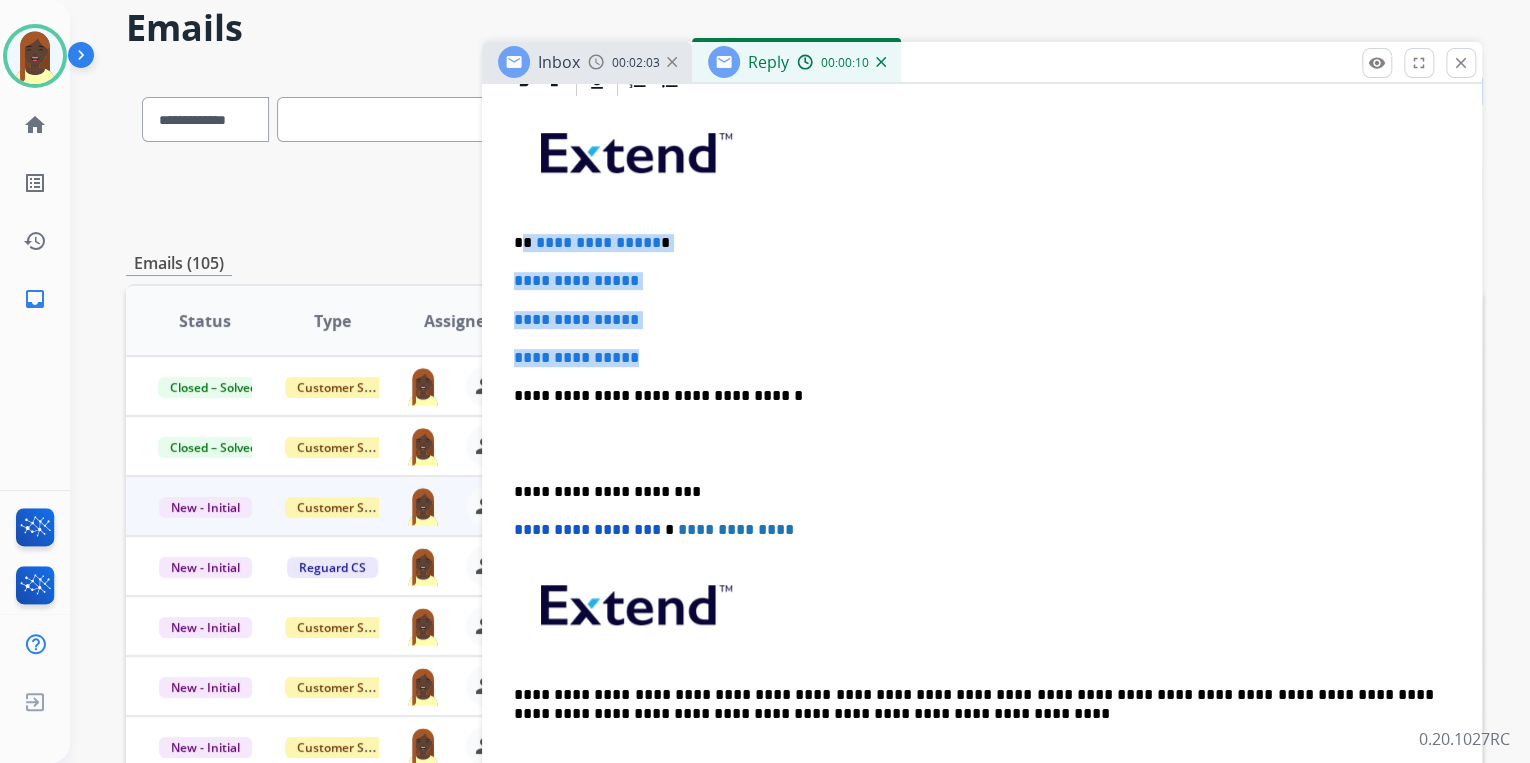 drag, startPoint x: 524, startPoint y: 240, endPoint x: 677, endPoint y: 360, distance: 194.44536 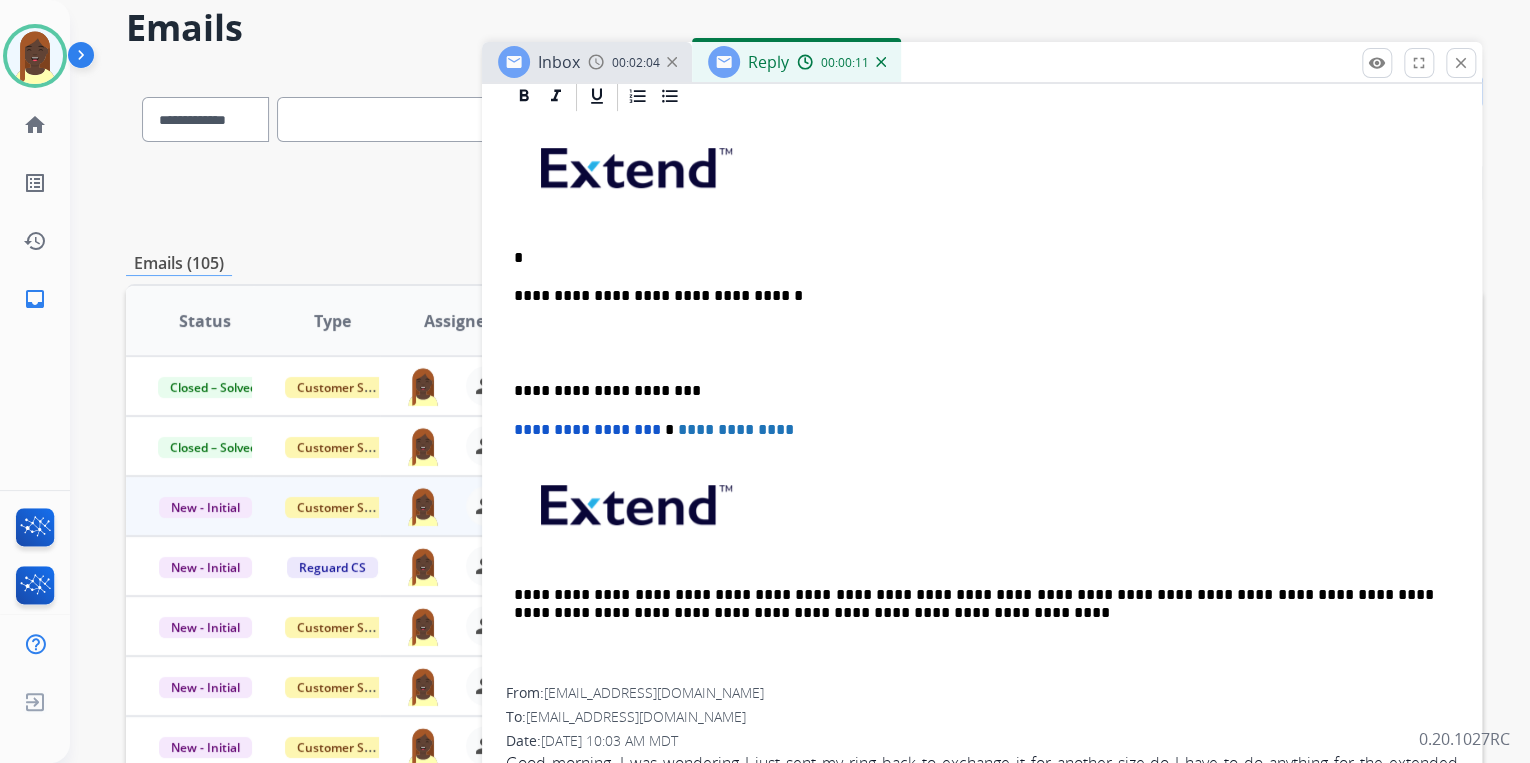 scroll, scrollTop: 460, scrollLeft: 0, axis: vertical 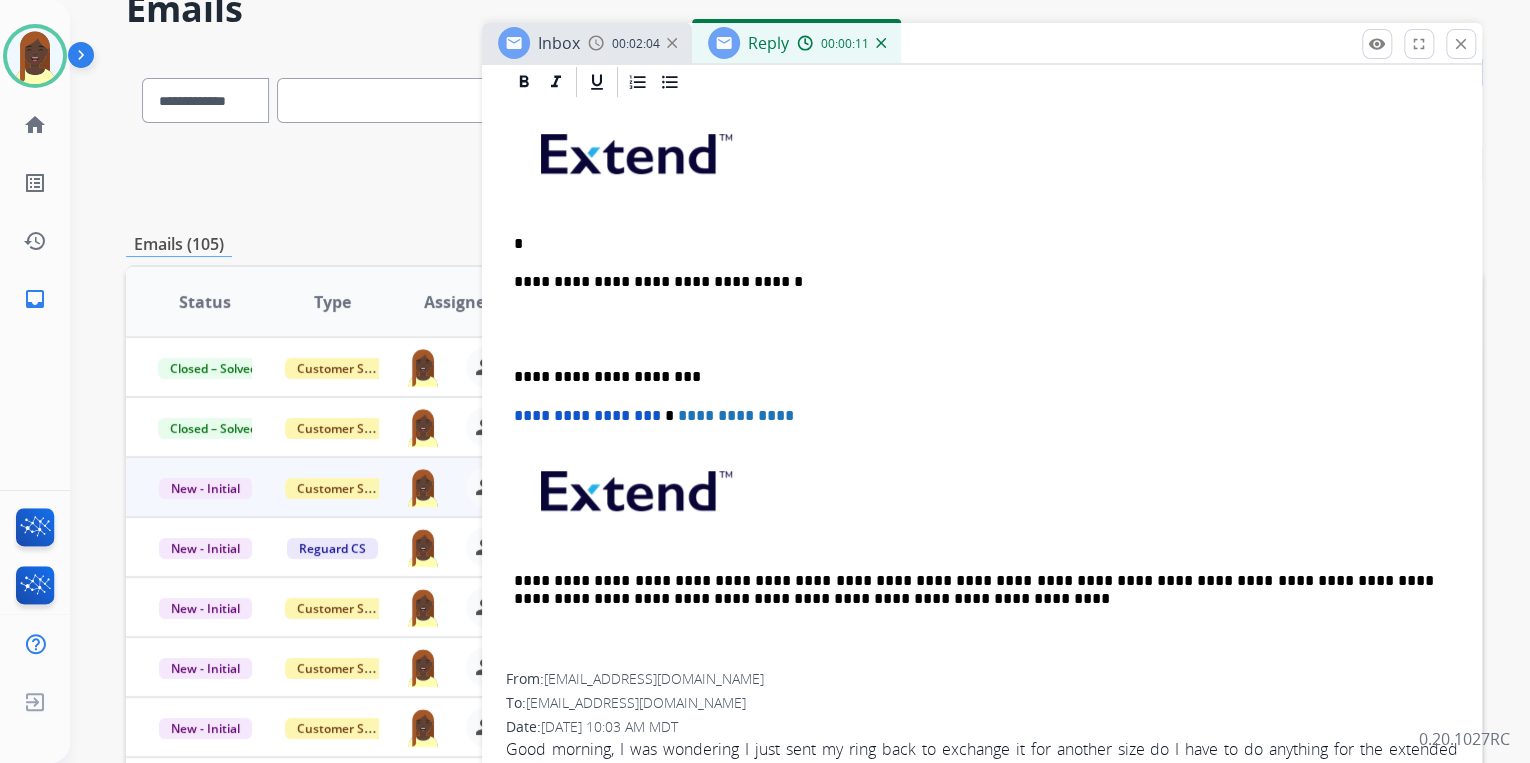 type 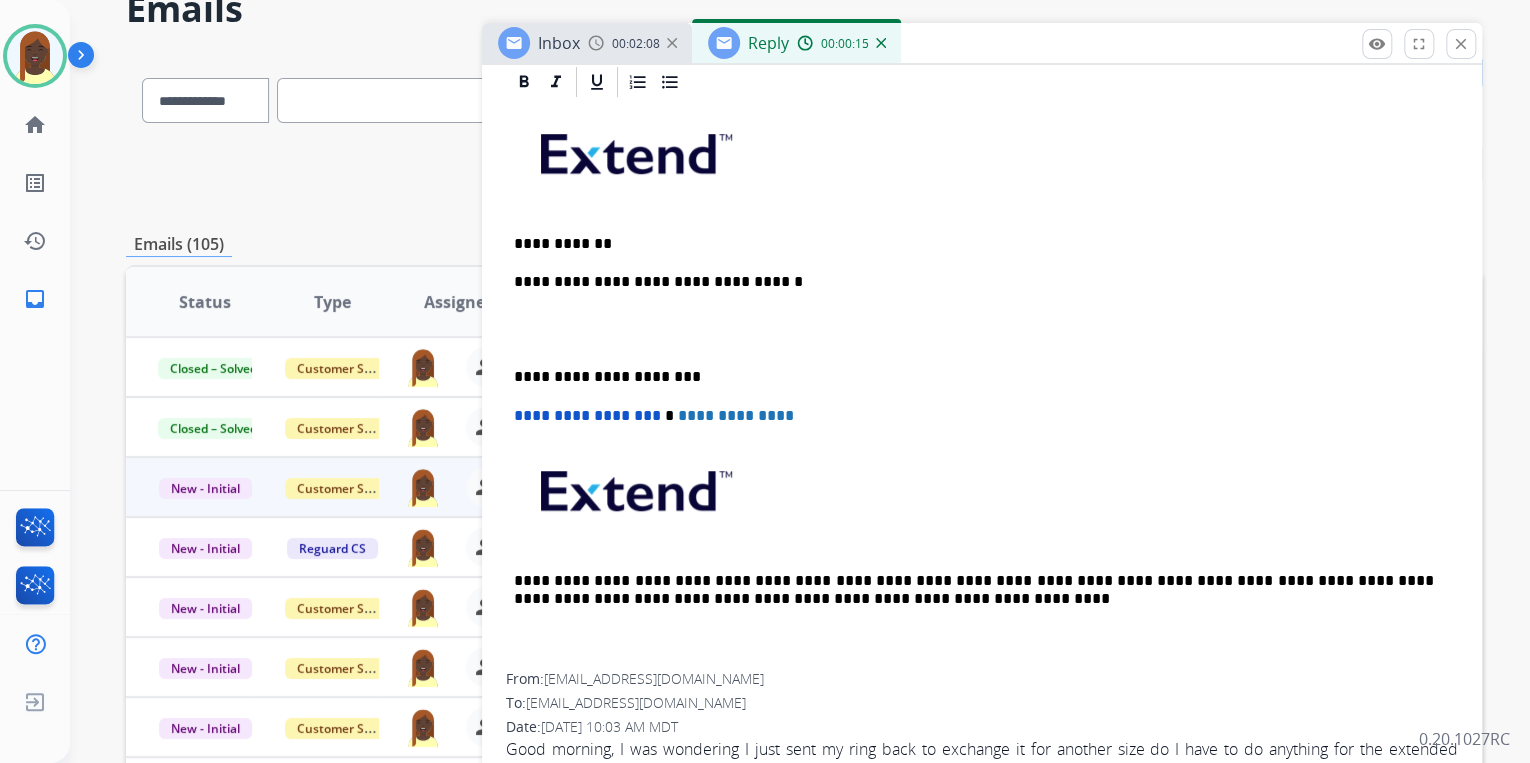 scroll, scrollTop: 480, scrollLeft: 0, axis: vertical 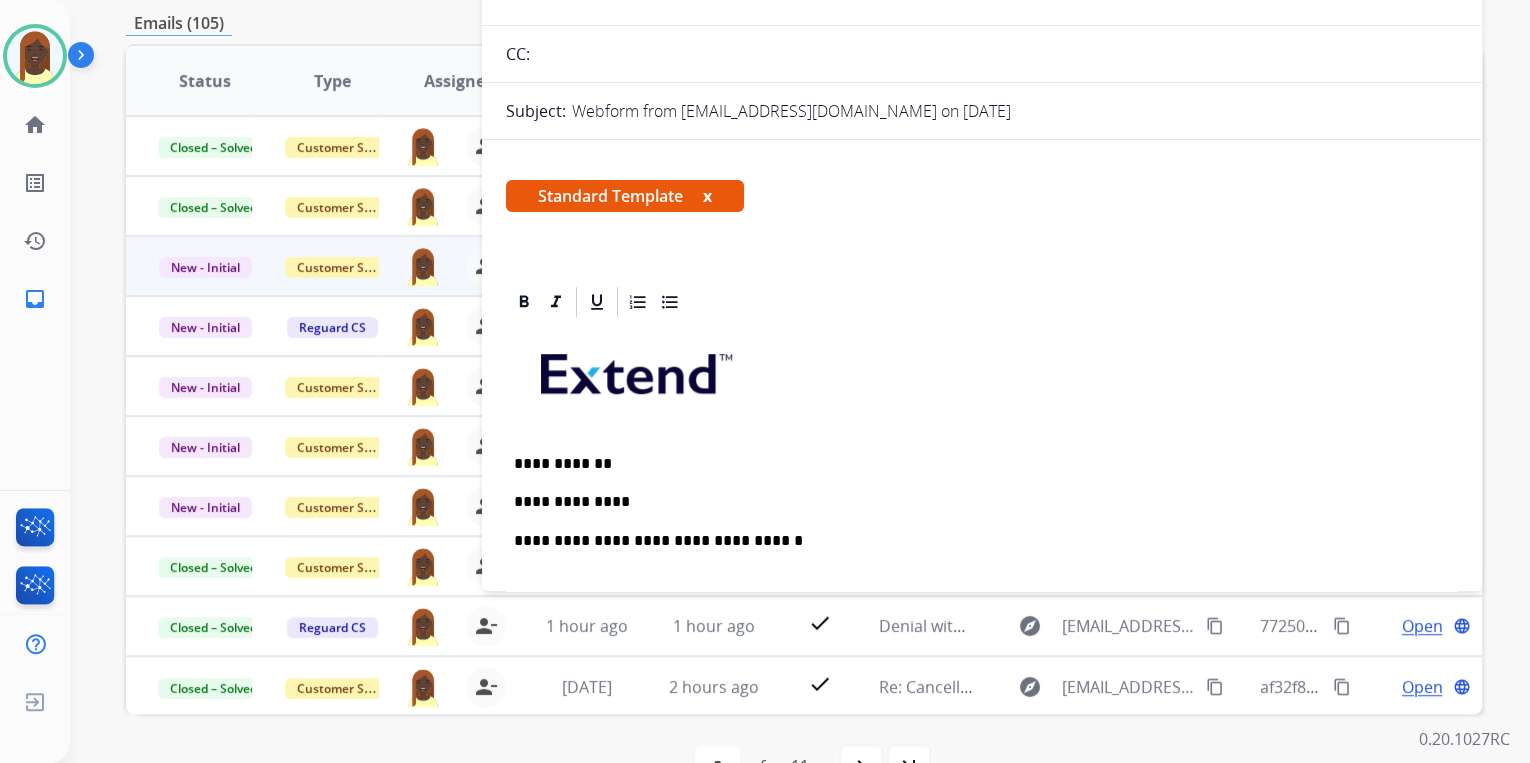 click on "**********" at bounding box center (974, 502) 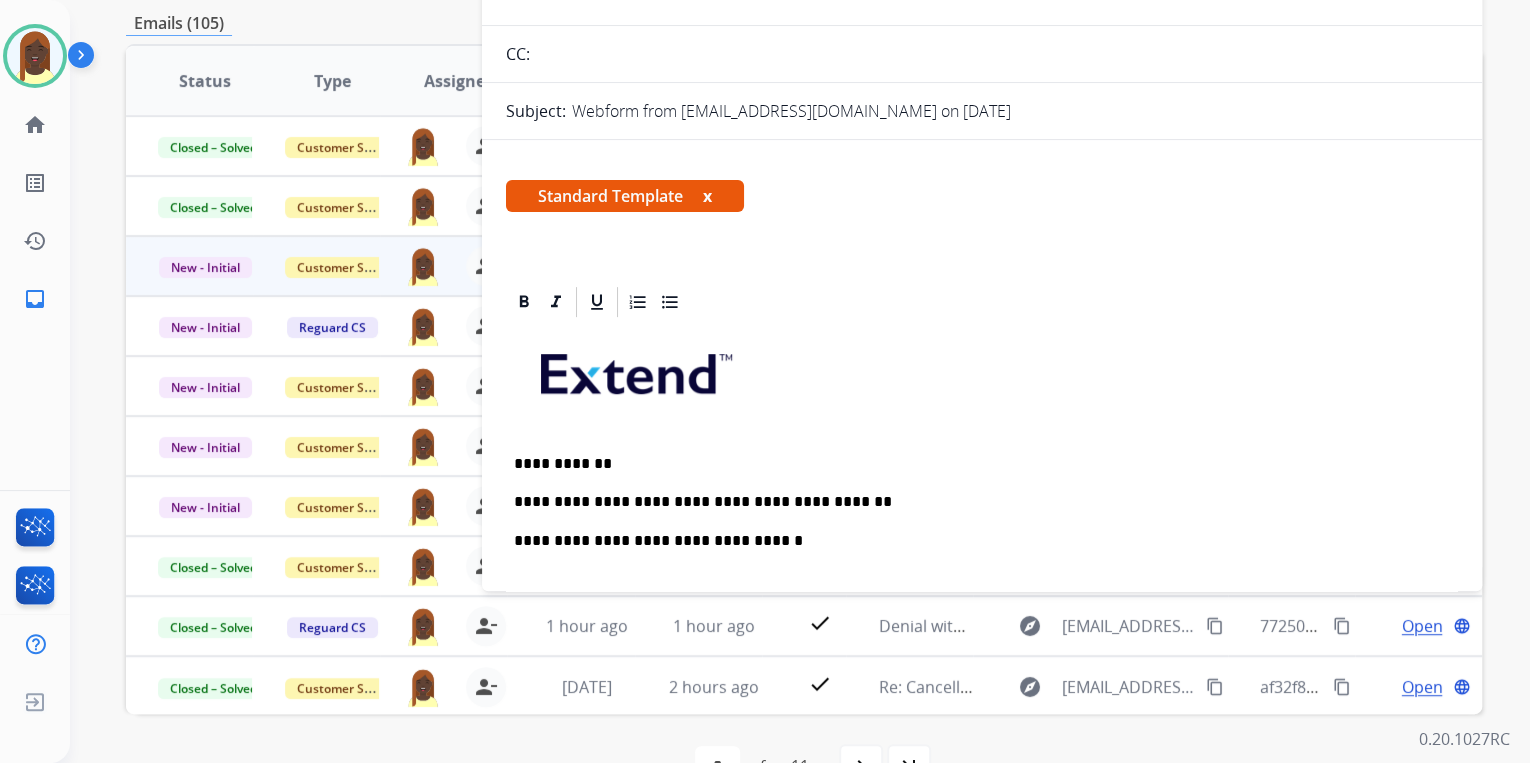 click on "**********" at bounding box center (974, 502) 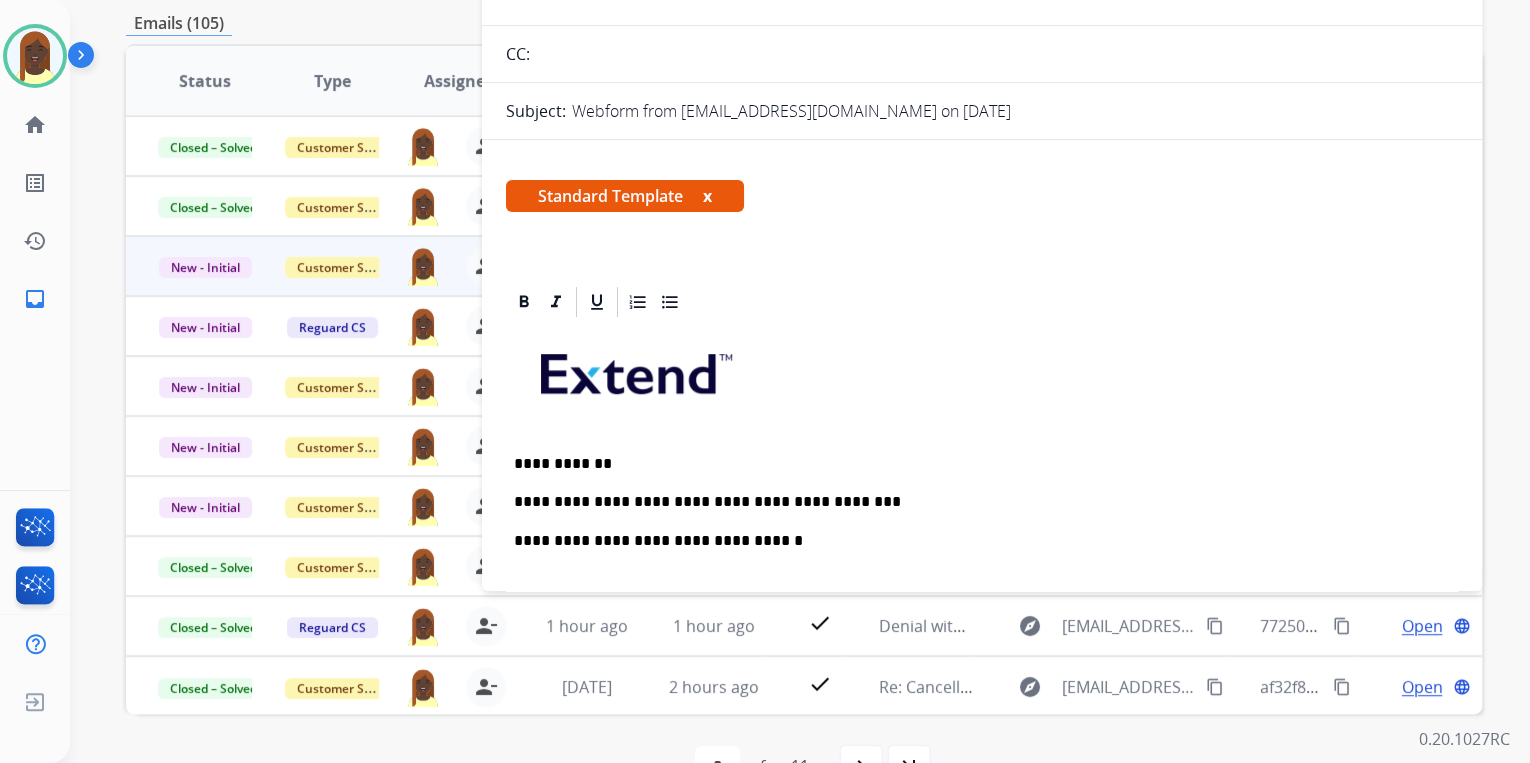 click on "**********" at bounding box center [974, 502] 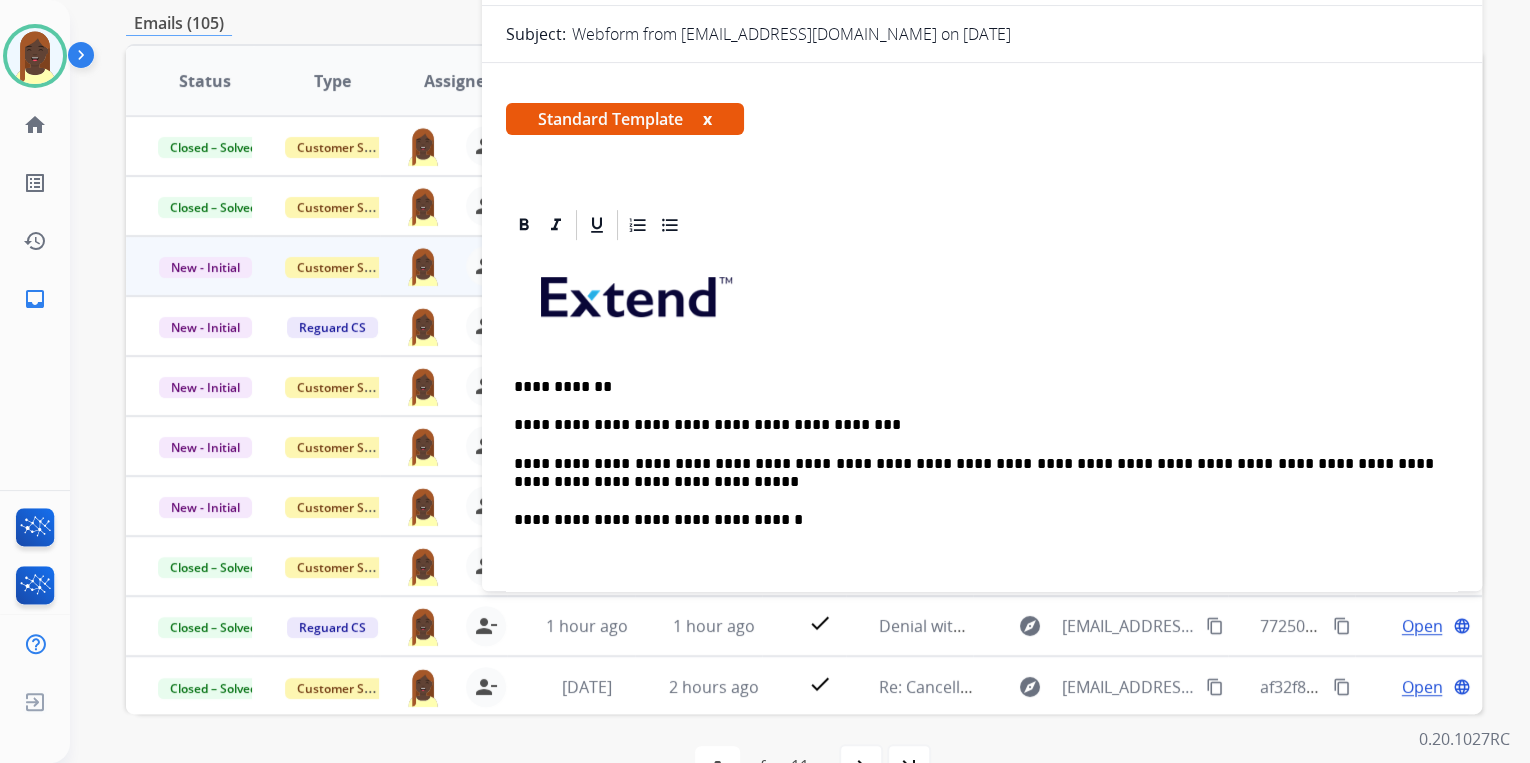 scroll, scrollTop: 0, scrollLeft: 0, axis: both 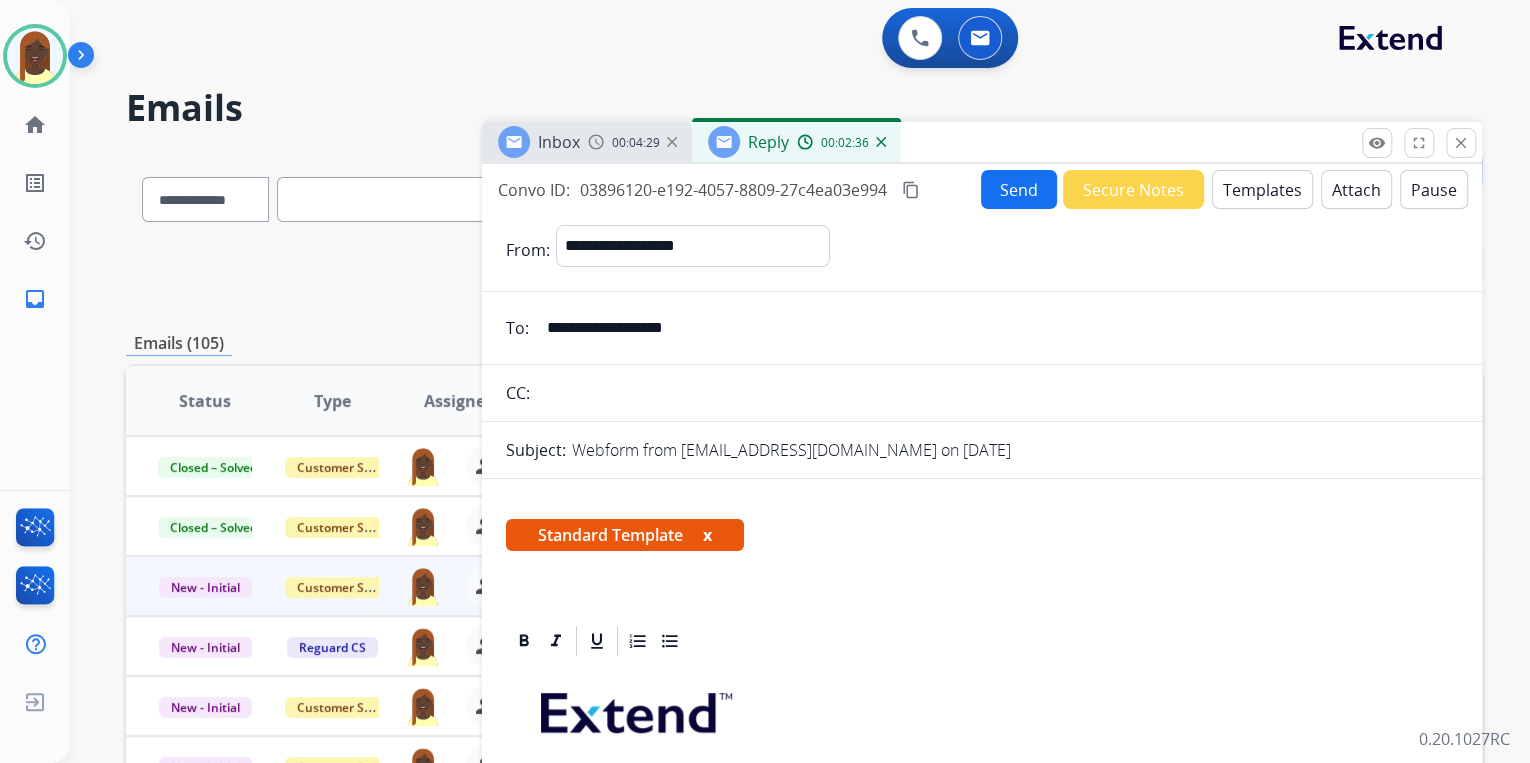 click on "Send" at bounding box center (1019, 189) 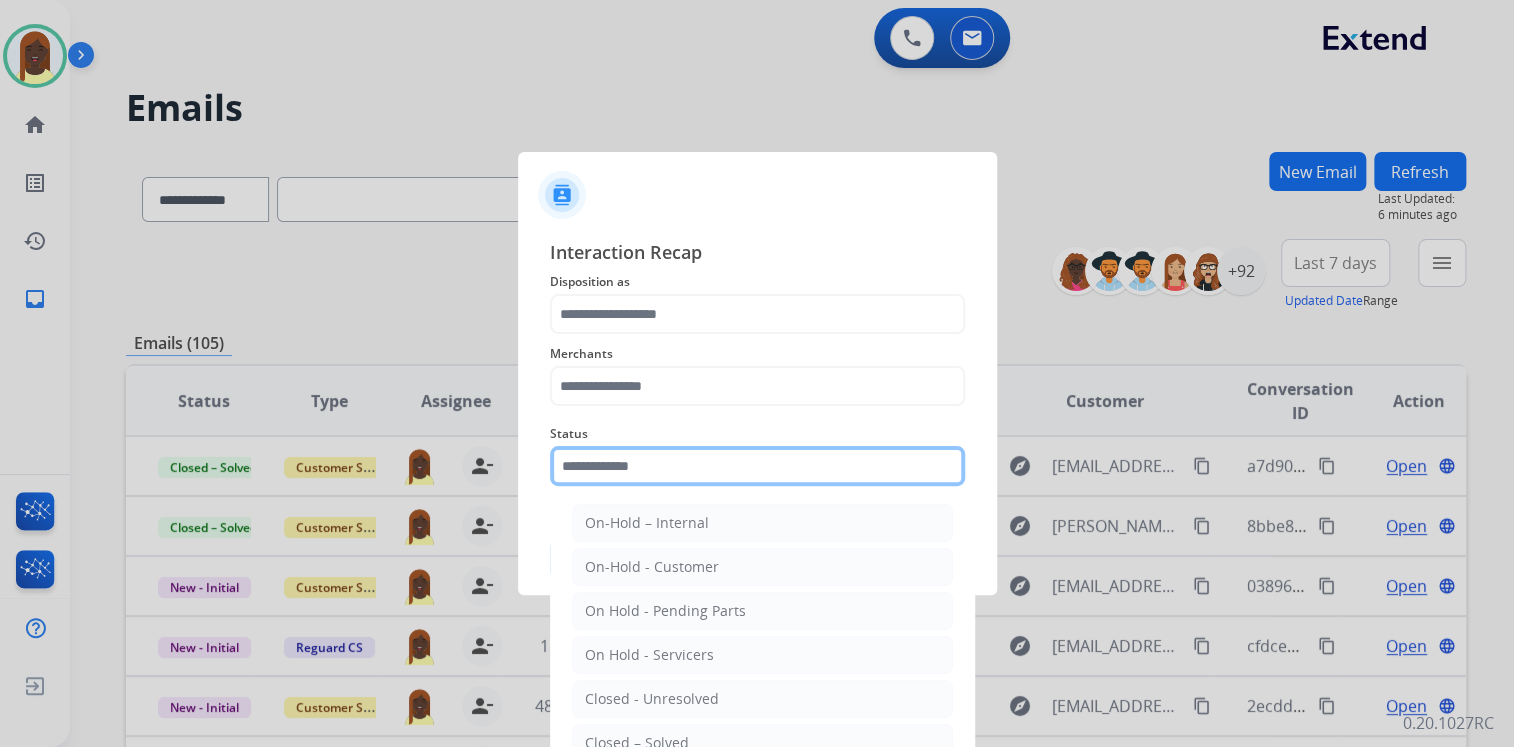 click 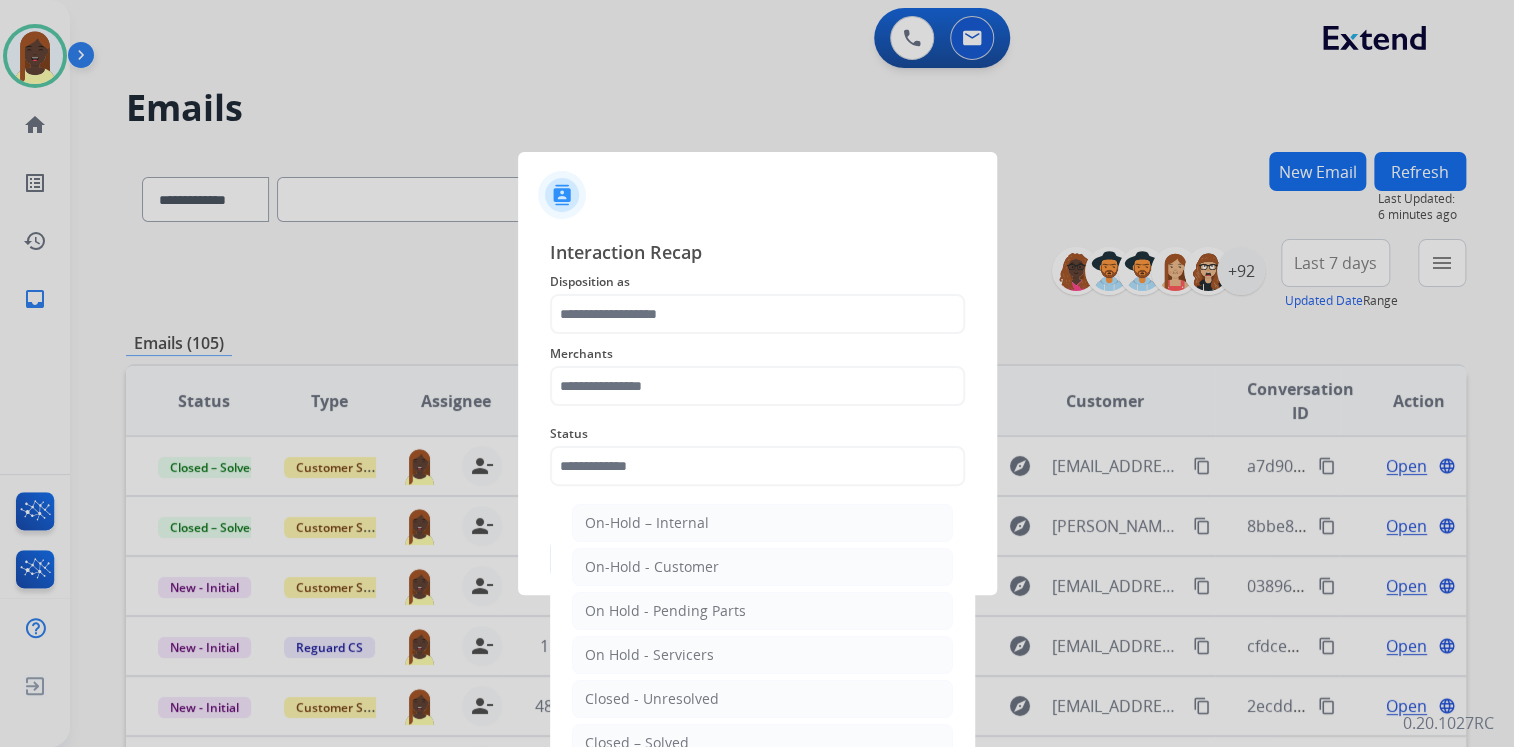 drag, startPoint x: 679, startPoint y: 731, endPoint x: 672, endPoint y: 712, distance: 20.248457 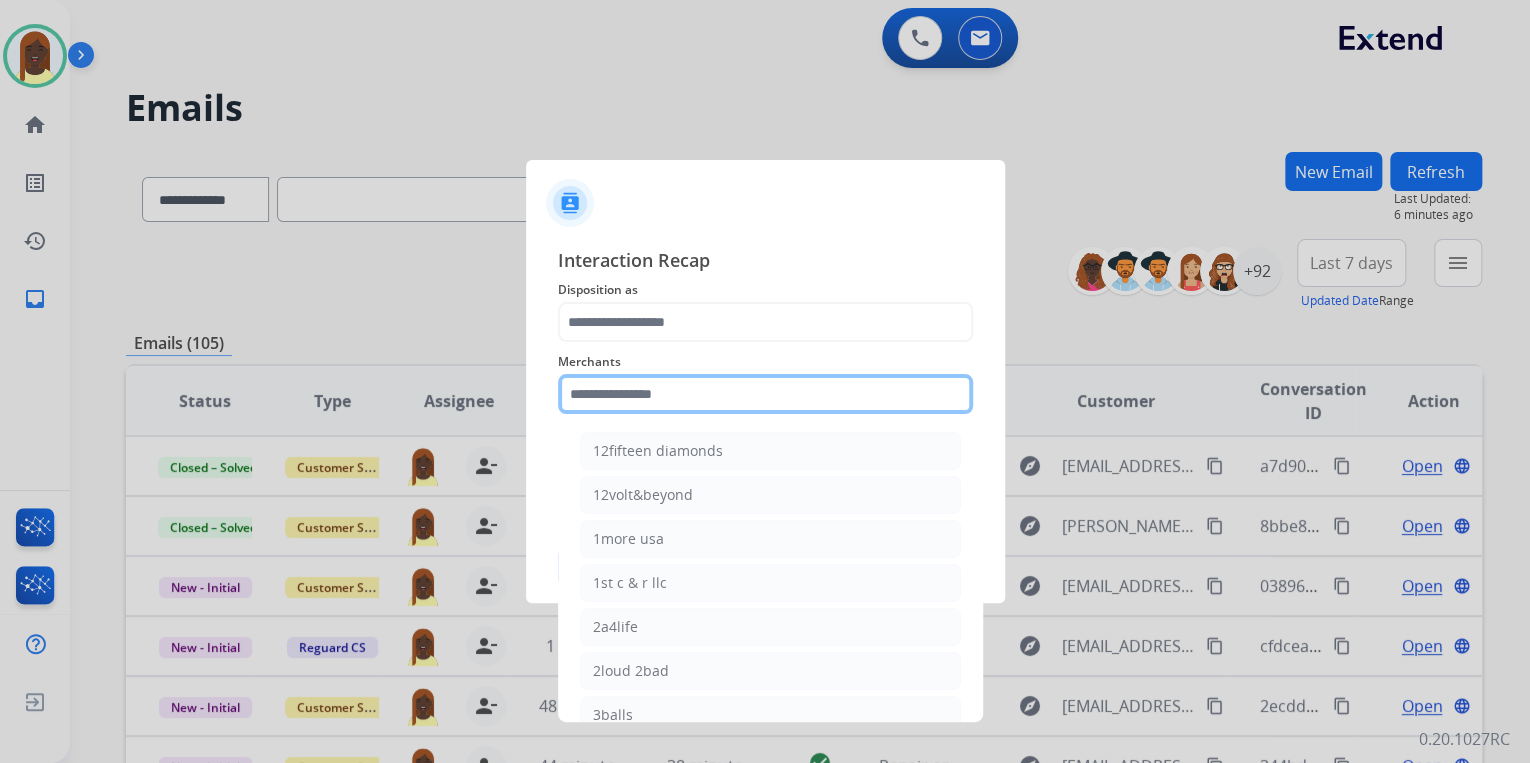 click 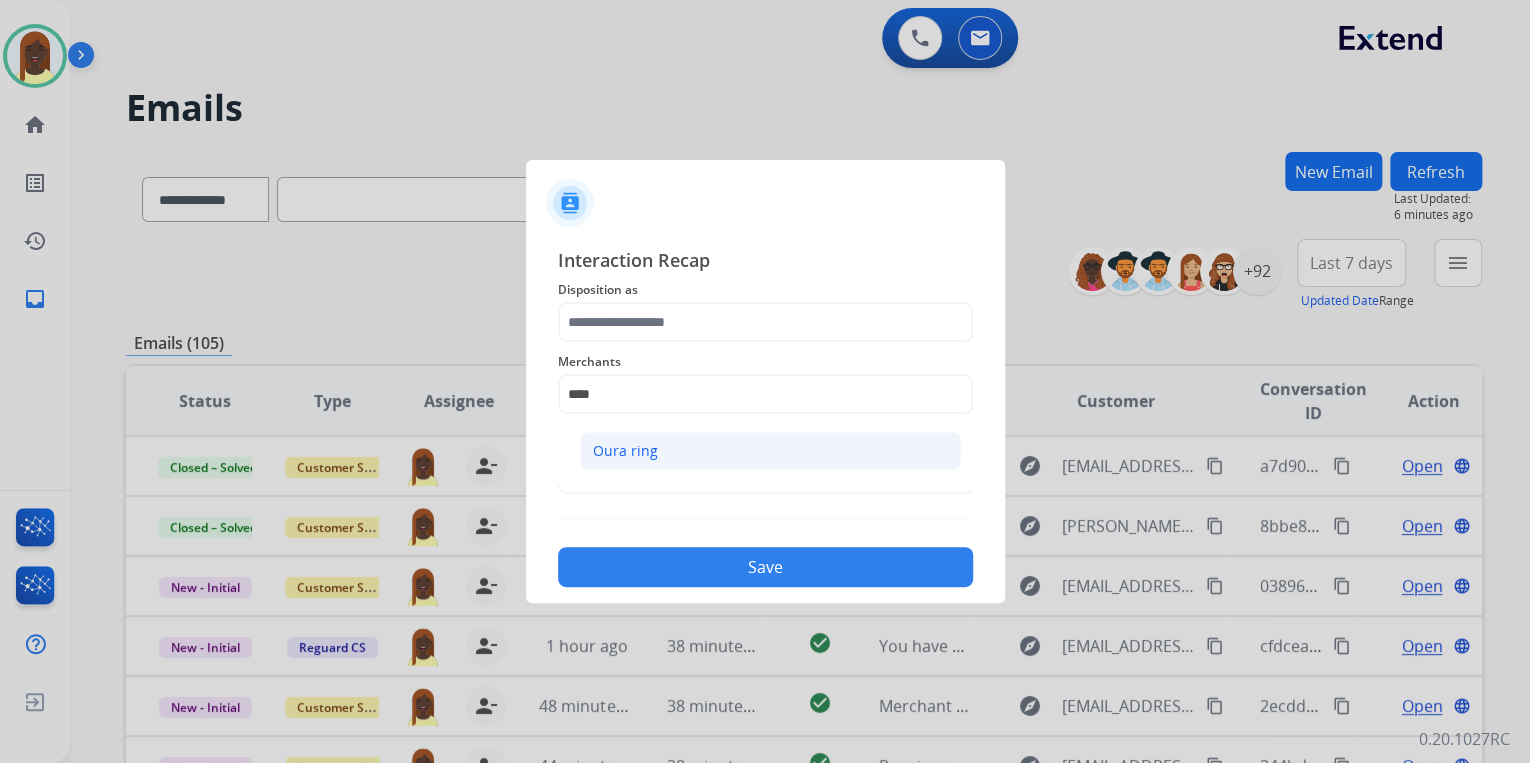 drag, startPoint x: 656, startPoint y: 448, endPoint x: 643, endPoint y: 389, distance: 60.41523 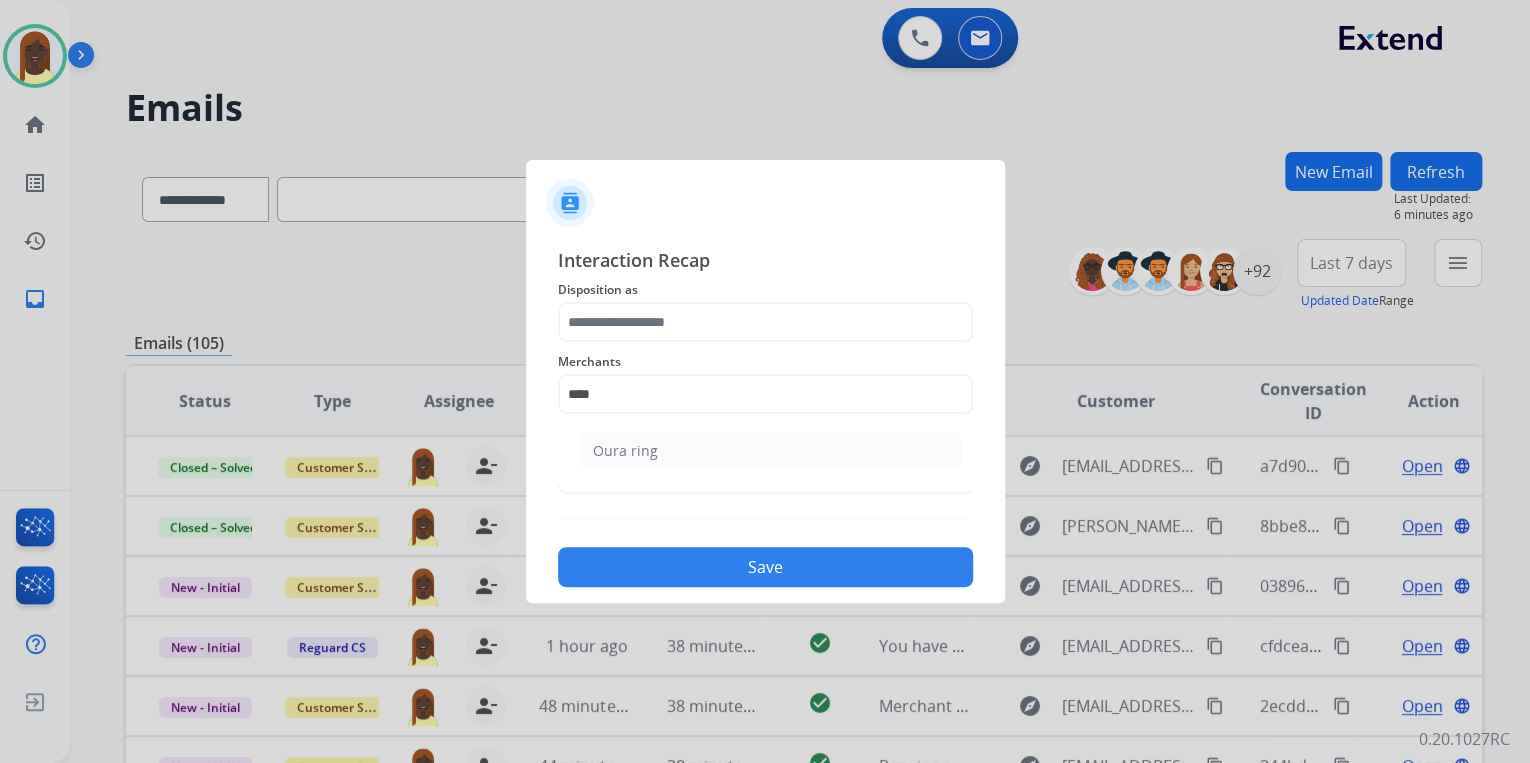 click on "Oura ring" 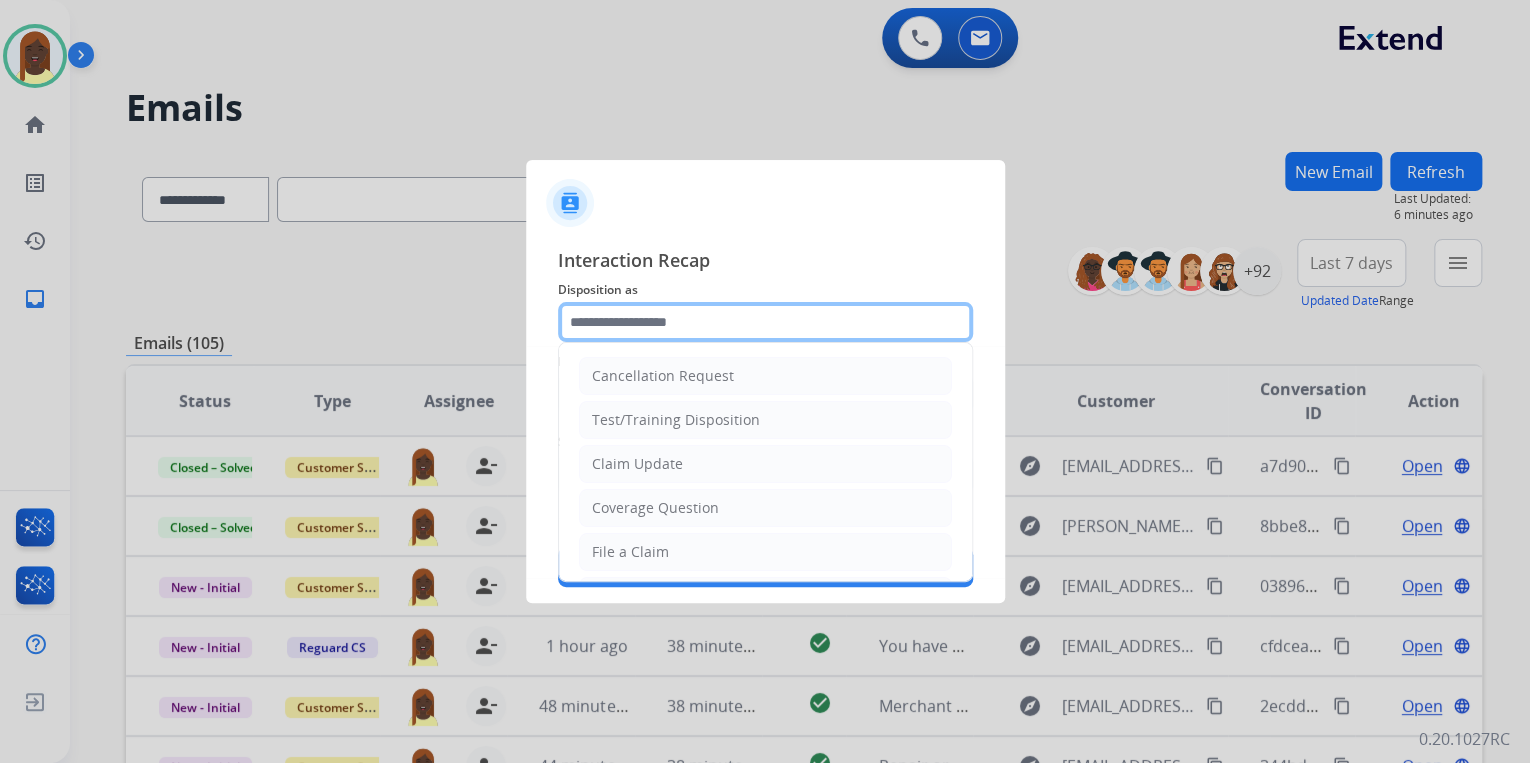 click 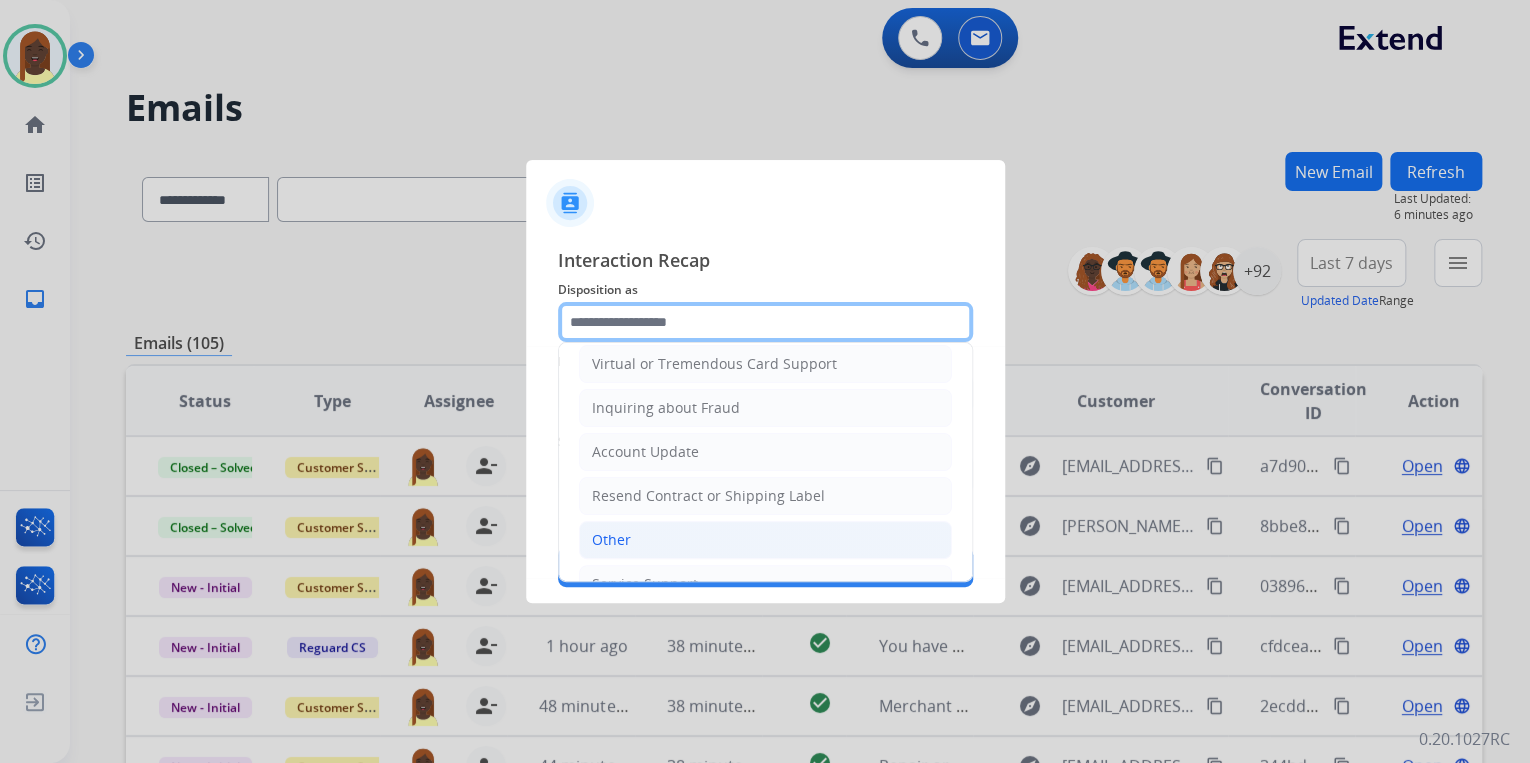 scroll, scrollTop: 306, scrollLeft: 0, axis: vertical 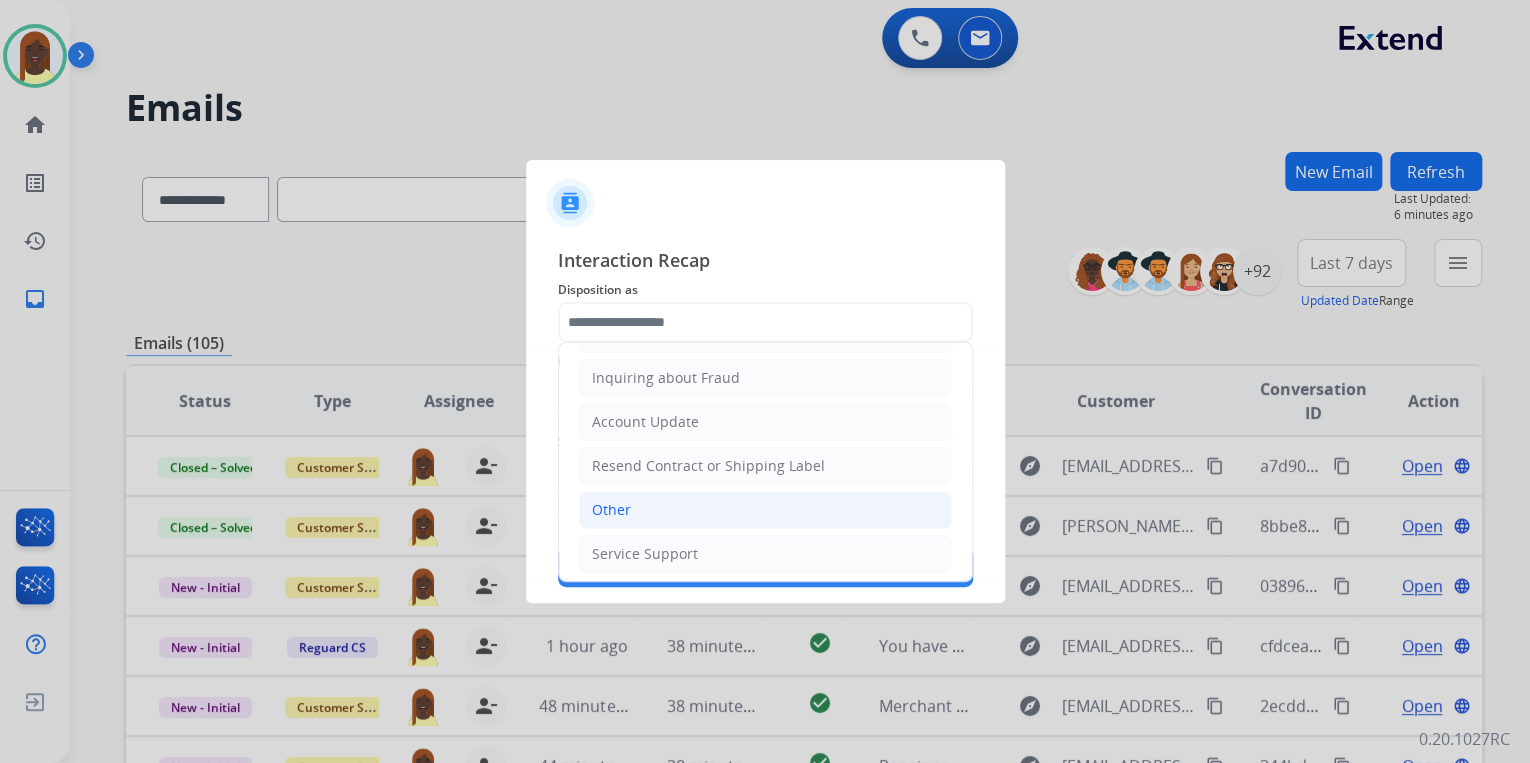 click on "Other" 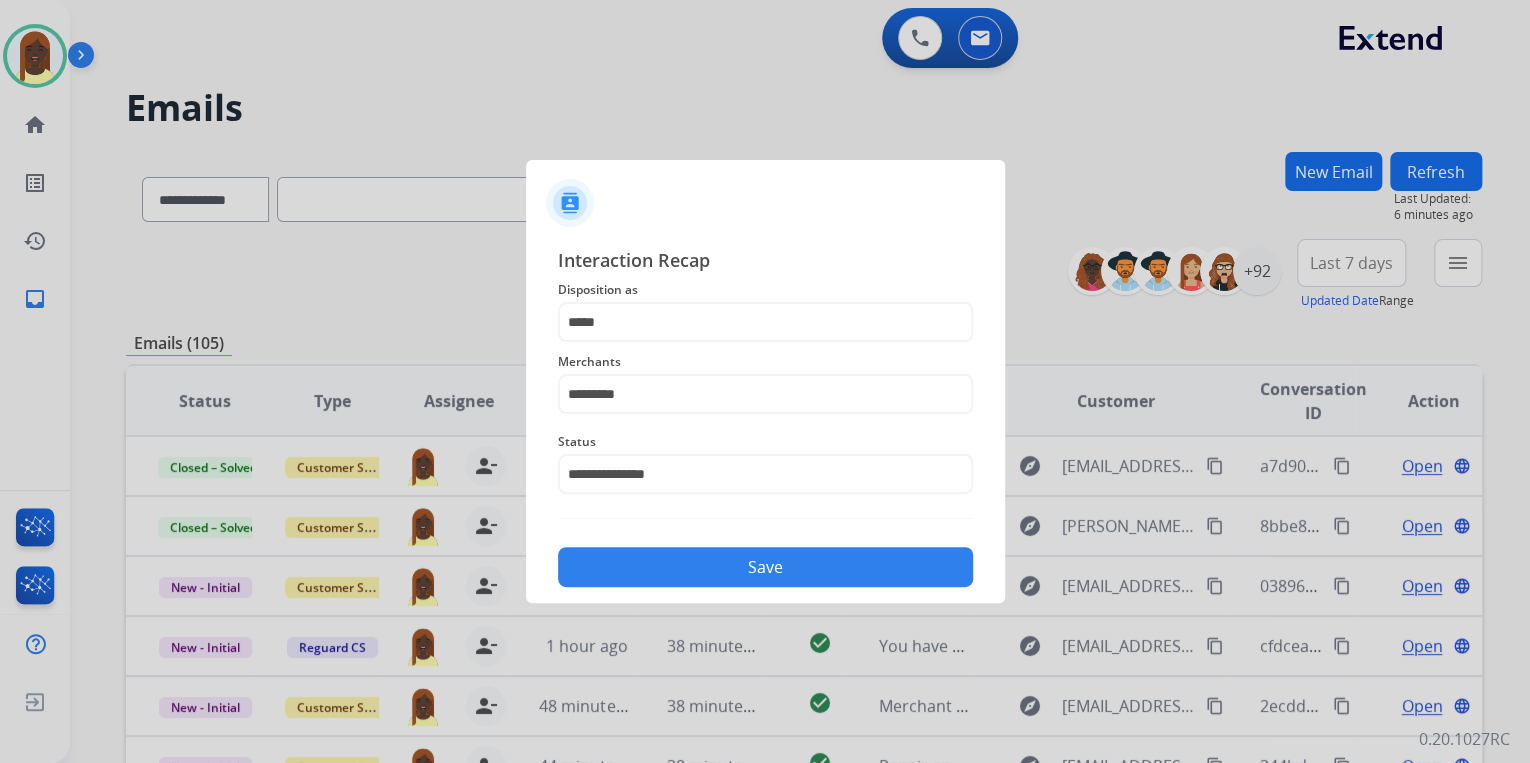 click on "Save" 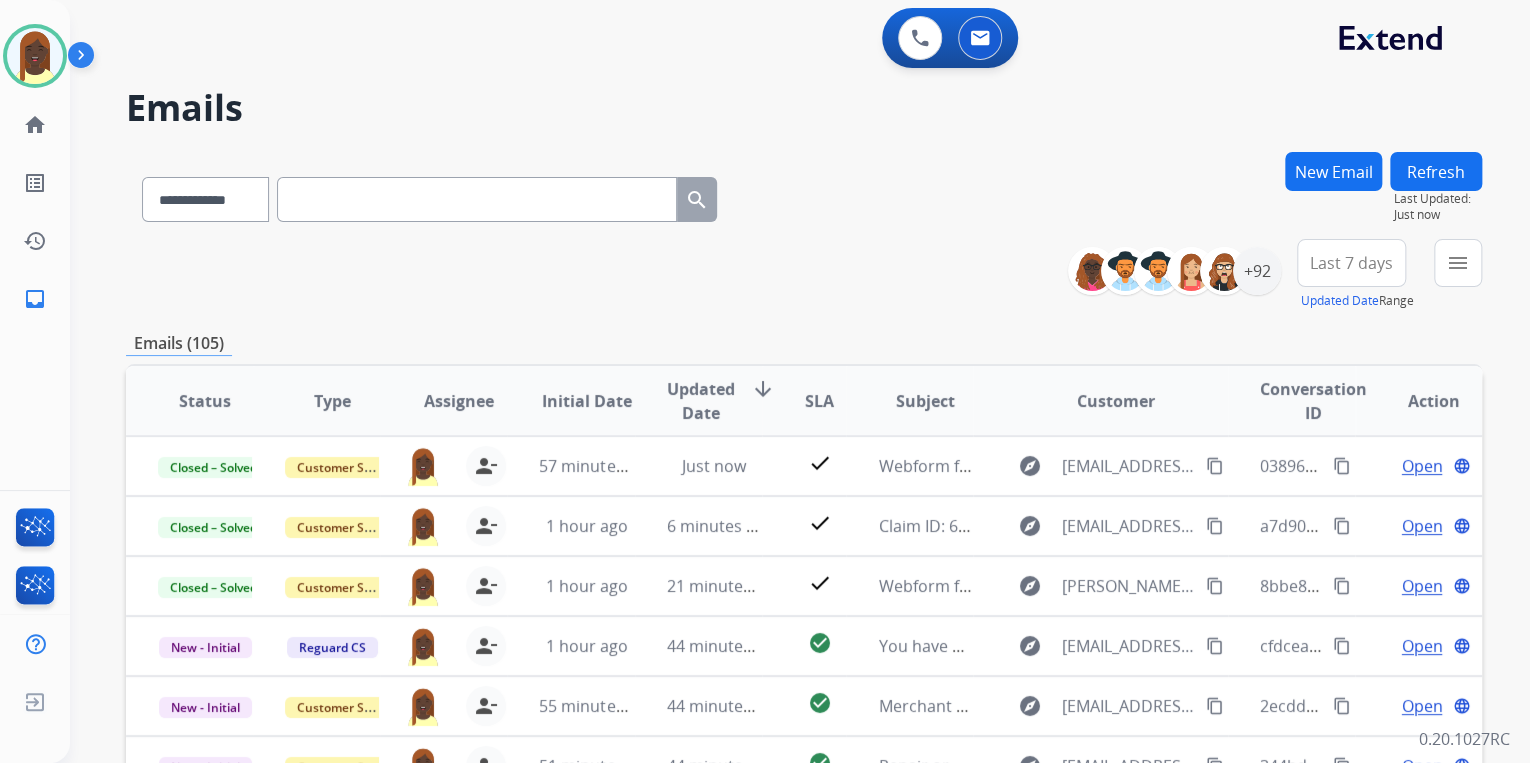 click on "**********" at bounding box center [804, 645] 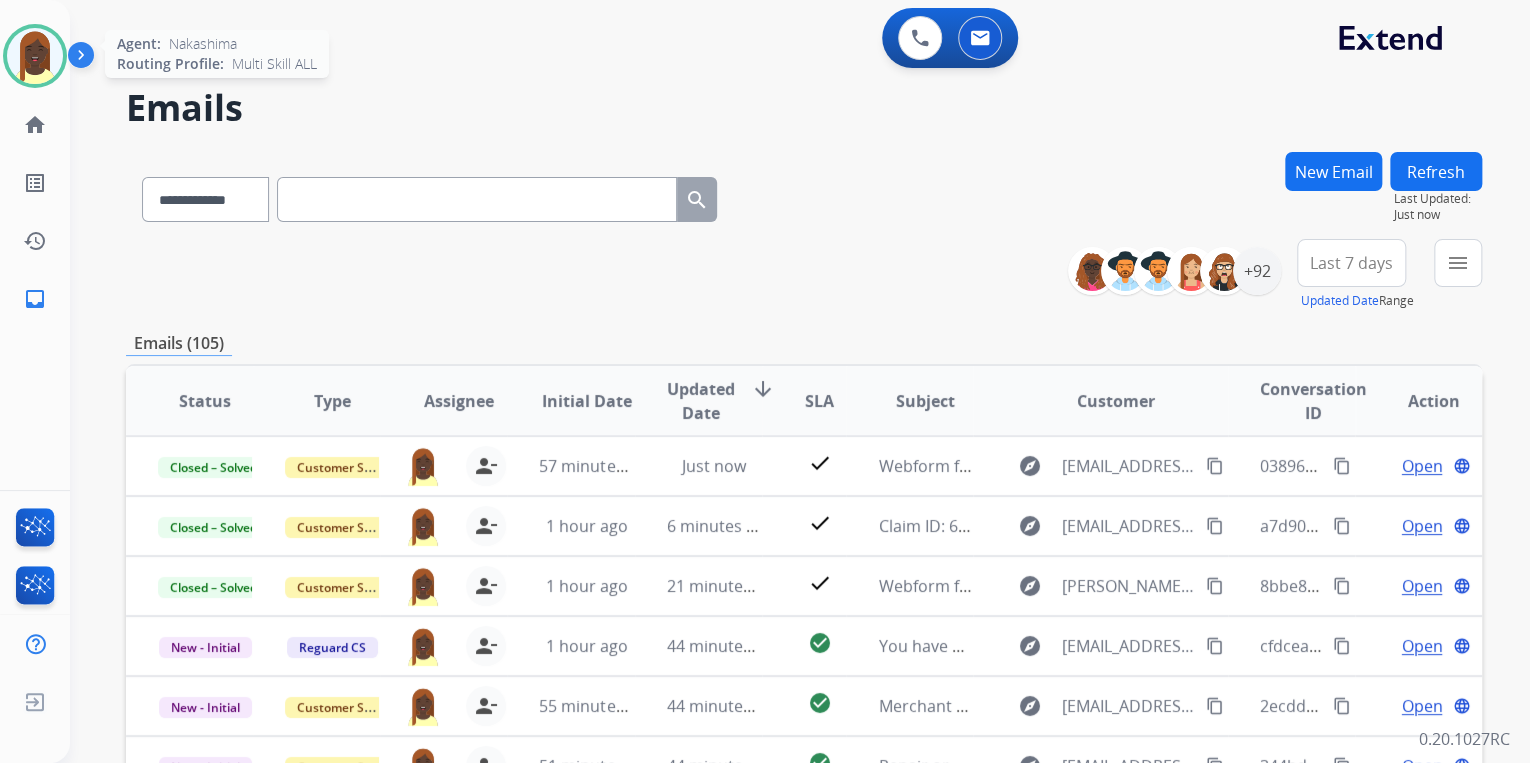 click at bounding box center [35, 56] 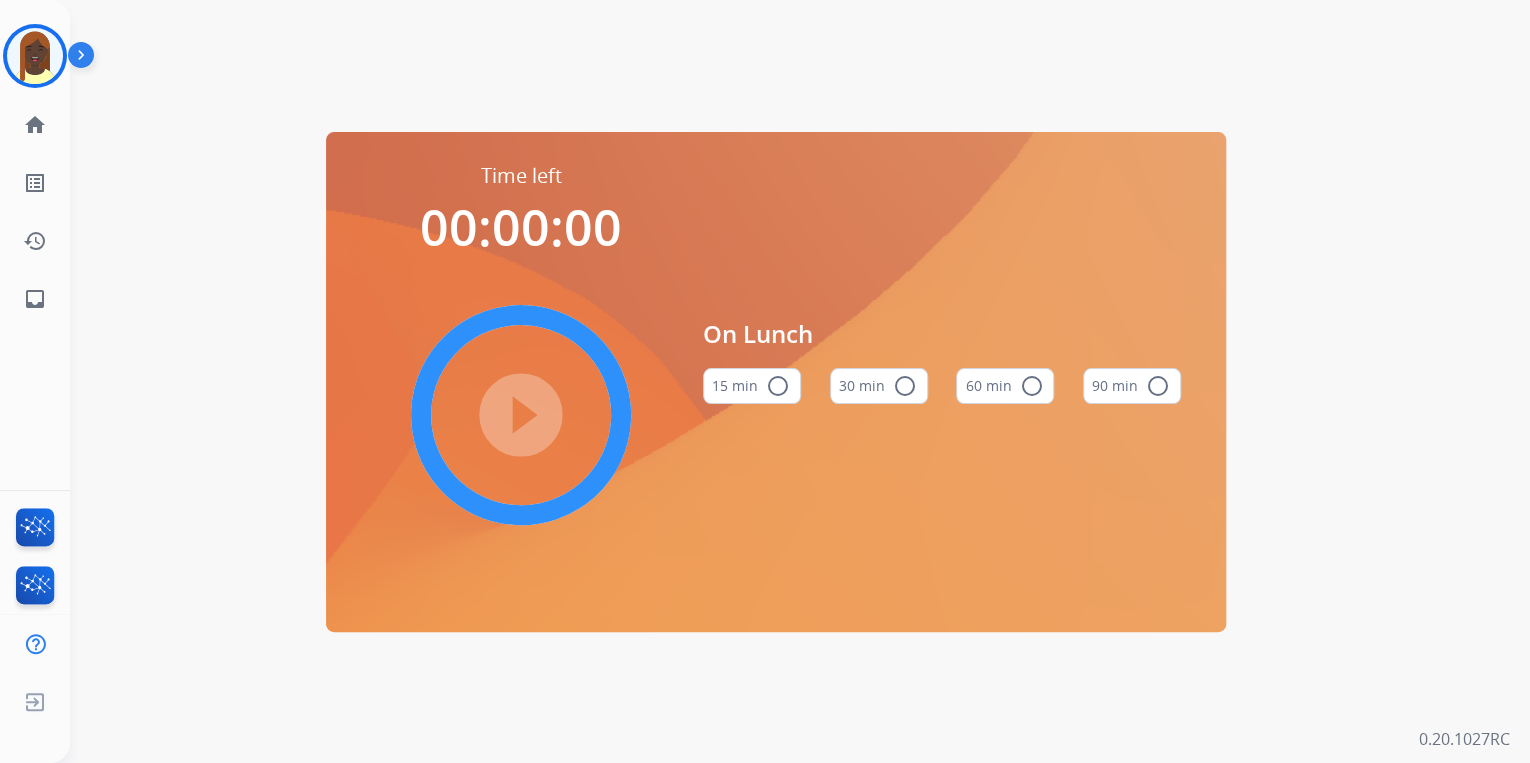 click on "radio_button_unchecked" at bounding box center (1031, 386) 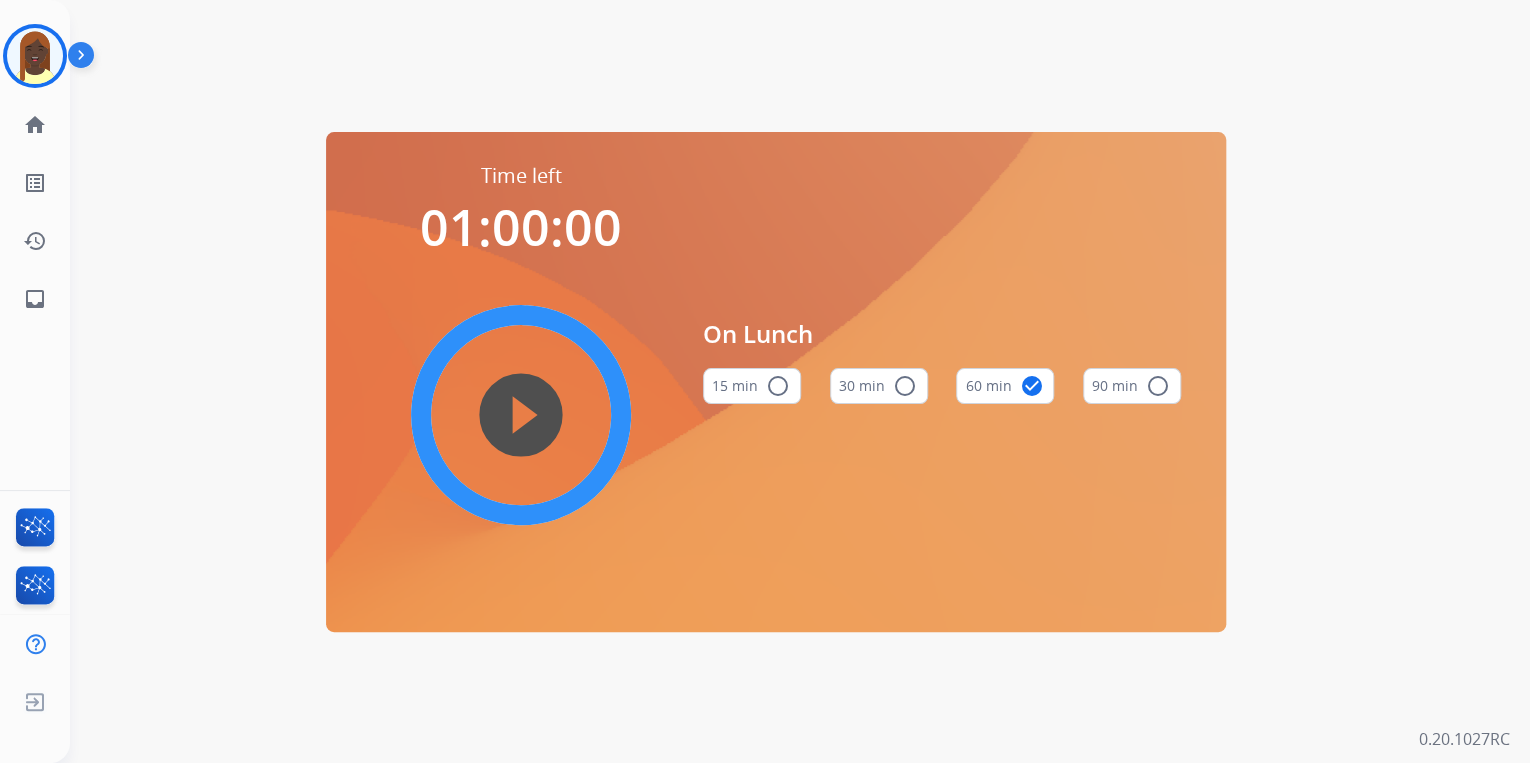 click on "play_circle_filled" at bounding box center (521, 415) 